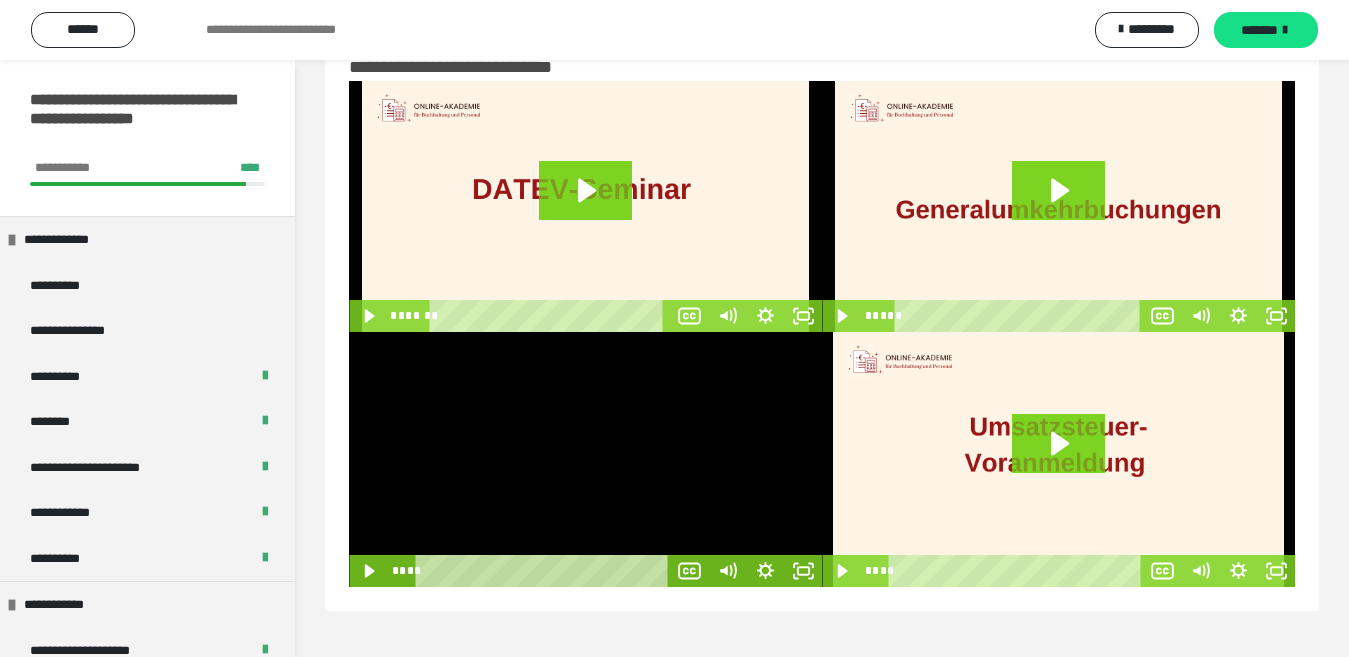 scroll, scrollTop: 0, scrollLeft: 0, axis: both 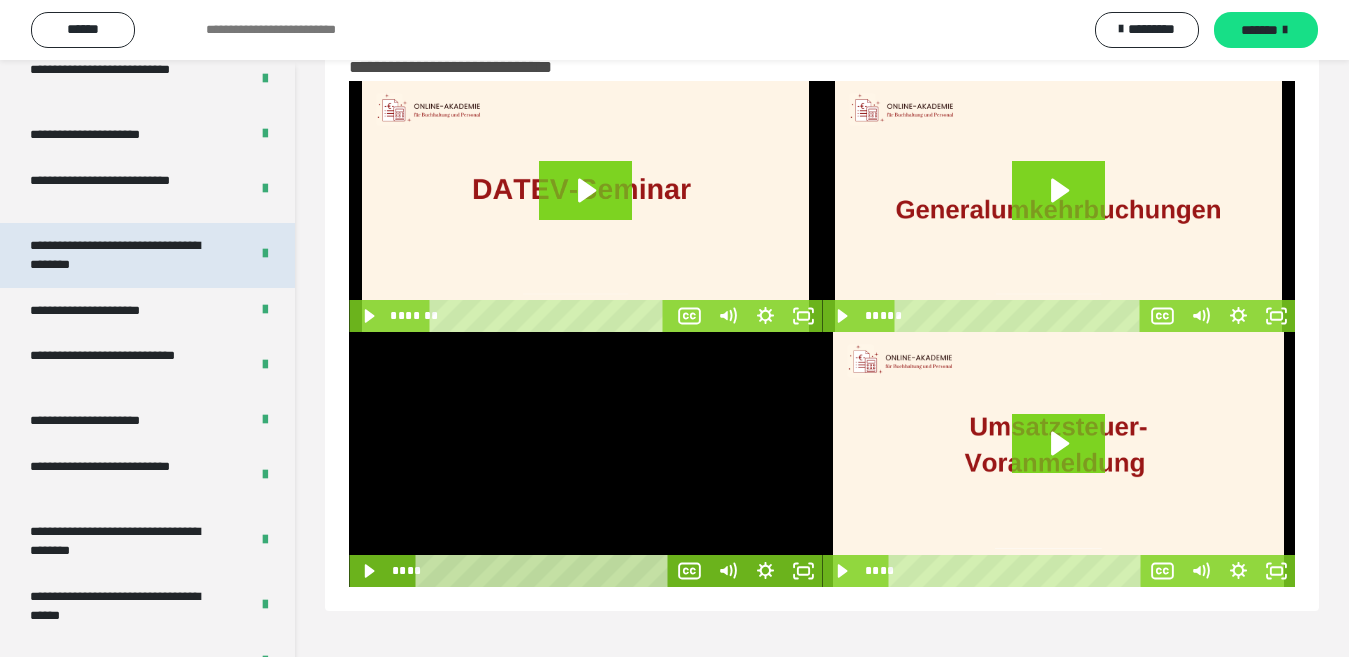 click on "**********" at bounding box center (123, 255) 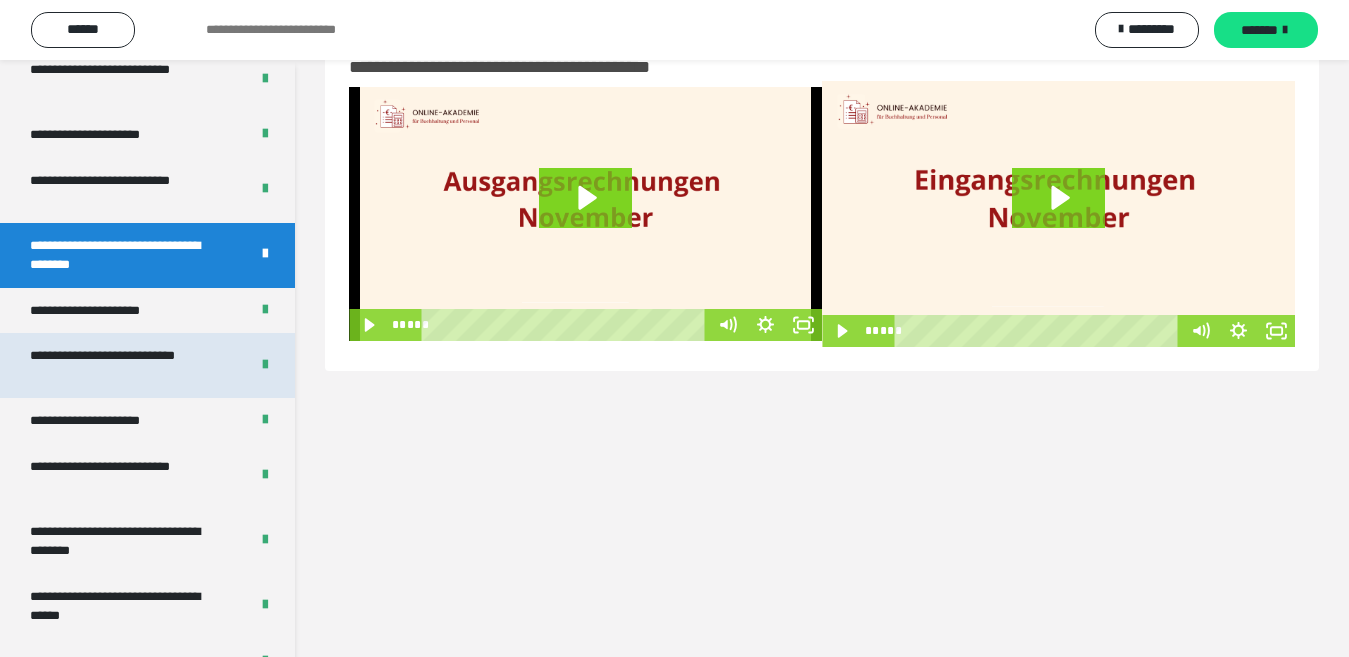 click on "**********" at bounding box center [123, 365] 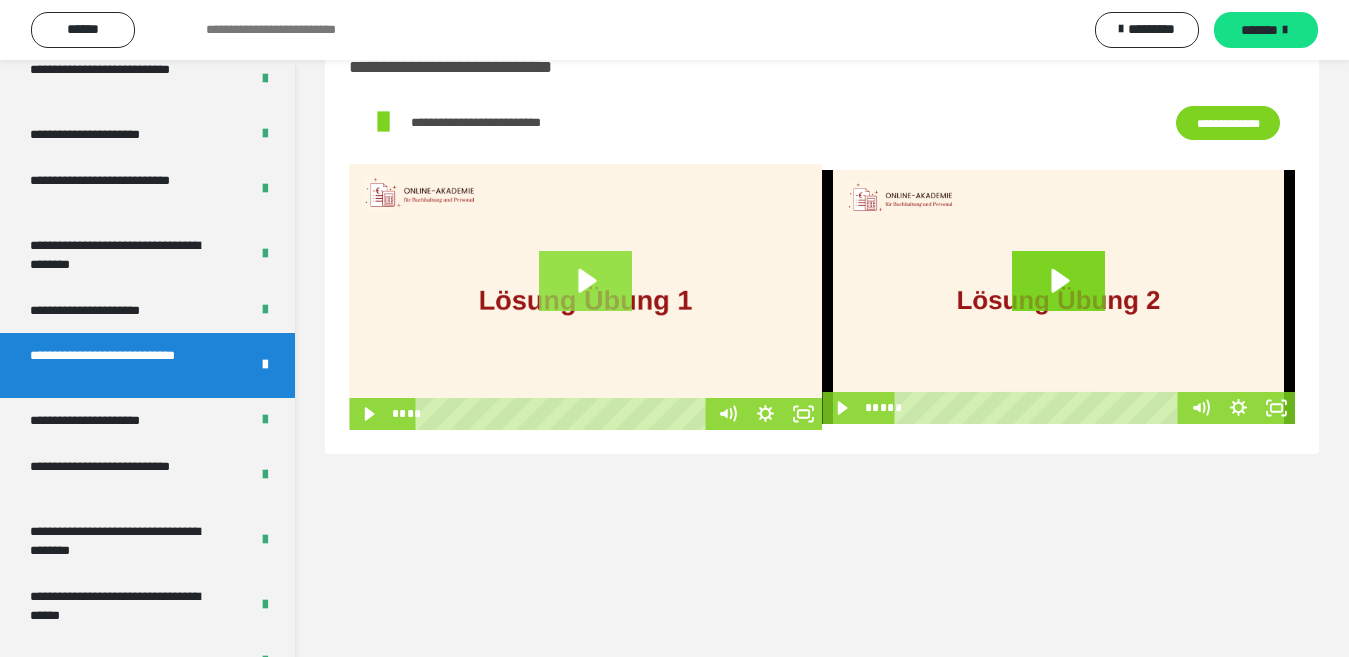 click 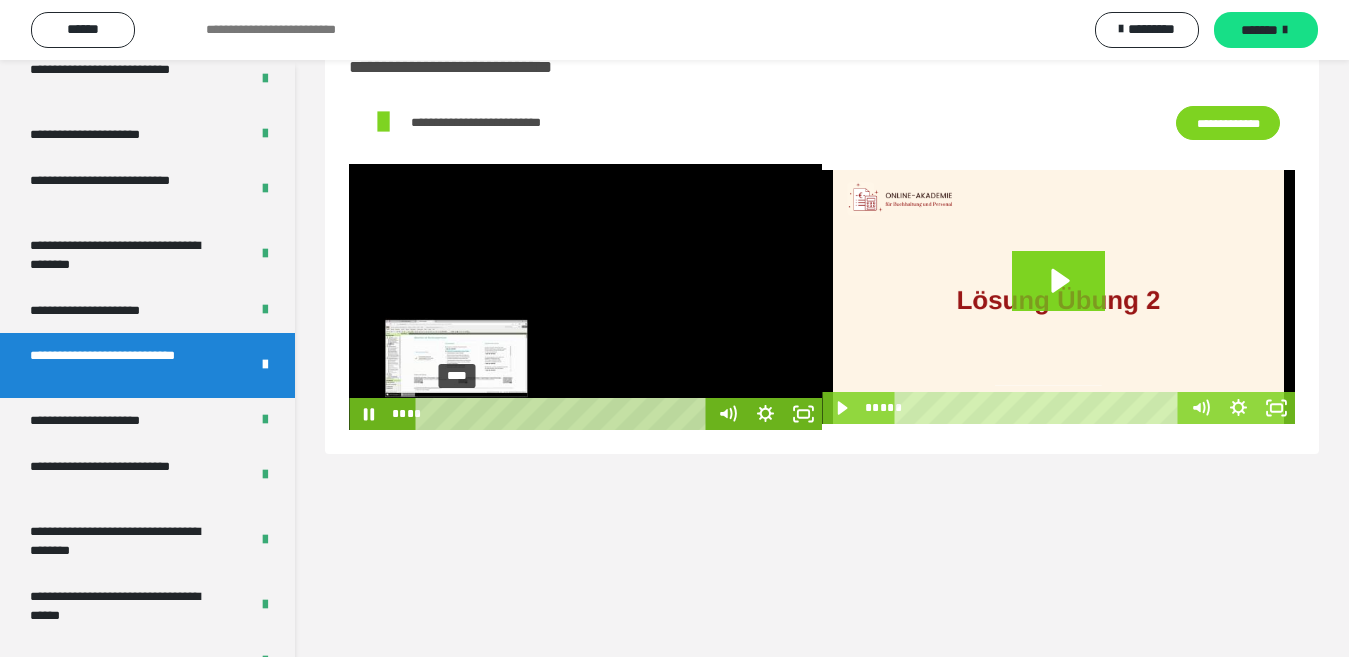 click on "****" at bounding box center [564, 414] 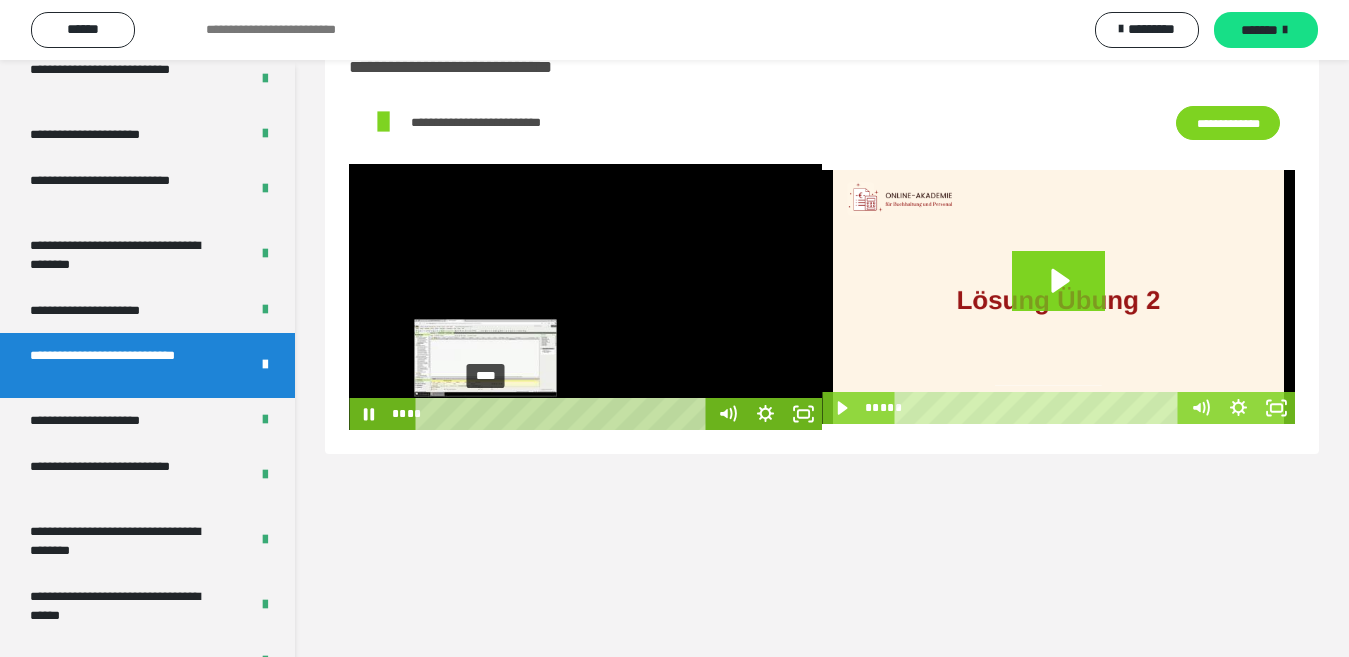 click on "****" at bounding box center (564, 414) 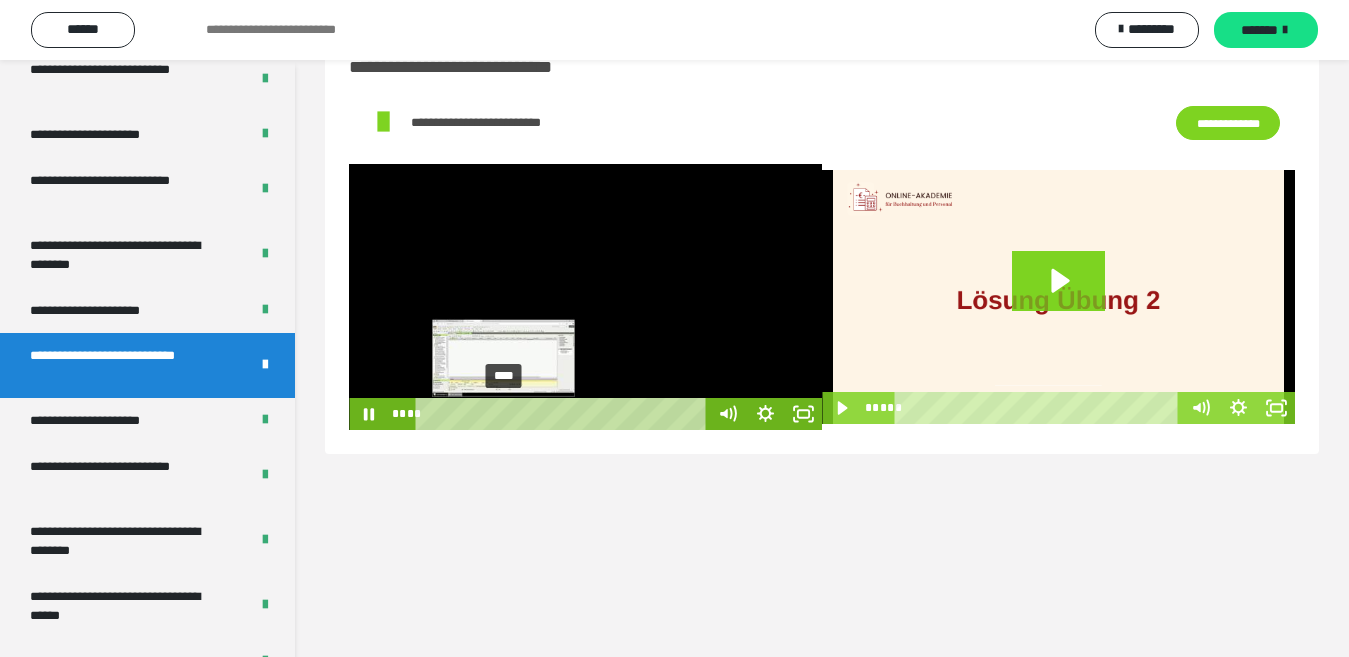 click on "****" at bounding box center (564, 414) 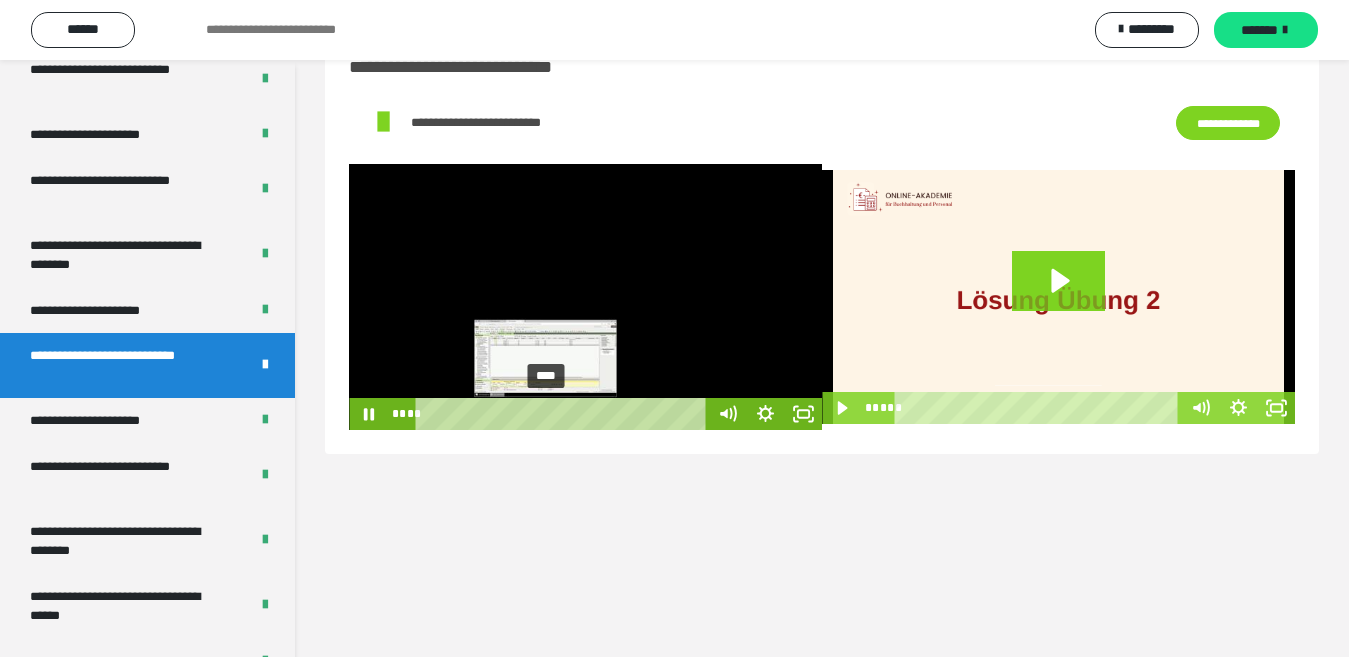 click on "****" at bounding box center [564, 414] 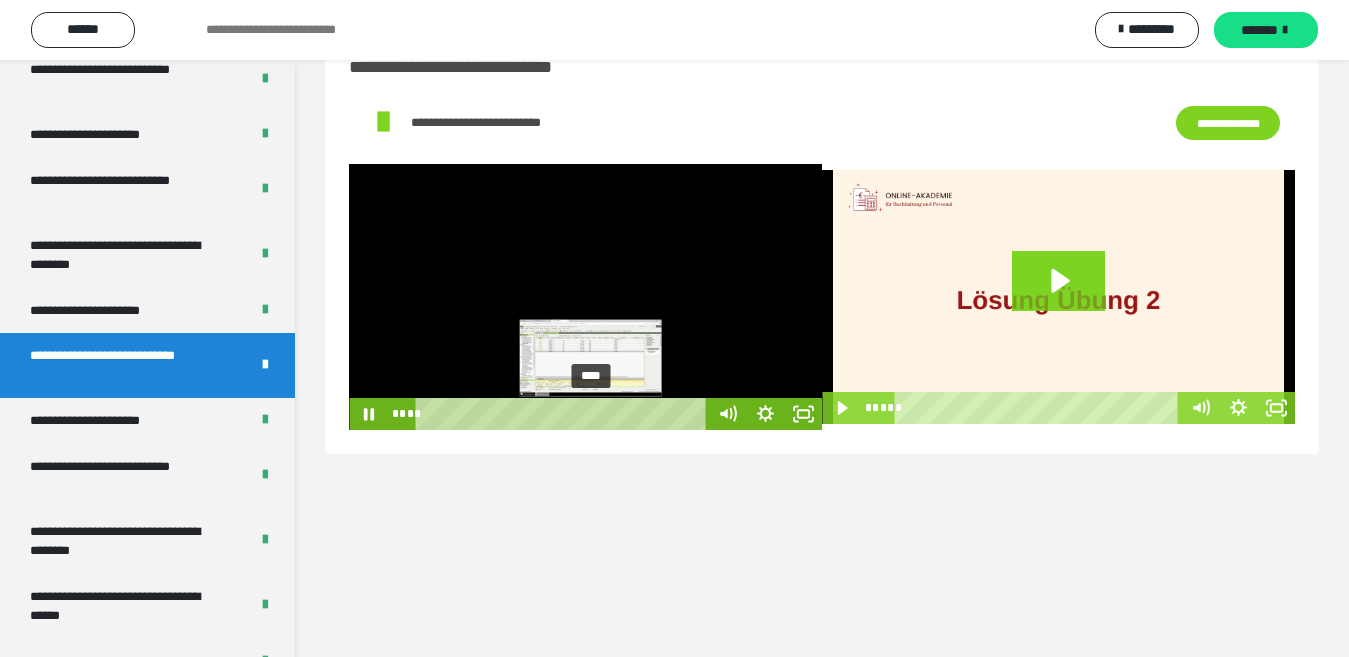 click on "****" at bounding box center [564, 414] 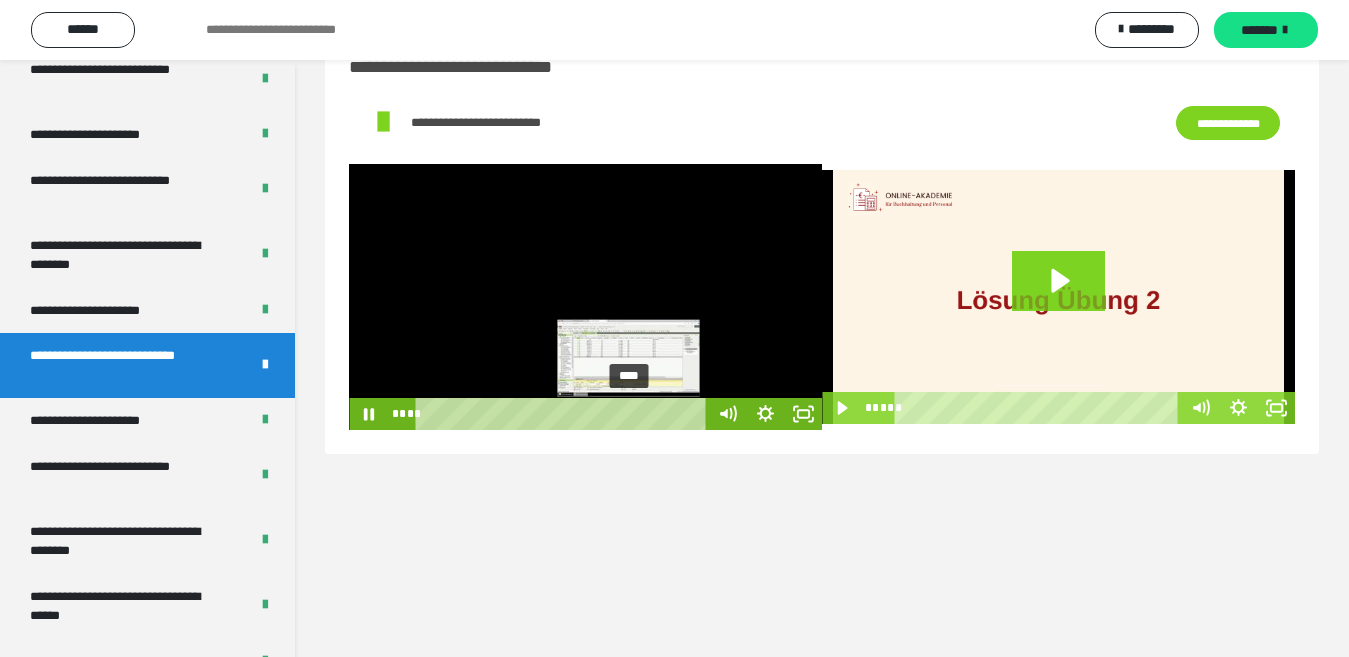 click on "****" at bounding box center [564, 414] 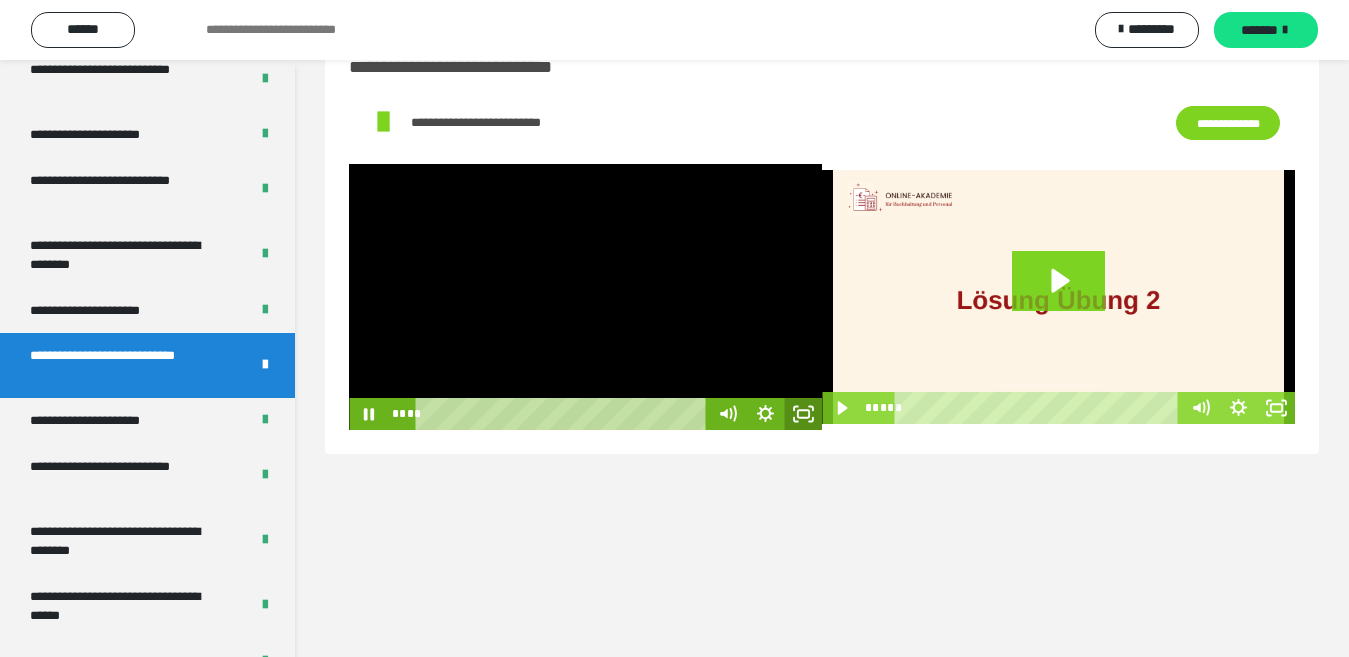 click 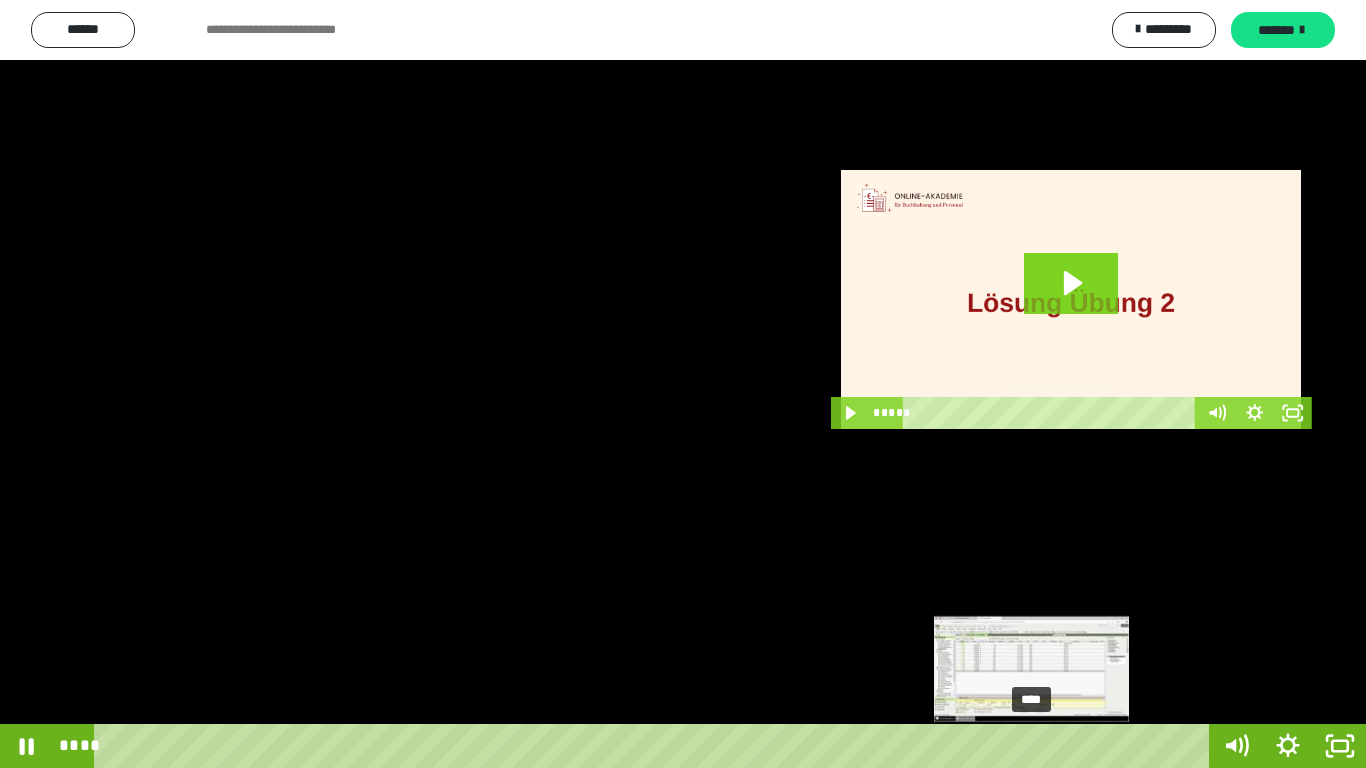 click on "****" at bounding box center [655, 746] 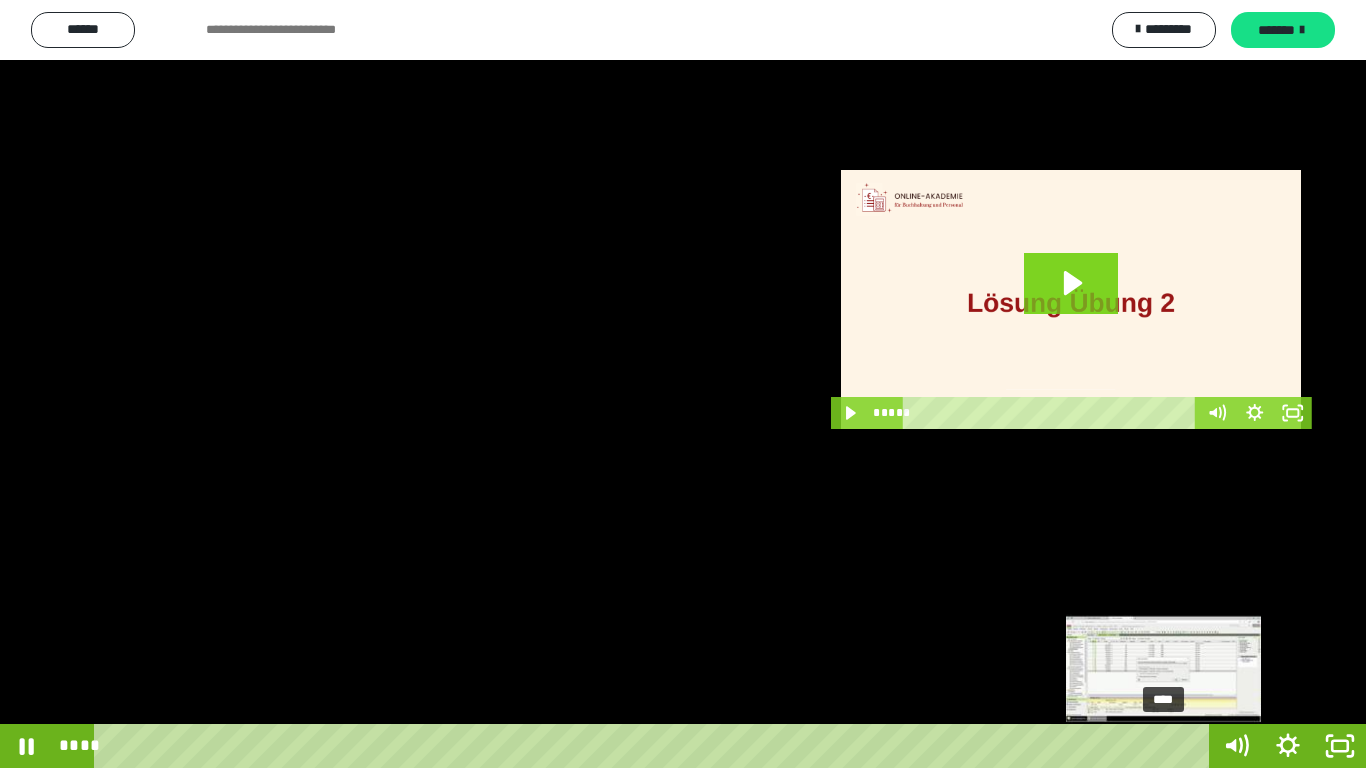 click on "****" at bounding box center (655, 746) 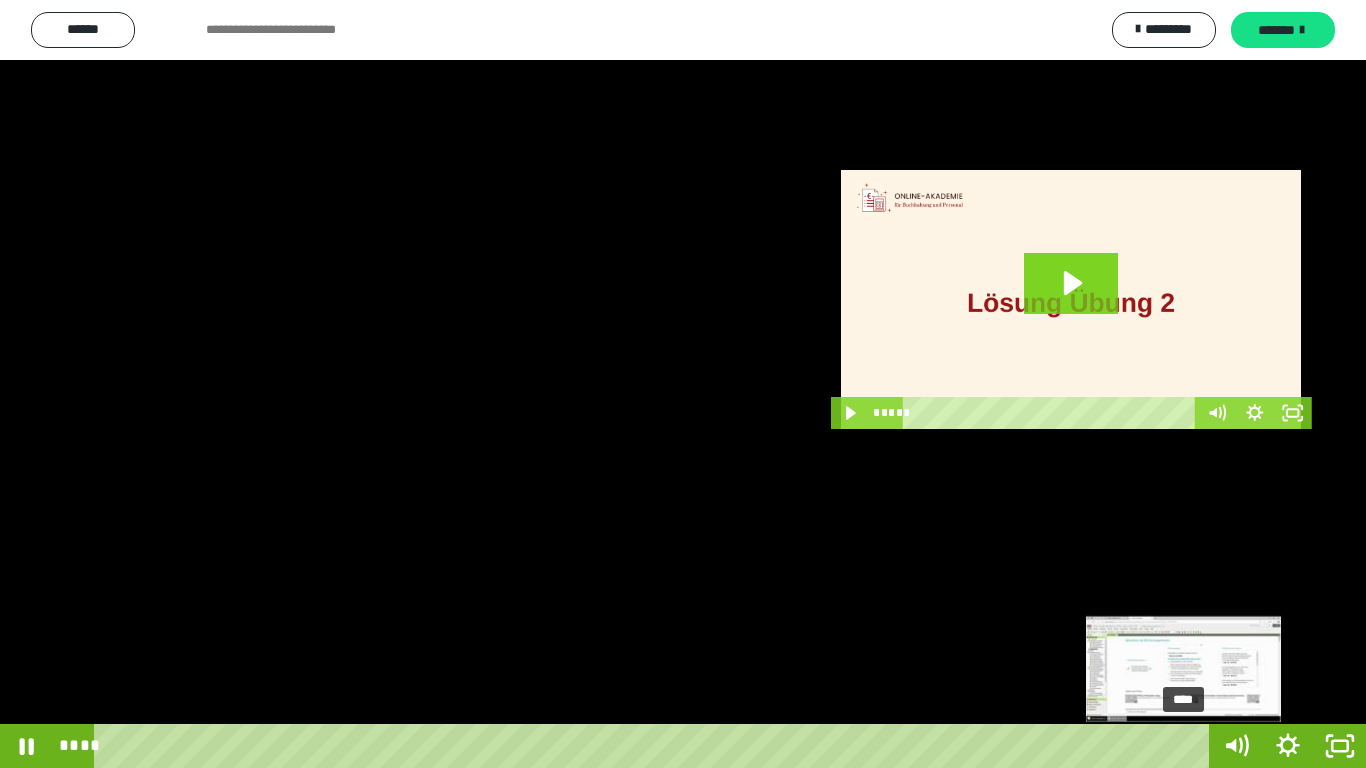 click on "****" at bounding box center (655, 746) 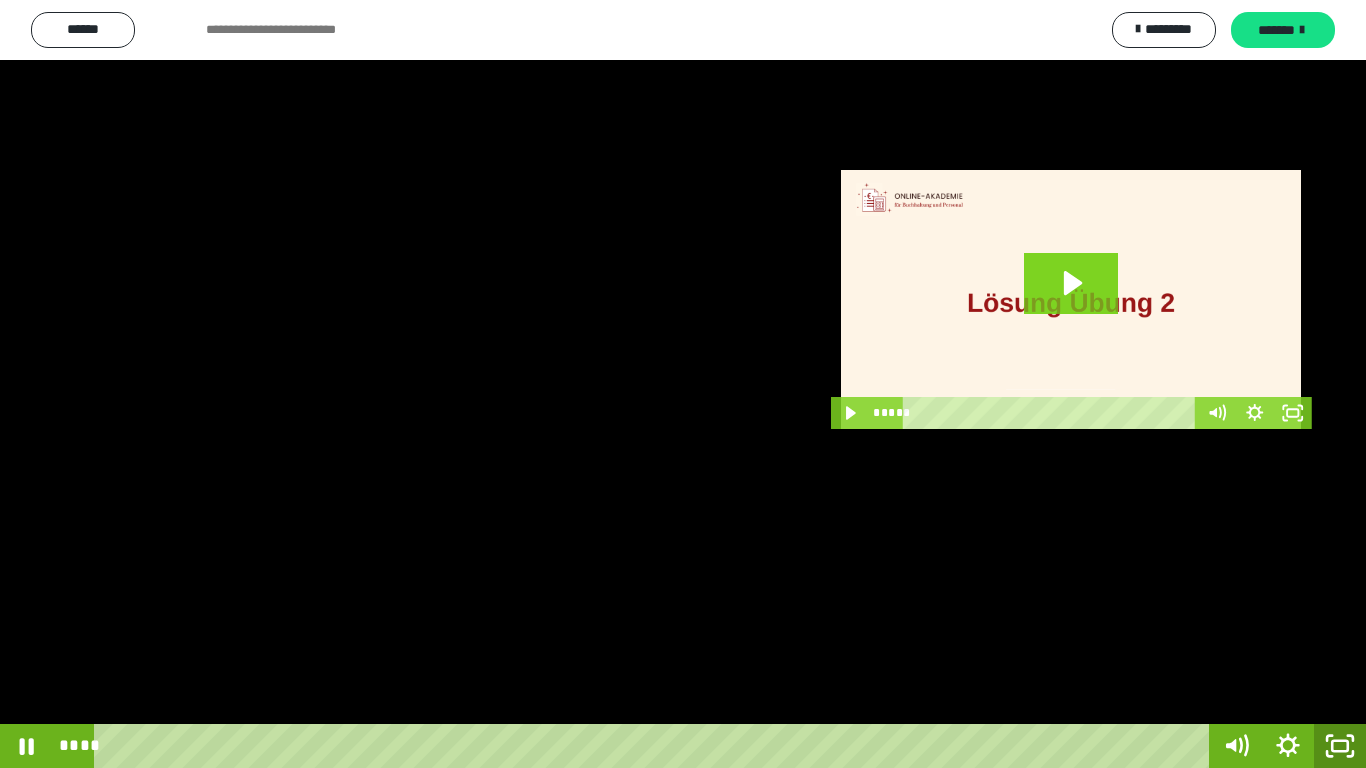 click 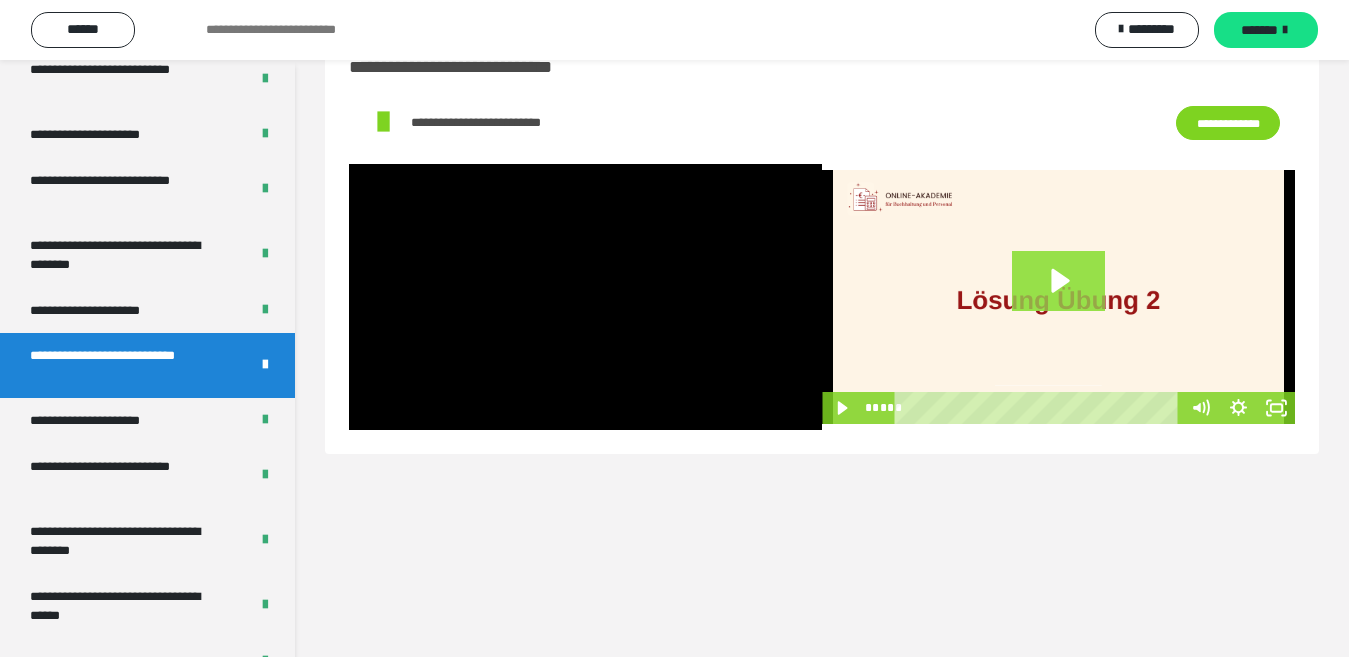 click 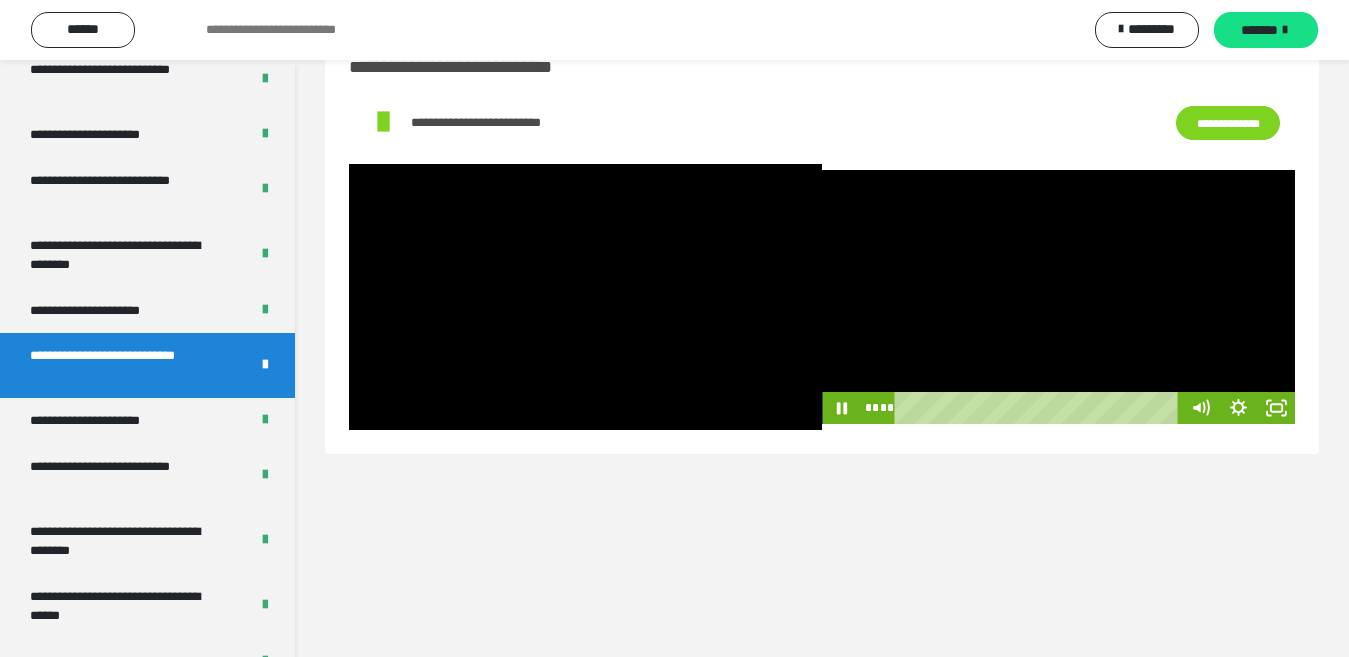click at bounding box center (1058, 297) 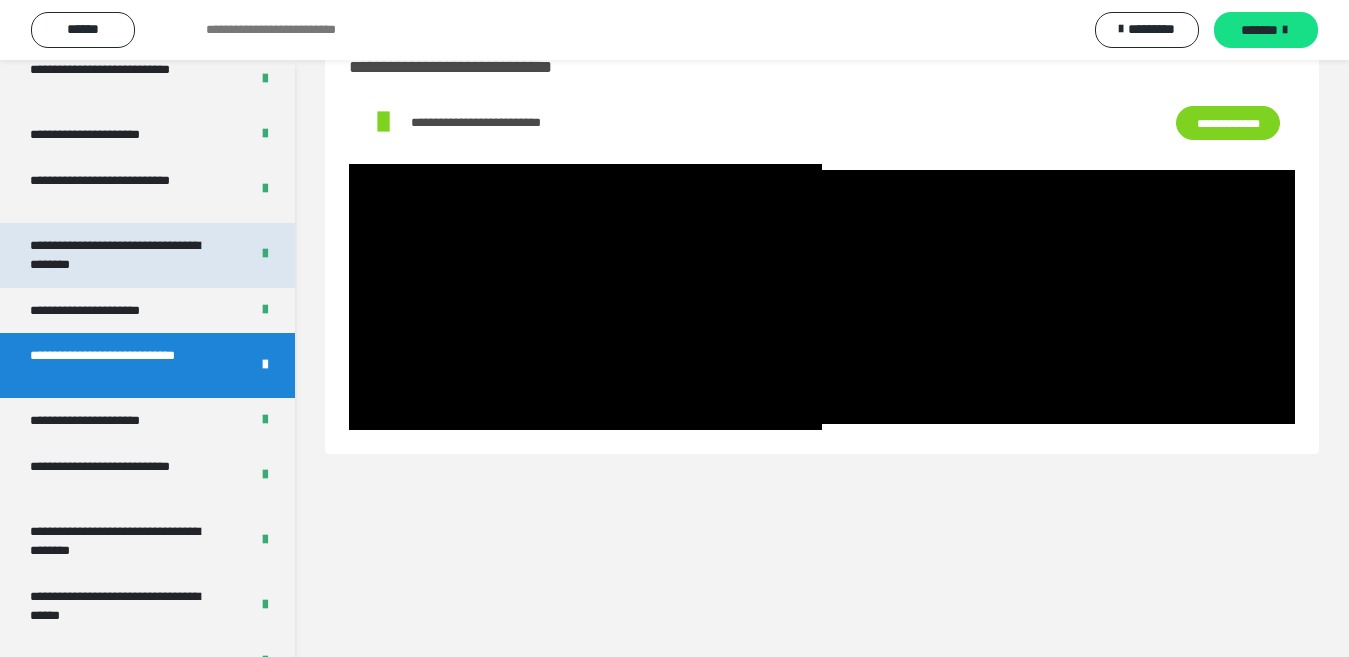 click on "**********" at bounding box center [123, 255] 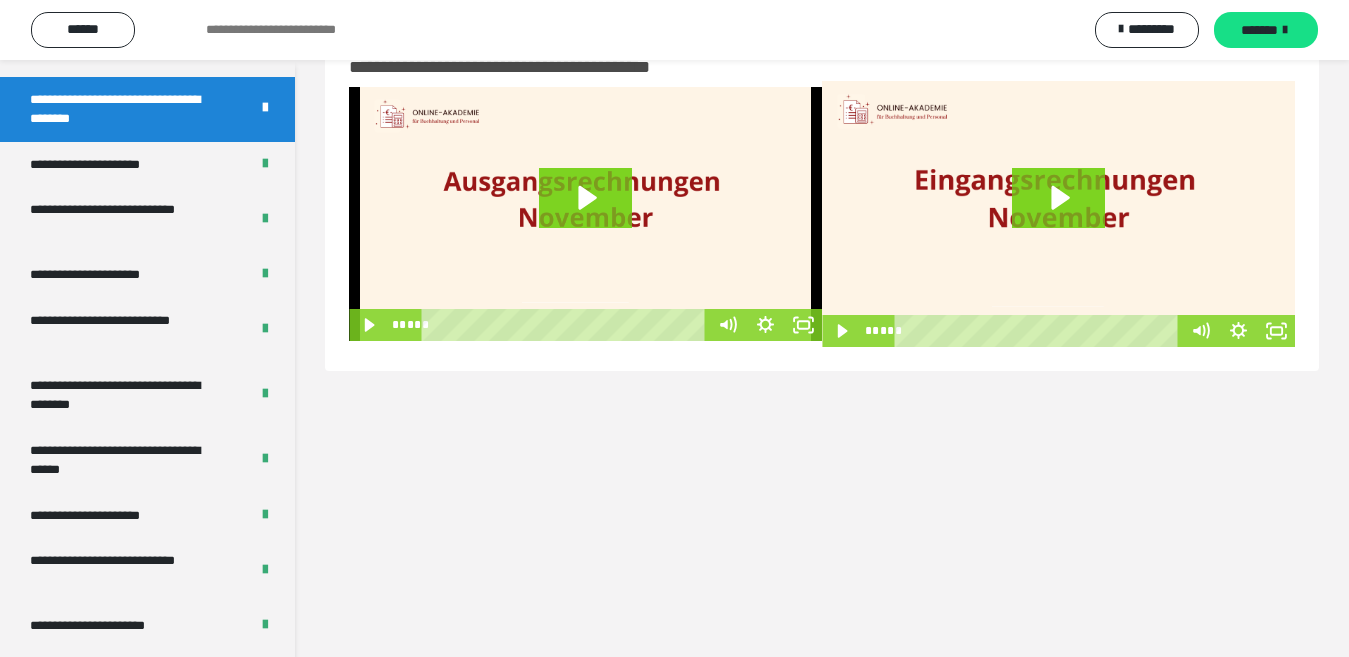 scroll, scrollTop: 3433, scrollLeft: 0, axis: vertical 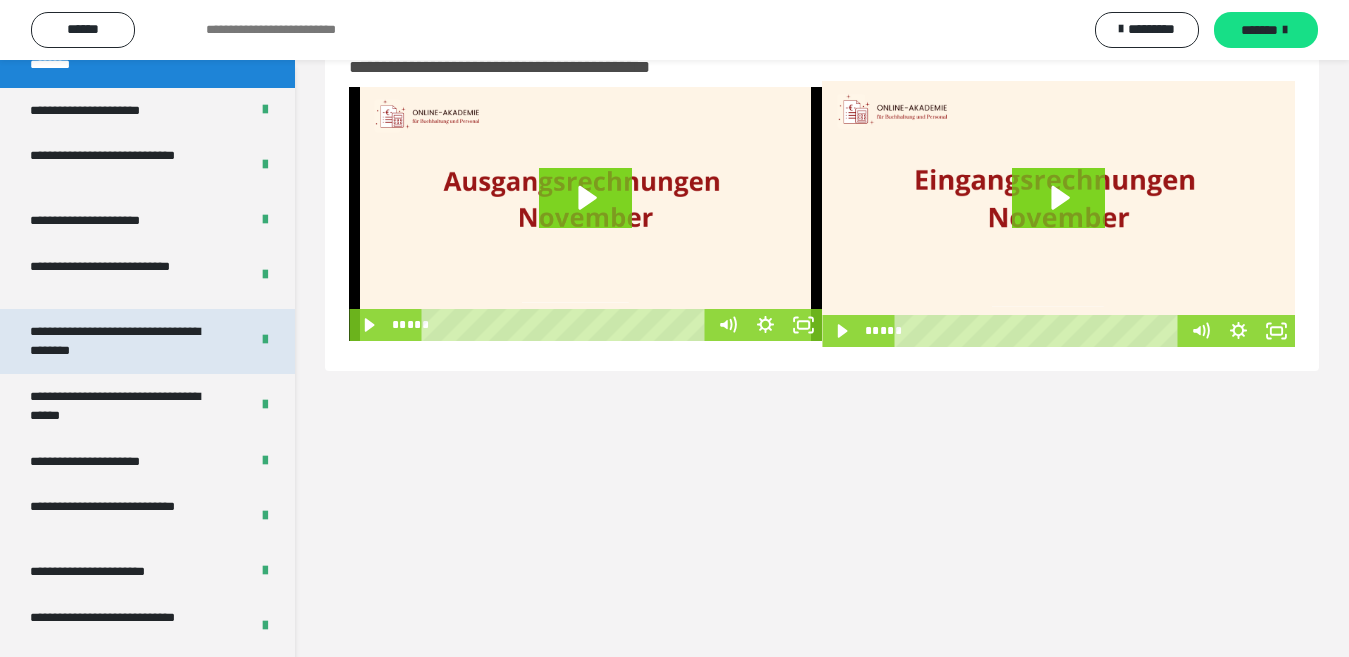 click on "**********" at bounding box center (123, 341) 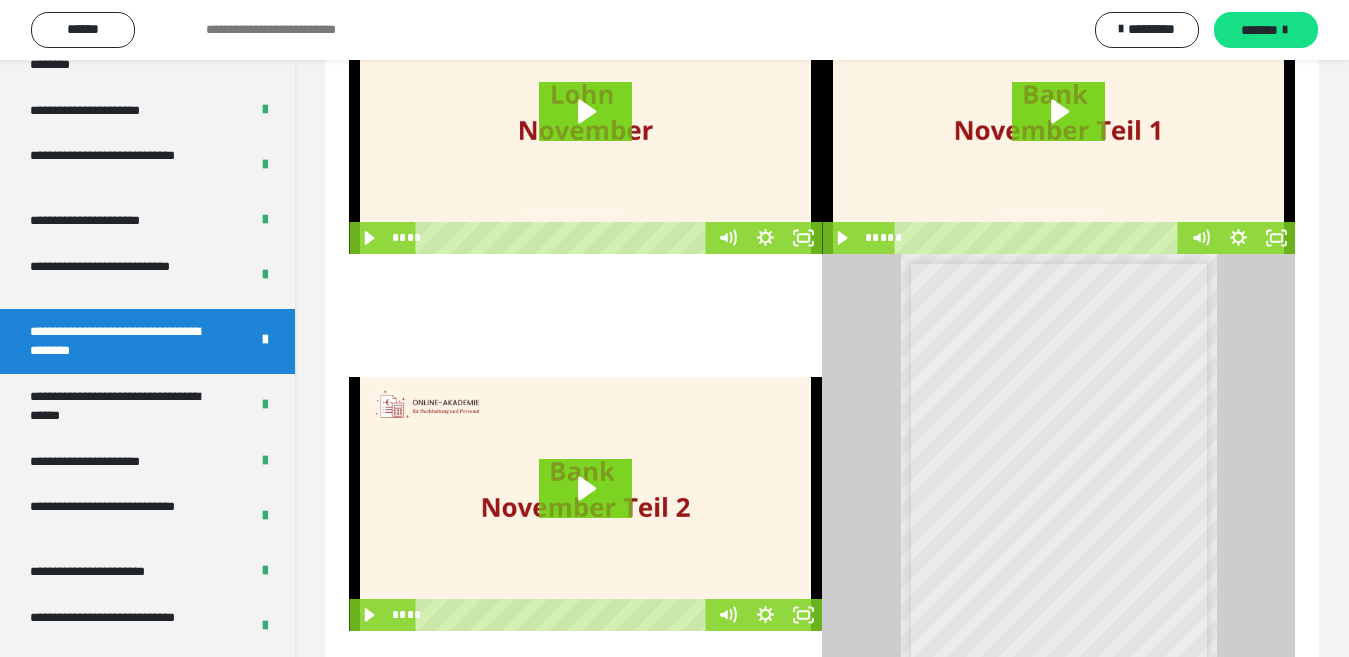 scroll, scrollTop: 0, scrollLeft: 0, axis: both 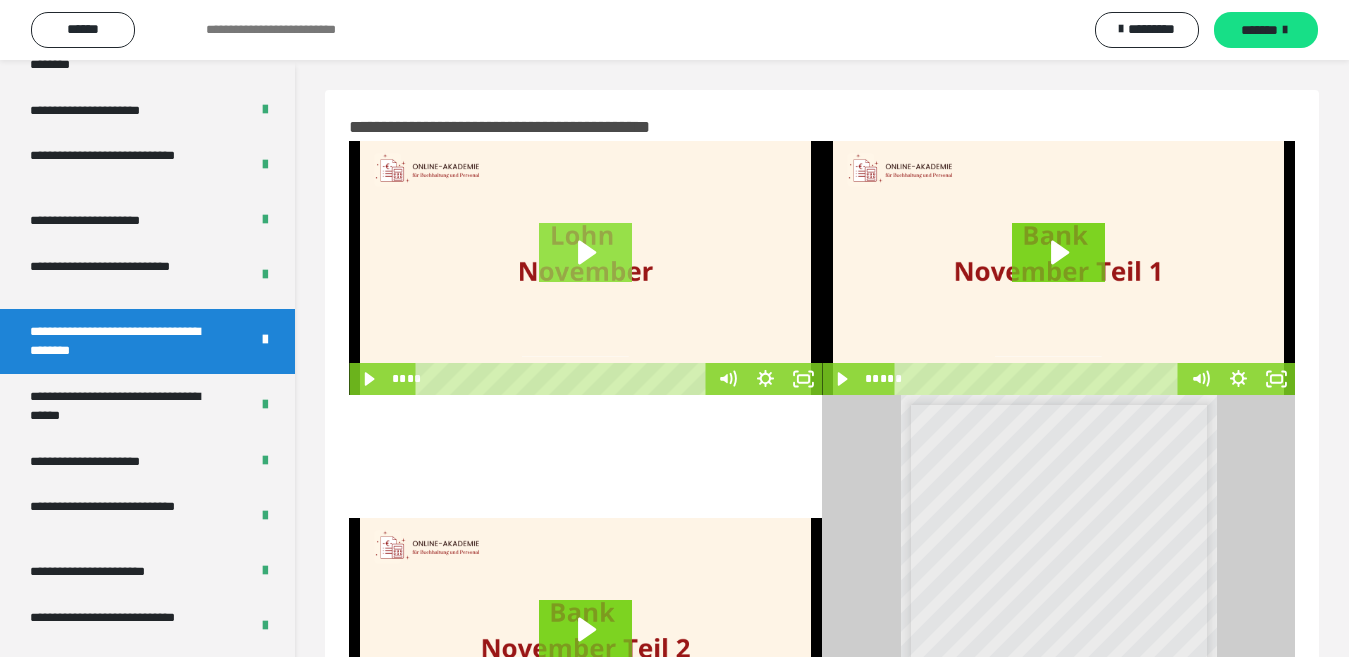 click 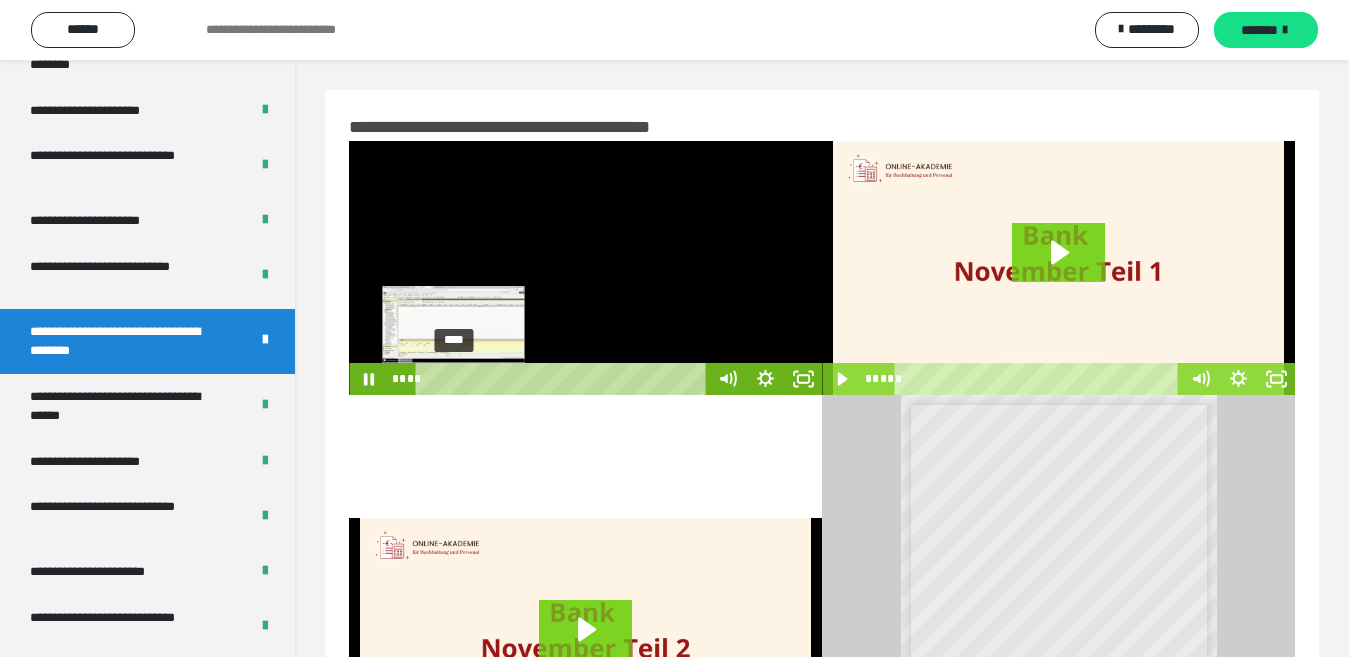 click on "****" at bounding box center (564, 379) 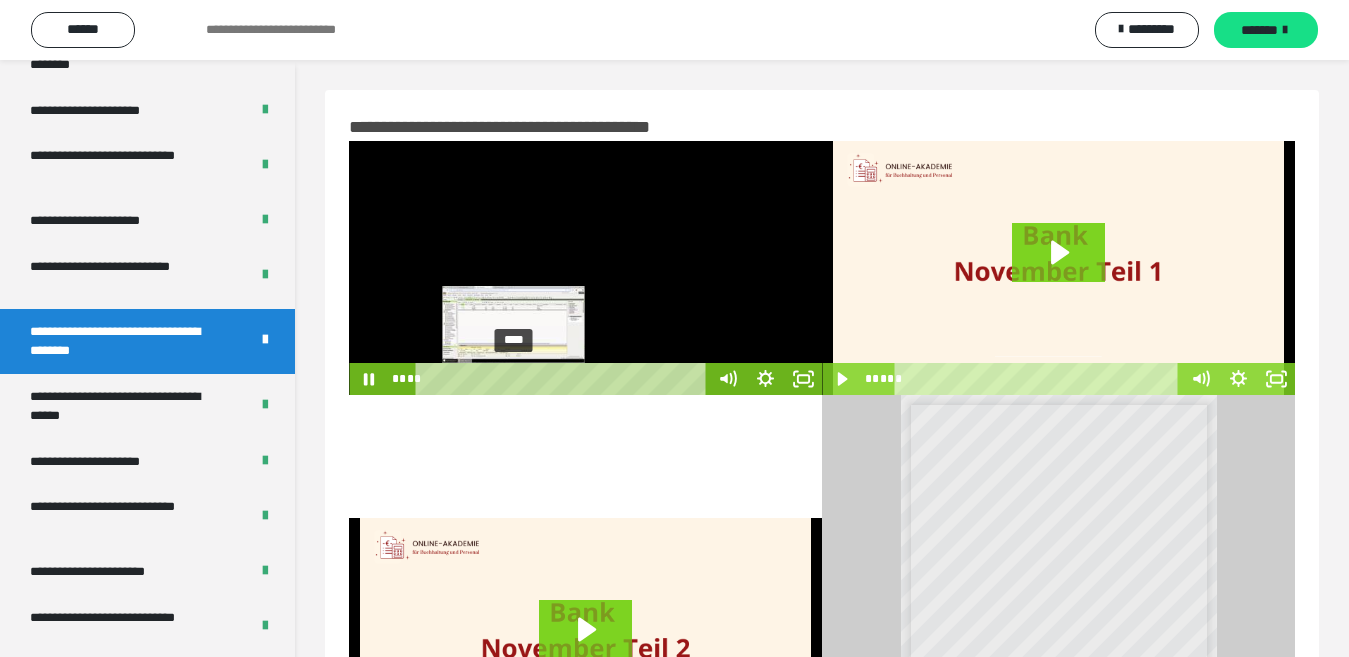 click on "****" at bounding box center [564, 379] 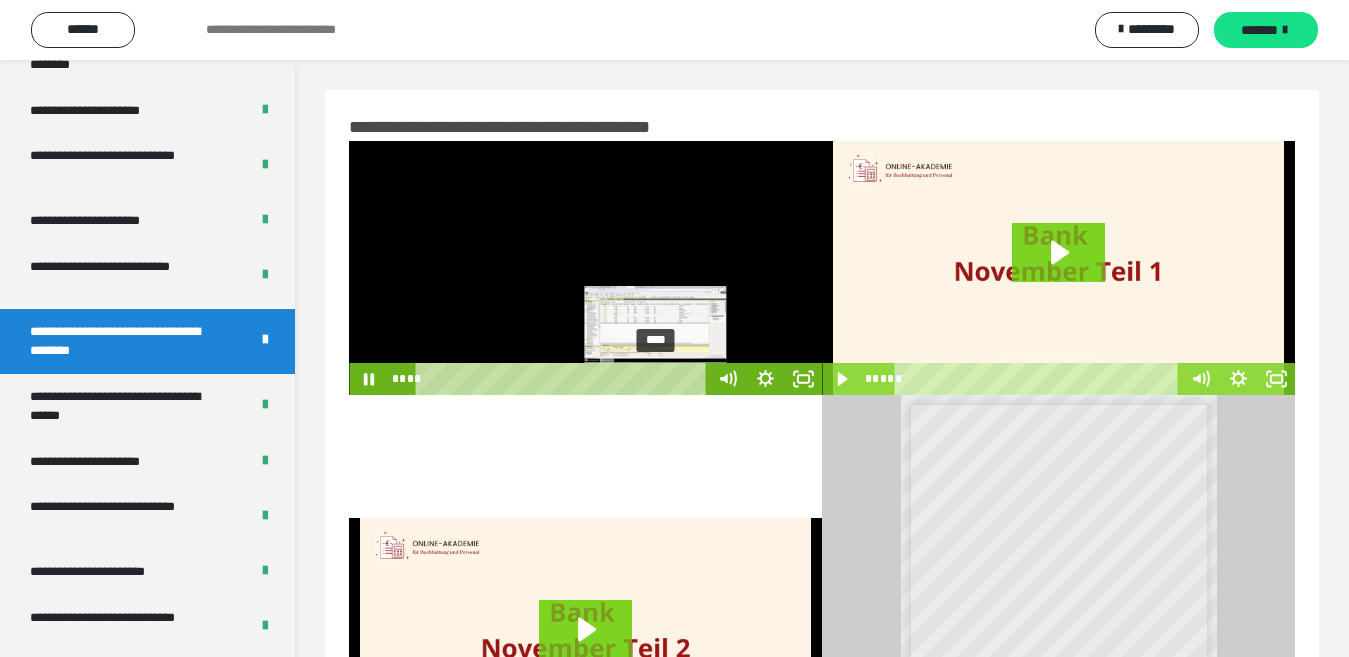 click on "****" at bounding box center (564, 379) 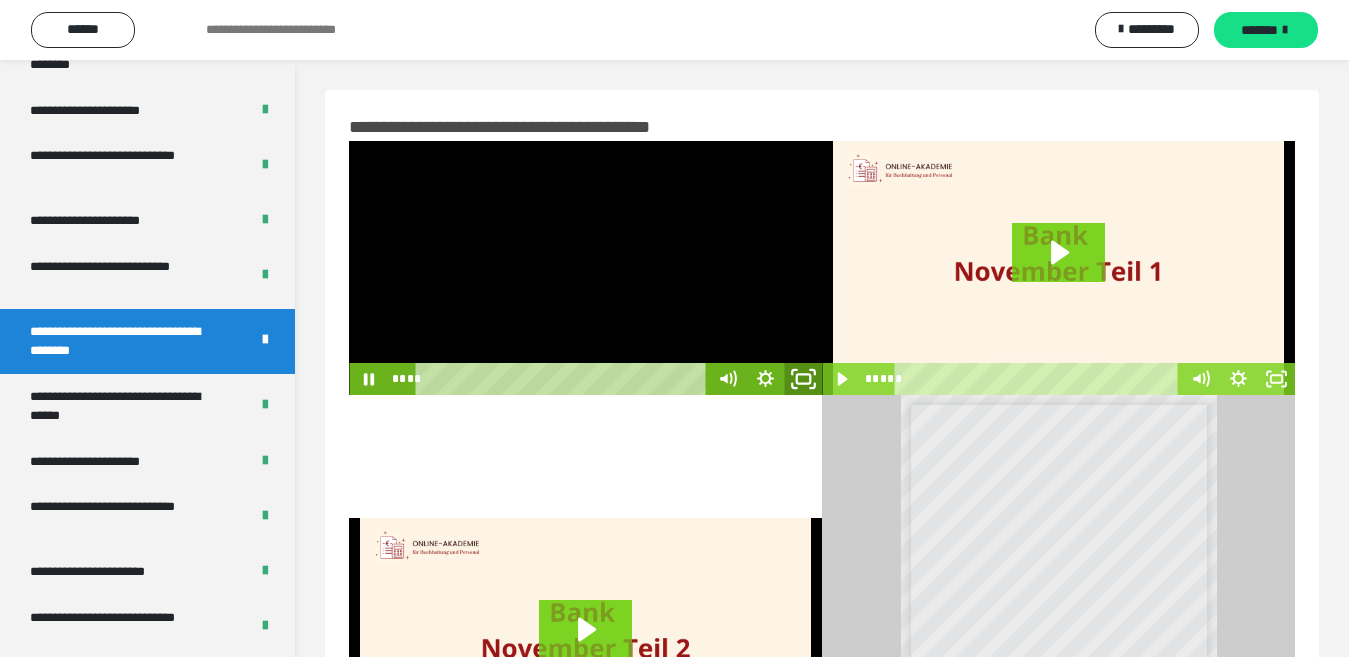 click 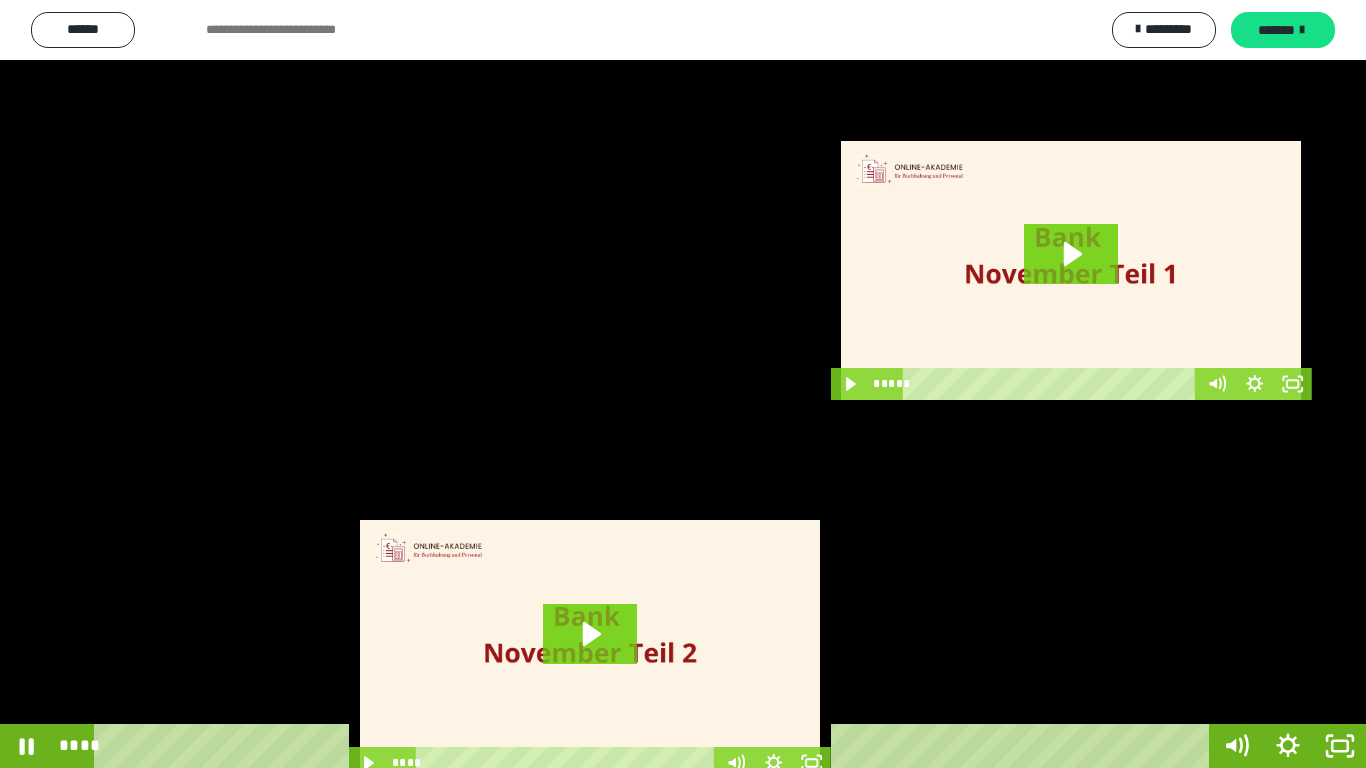click at bounding box center (683, 384) 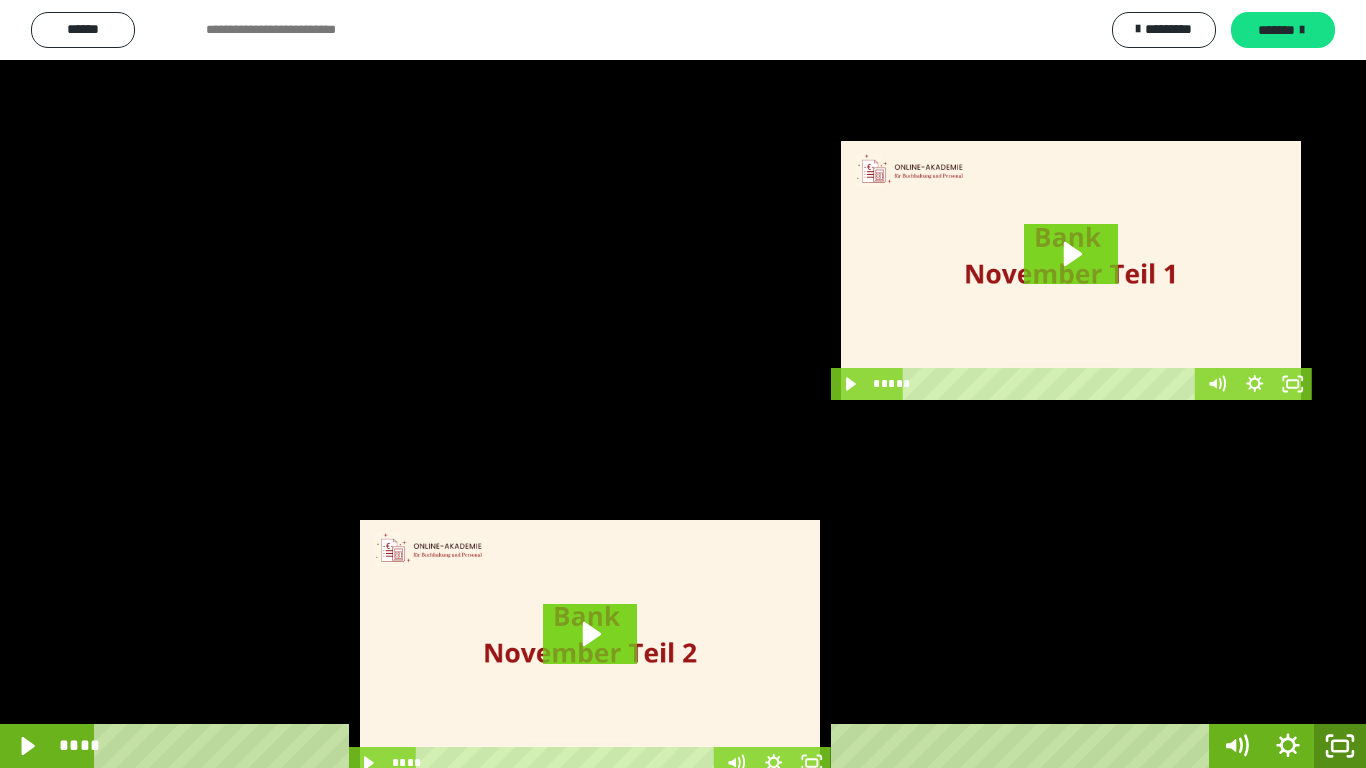 click 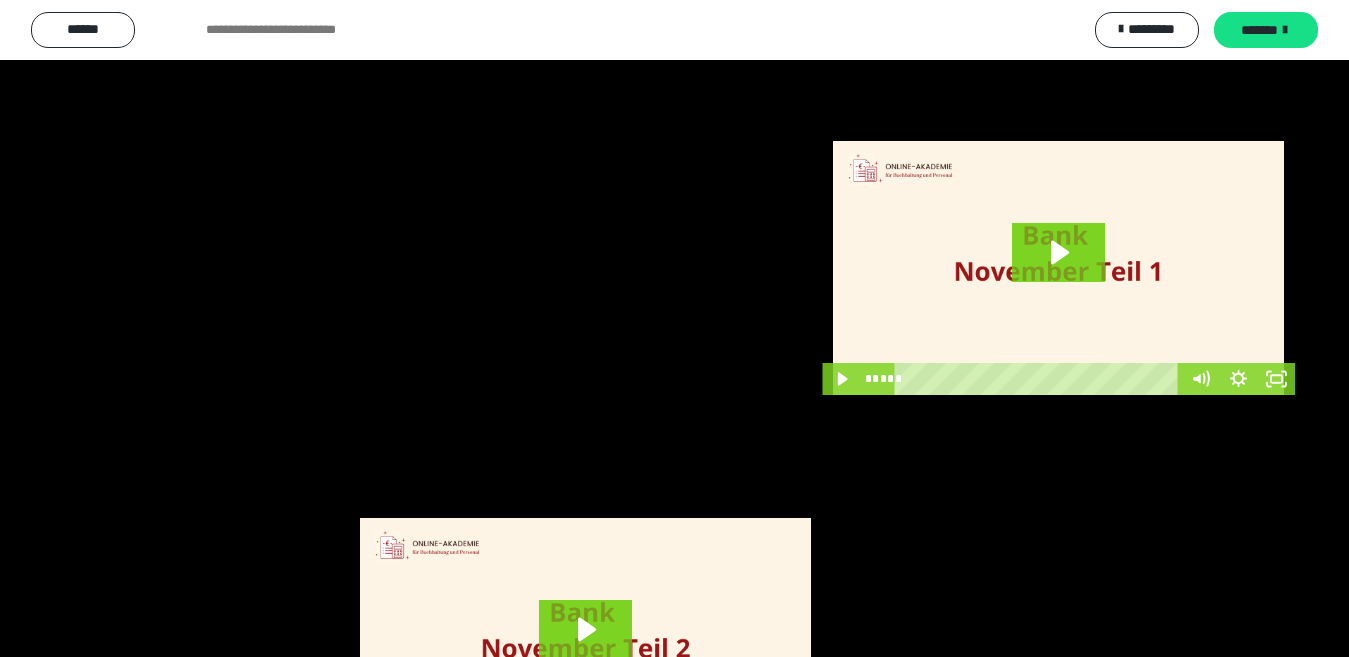 scroll, scrollTop: 3533, scrollLeft: 0, axis: vertical 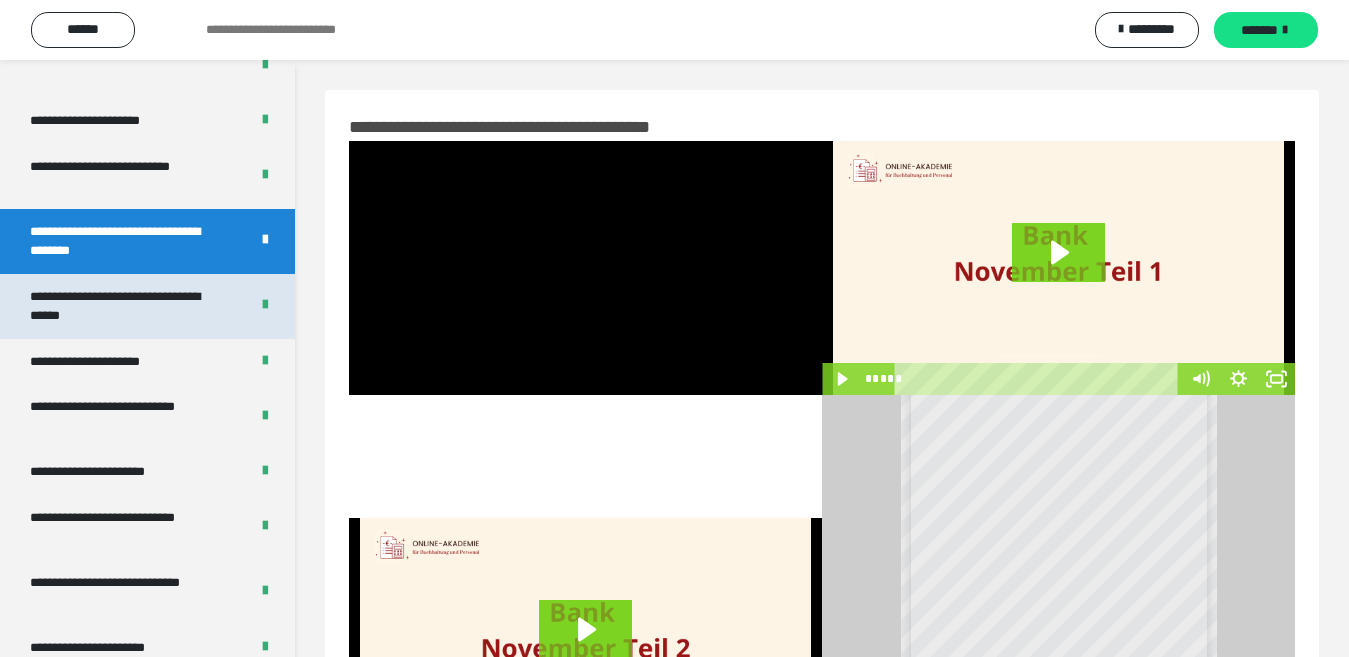 click on "**********" at bounding box center [123, 306] 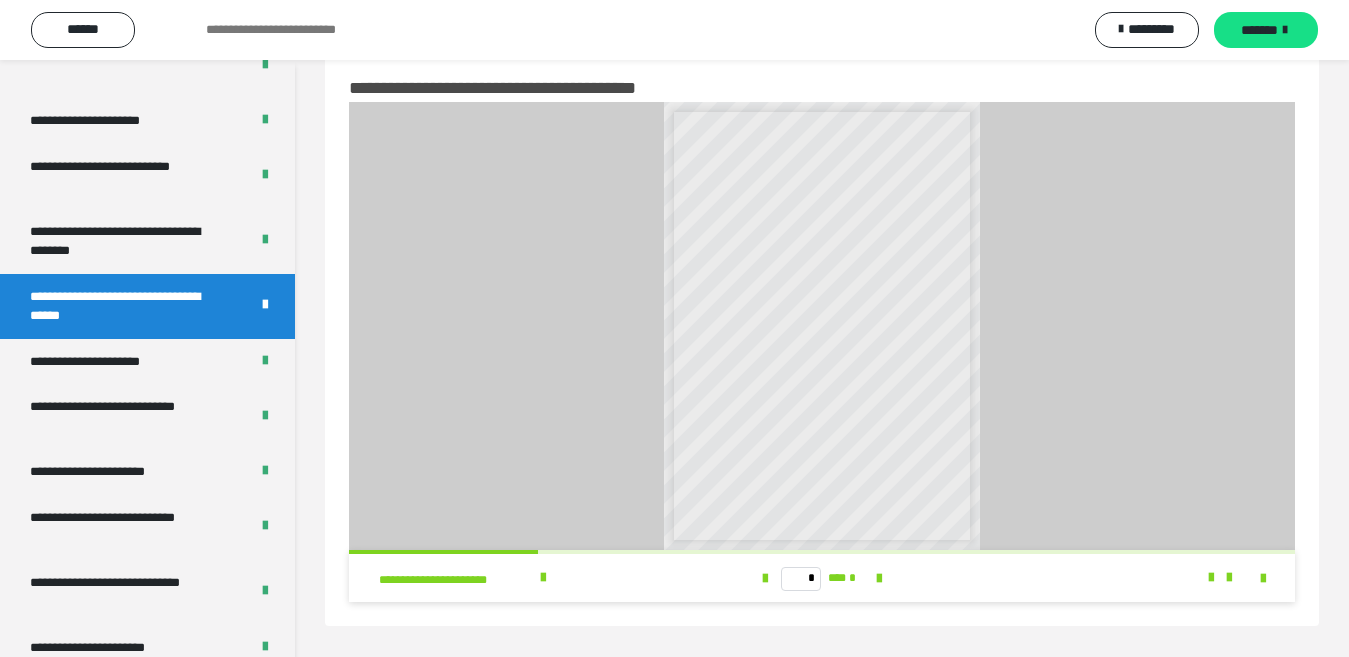 scroll, scrollTop: 60, scrollLeft: 0, axis: vertical 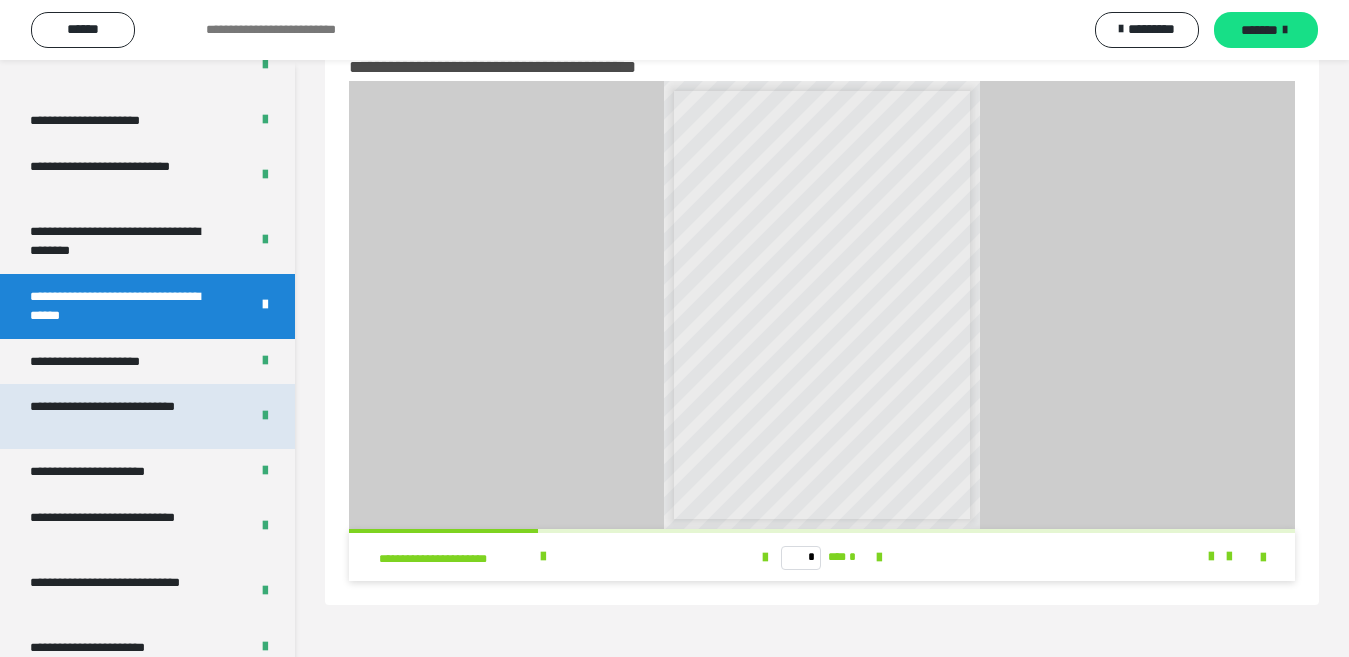 click on "**********" at bounding box center [123, 416] 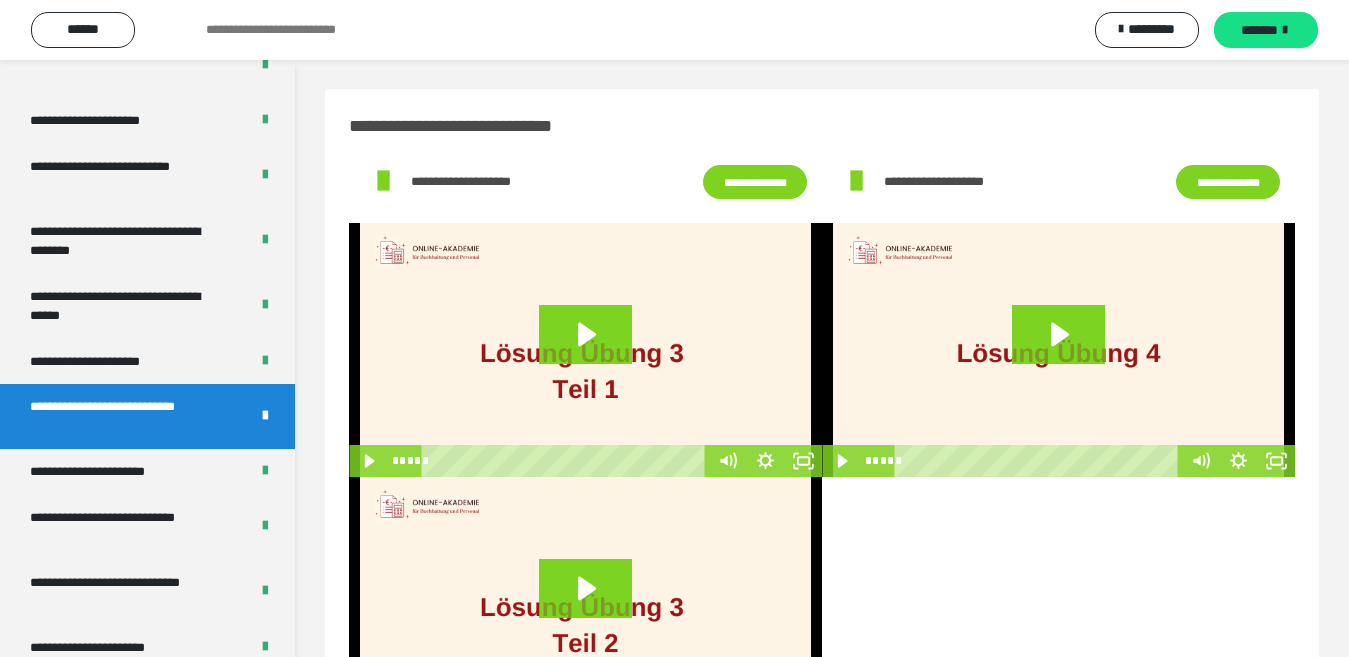 scroll, scrollTop: 0, scrollLeft: 0, axis: both 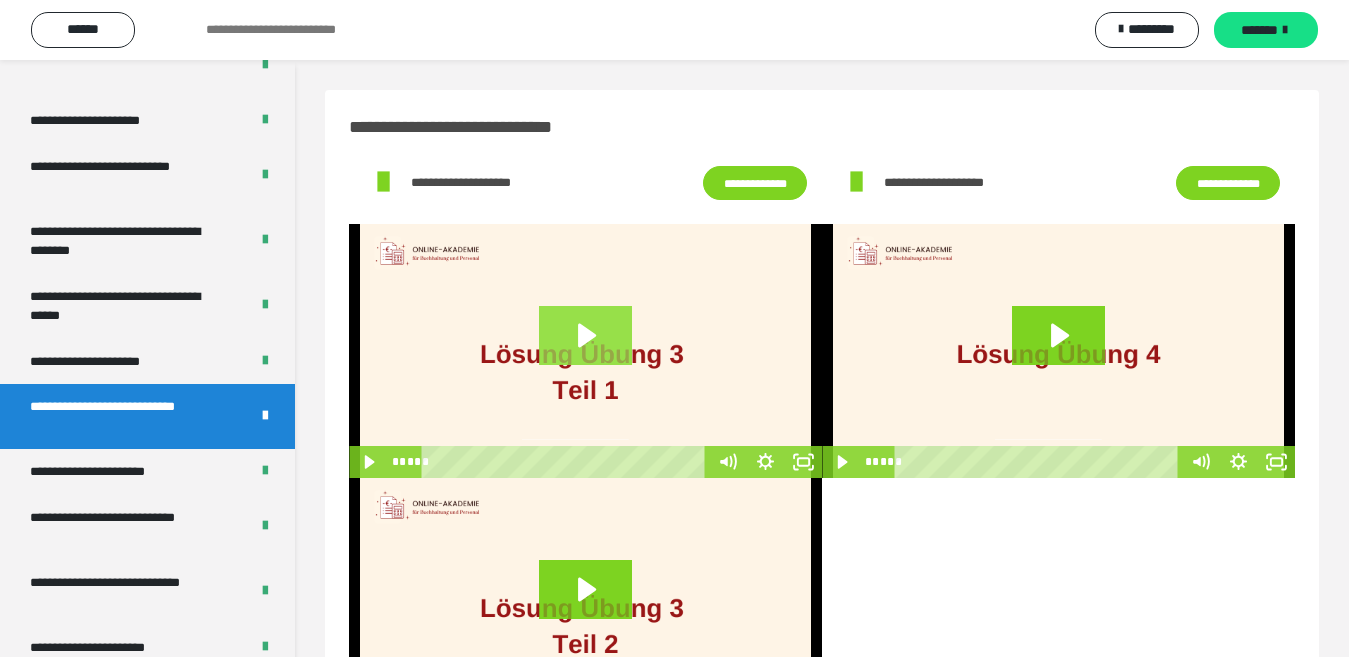 click 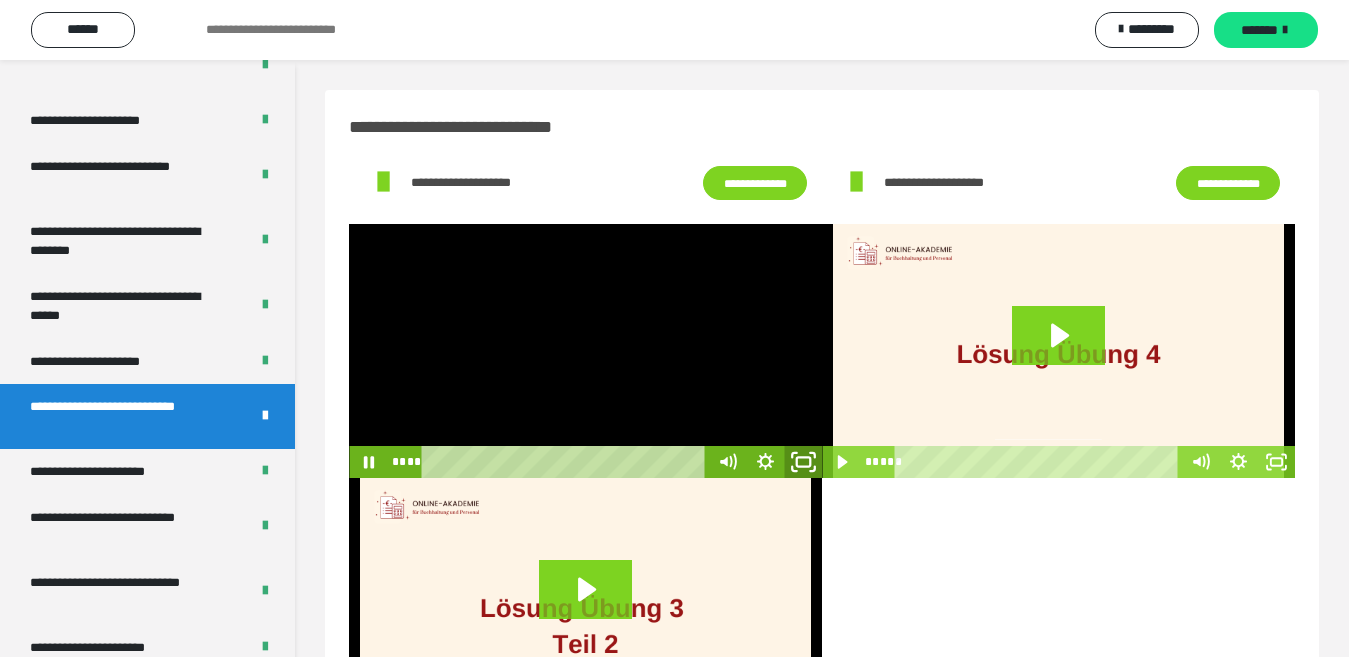 click 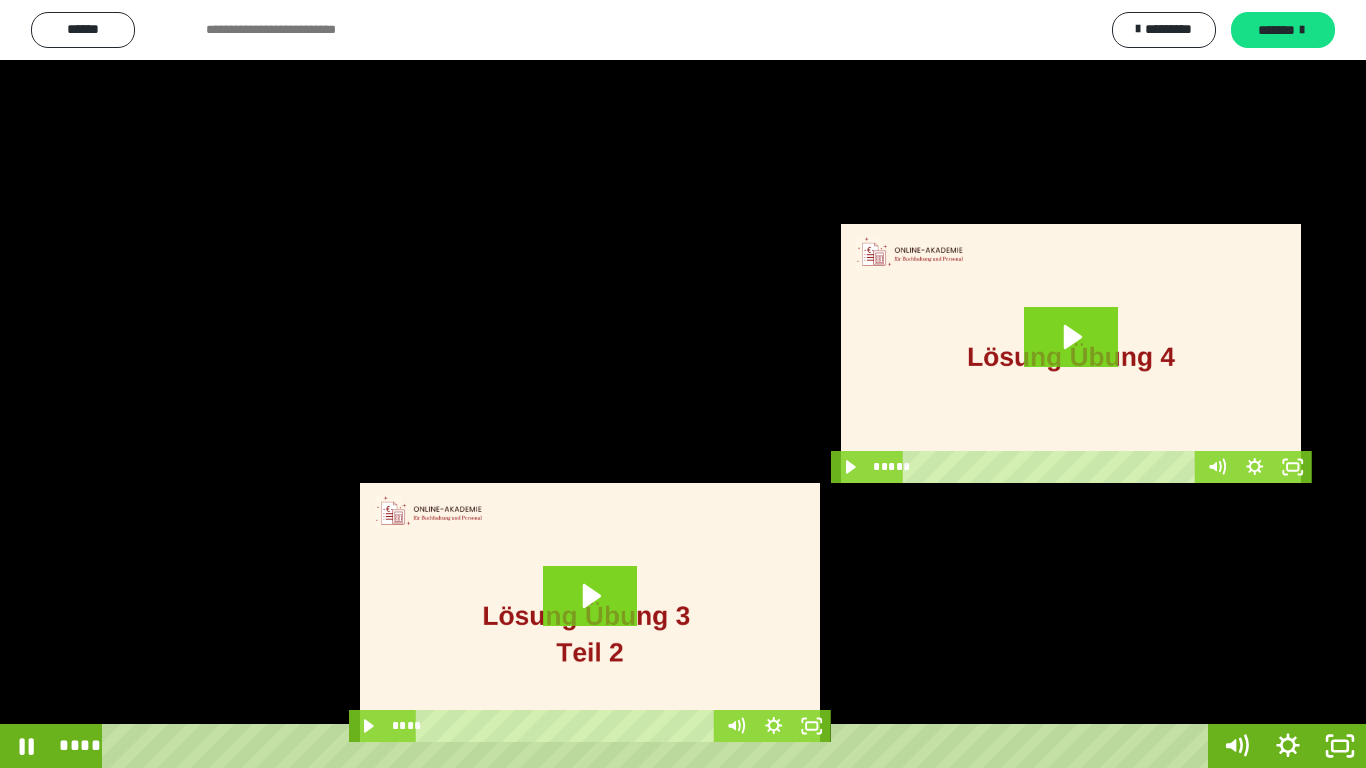 click at bounding box center (683, 384) 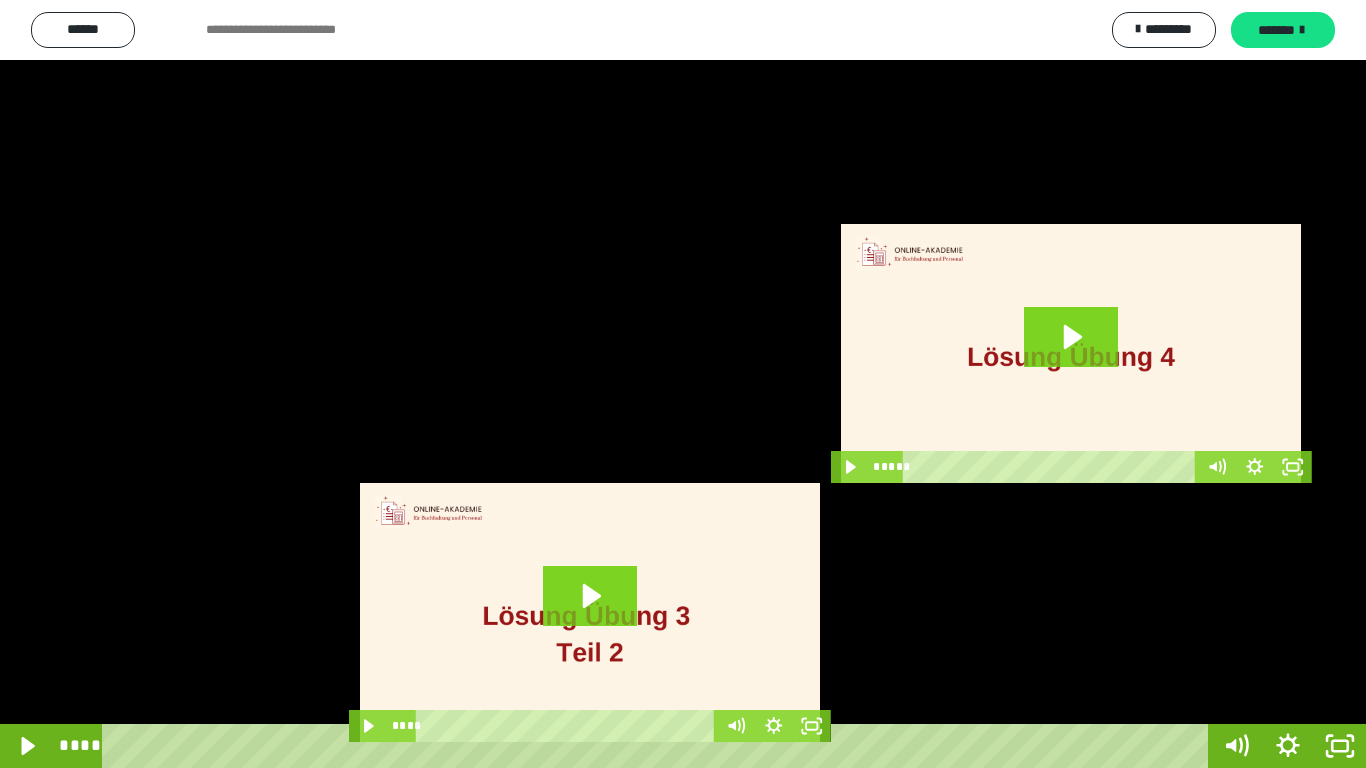 click at bounding box center [683, 384] 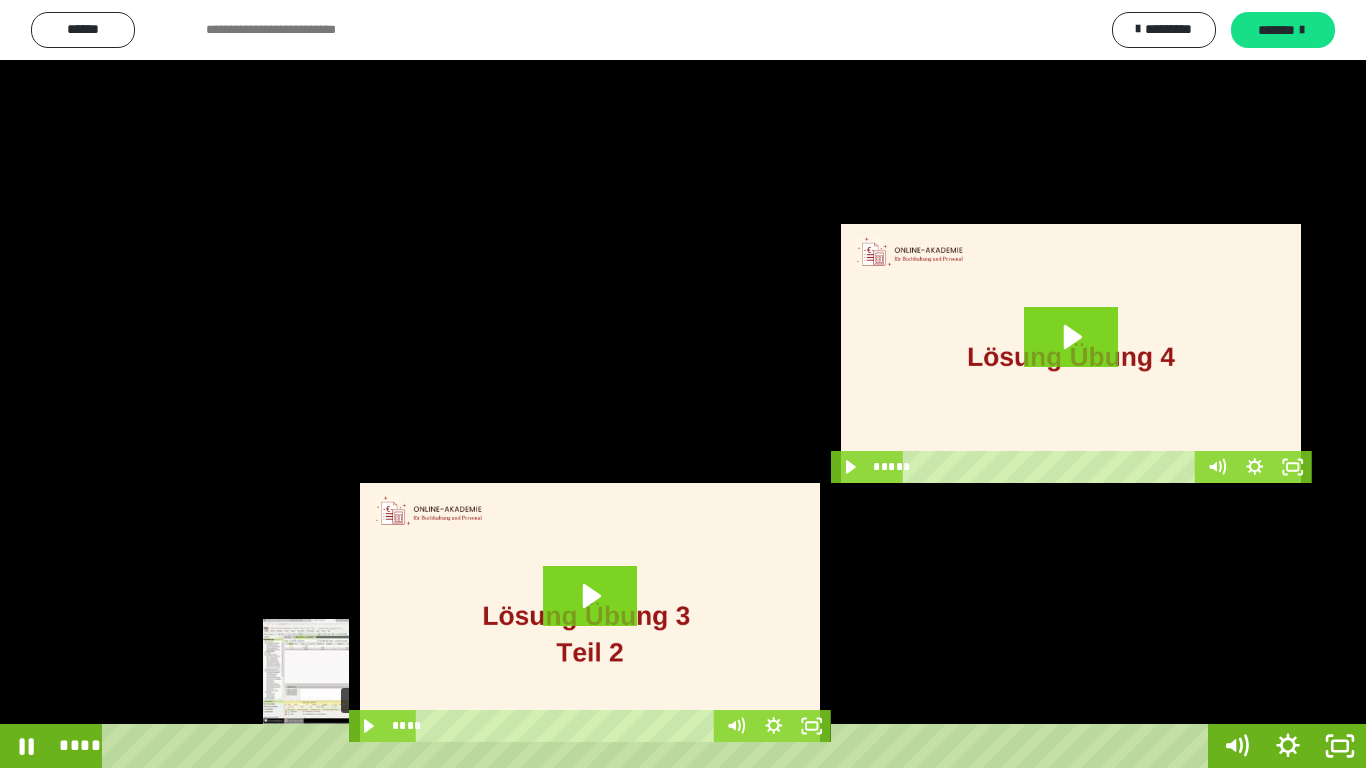 click on "****" at bounding box center [659, 746] 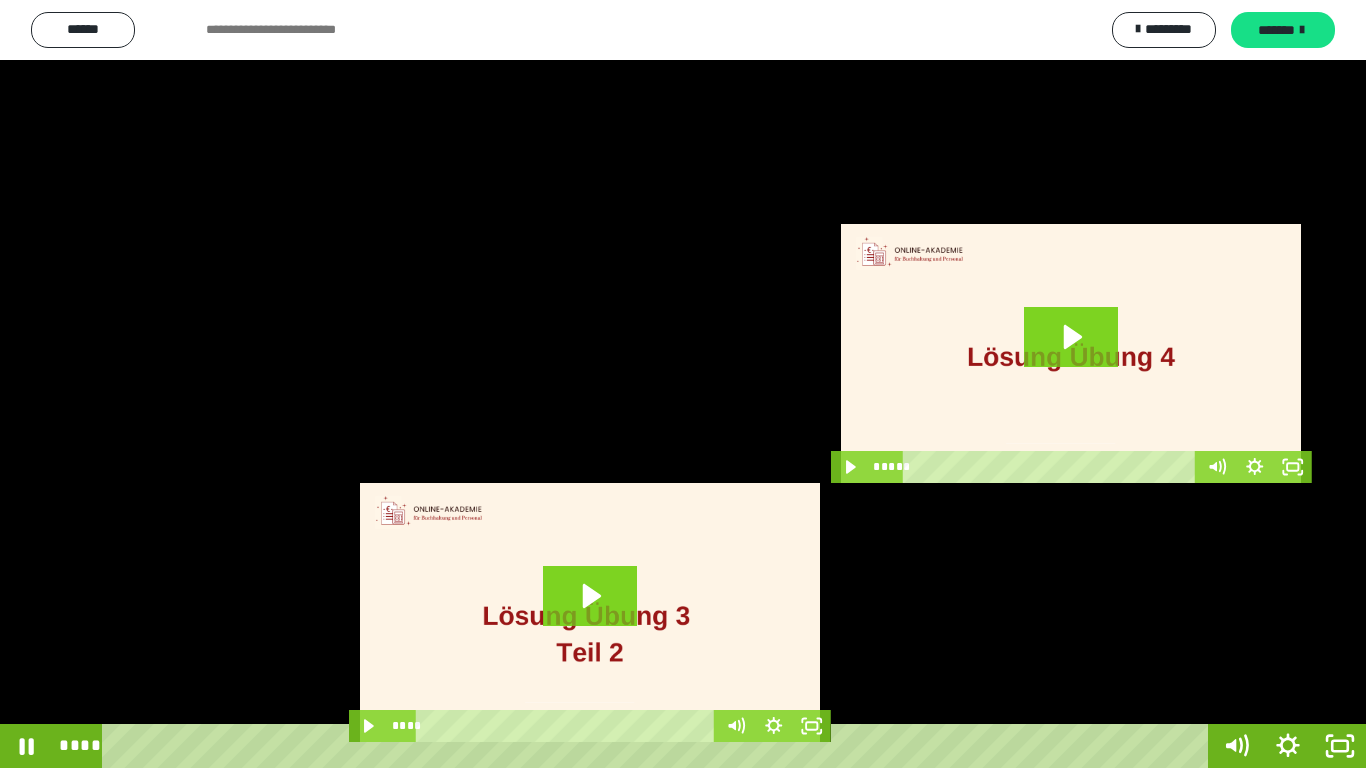 click on "****" at bounding box center (659, 746) 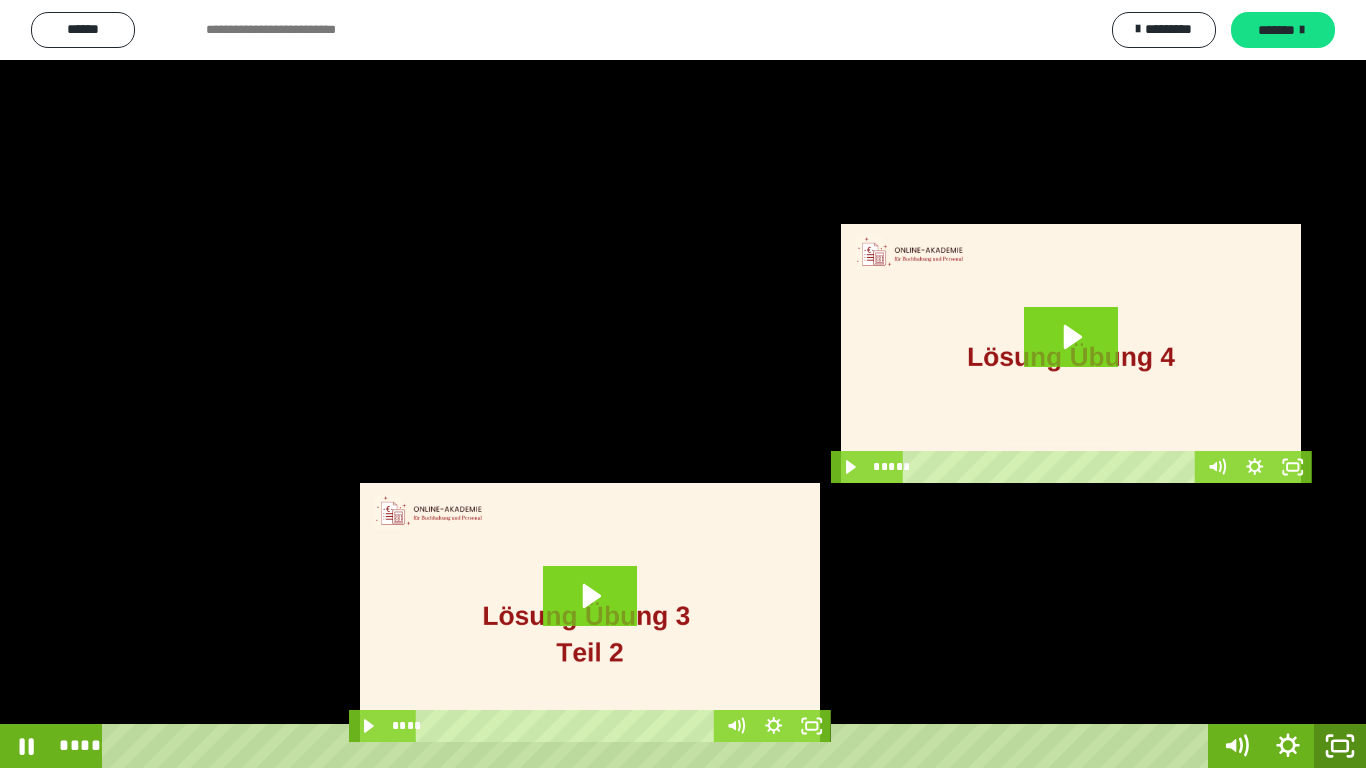 click 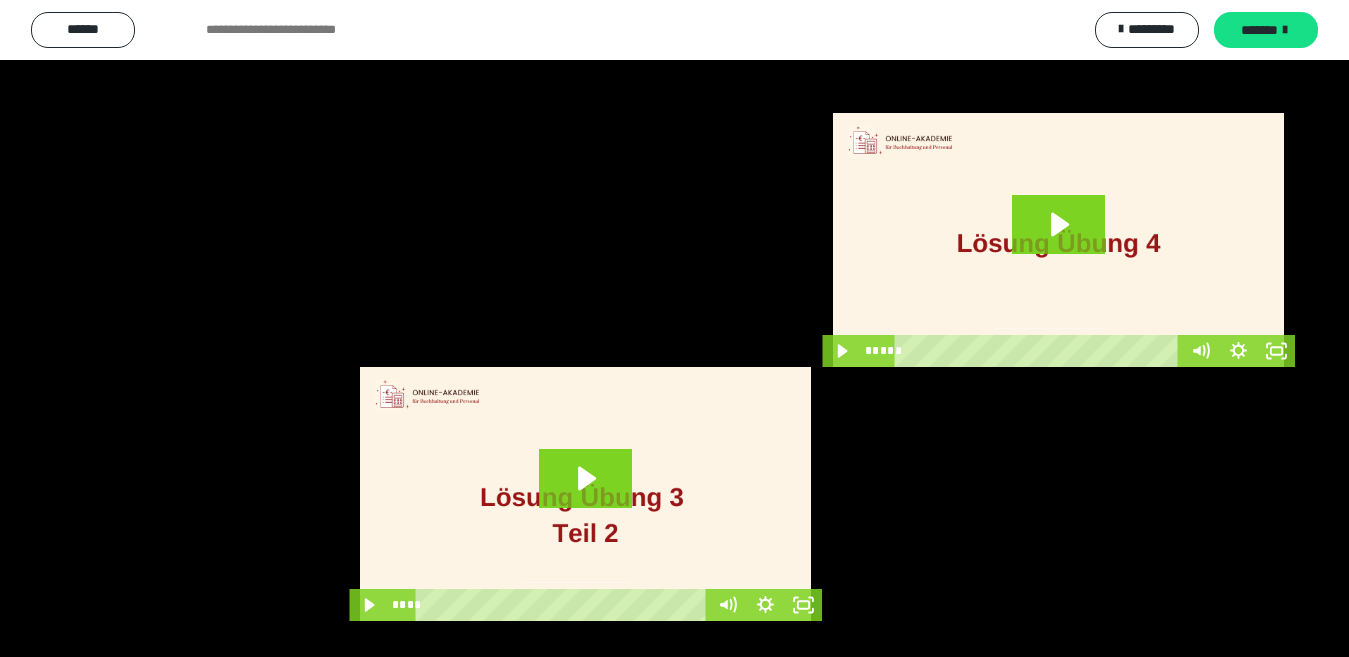 scroll, scrollTop: 129, scrollLeft: 0, axis: vertical 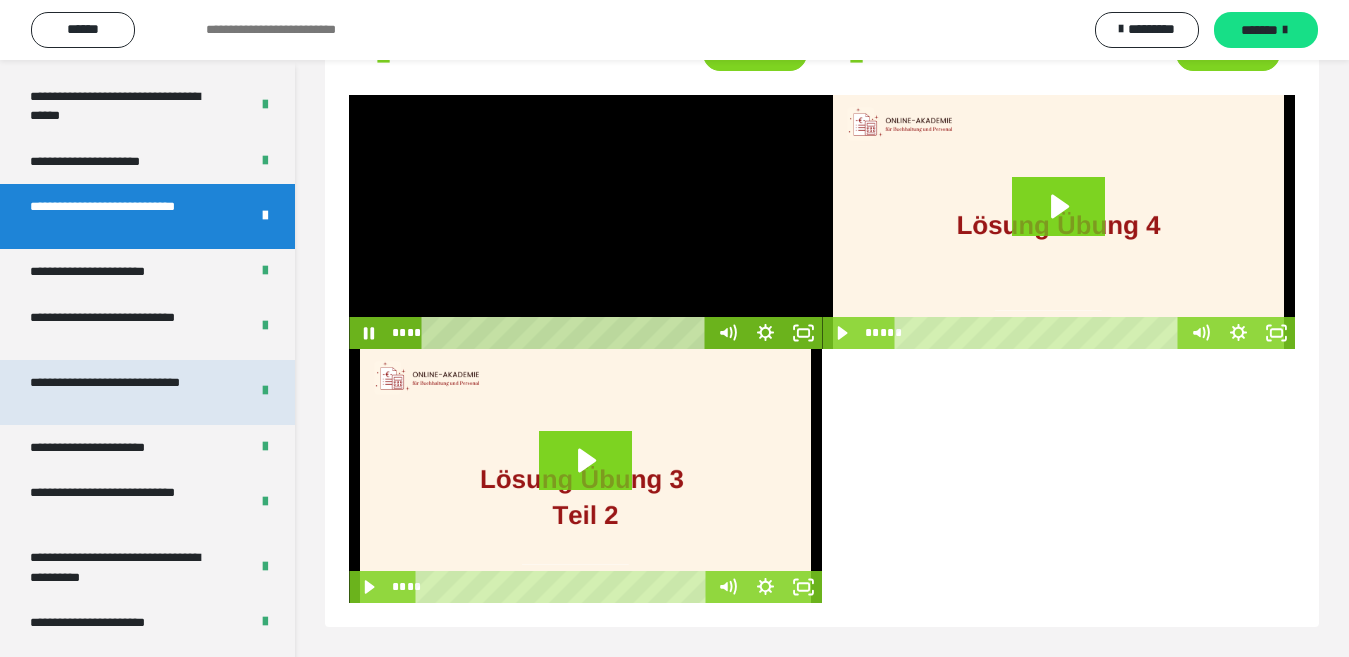 click on "**********" at bounding box center (123, 392) 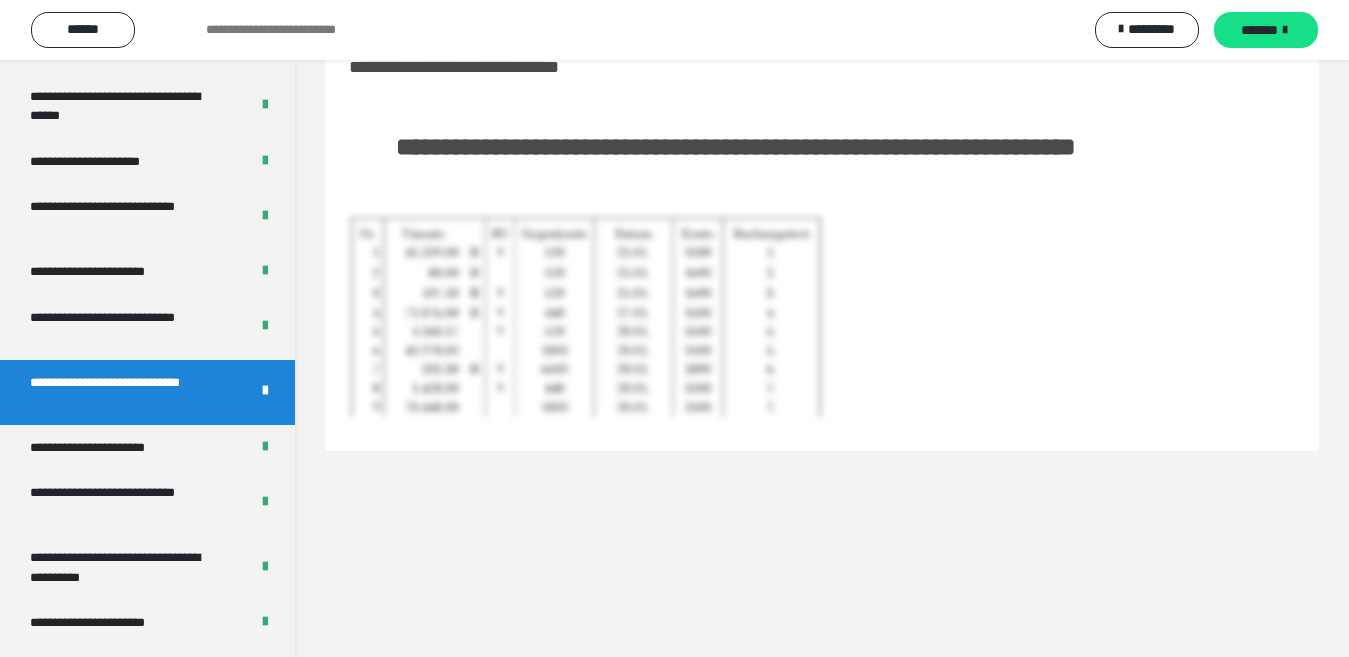 scroll, scrollTop: 60, scrollLeft: 0, axis: vertical 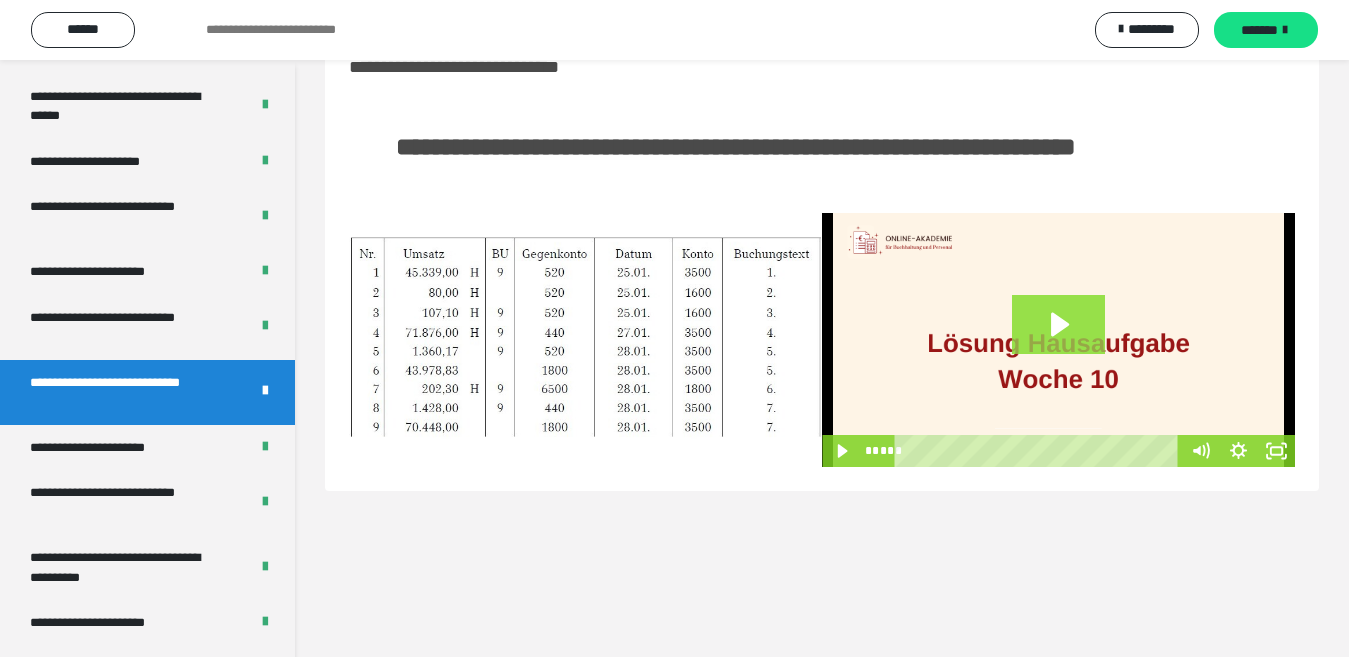 click 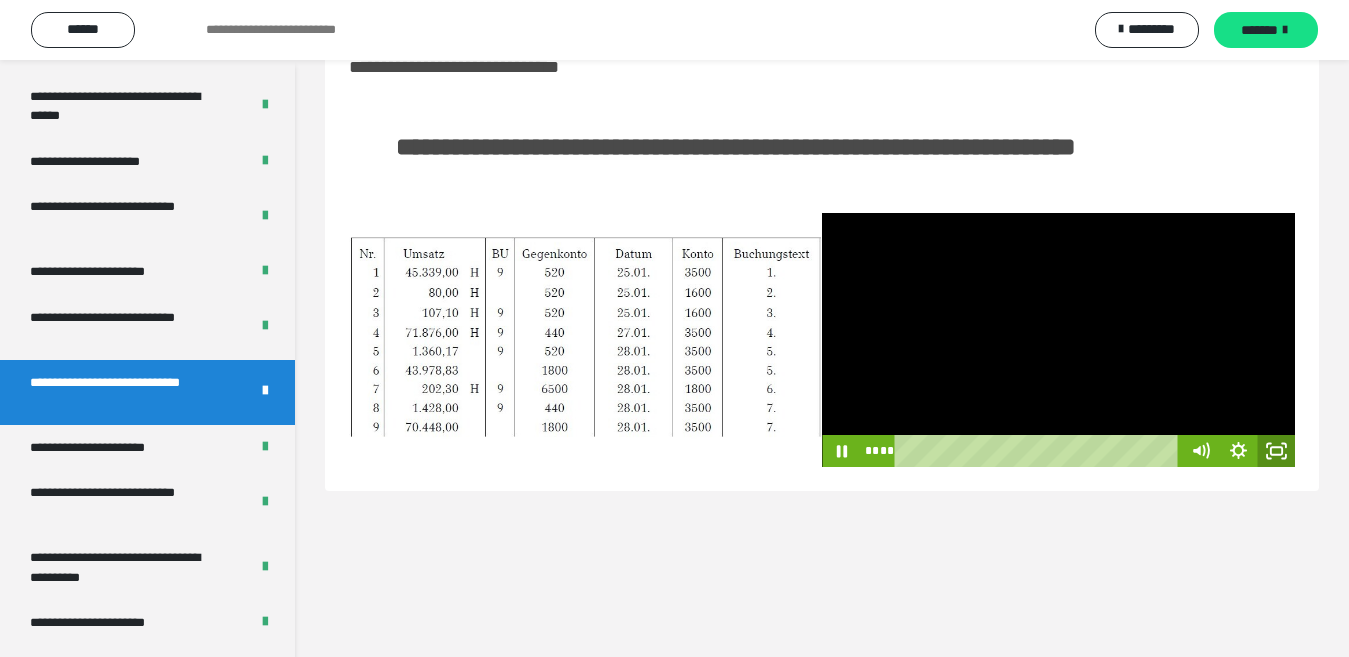click 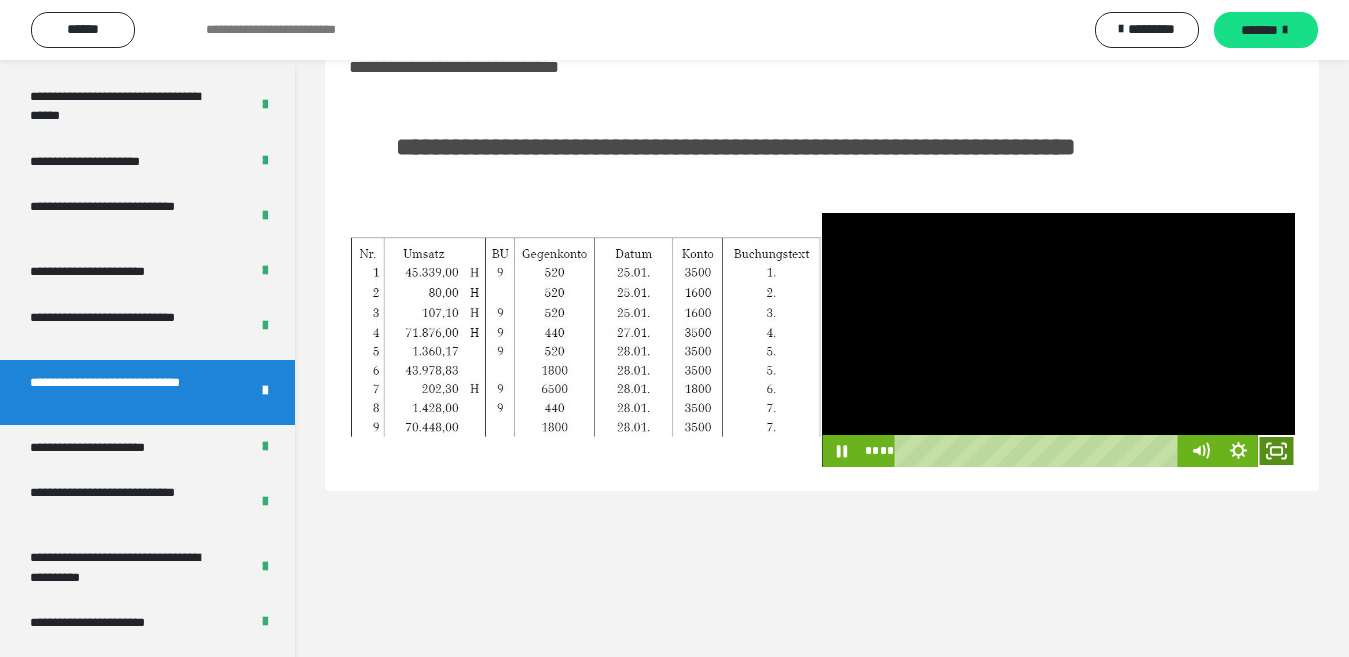 click 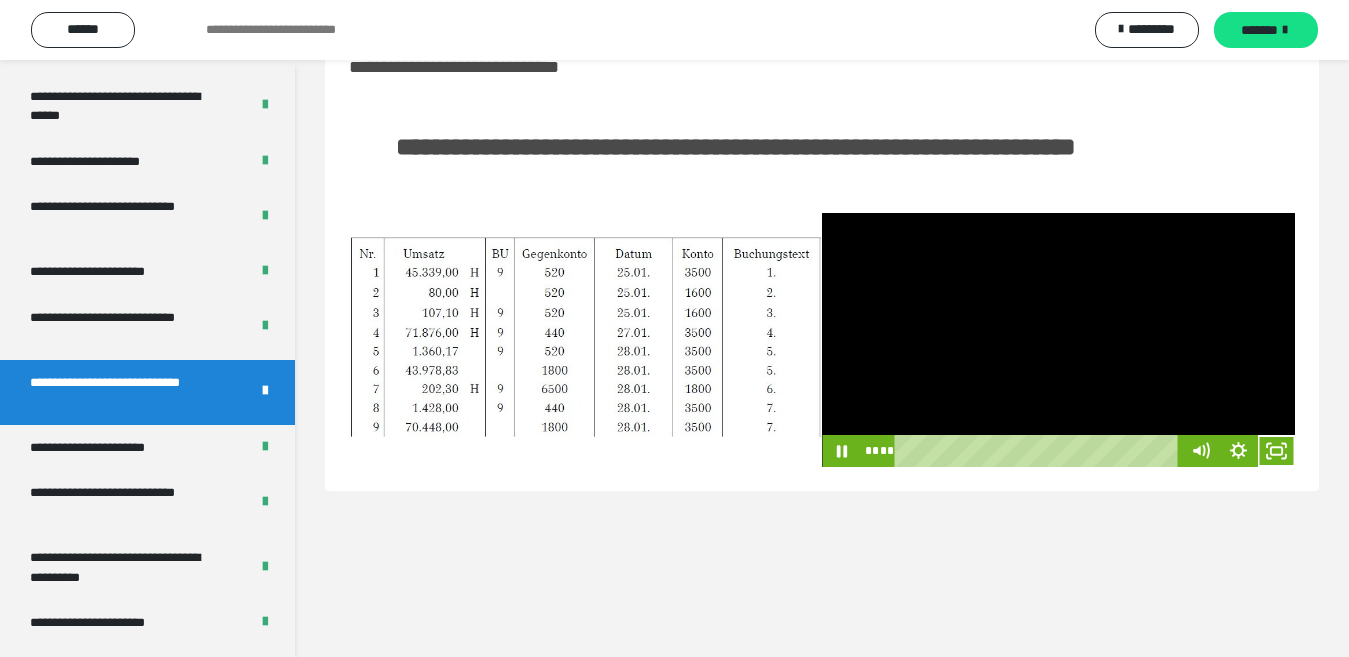 click at bounding box center (1058, 340) 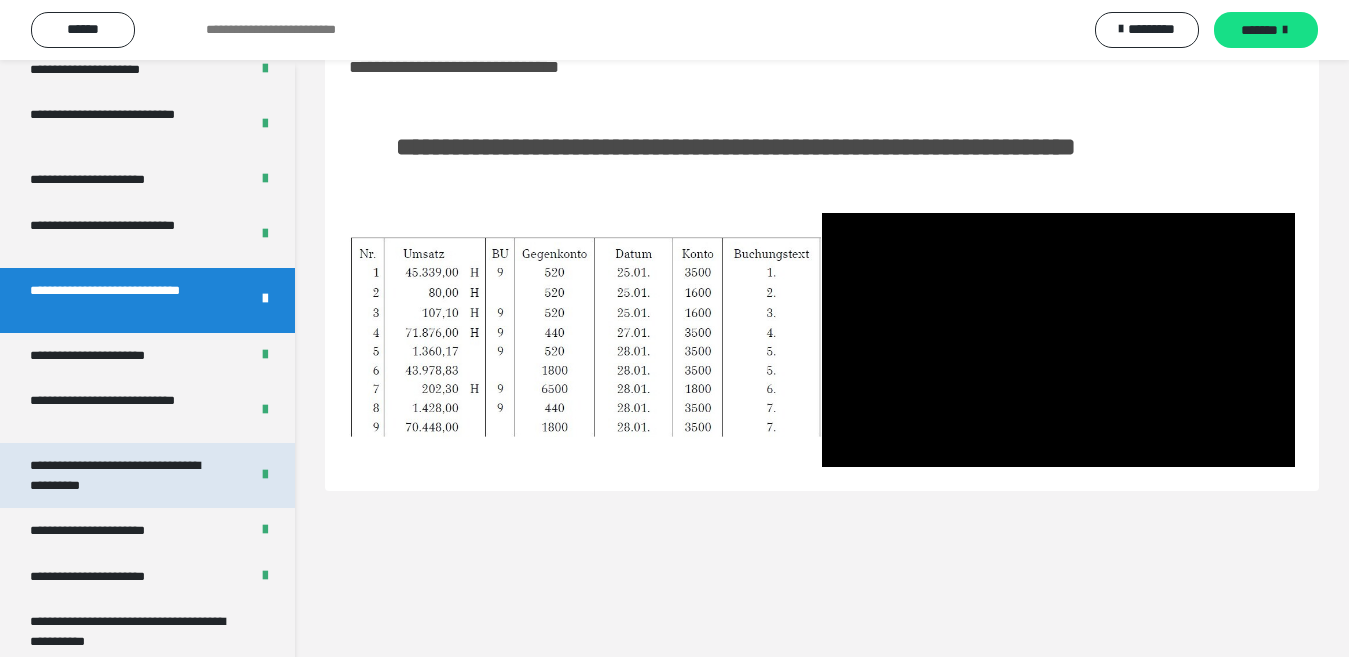 scroll, scrollTop: 3933, scrollLeft: 0, axis: vertical 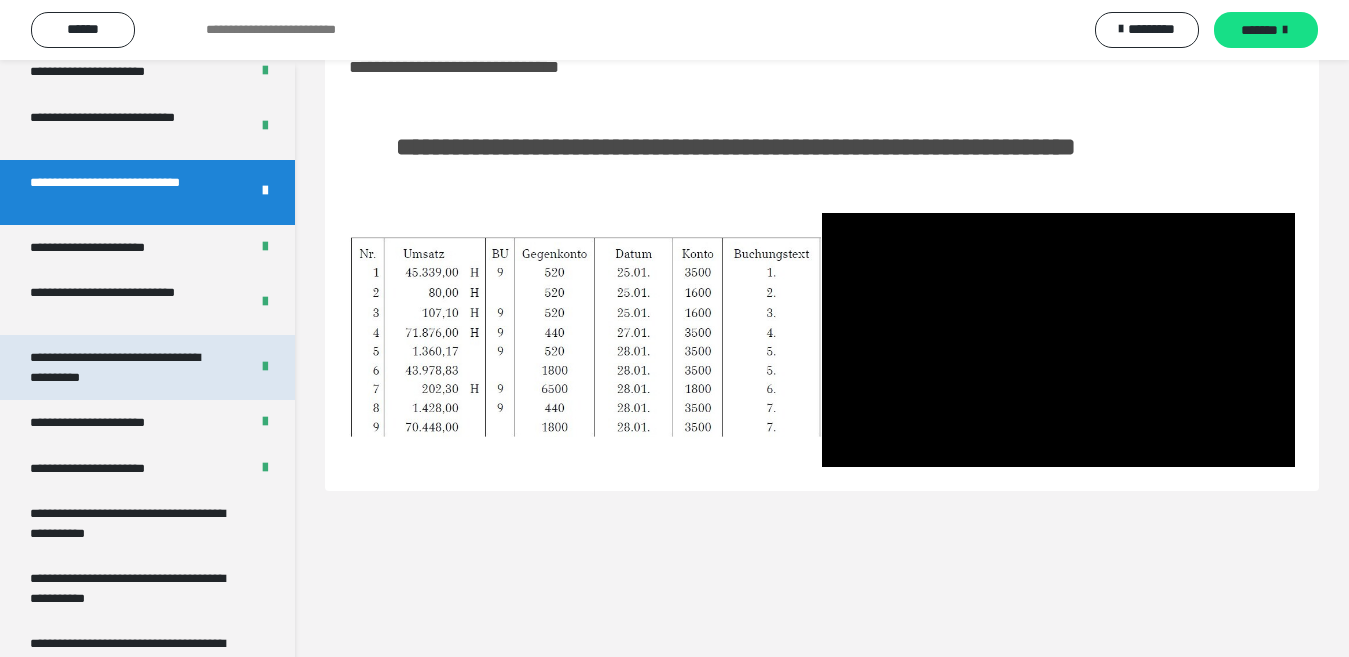 click on "**********" at bounding box center [123, 367] 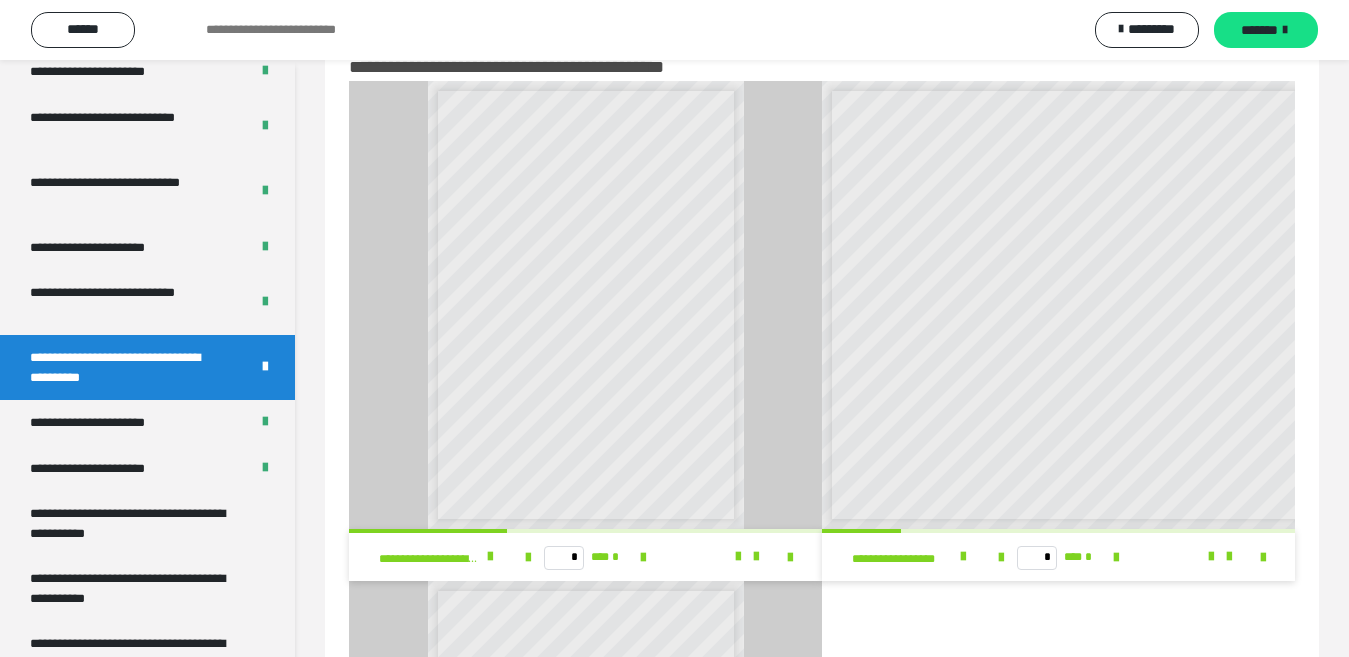 scroll, scrollTop: 9, scrollLeft: 0, axis: vertical 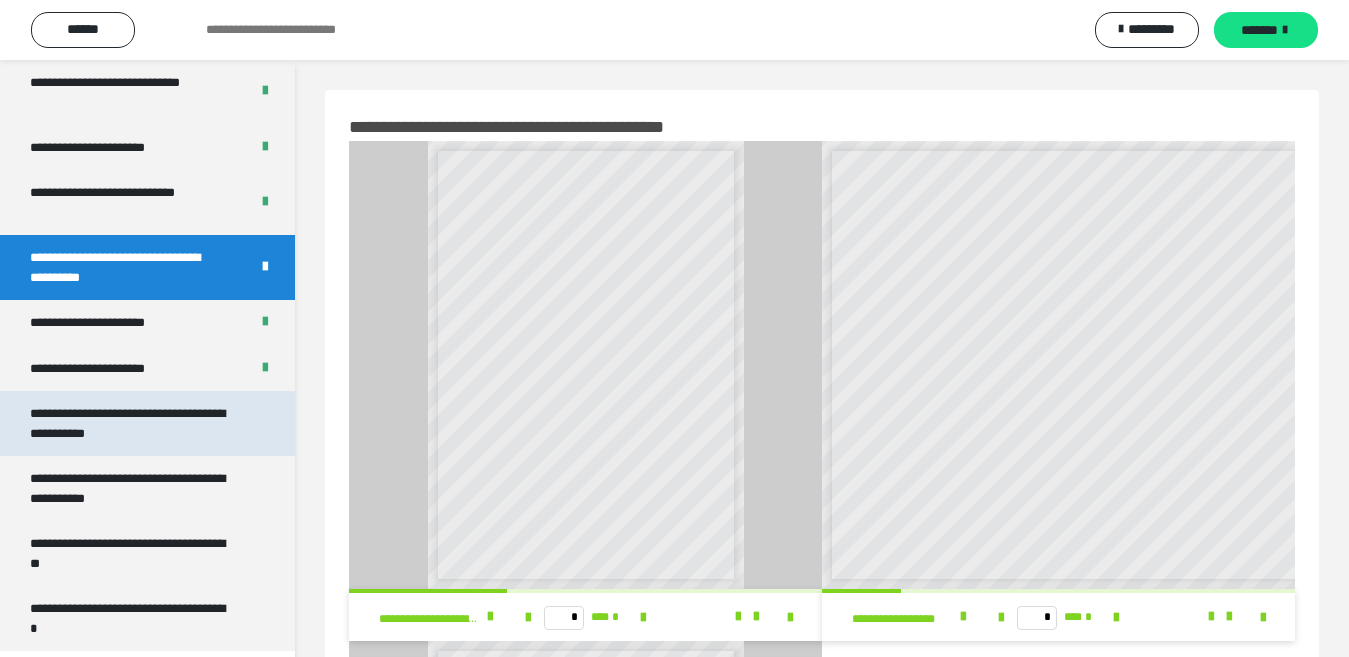 click on "**********" at bounding box center (131, 423) 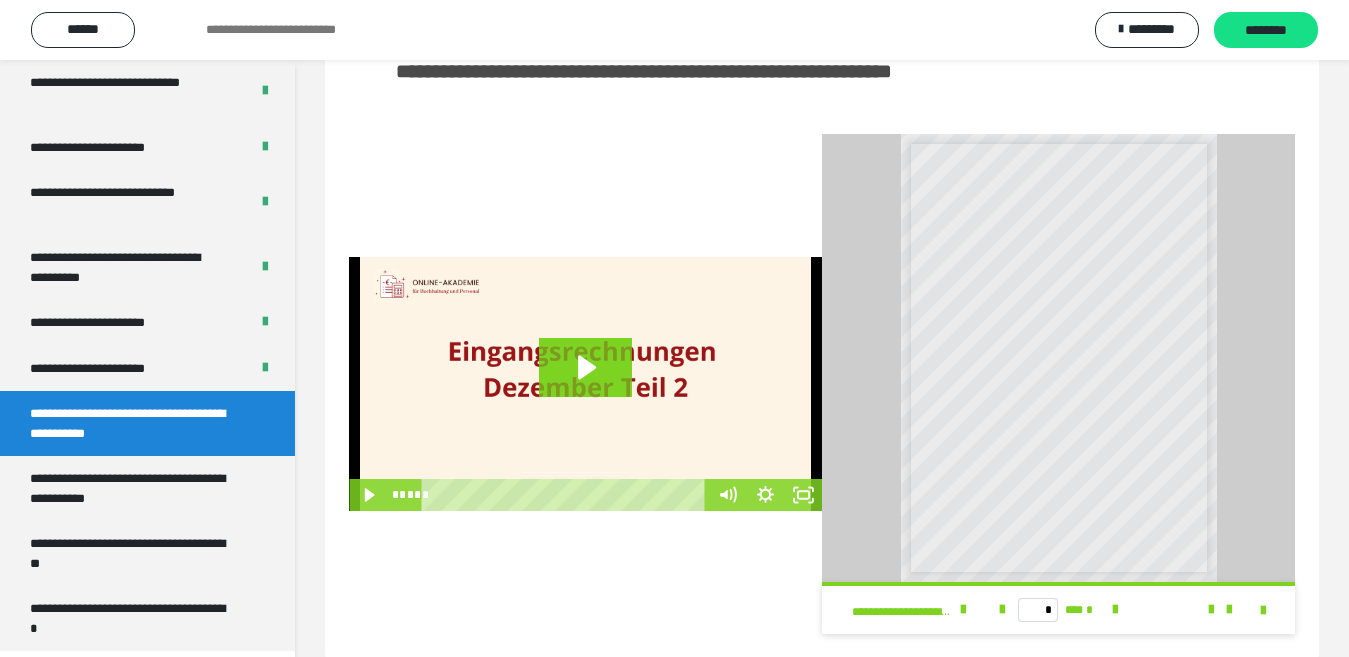 scroll, scrollTop: 489, scrollLeft: 0, axis: vertical 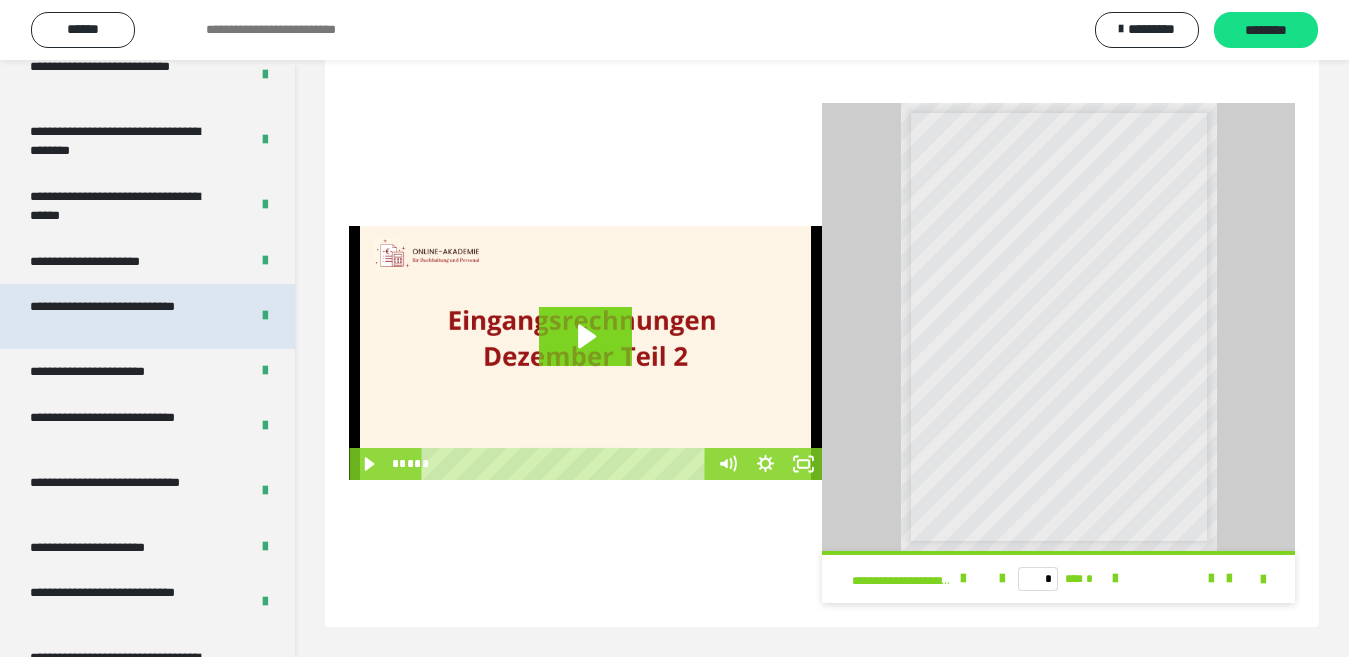 click on "**********" at bounding box center [123, 316] 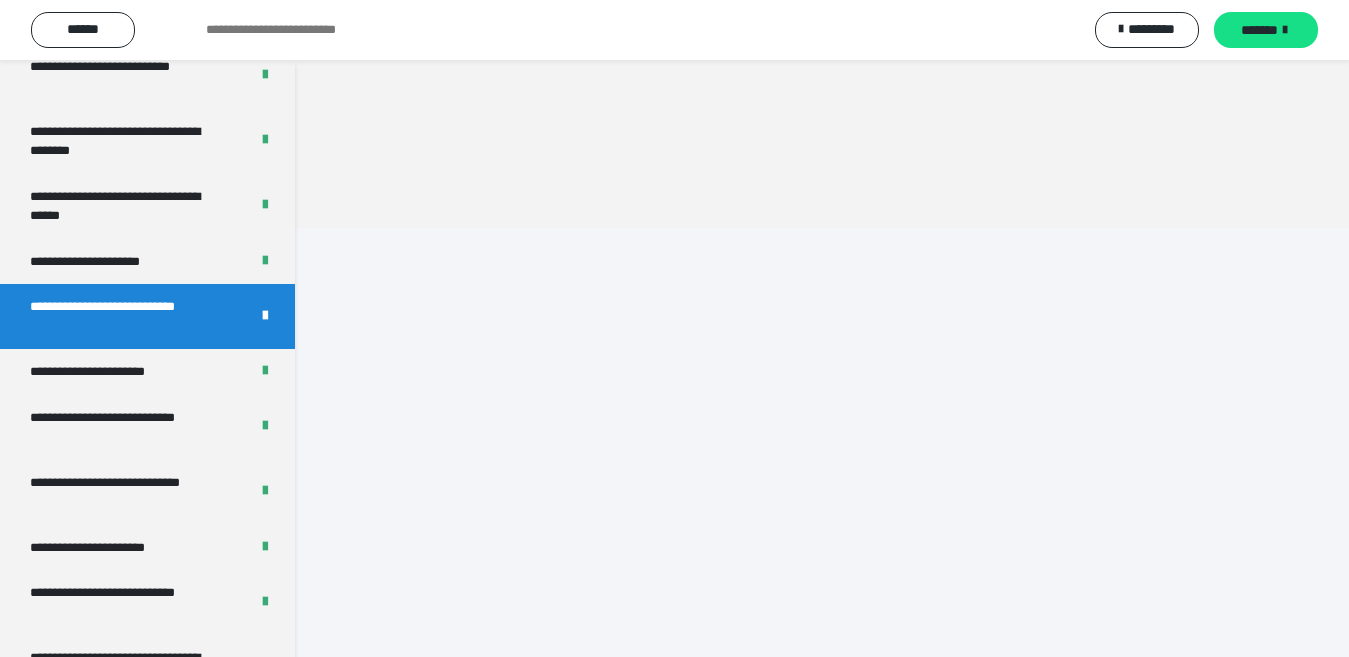 scroll, scrollTop: 60, scrollLeft: 0, axis: vertical 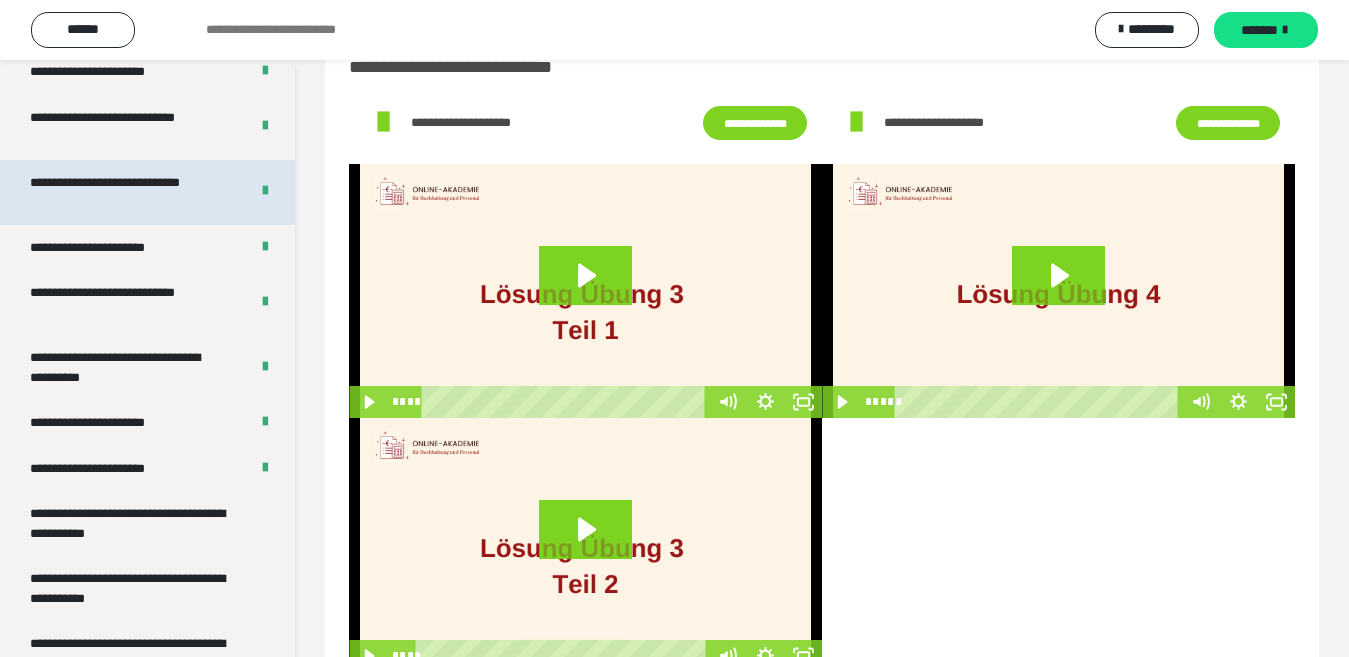 click on "**********" at bounding box center [123, 192] 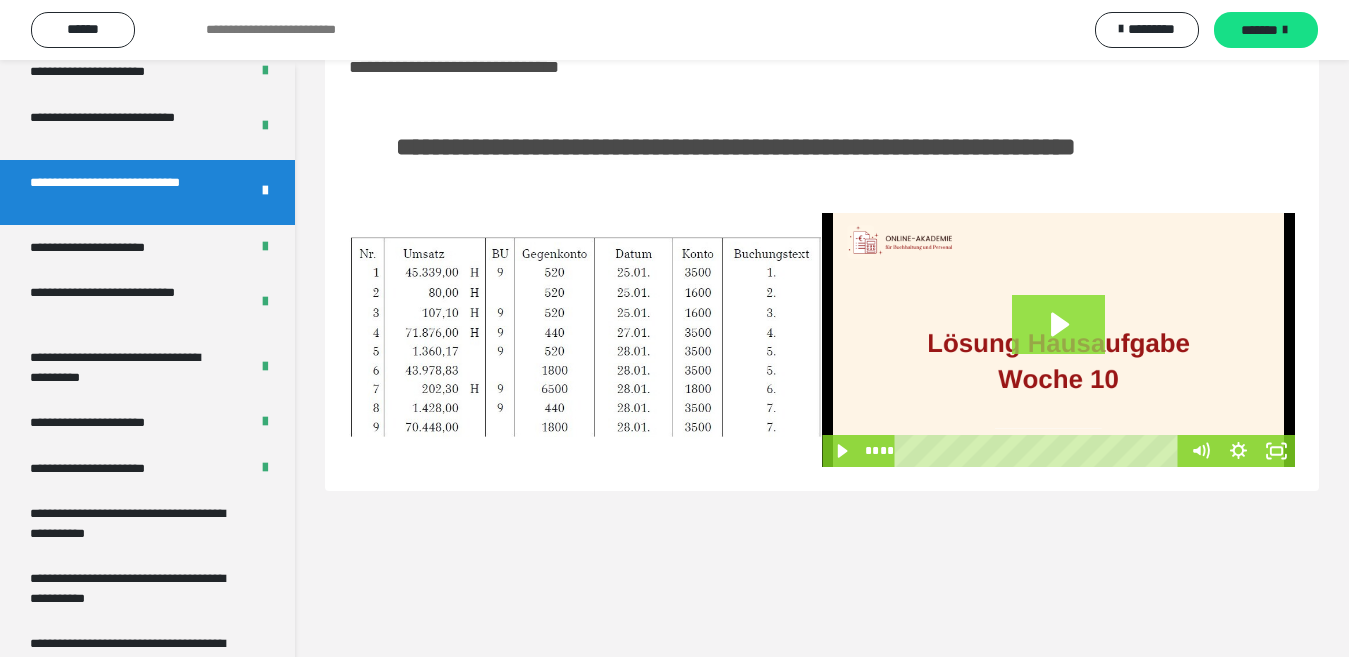 click 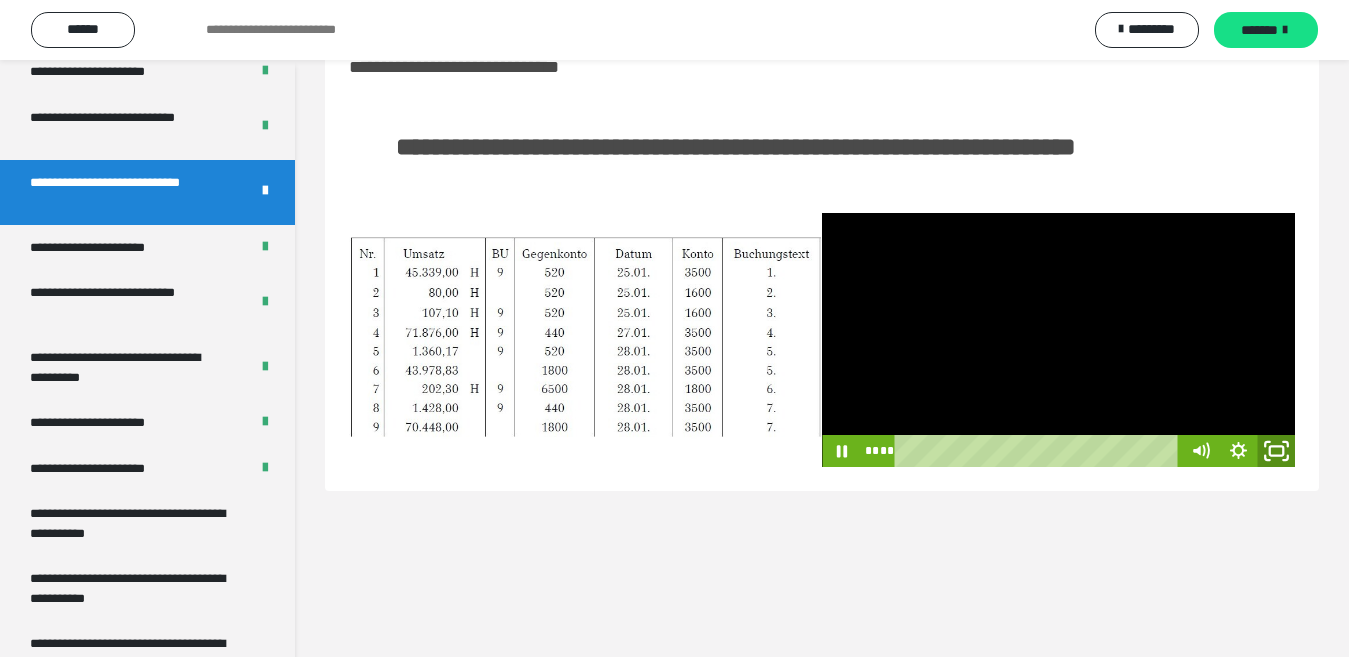 click 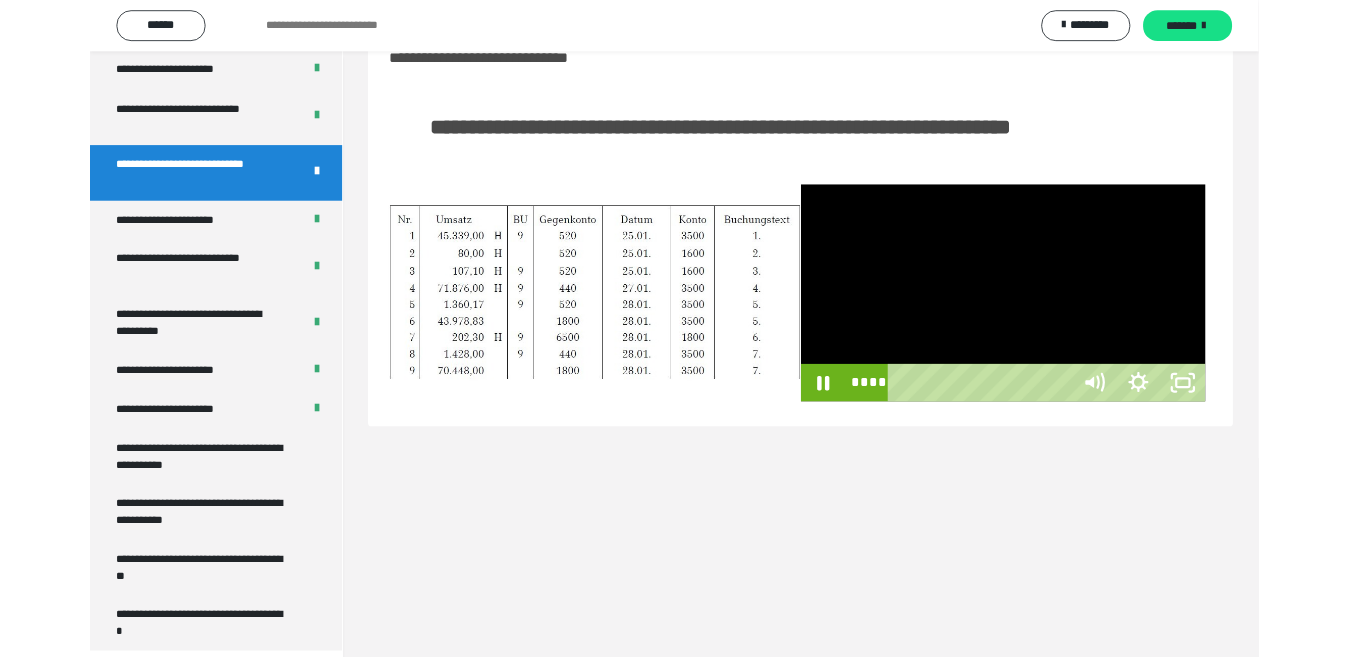 scroll, scrollTop: 3922, scrollLeft: 0, axis: vertical 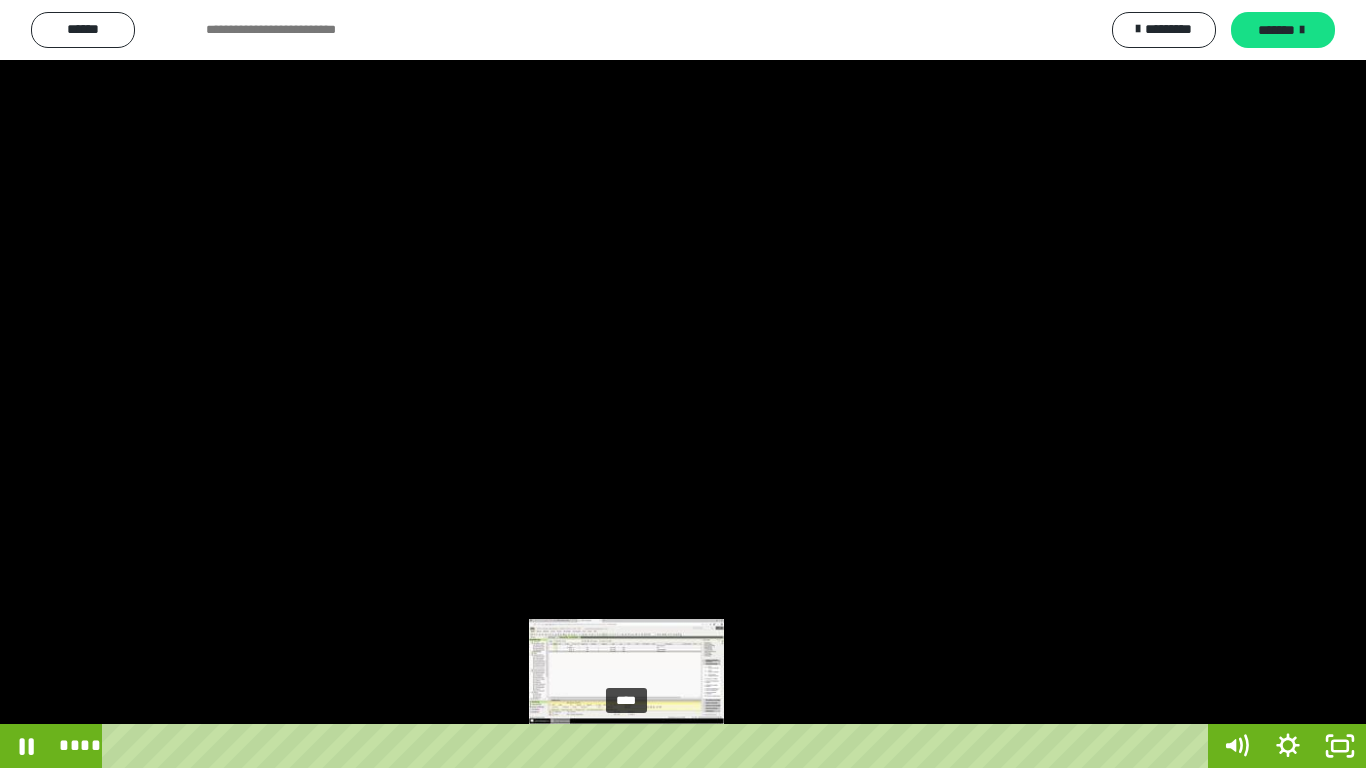 click on "****" at bounding box center [659, 746] 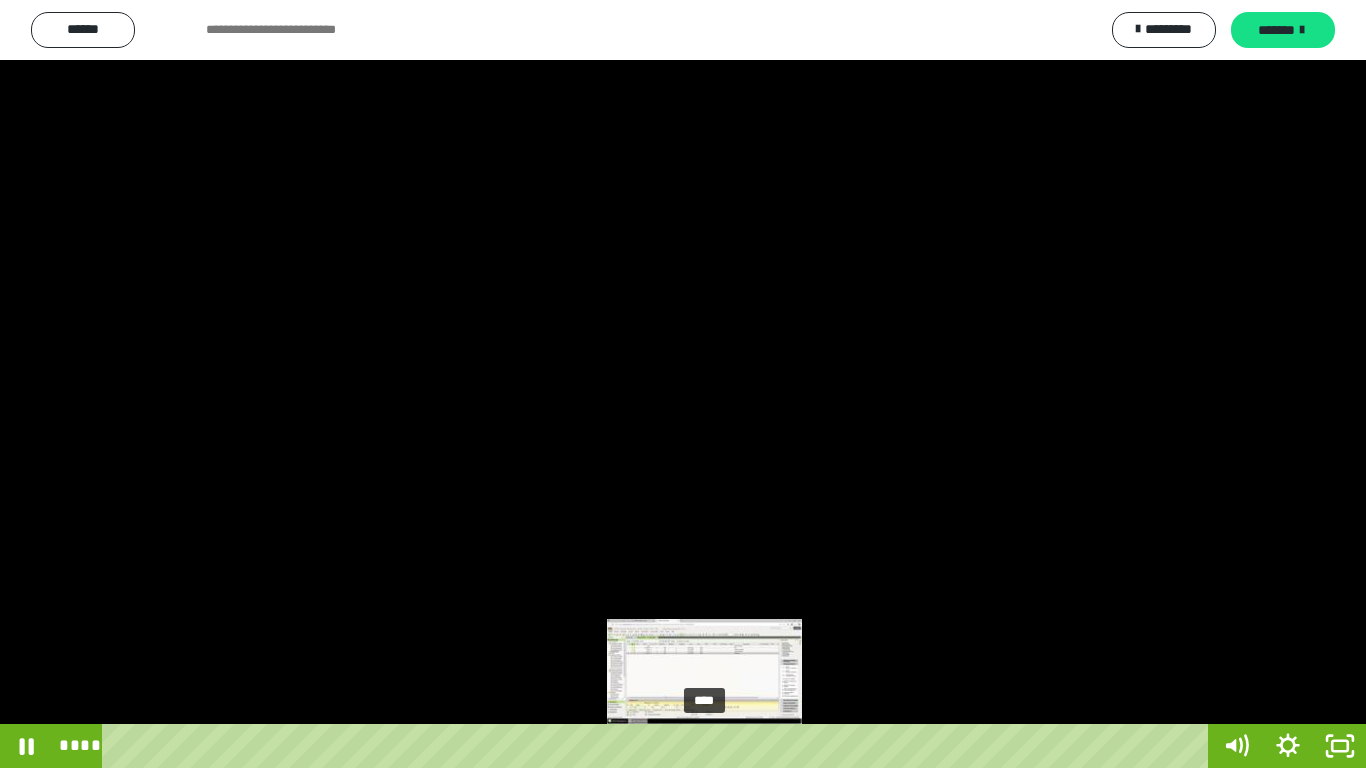 click on "****" at bounding box center (659, 746) 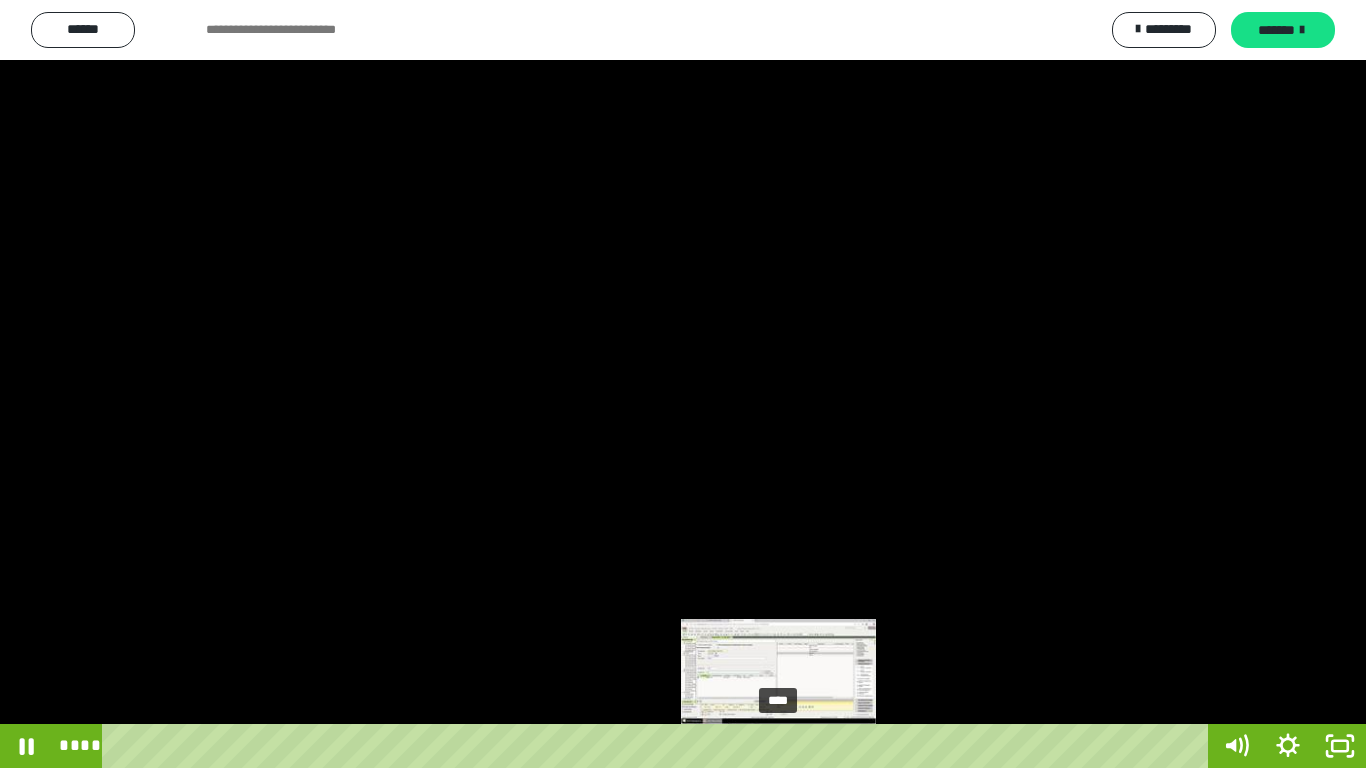 click on "****" at bounding box center [659, 746] 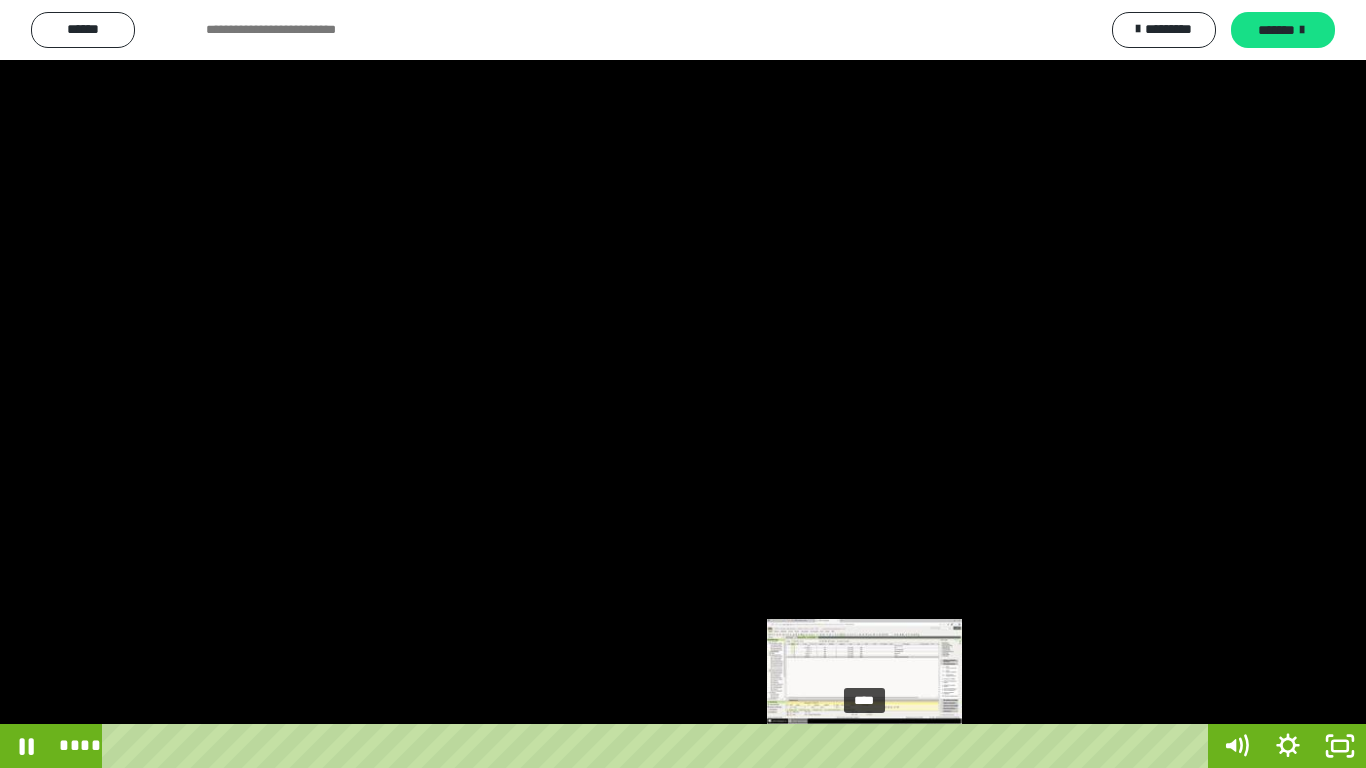 click on "****" at bounding box center (659, 746) 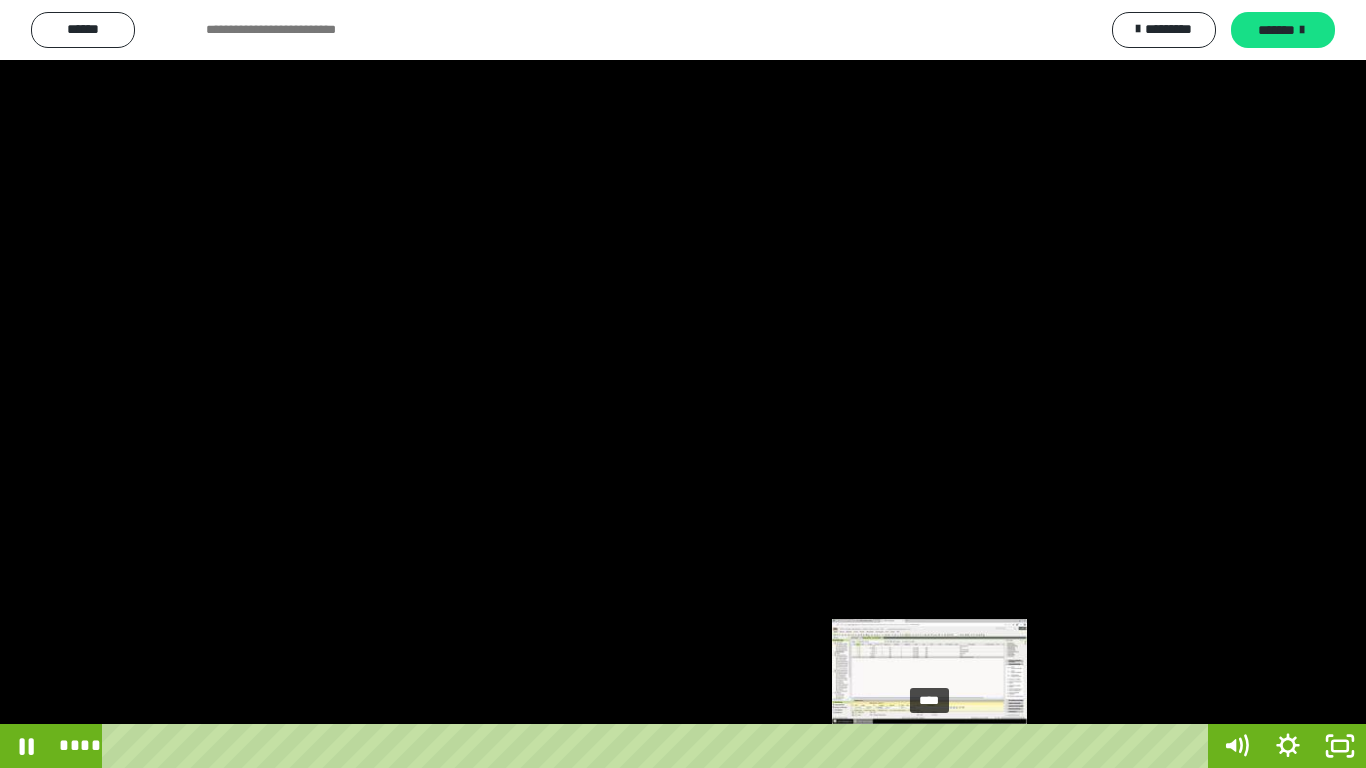 click on "****" at bounding box center [659, 746] 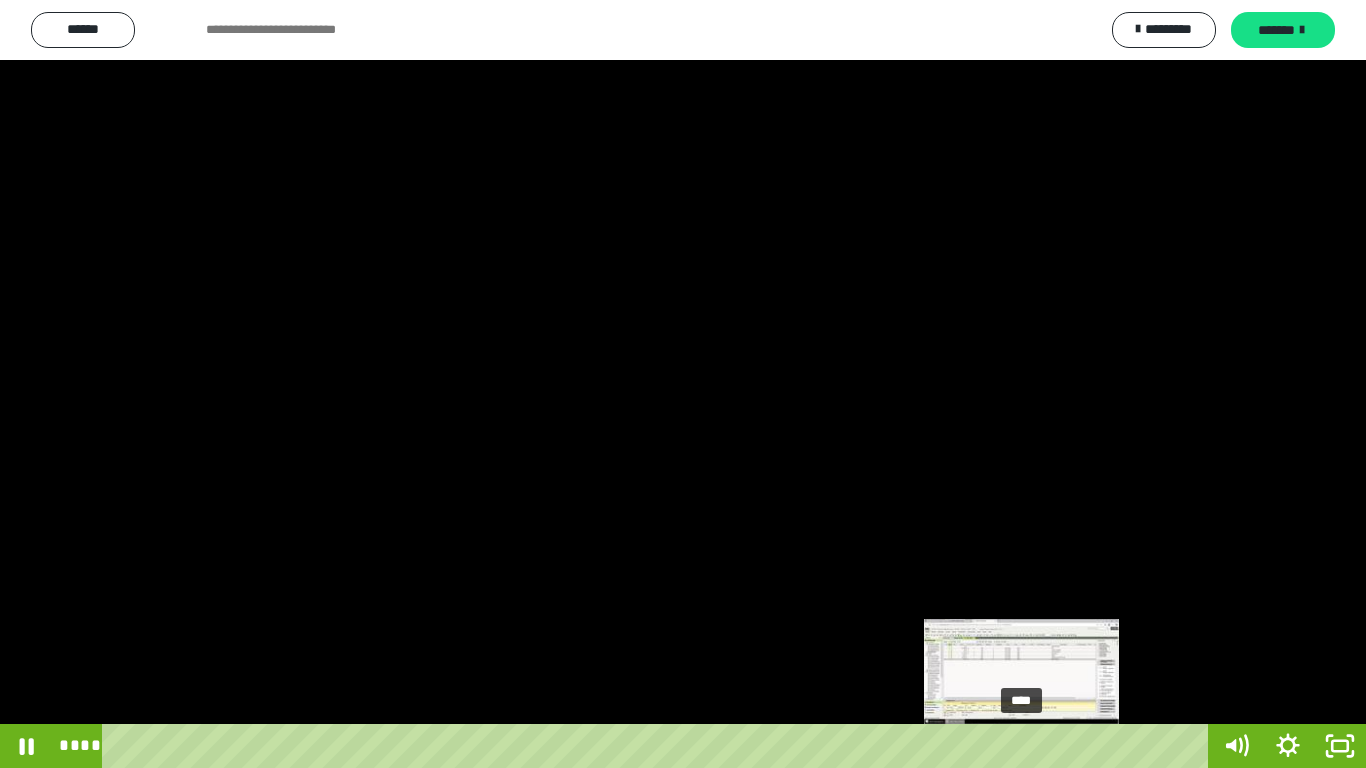 click on "****" at bounding box center [659, 746] 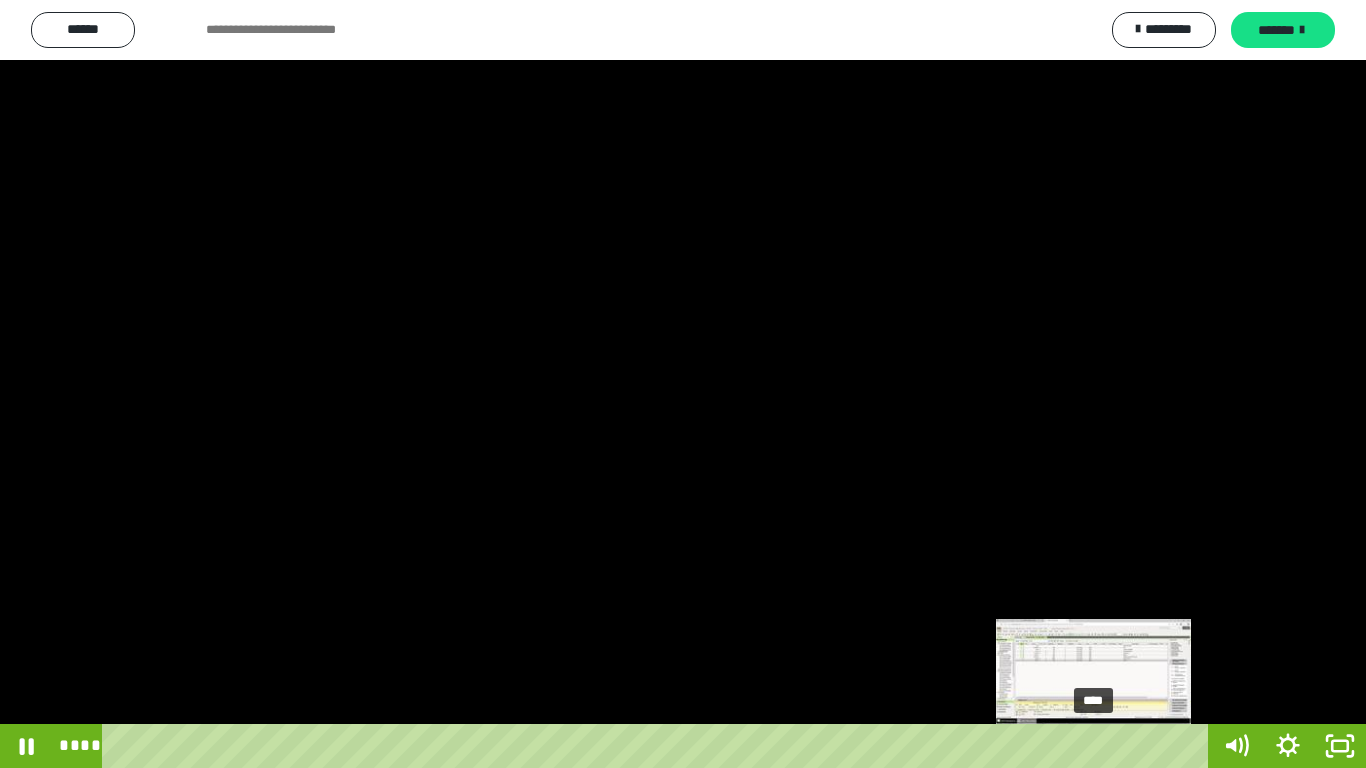 click on "****" at bounding box center (659, 746) 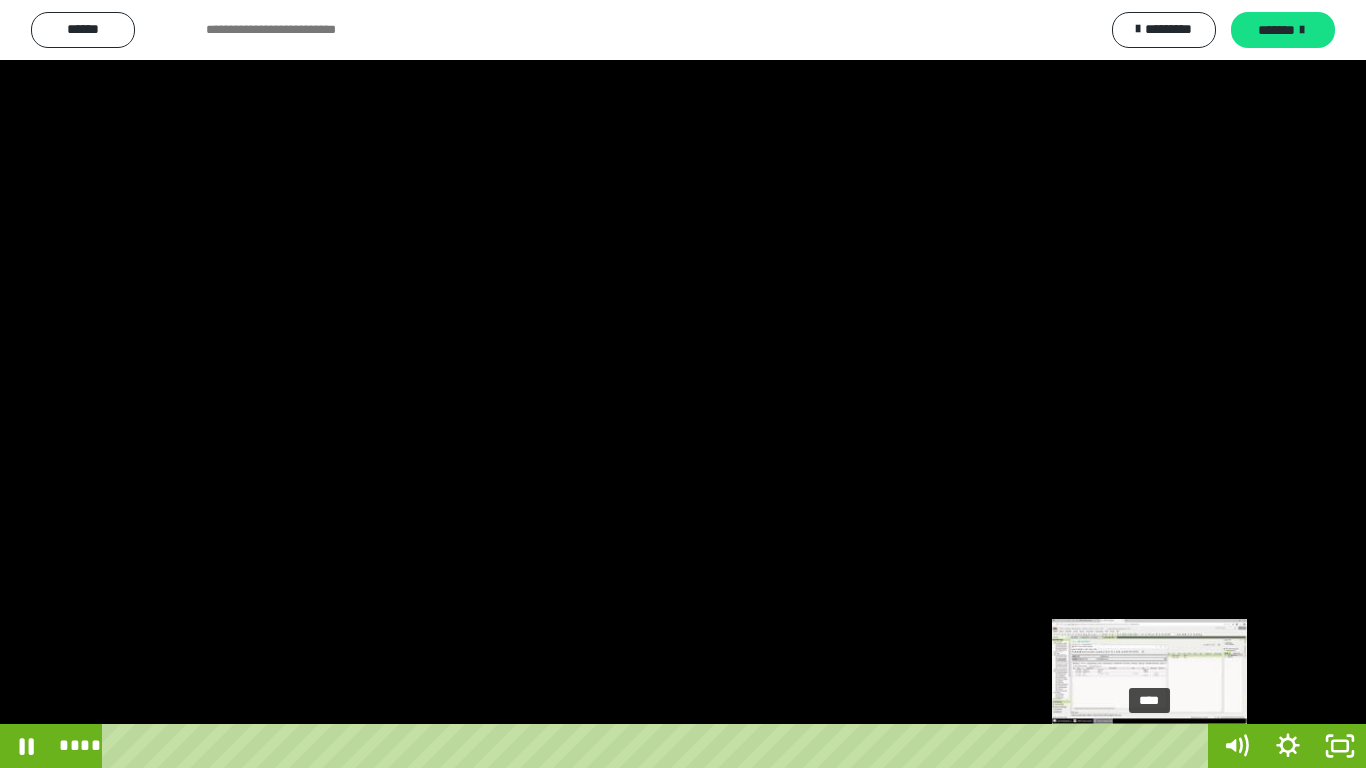 click on "****" at bounding box center [659, 746] 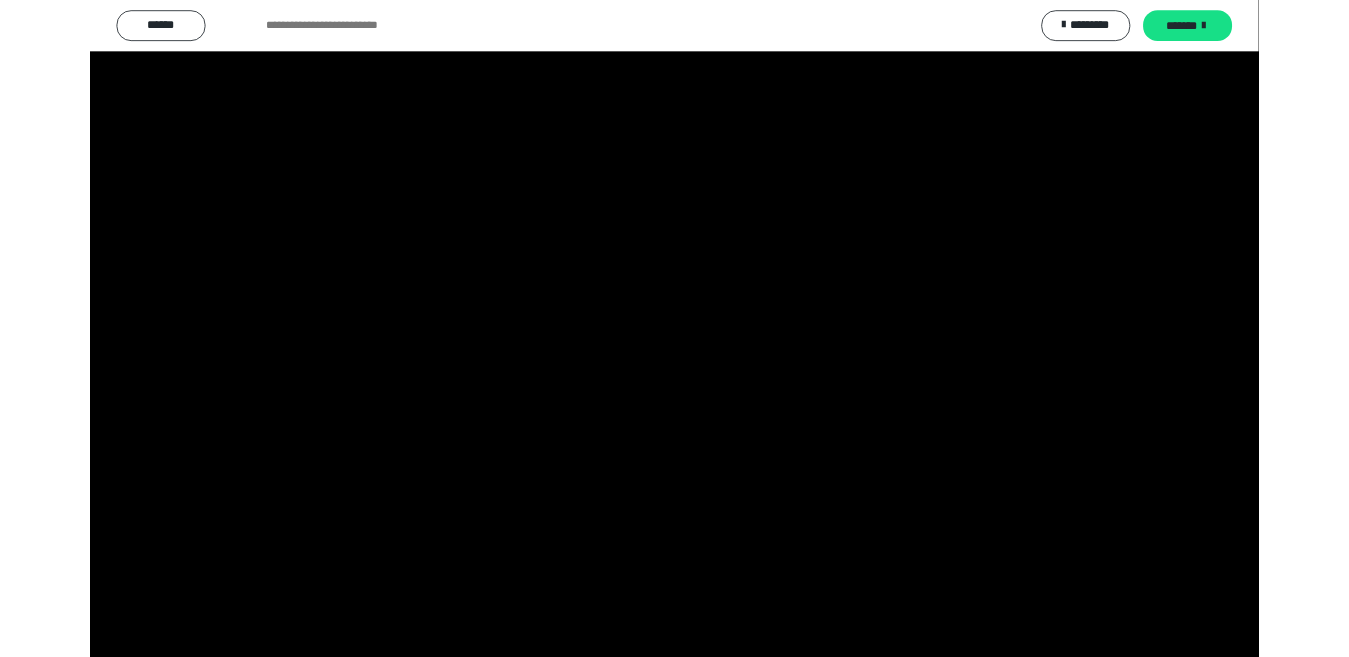 scroll, scrollTop: 3933, scrollLeft: 0, axis: vertical 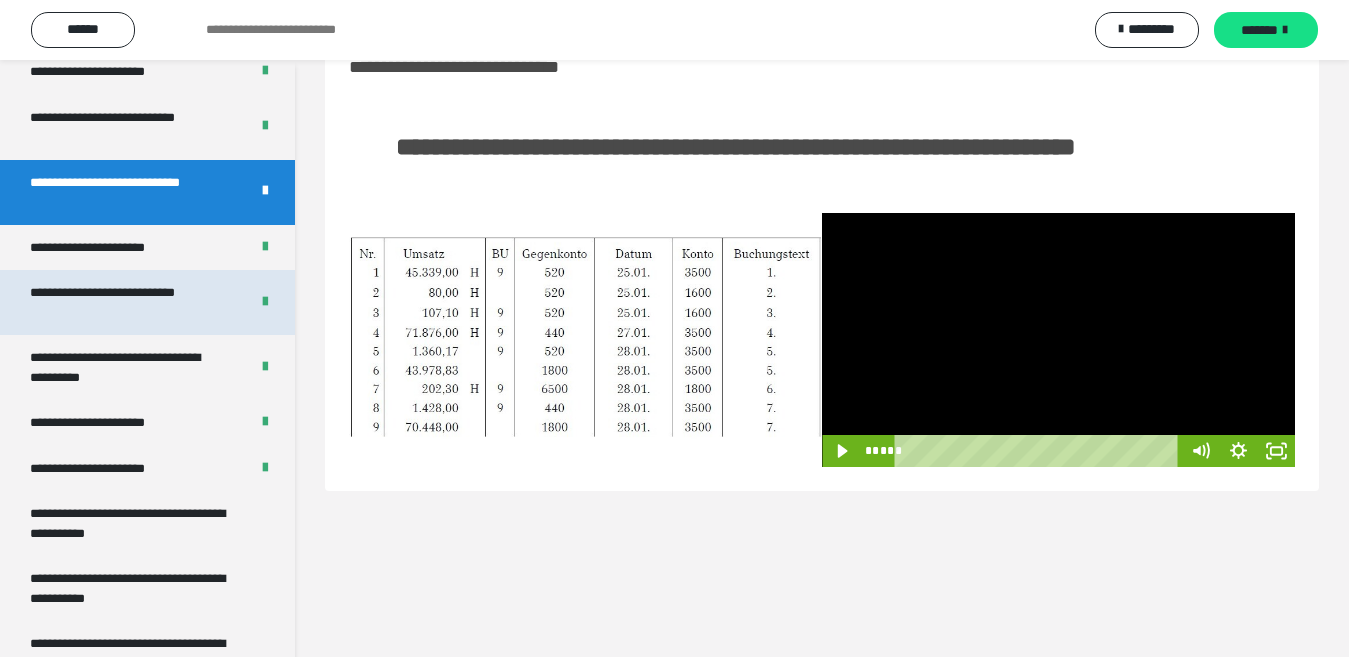 click on "**********" at bounding box center [123, 302] 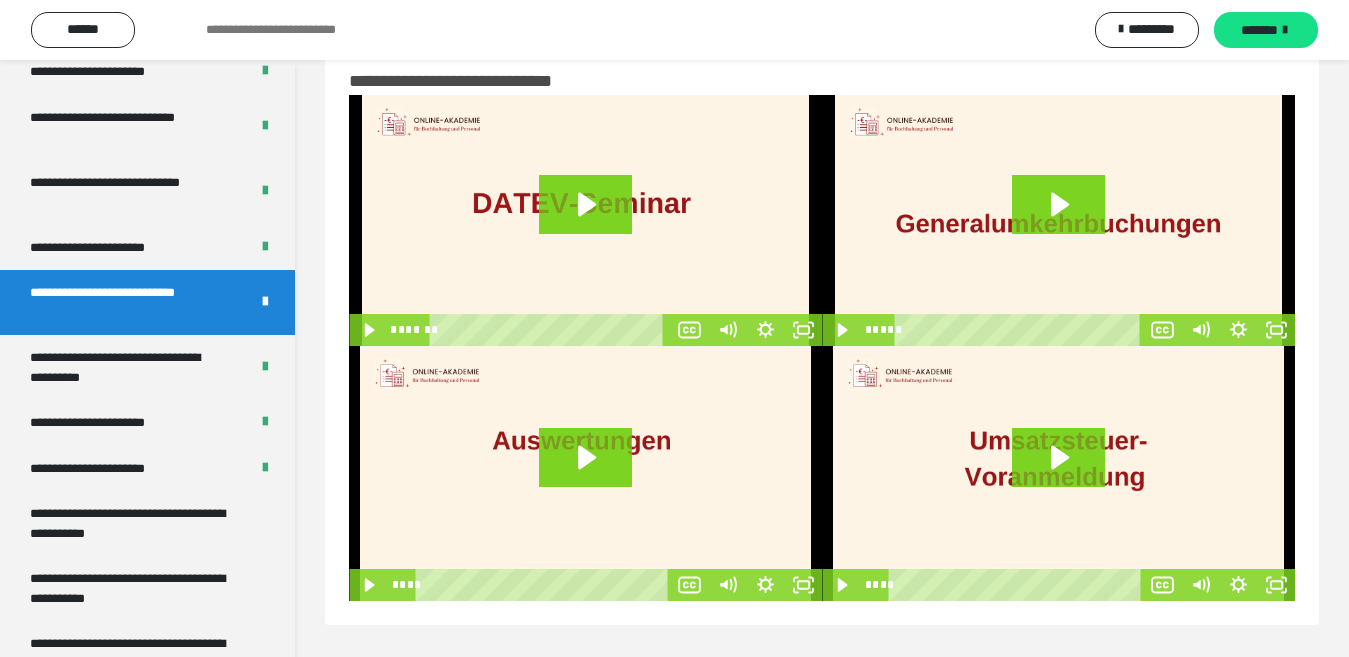 scroll, scrollTop: 0, scrollLeft: 0, axis: both 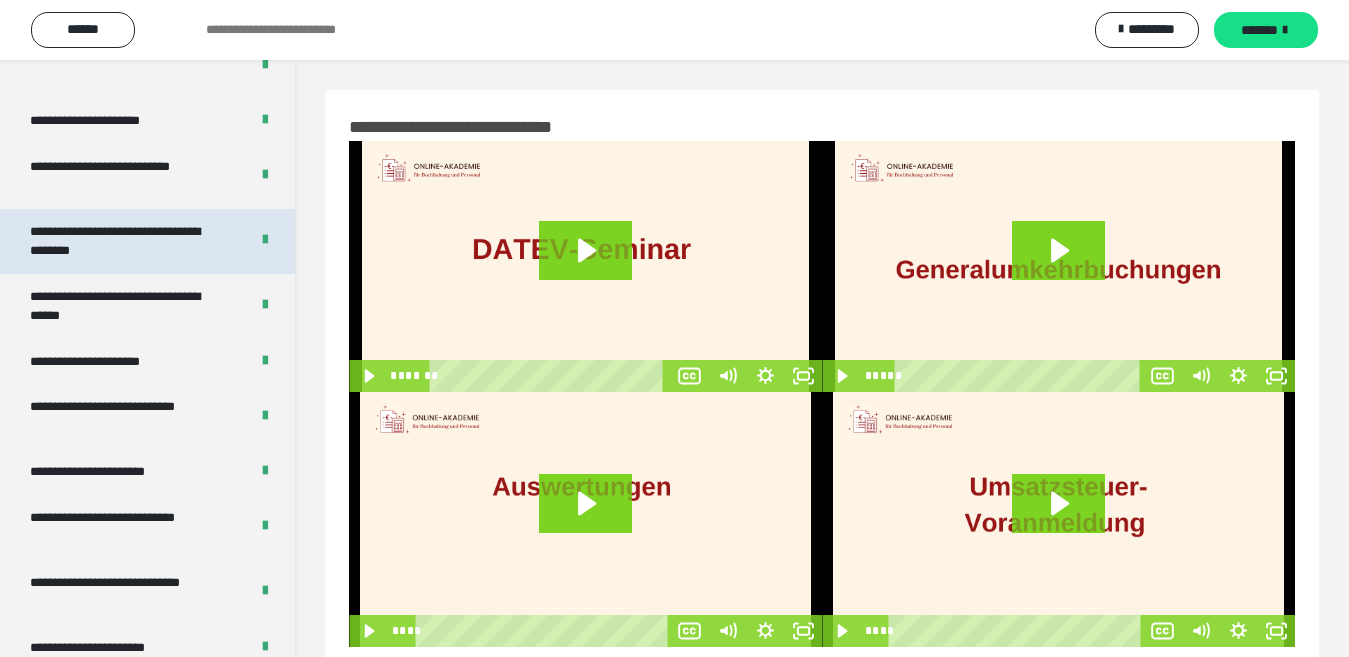 click on "**********" at bounding box center (123, 241) 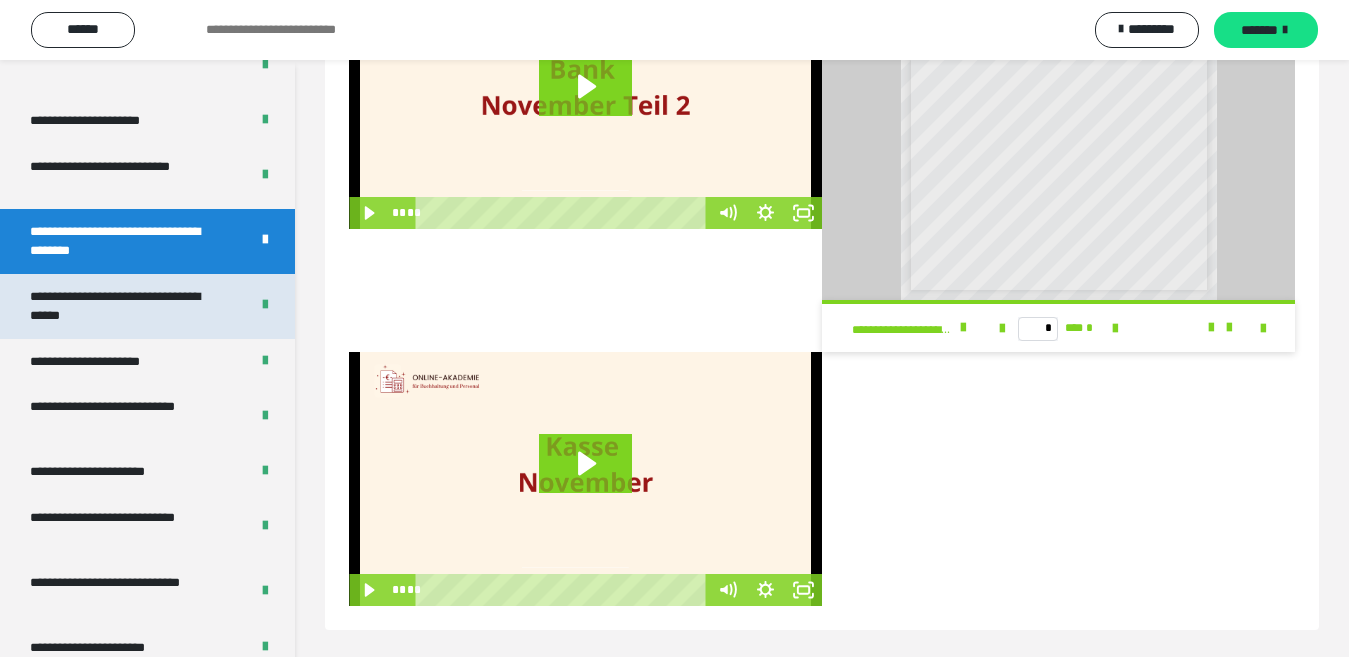 scroll, scrollTop: 546, scrollLeft: 0, axis: vertical 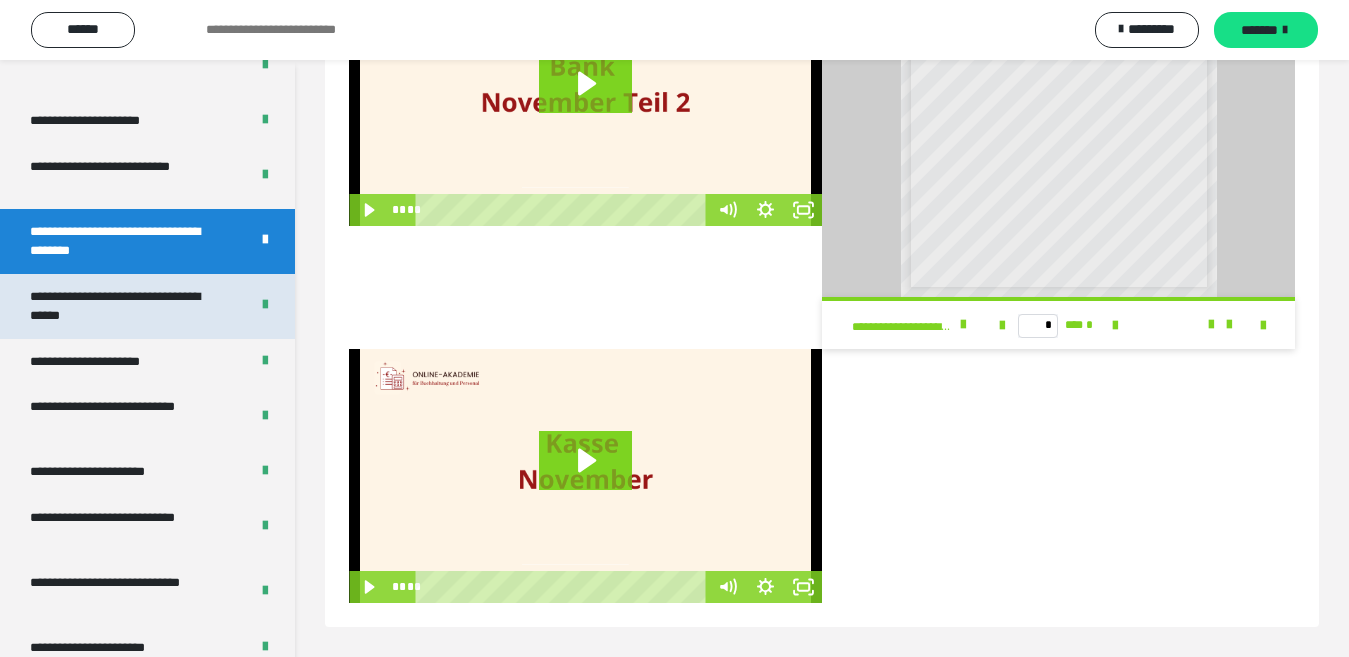 click on "**********" at bounding box center [123, 306] 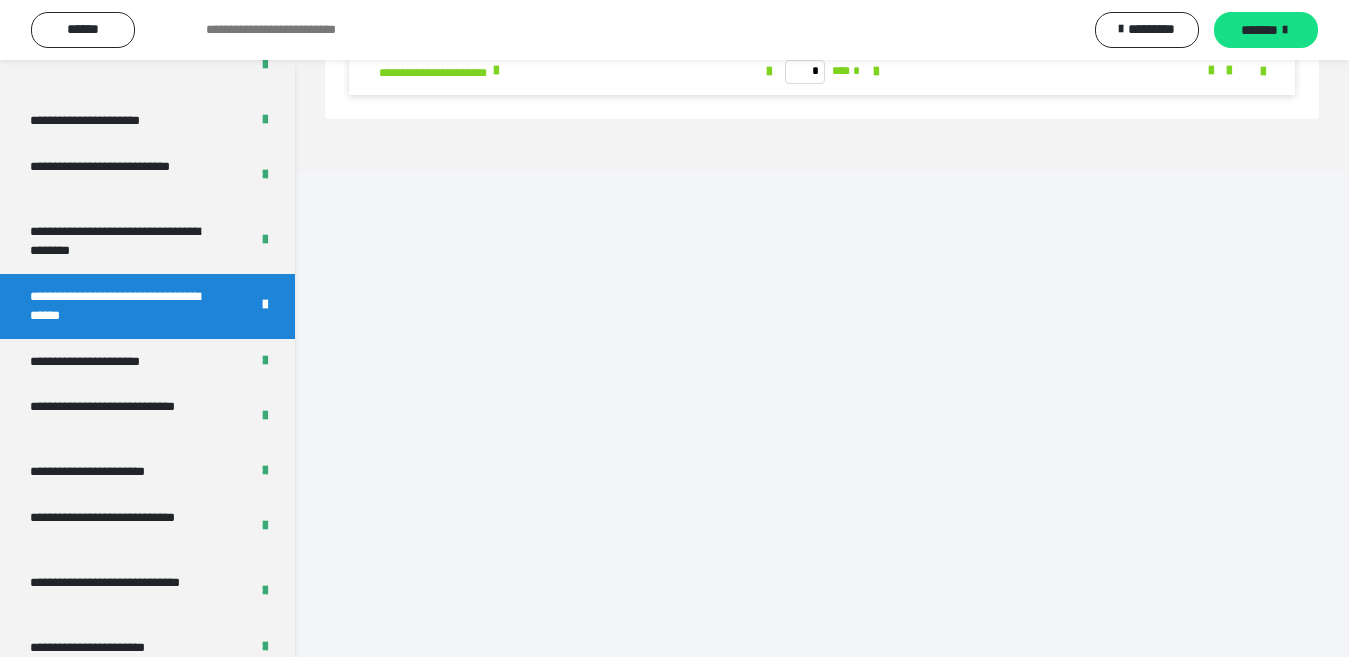 scroll, scrollTop: 60, scrollLeft: 0, axis: vertical 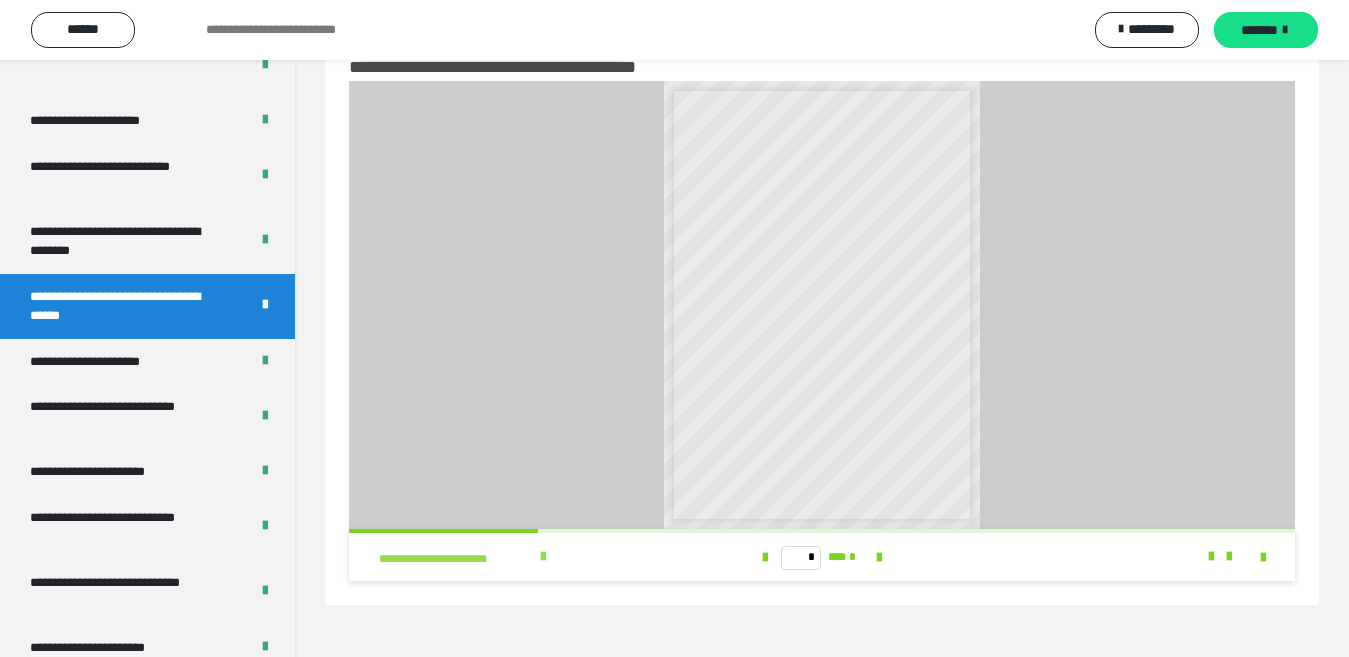 click at bounding box center [543, 557] 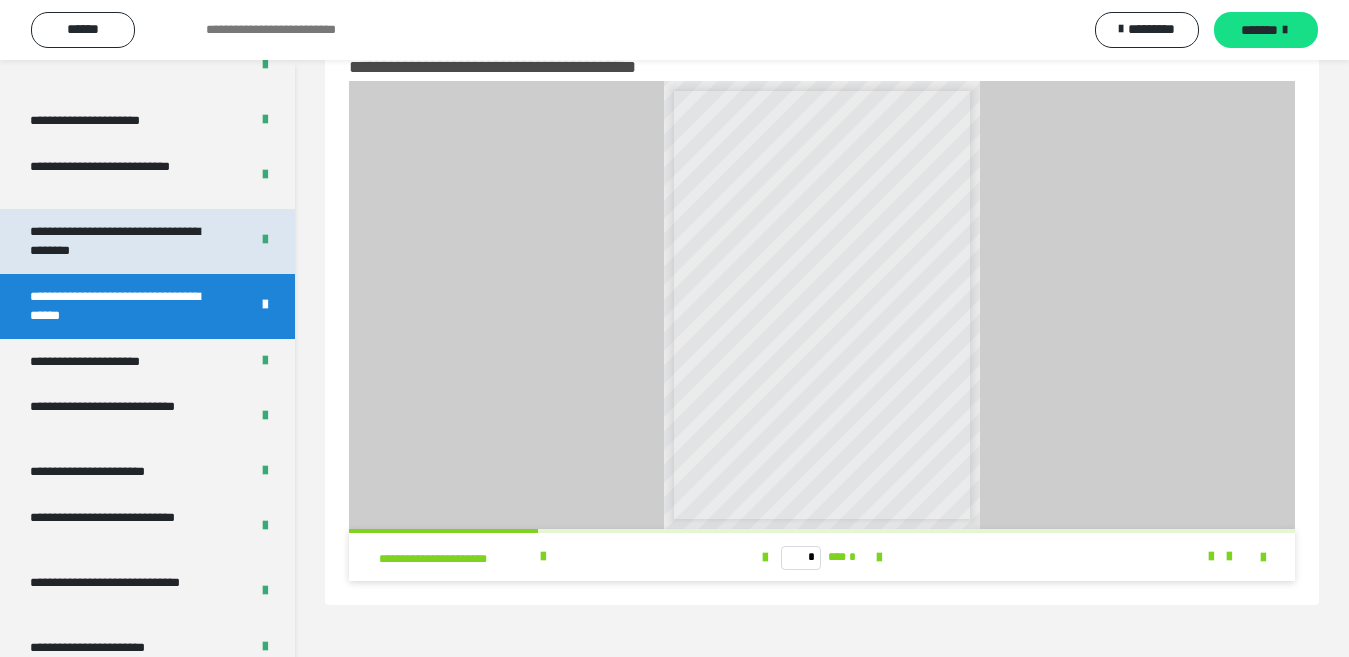 click on "**********" at bounding box center [123, 241] 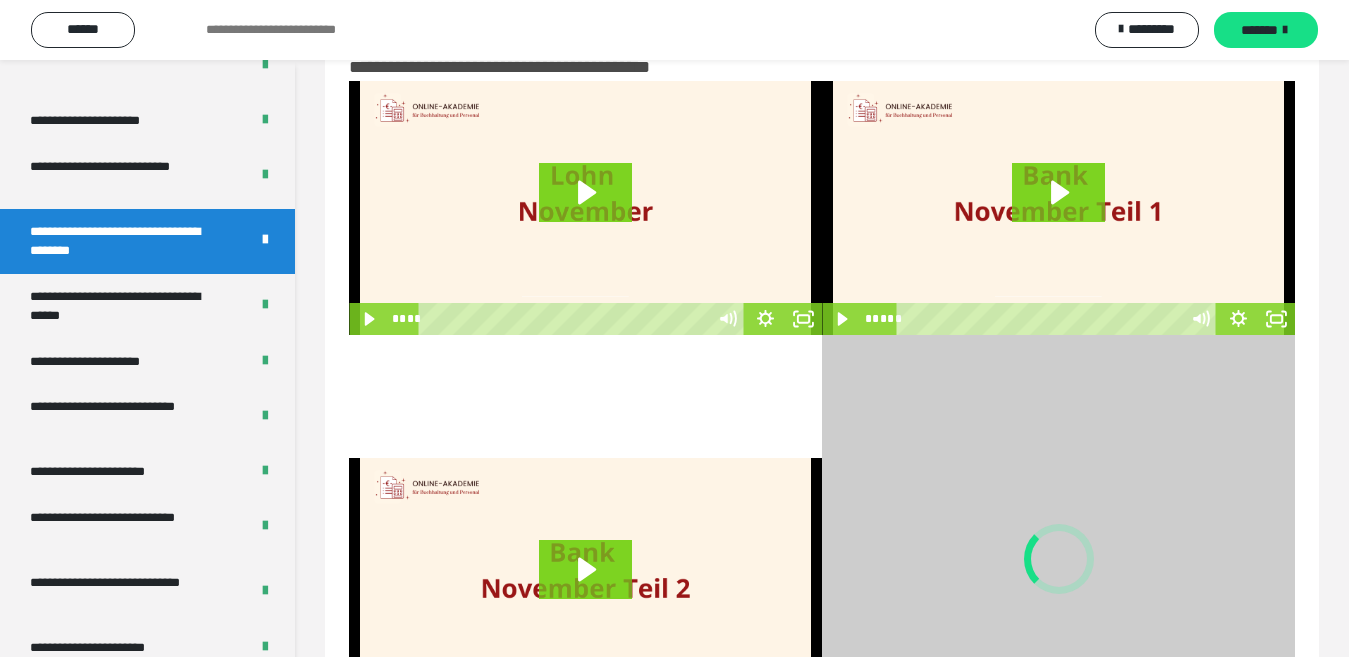scroll, scrollTop: 77, scrollLeft: 0, axis: vertical 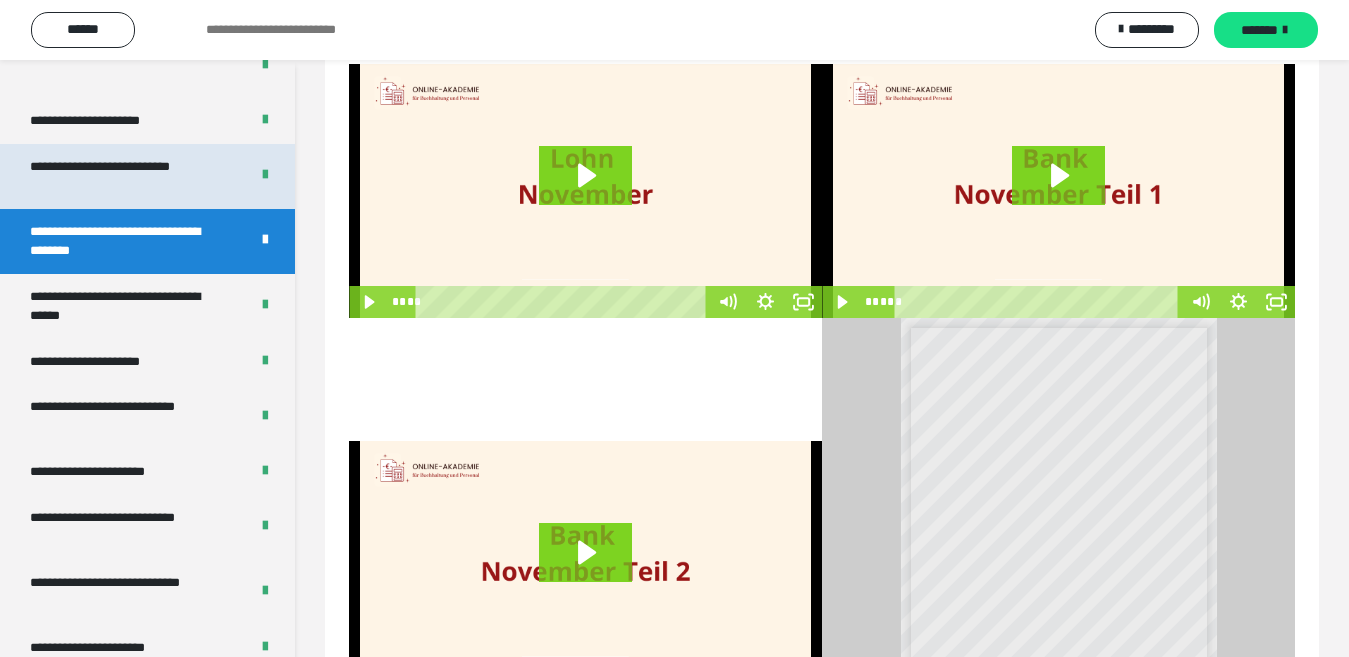 click on "**********" at bounding box center (123, 176) 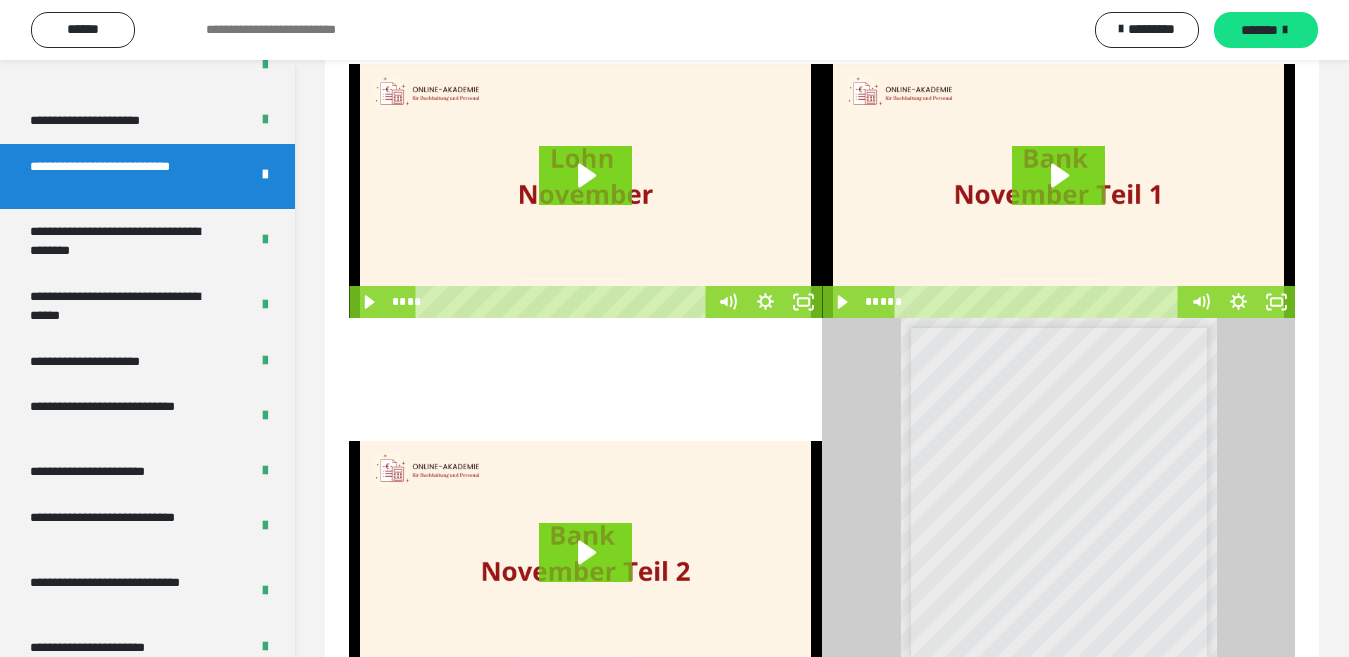 scroll, scrollTop: 60, scrollLeft: 0, axis: vertical 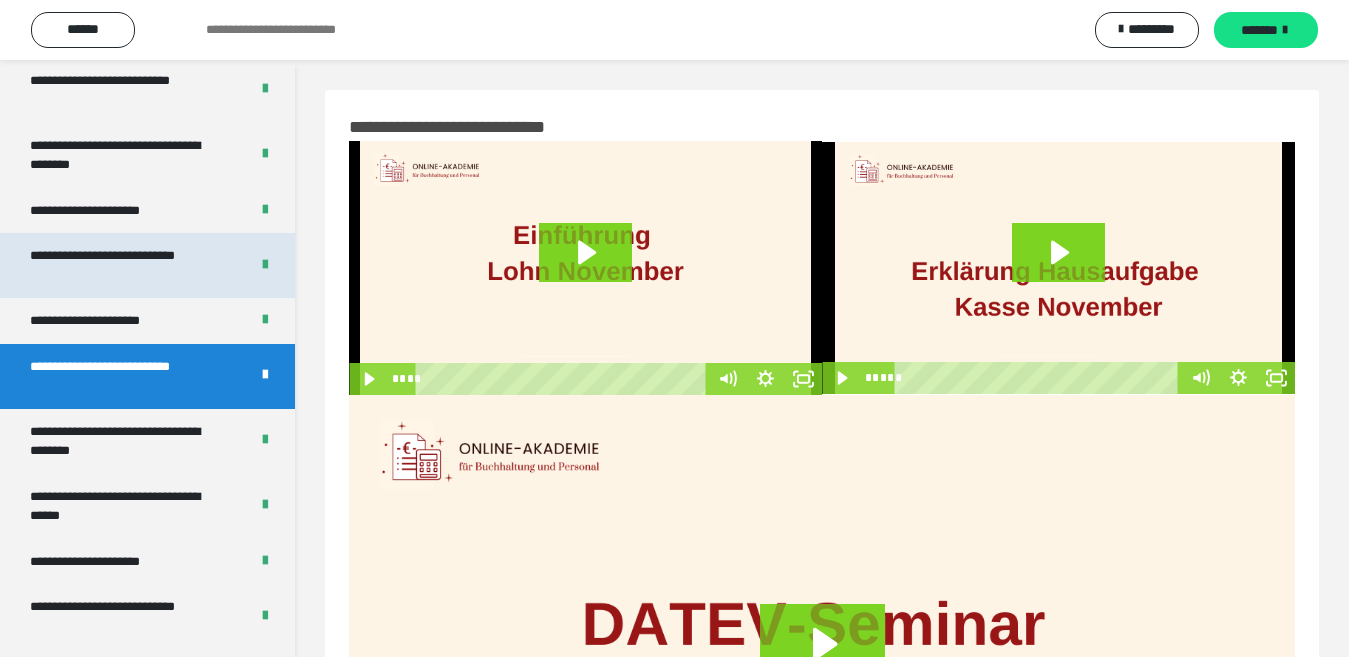 click on "**********" at bounding box center [123, 265] 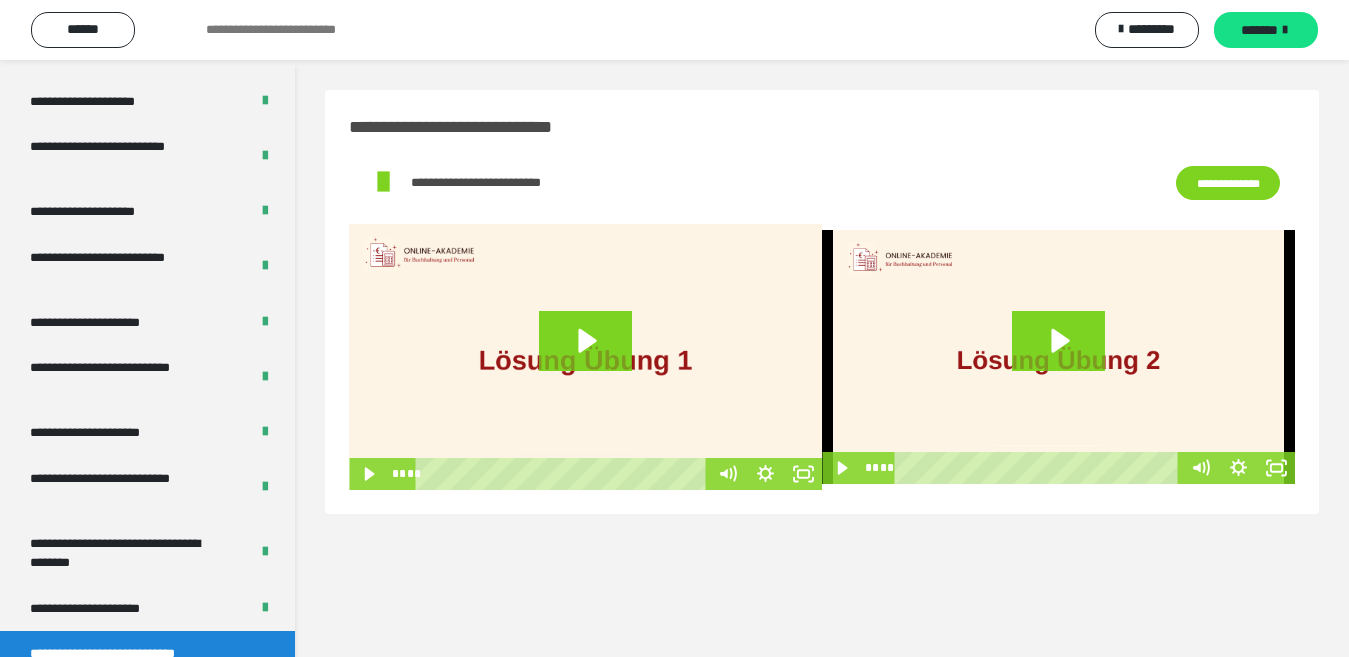 scroll, scrollTop: 2933, scrollLeft: 0, axis: vertical 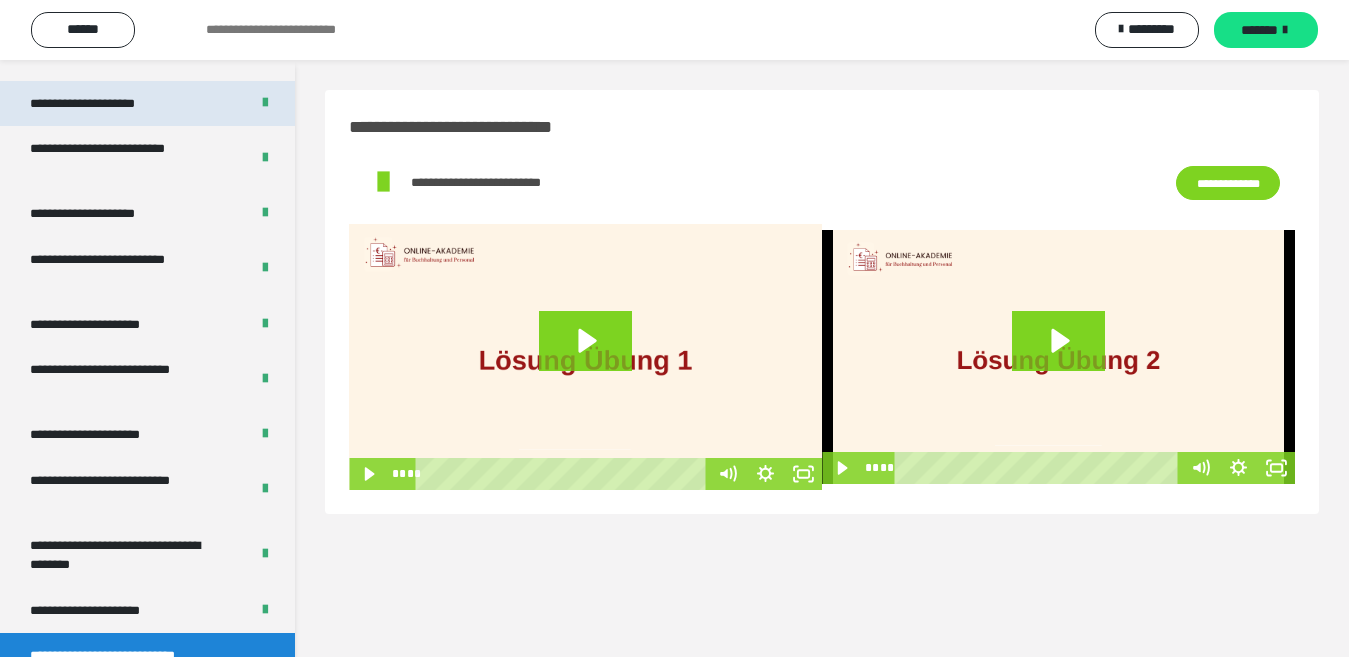 click on "**********" at bounding box center [106, 104] 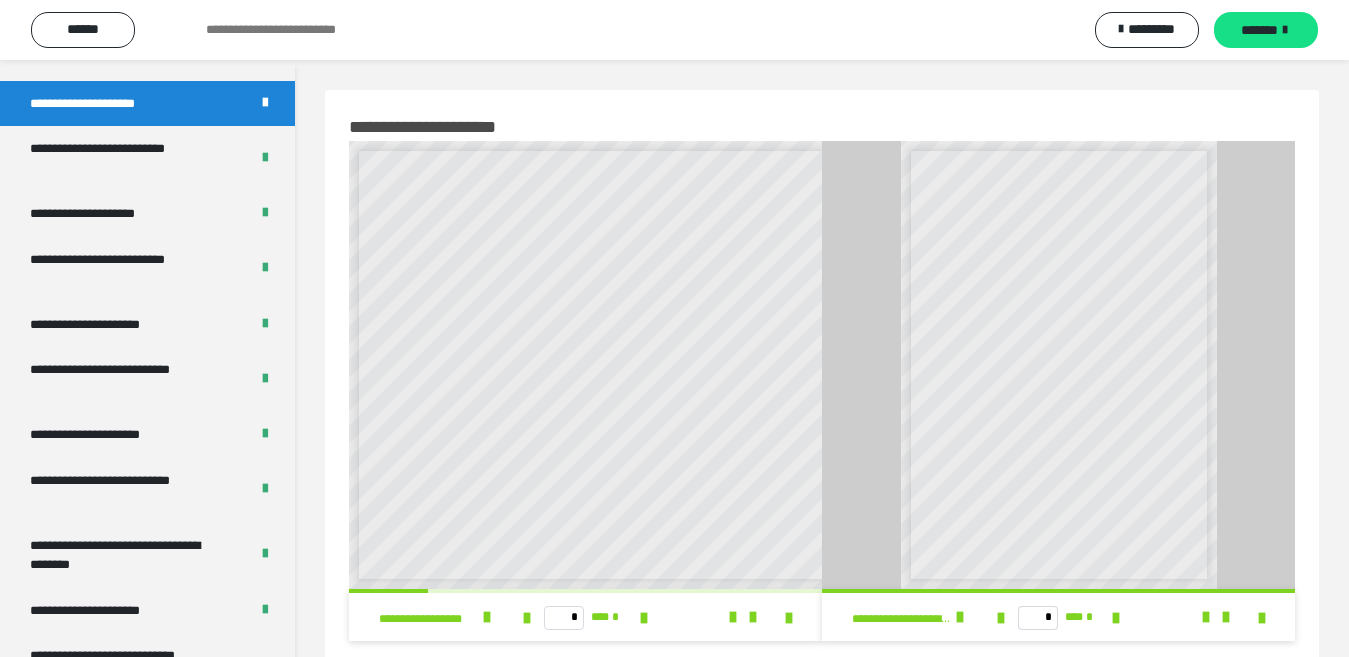 scroll, scrollTop: 9, scrollLeft: 0, axis: vertical 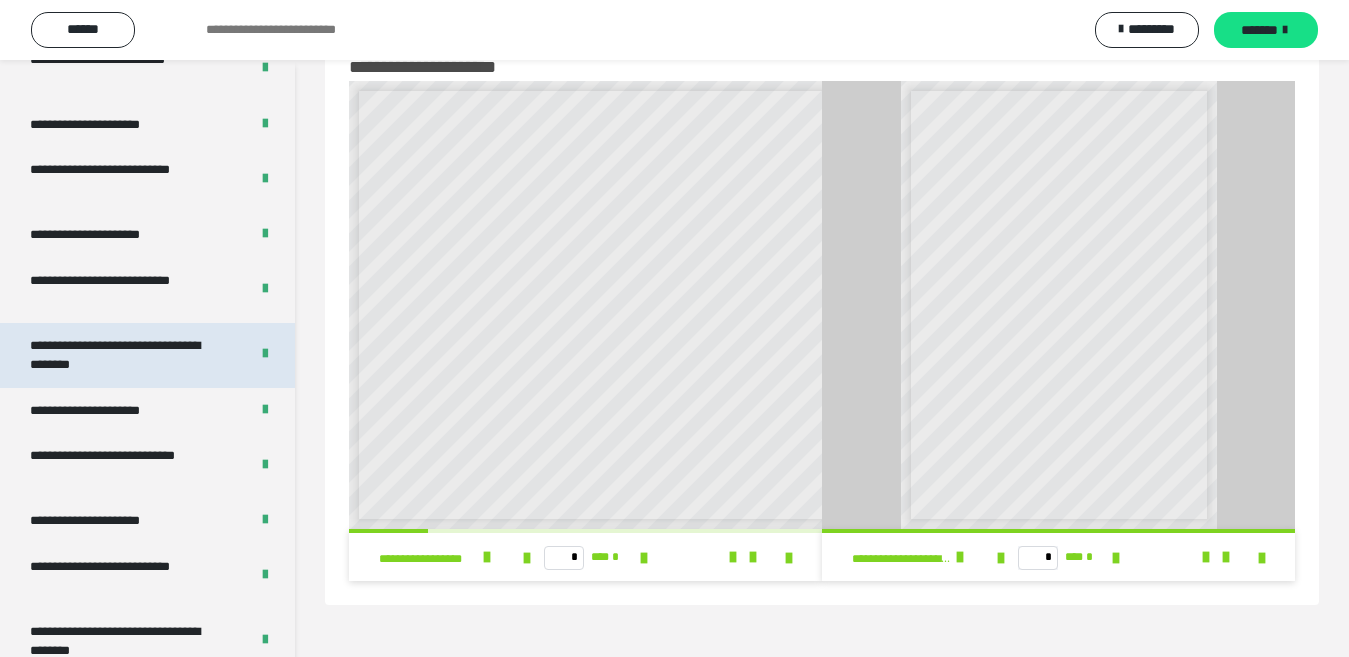 click on "**********" at bounding box center (123, 355) 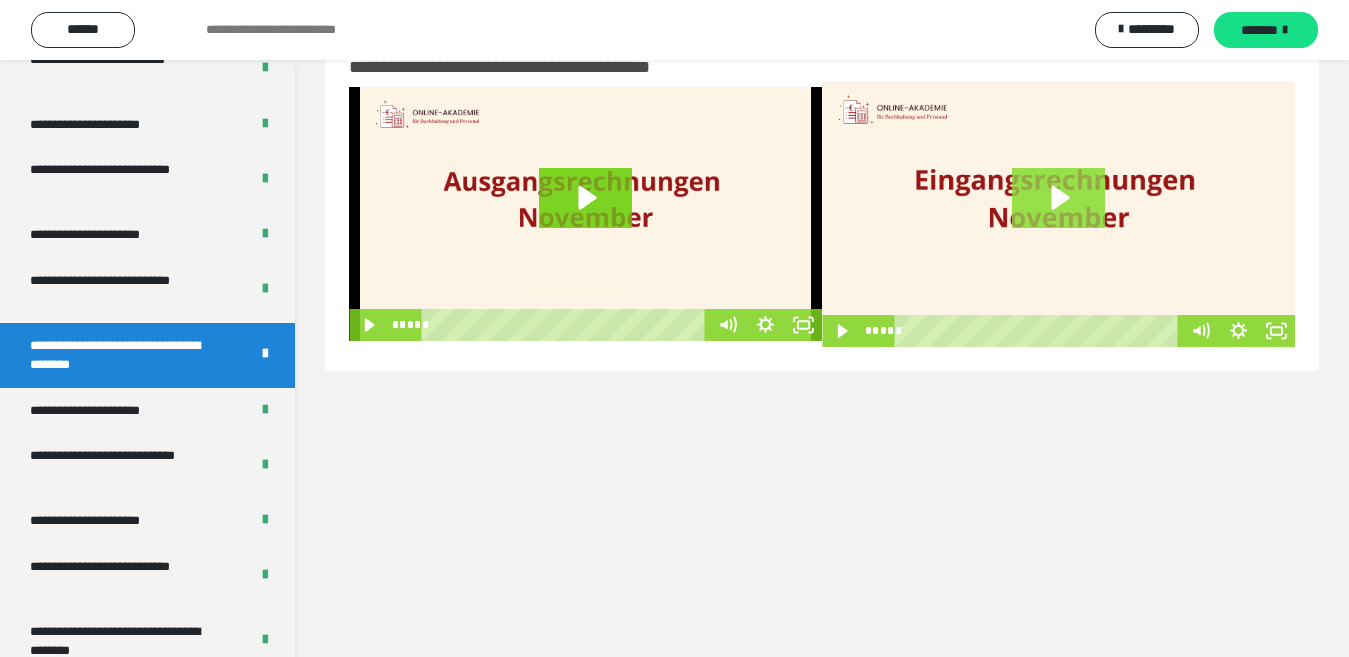click 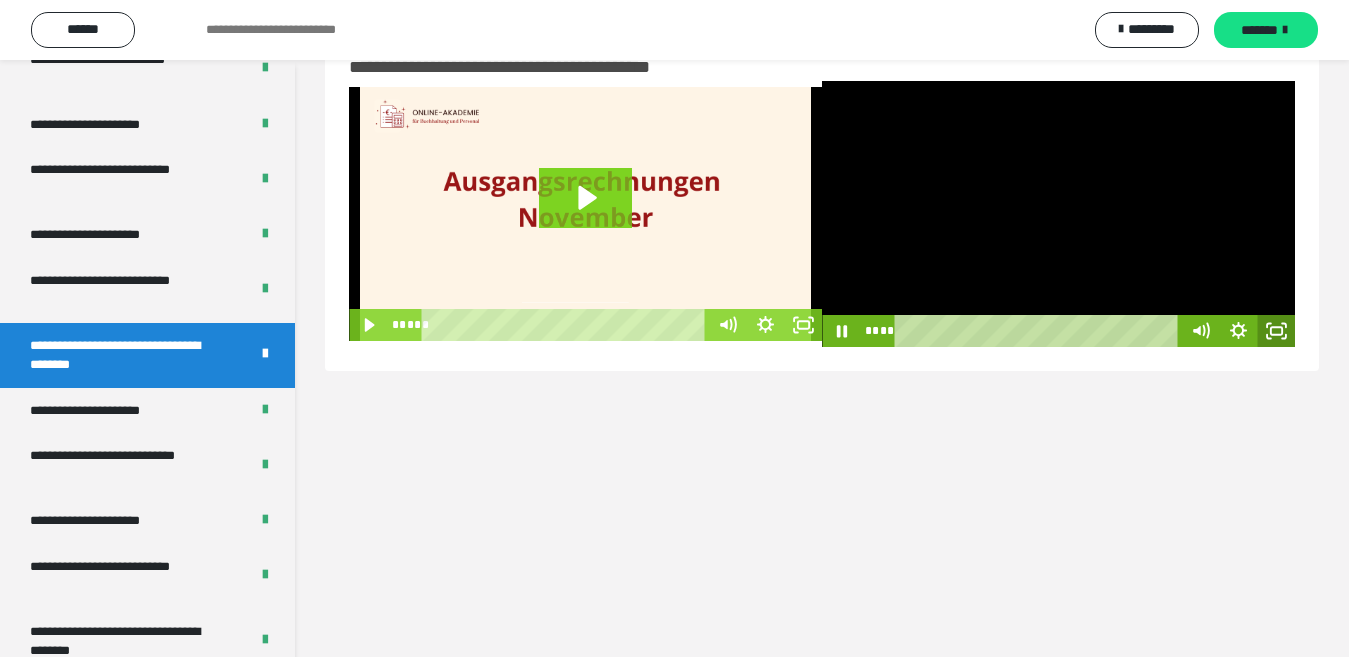 drag, startPoint x: 1280, startPoint y: 335, endPoint x: 1278, endPoint y: 406, distance: 71.02816 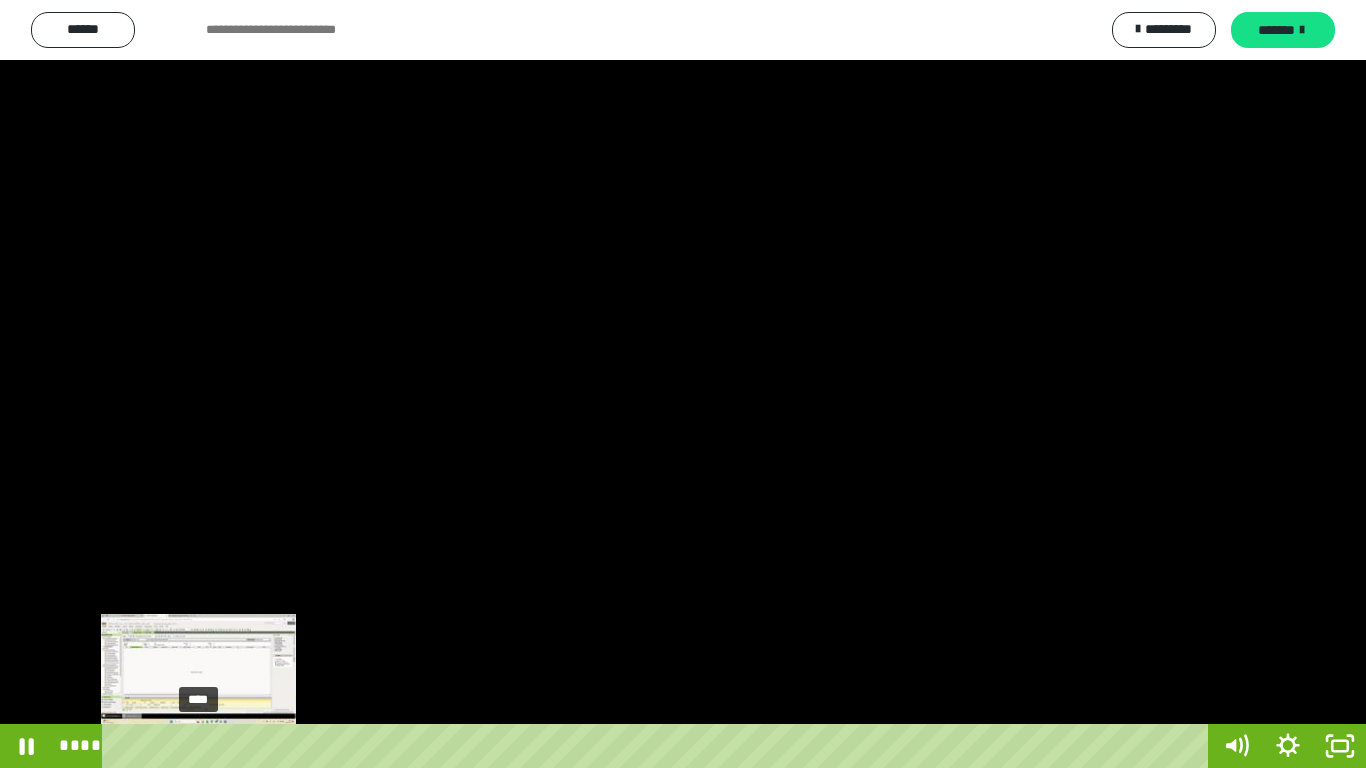 click on "****" at bounding box center (659, 746) 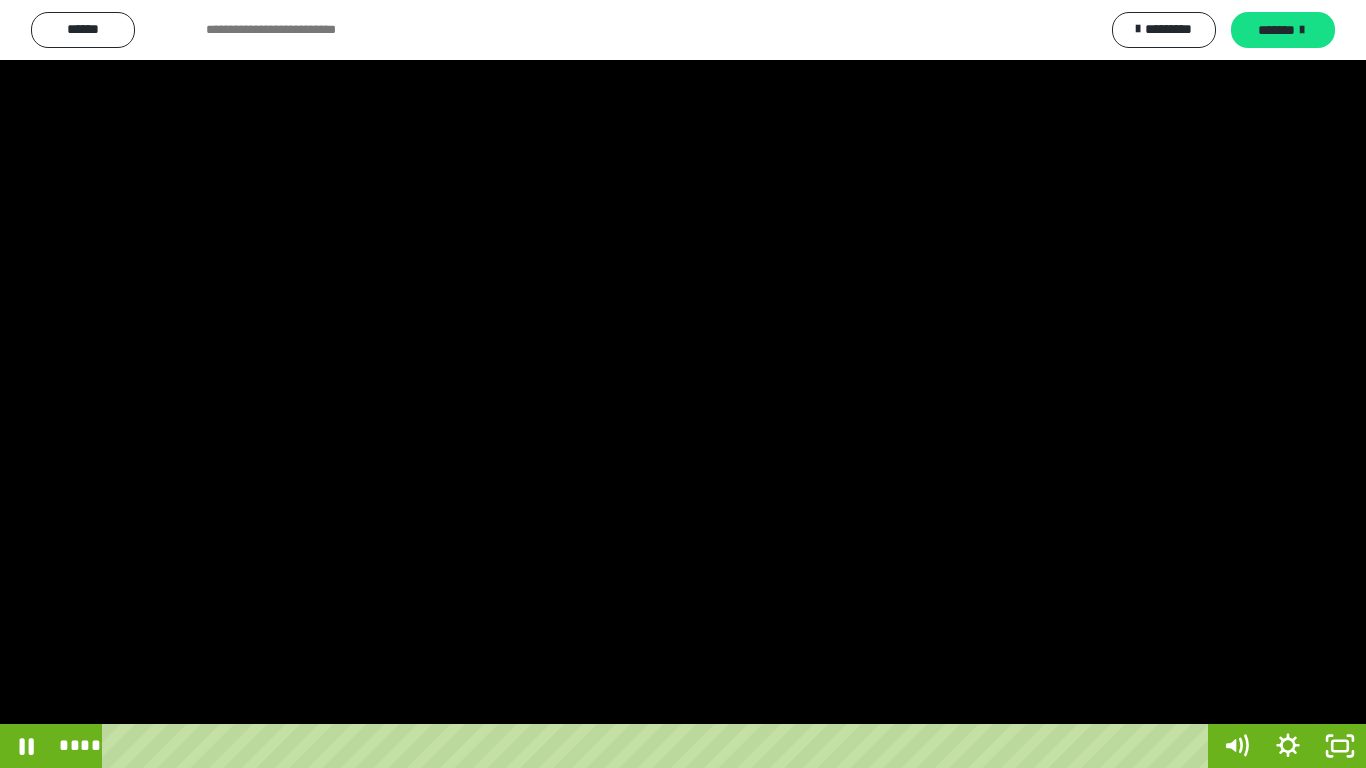 click at bounding box center [683, 384] 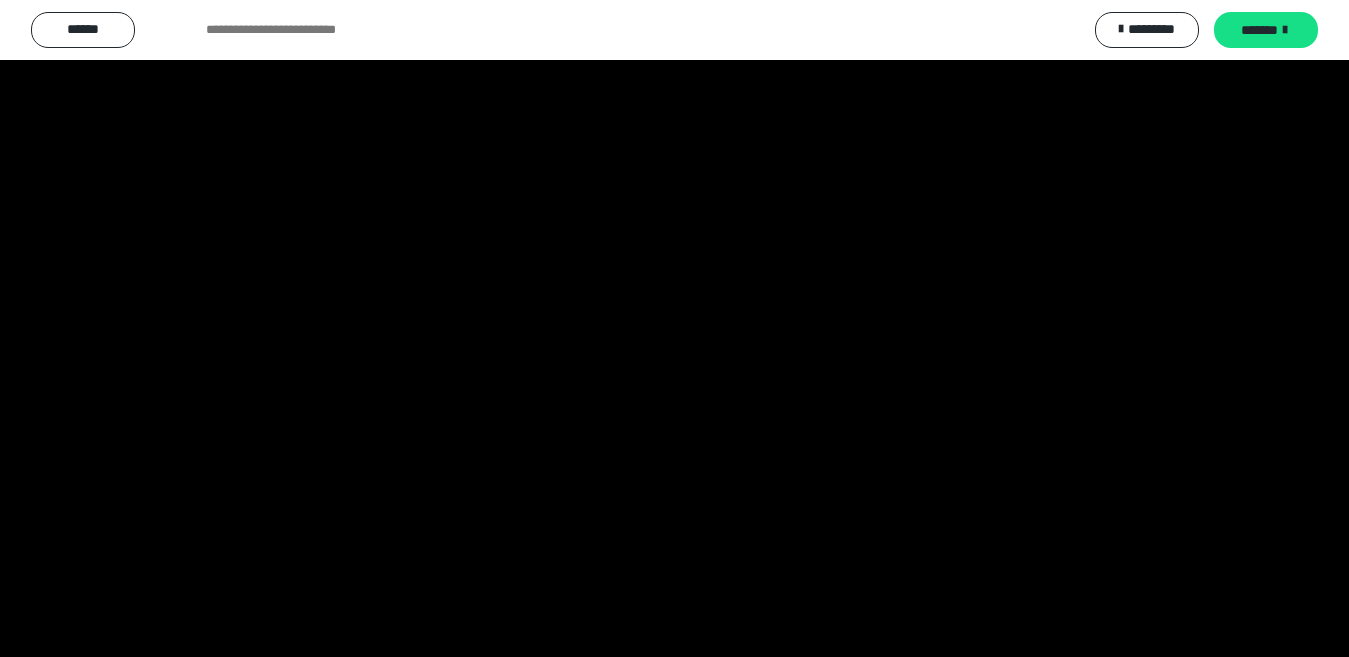 scroll, scrollTop: 3433, scrollLeft: 0, axis: vertical 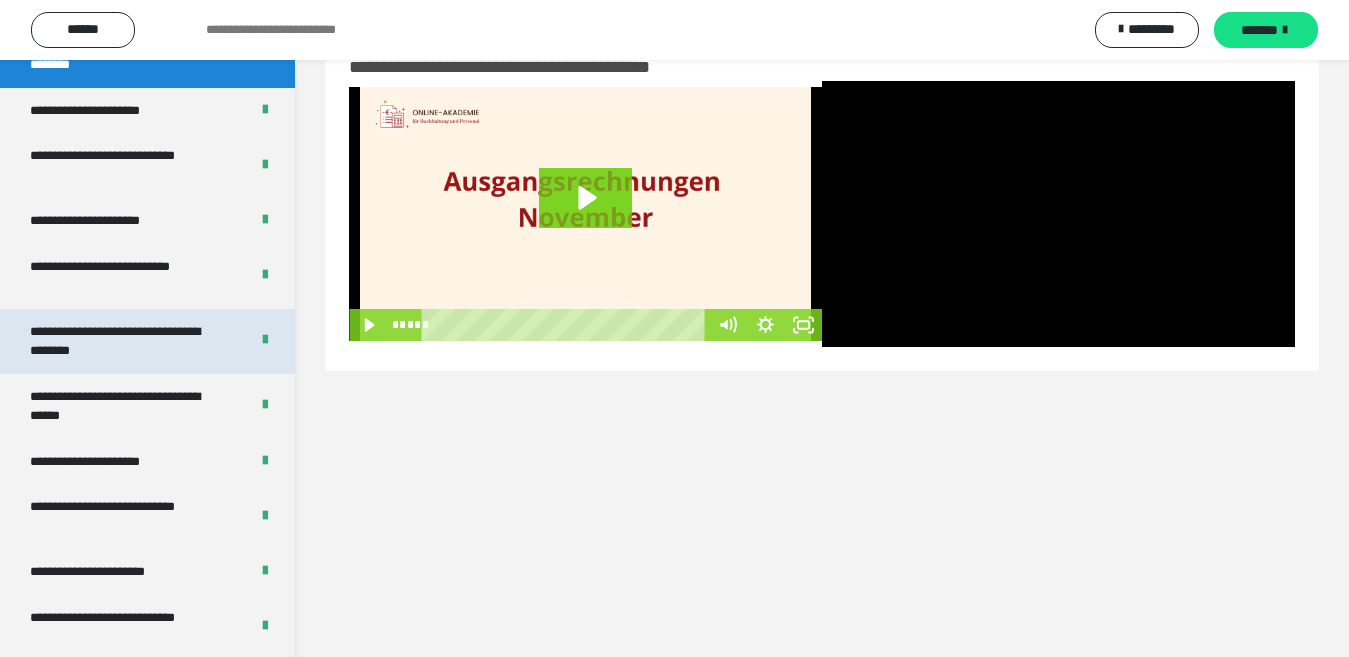 click on "**********" at bounding box center (123, 341) 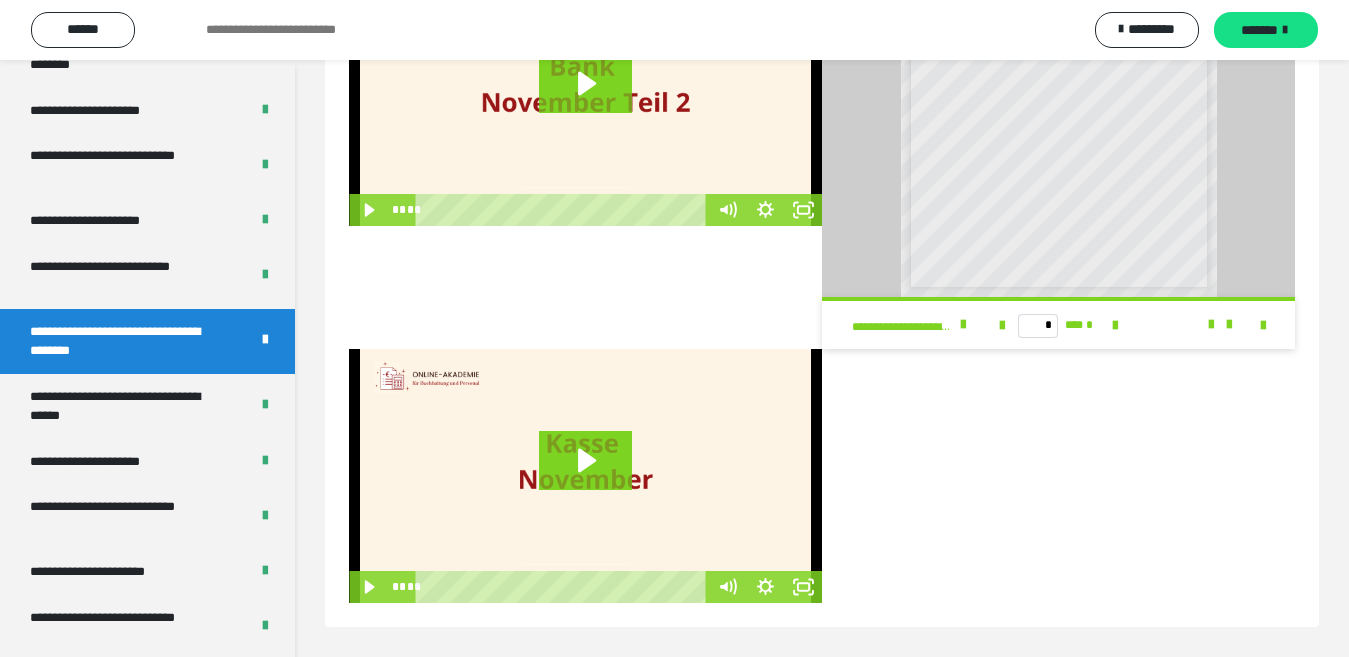 scroll, scrollTop: 0, scrollLeft: 0, axis: both 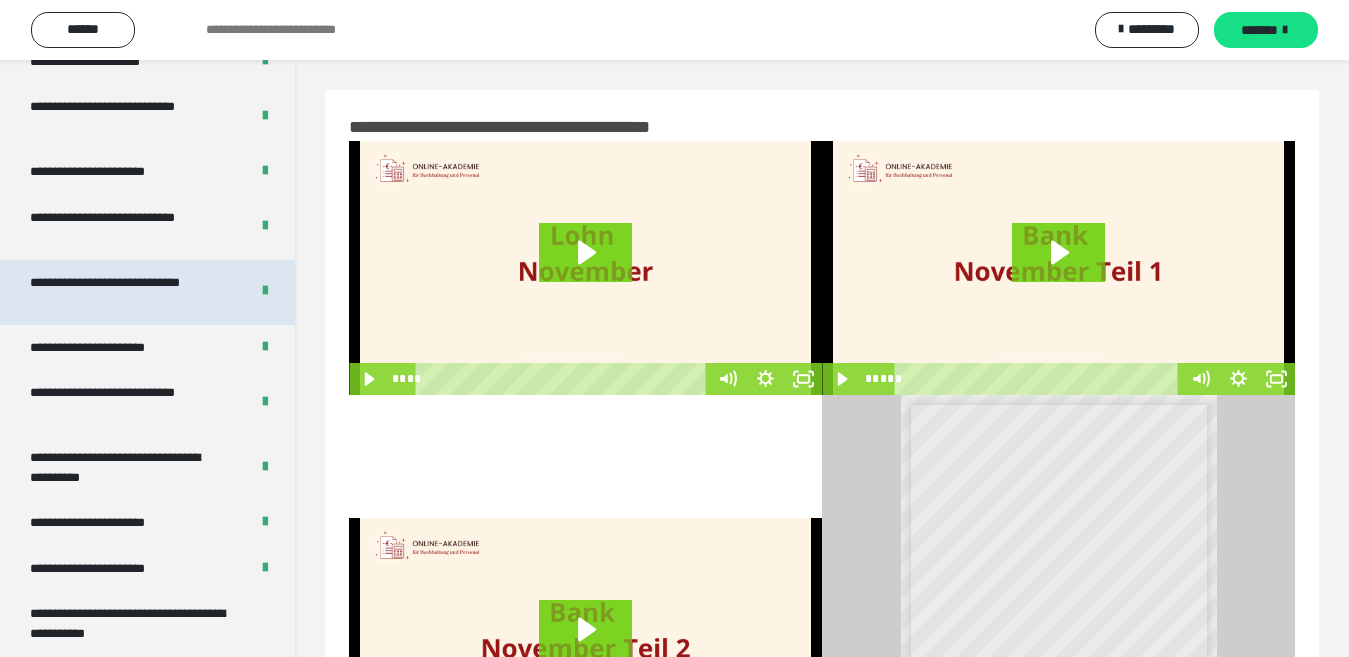 click on "**********" at bounding box center (123, 292) 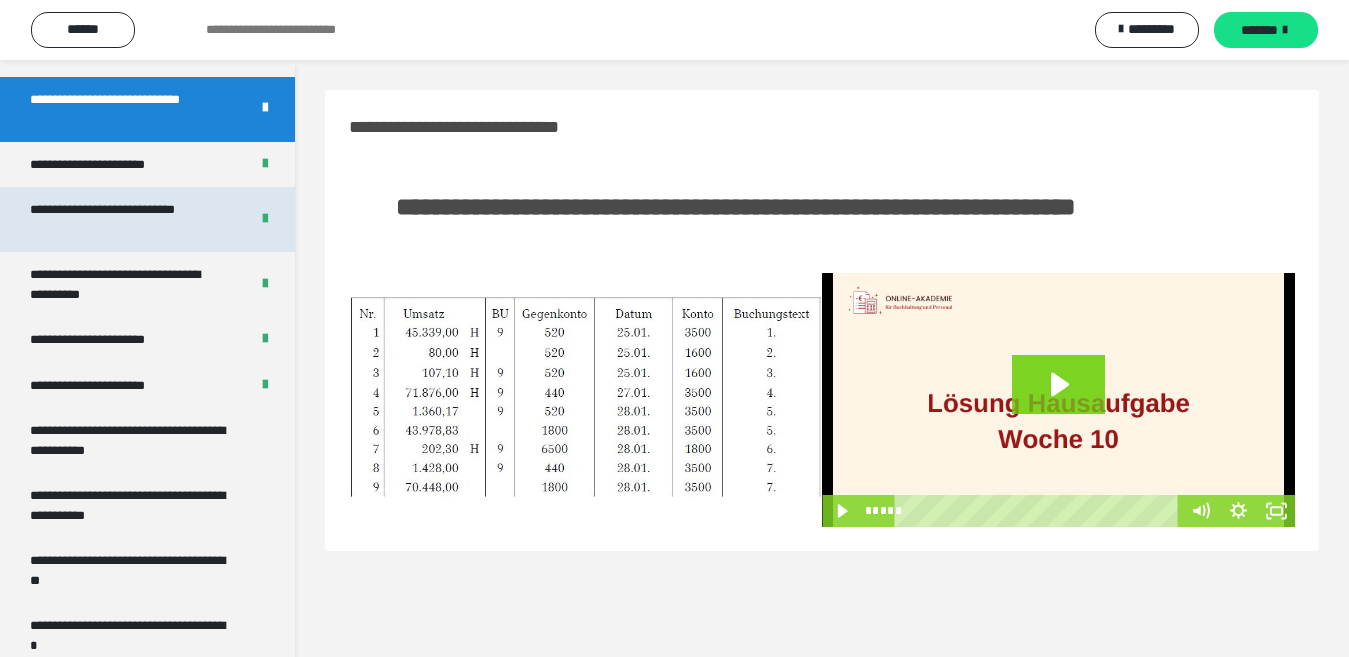 scroll, scrollTop: 4033, scrollLeft: 0, axis: vertical 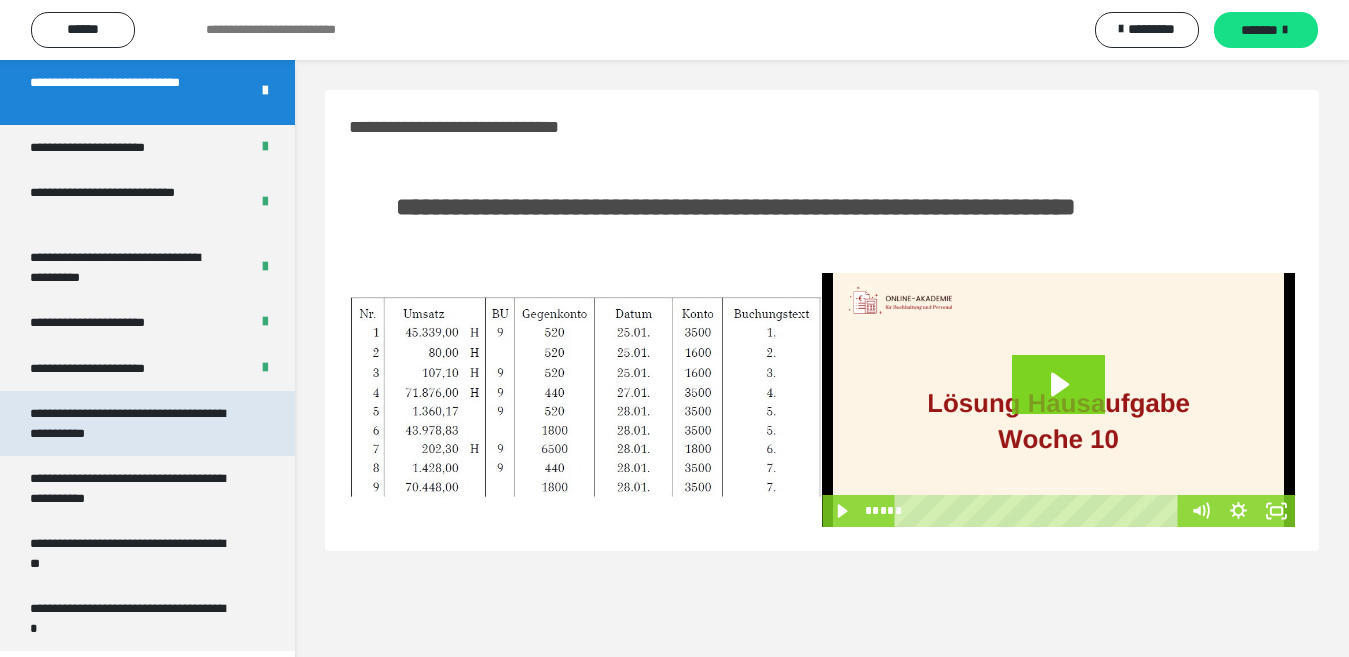 click on "**********" at bounding box center (131, 423) 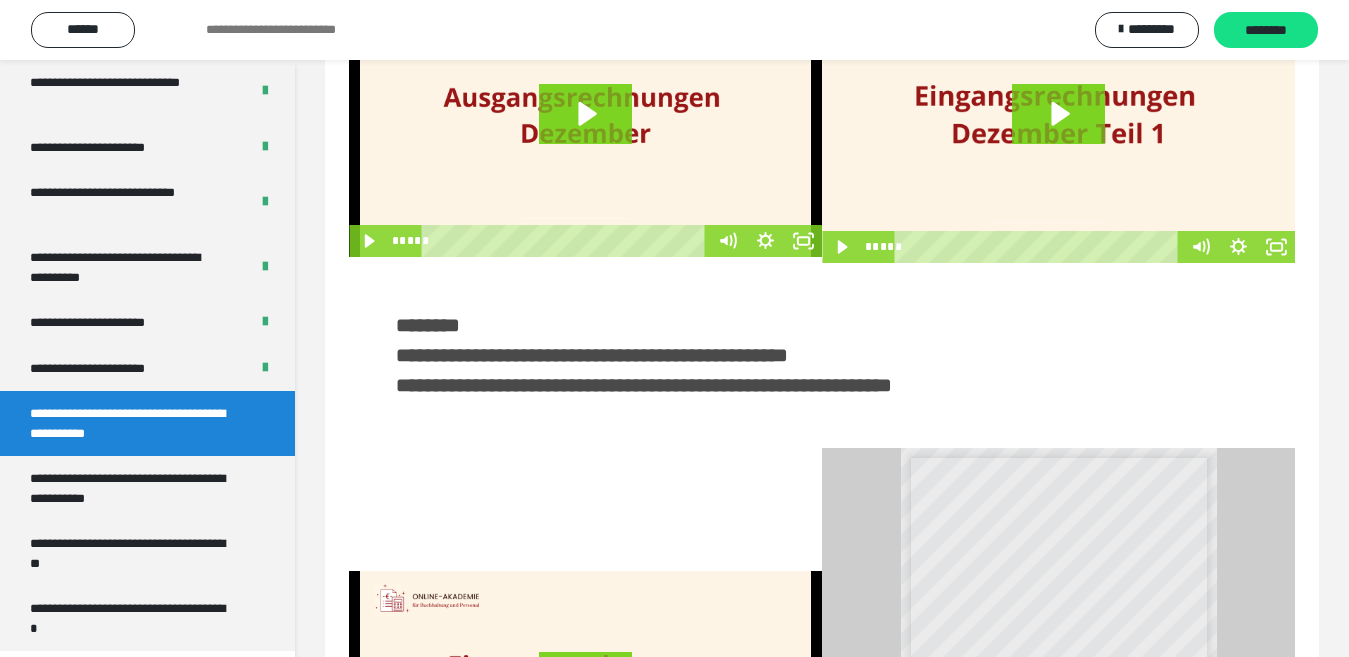 scroll, scrollTop: 489, scrollLeft: 0, axis: vertical 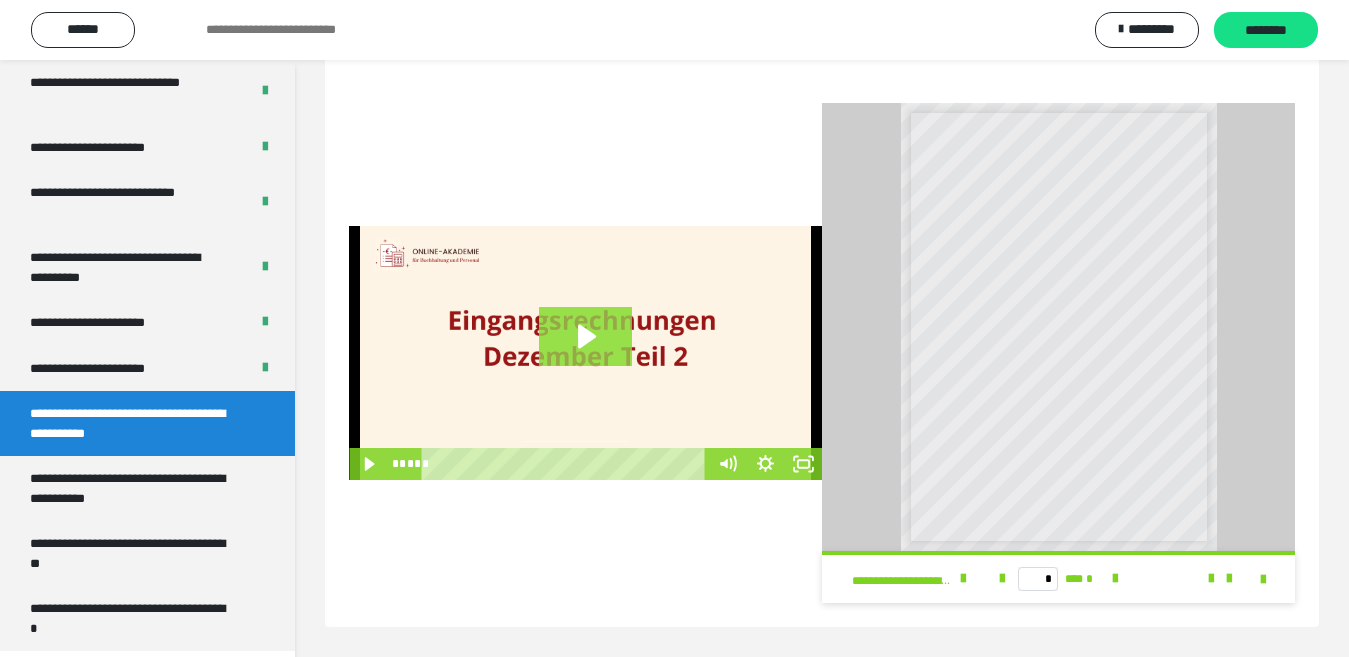 click 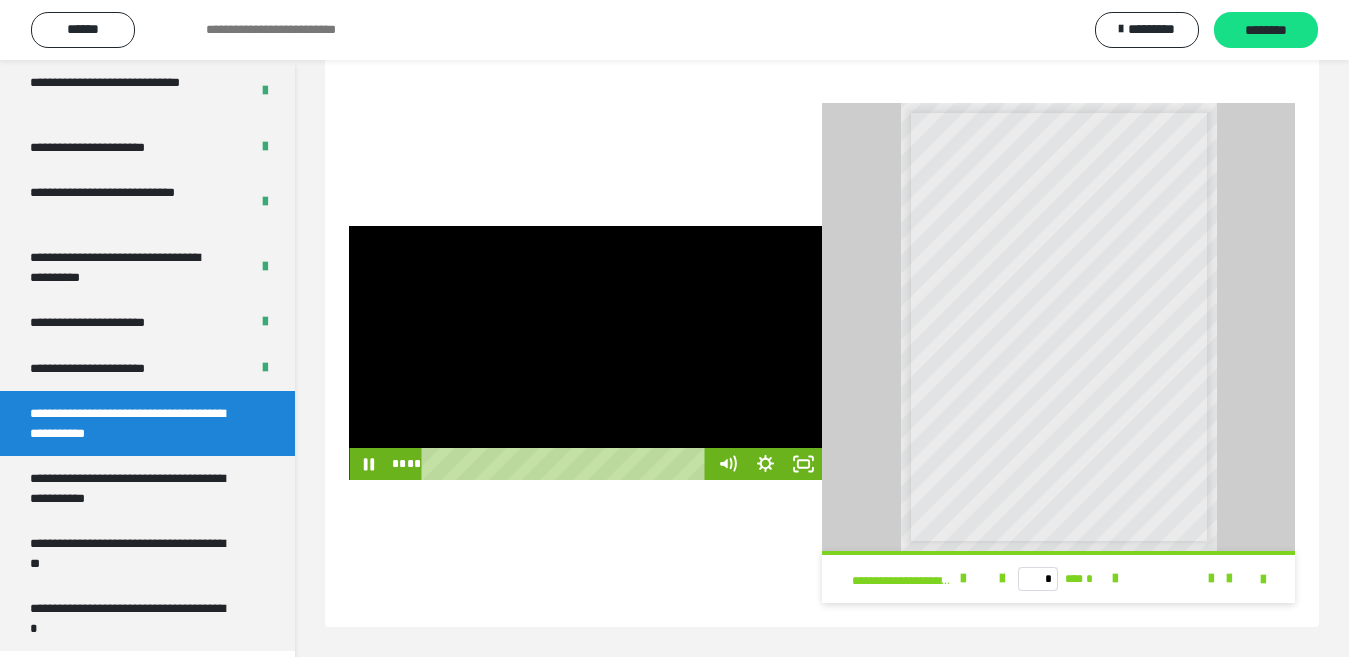 click at bounding box center [585, 353] 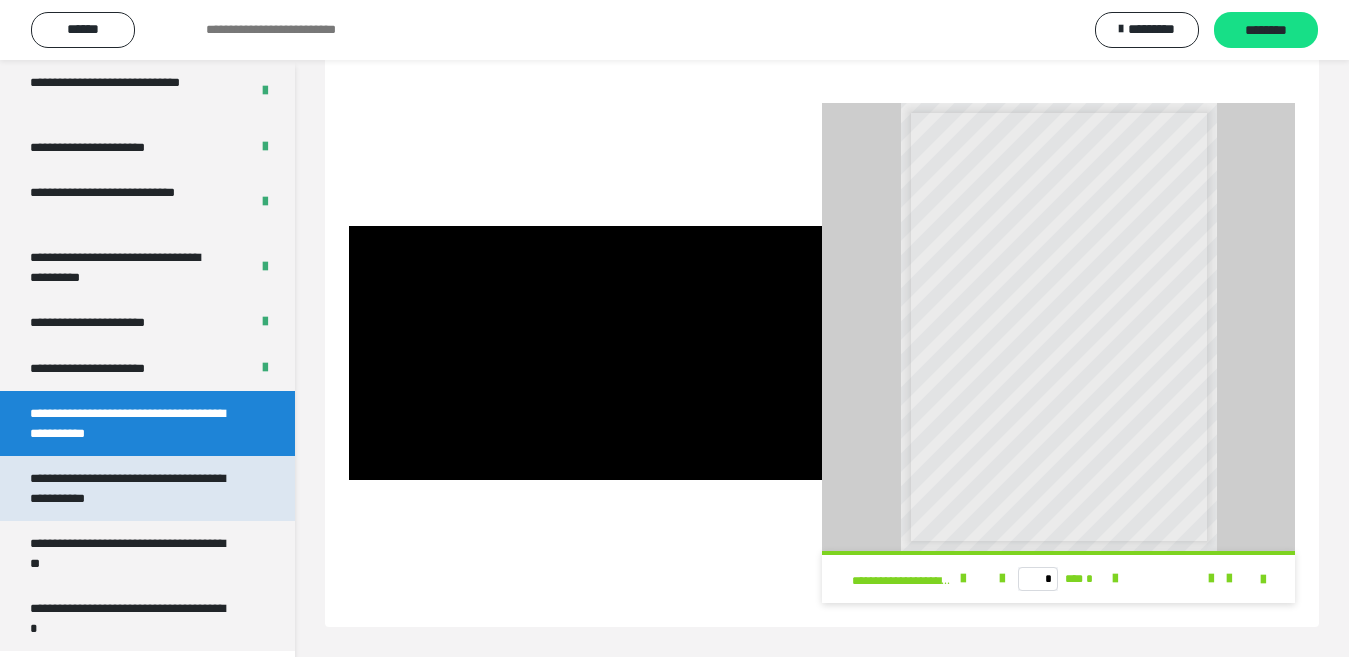 click on "**********" at bounding box center [131, 488] 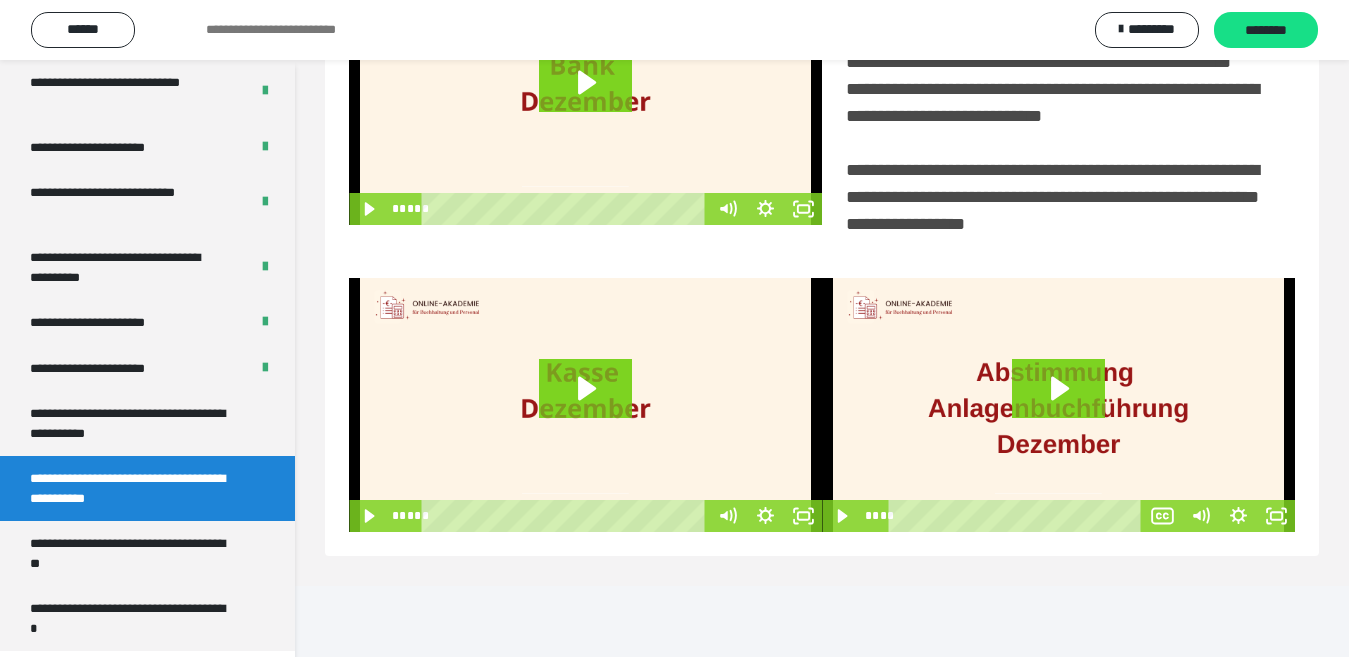 scroll, scrollTop: 486, scrollLeft: 0, axis: vertical 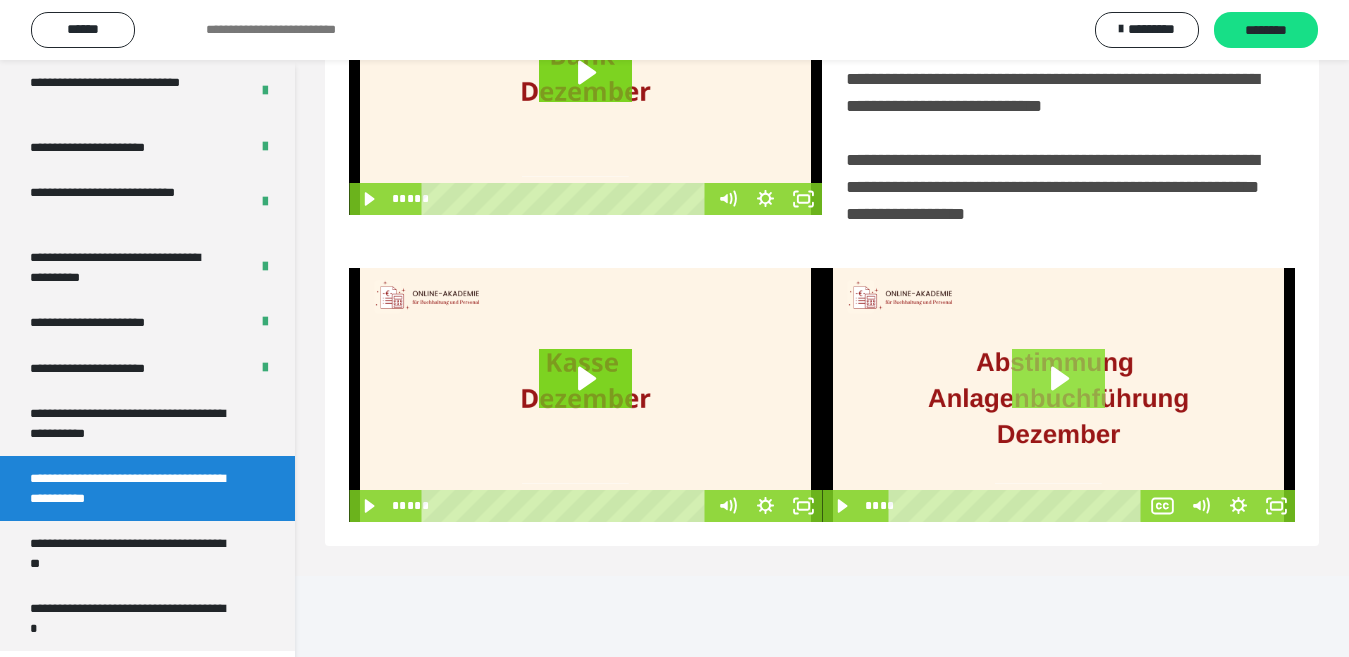 click 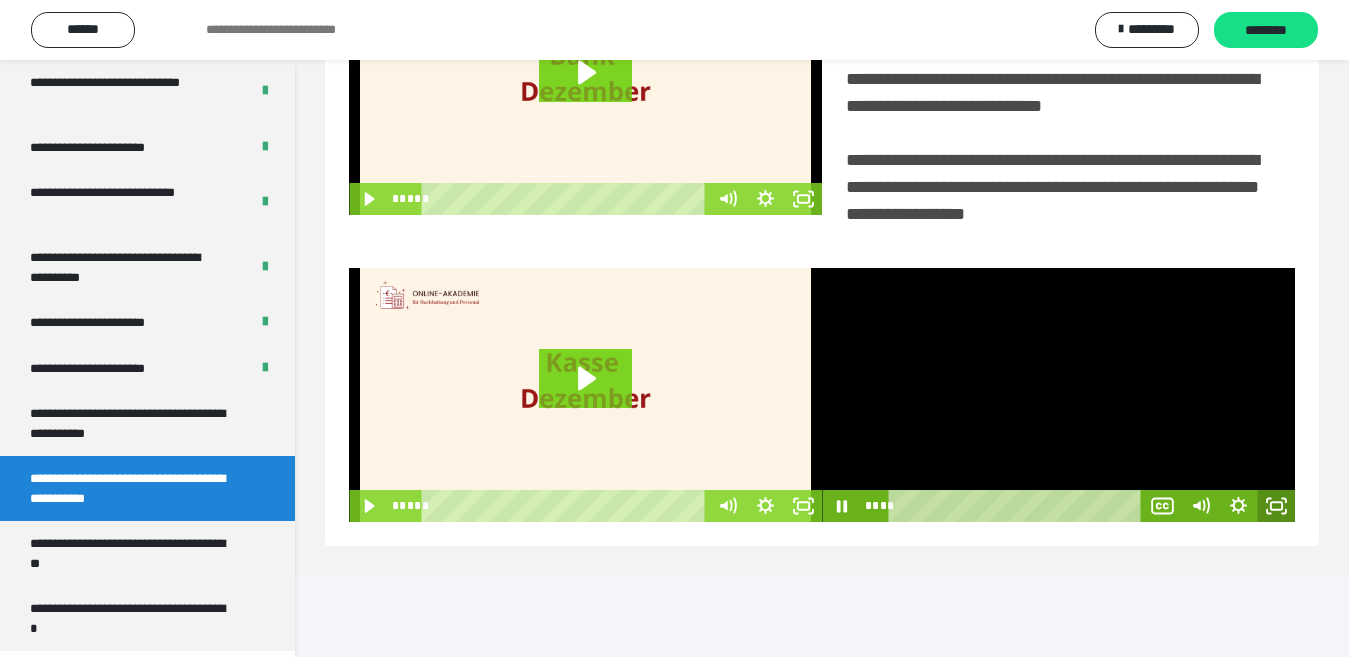 click 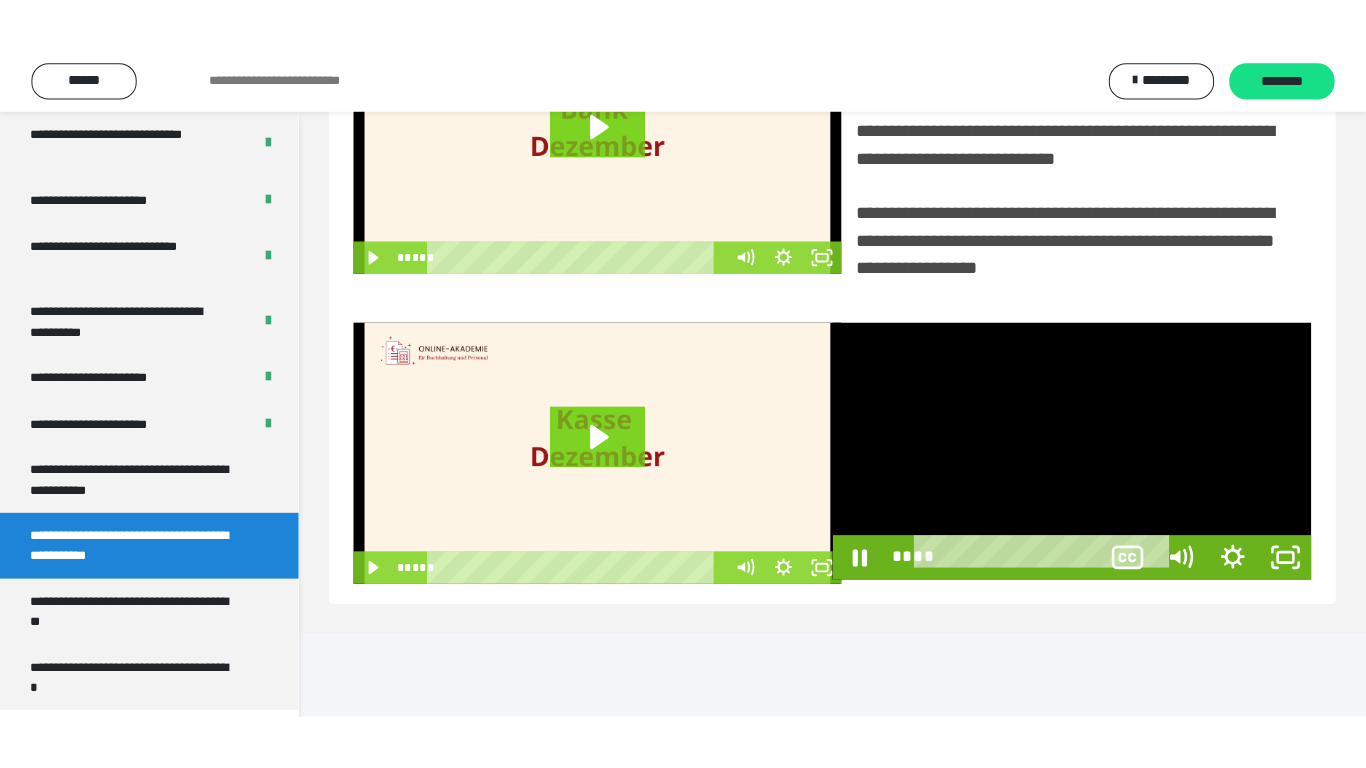 scroll, scrollTop: 358, scrollLeft: 0, axis: vertical 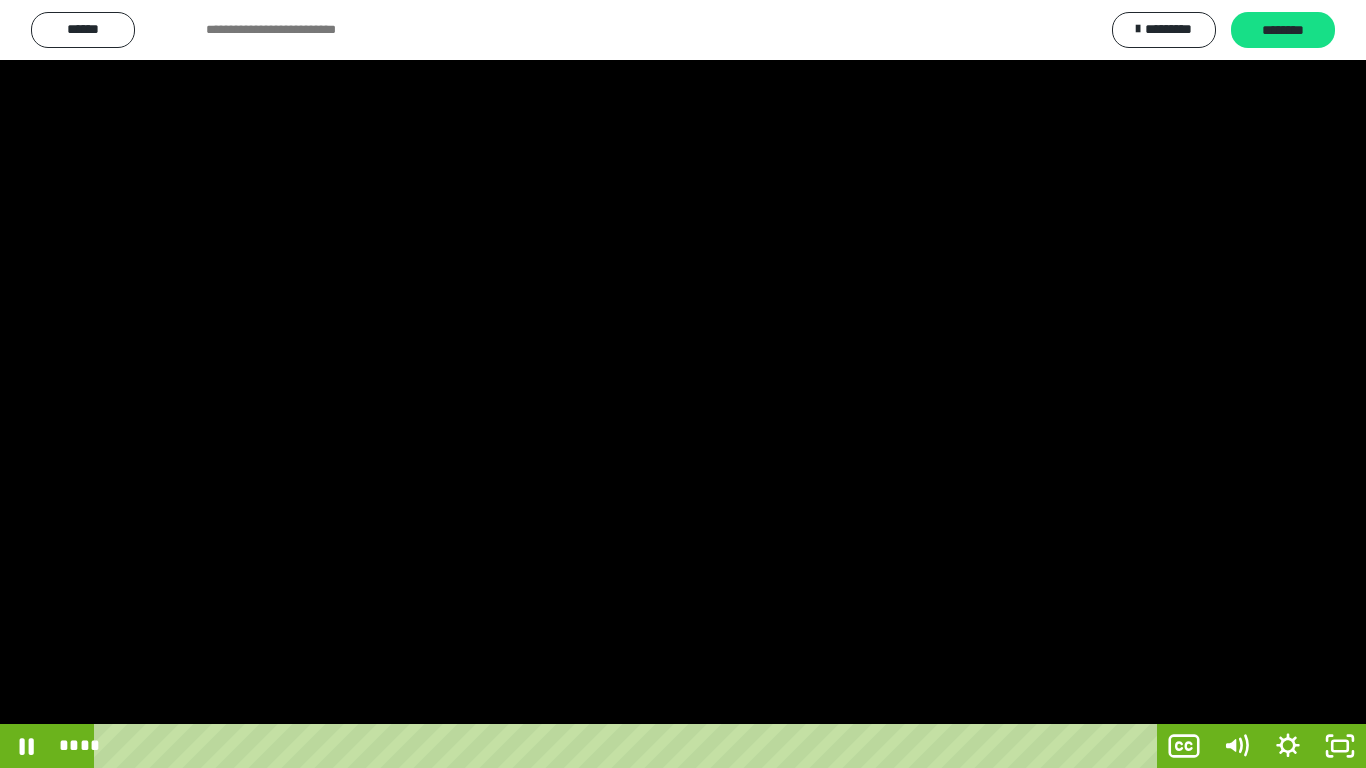 click at bounding box center (683, 384) 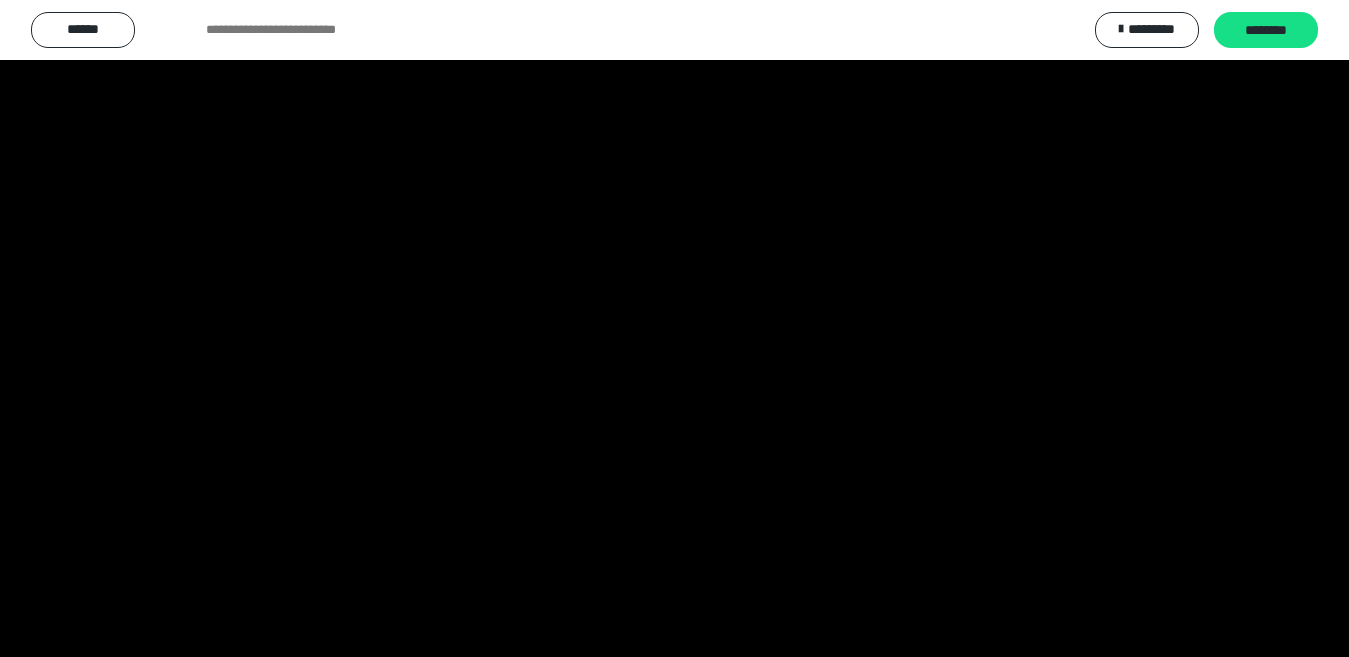 scroll, scrollTop: 4033, scrollLeft: 0, axis: vertical 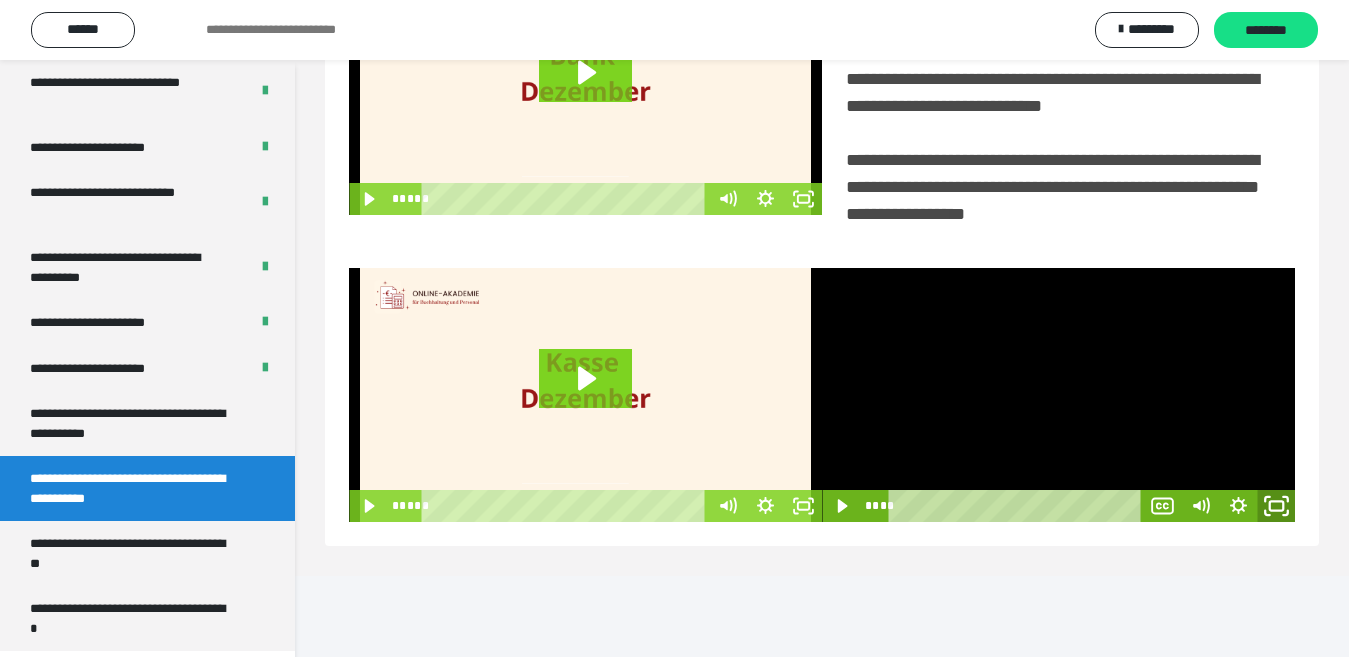 click 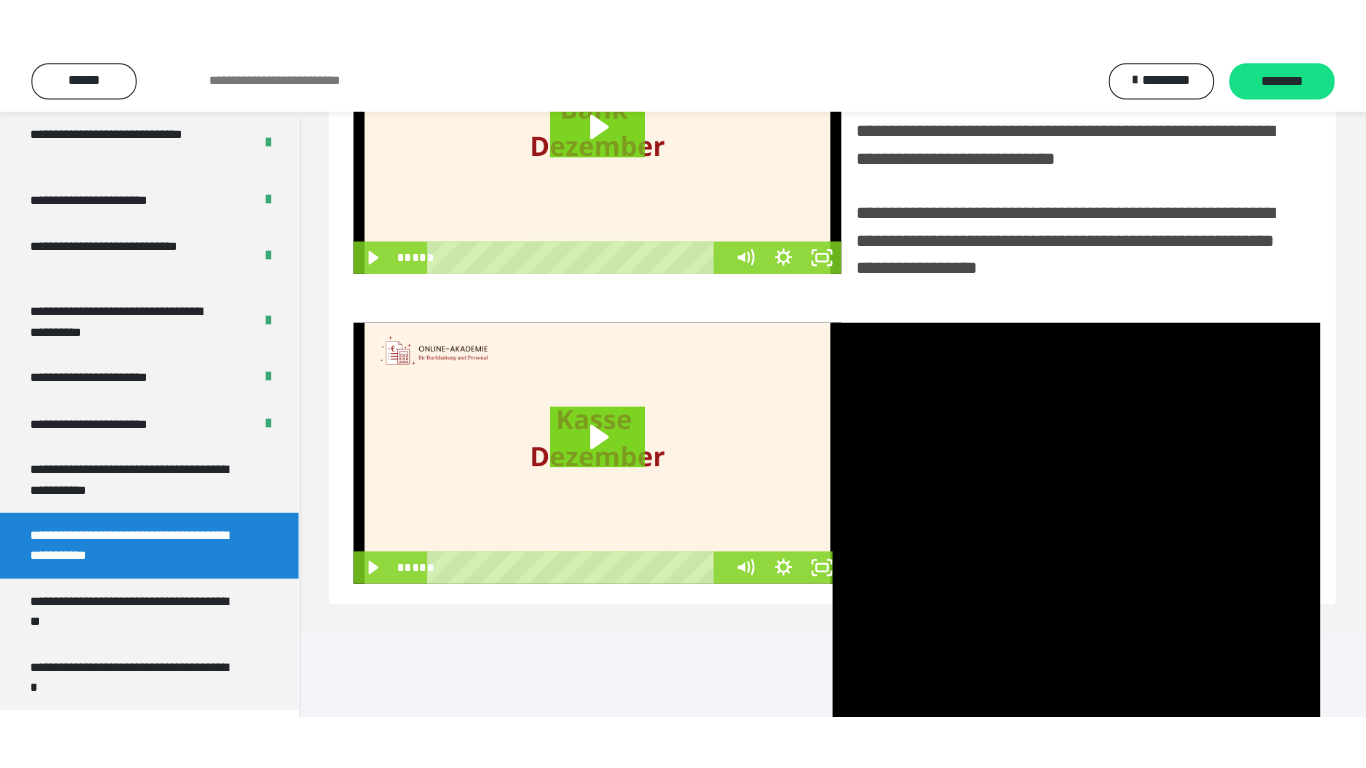 scroll, scrollTop: 358, scrollLeft: 0, axis: vertical 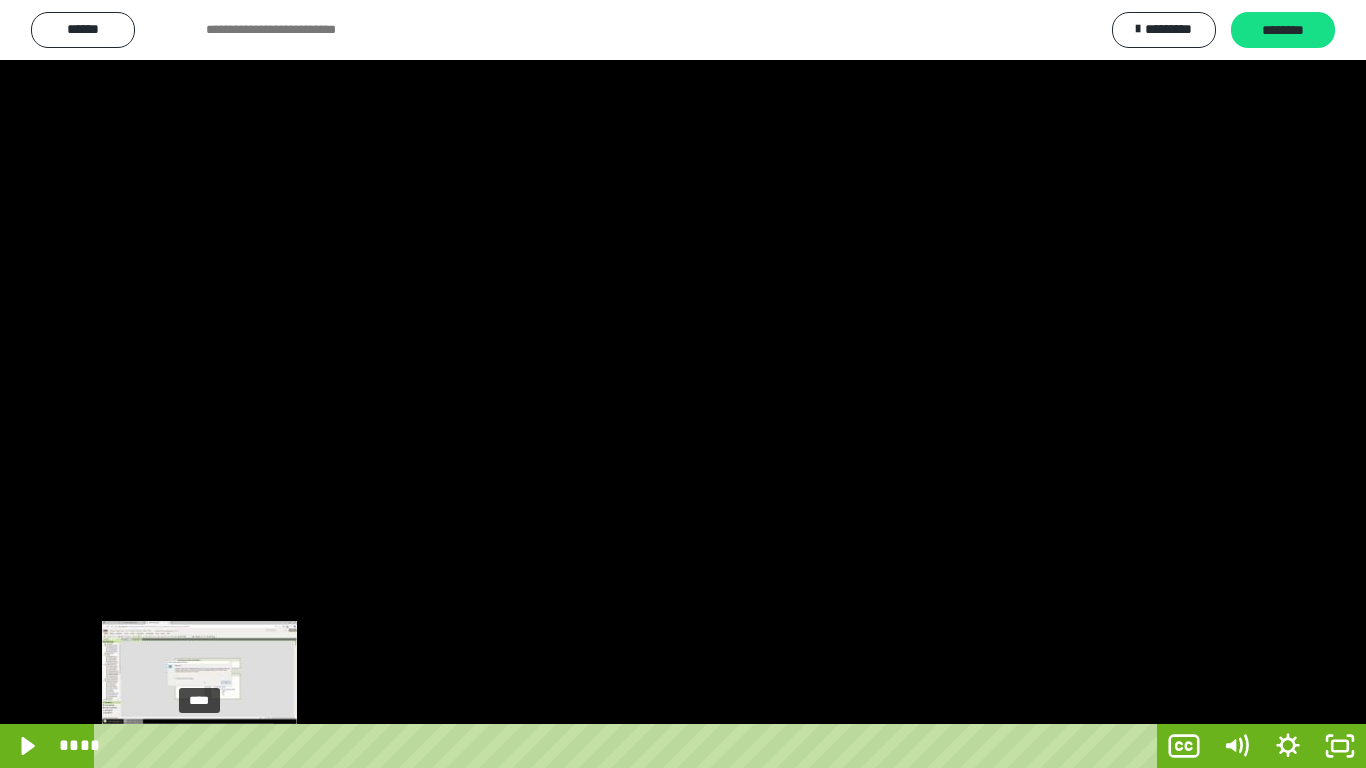 click on "****" at bounding box center [629, 746] 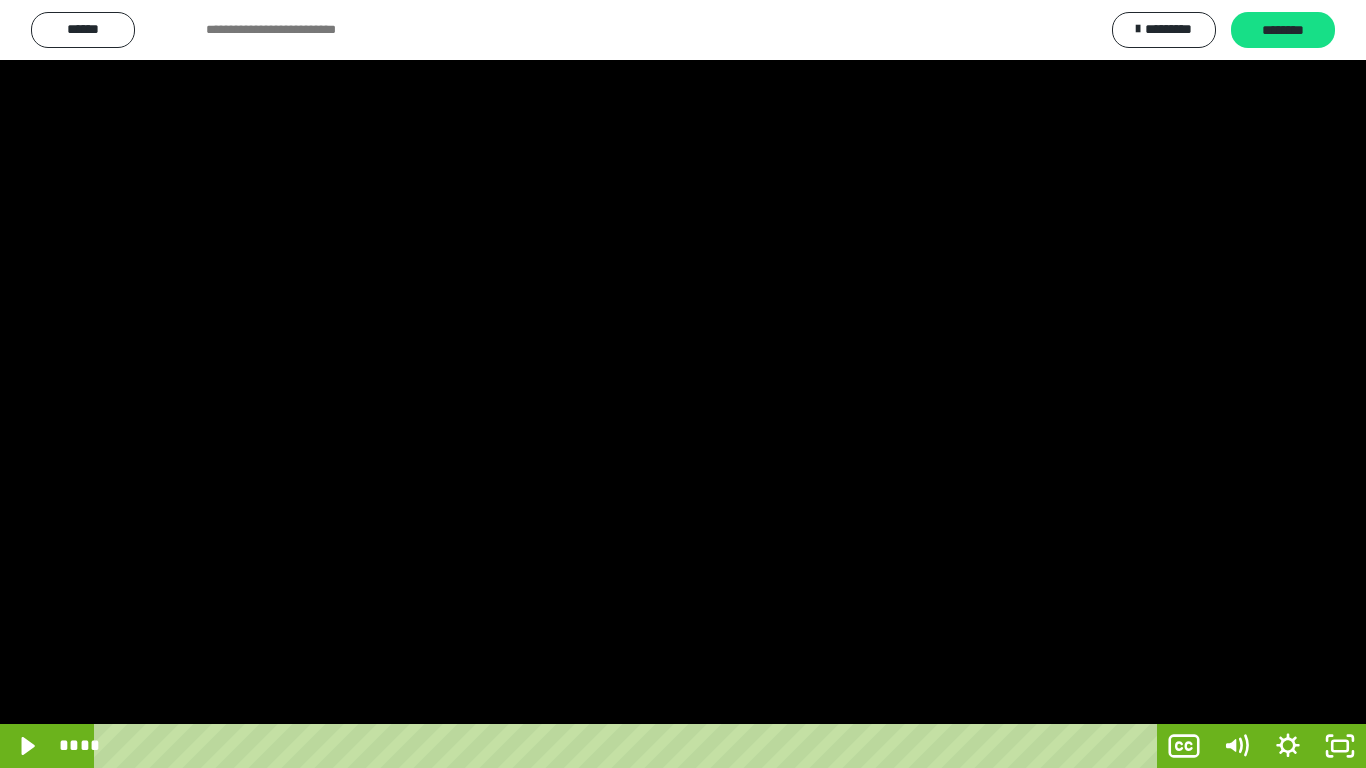 click at bounding box center (683, 384) 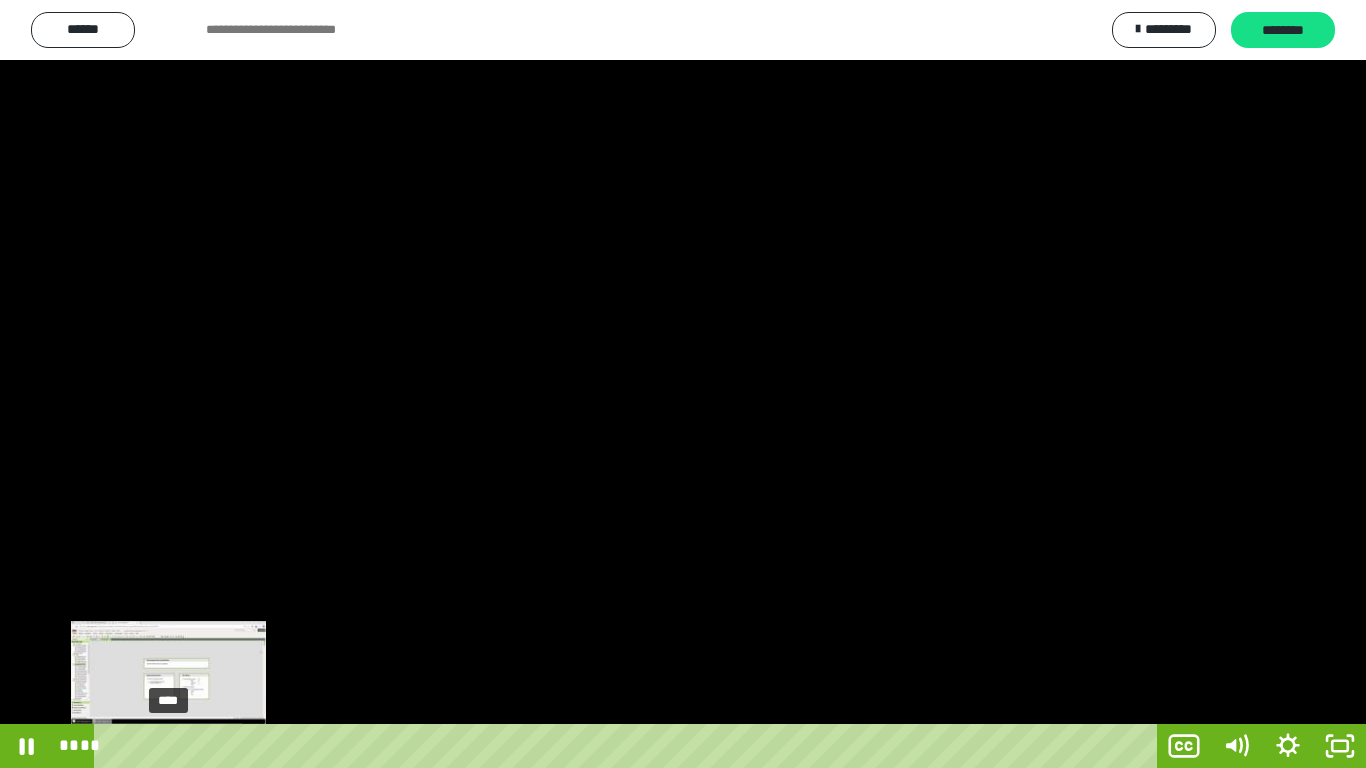 click on "****" at bounding box center [629, 746] 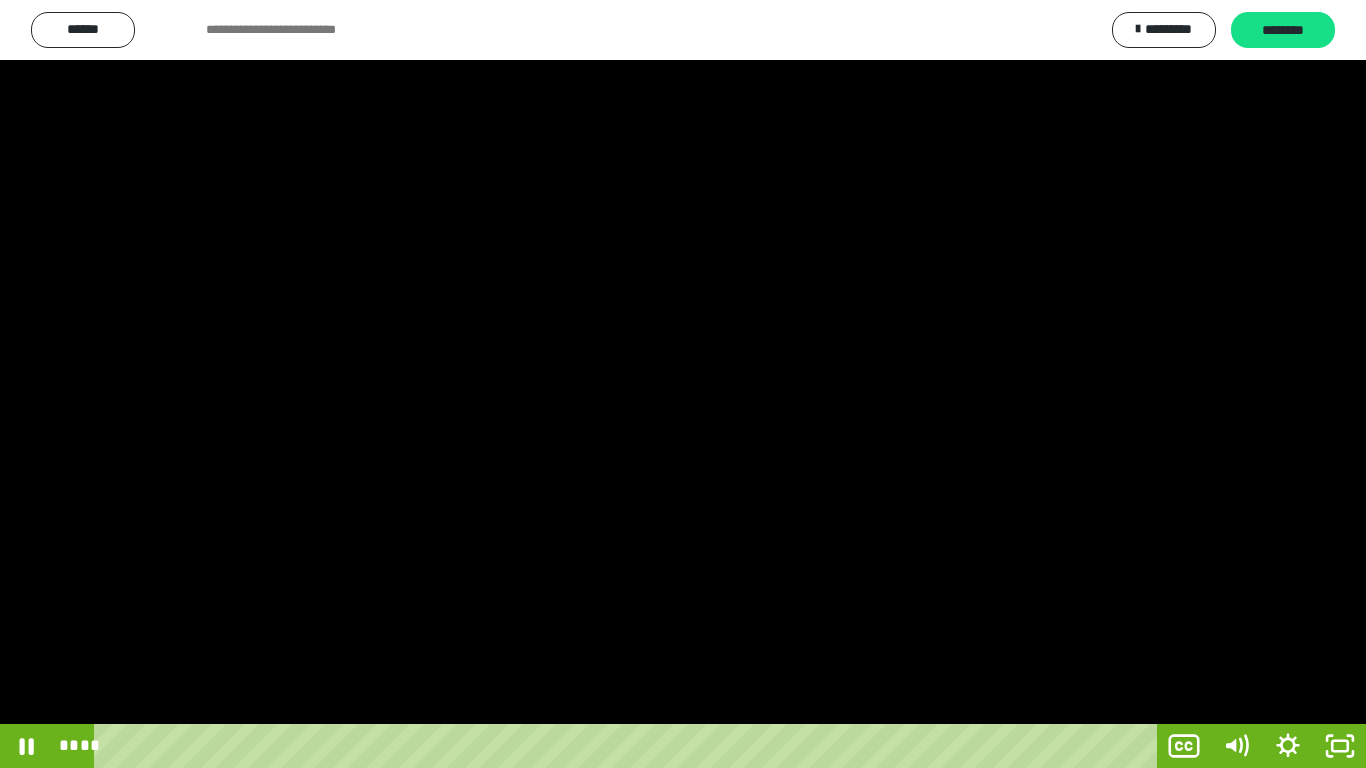 click at bounding box center (683, 384) 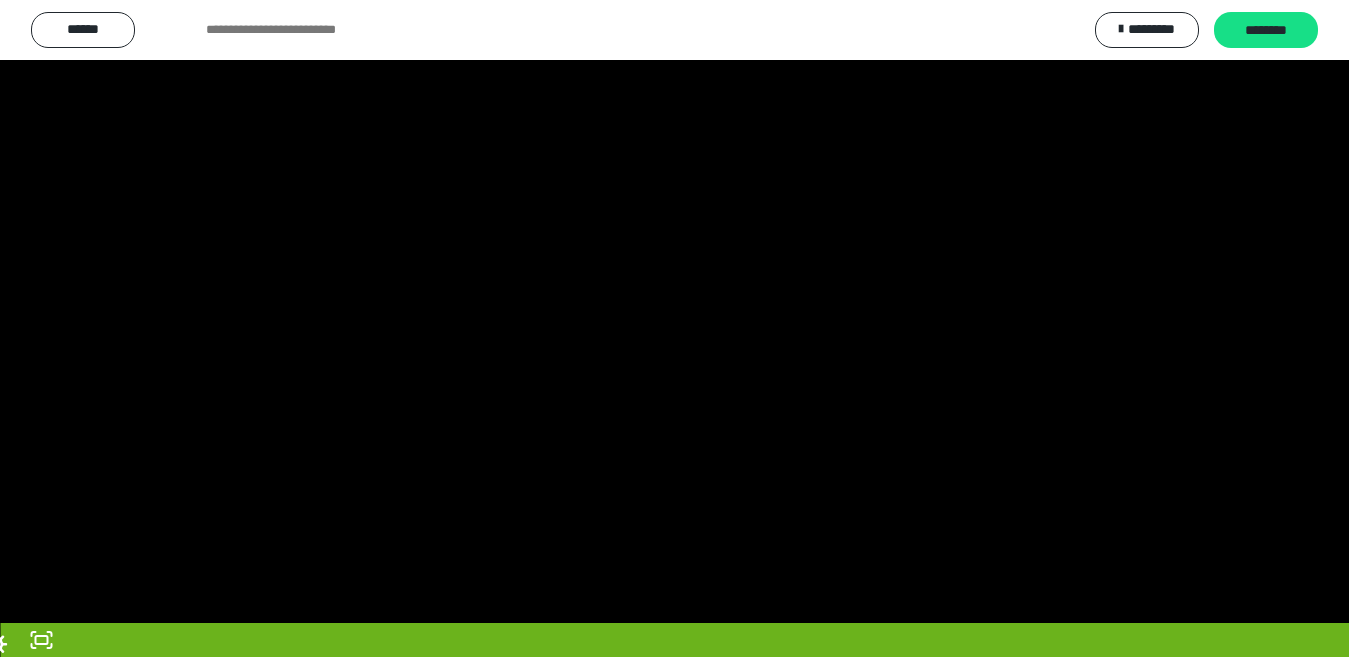 scroll, scrollTop: 4033, scrollLeft: 0, axis: vertical 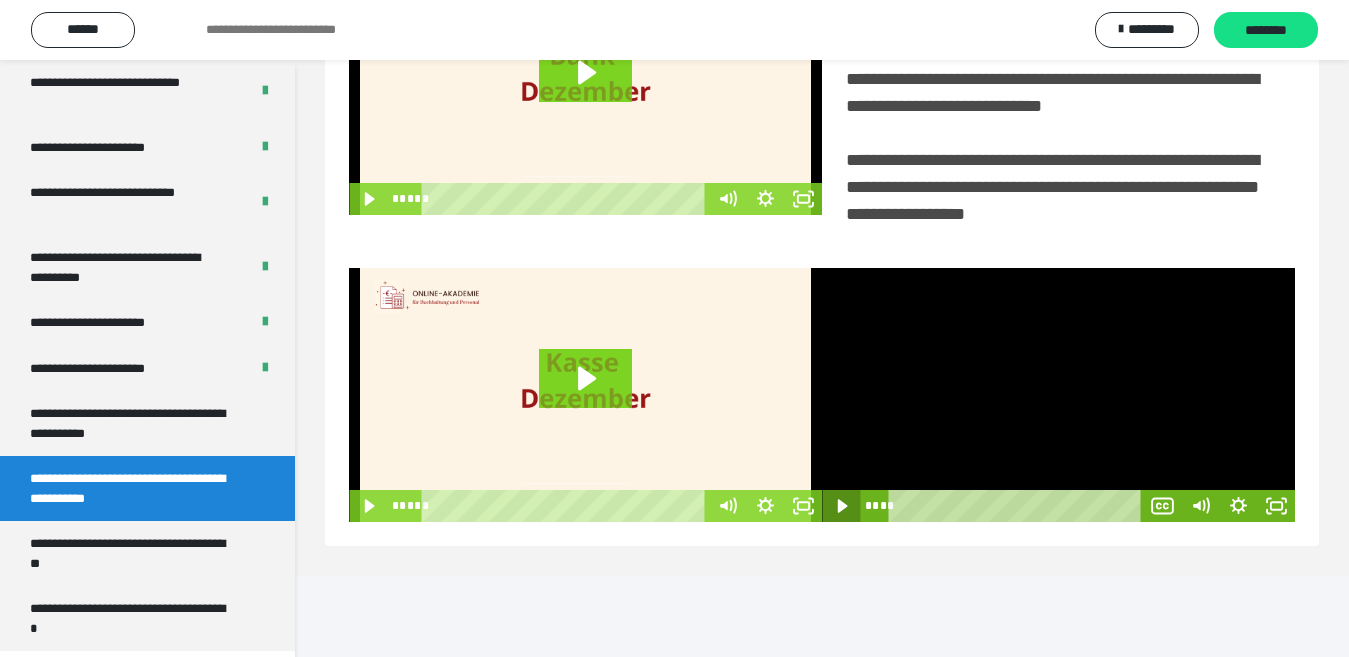 click 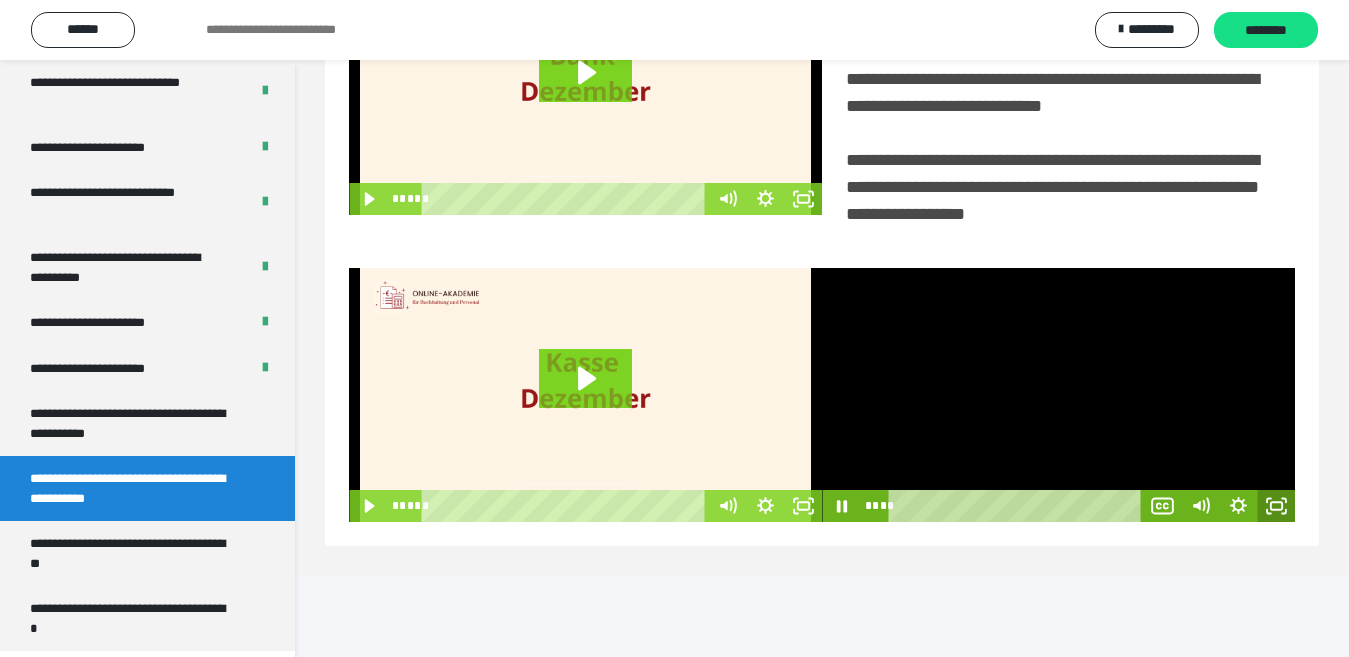 click 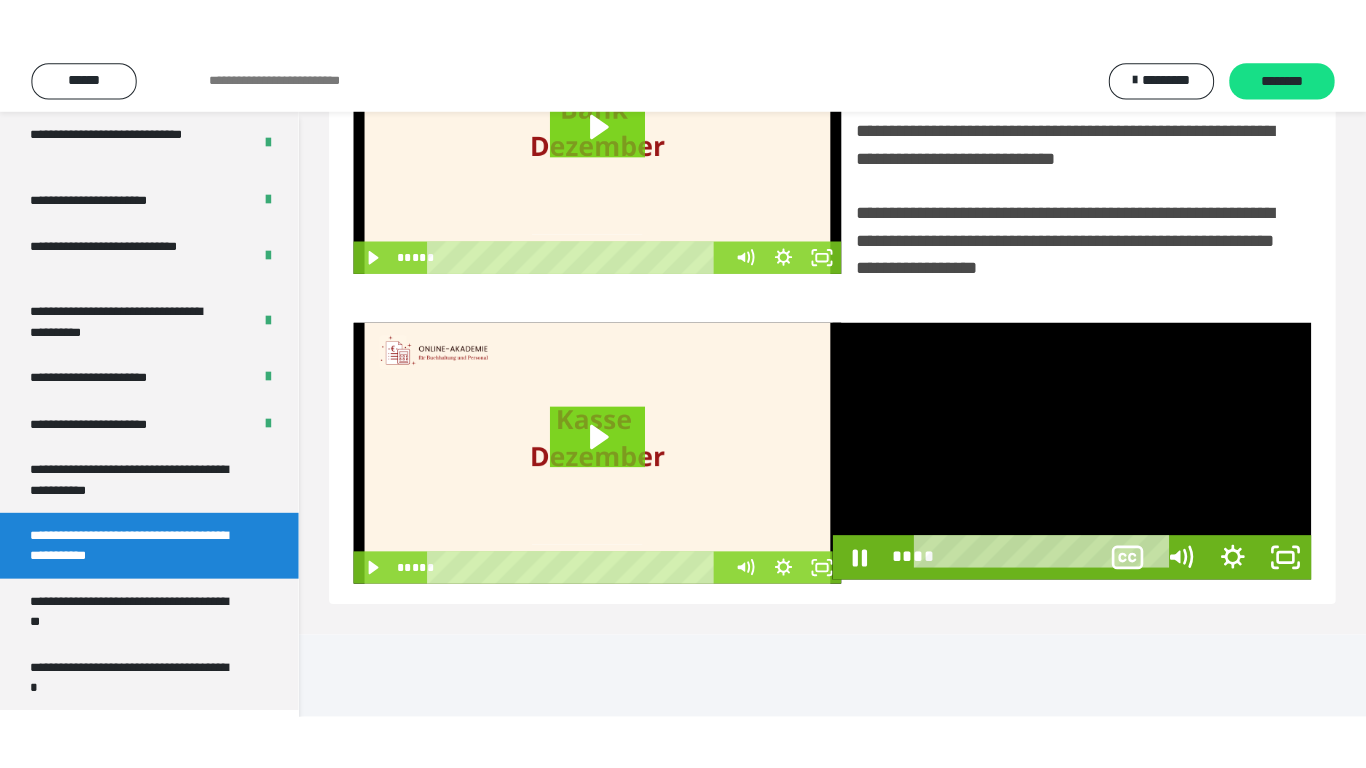 scroll, scrollTop: 358, scrollLeft: 0, axis: vertical 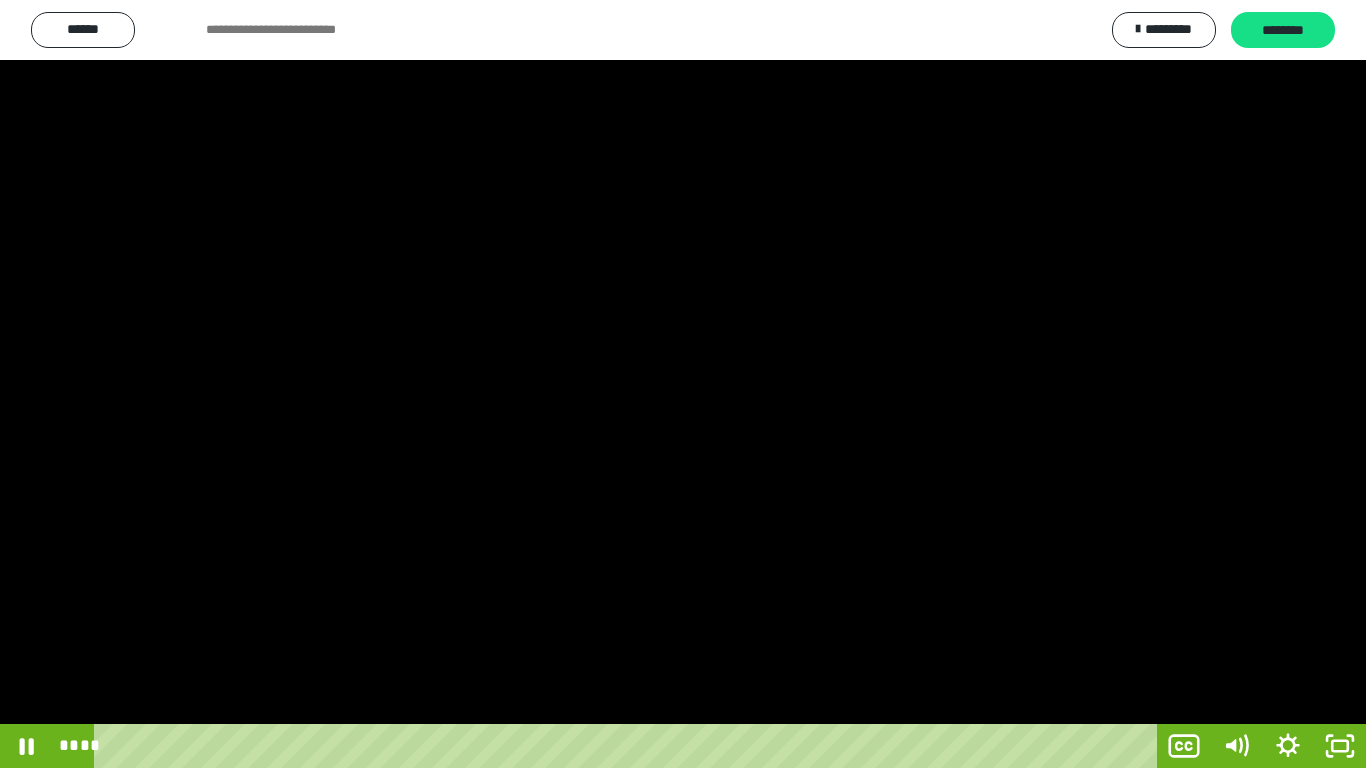 click at bounding box center (683, 384) 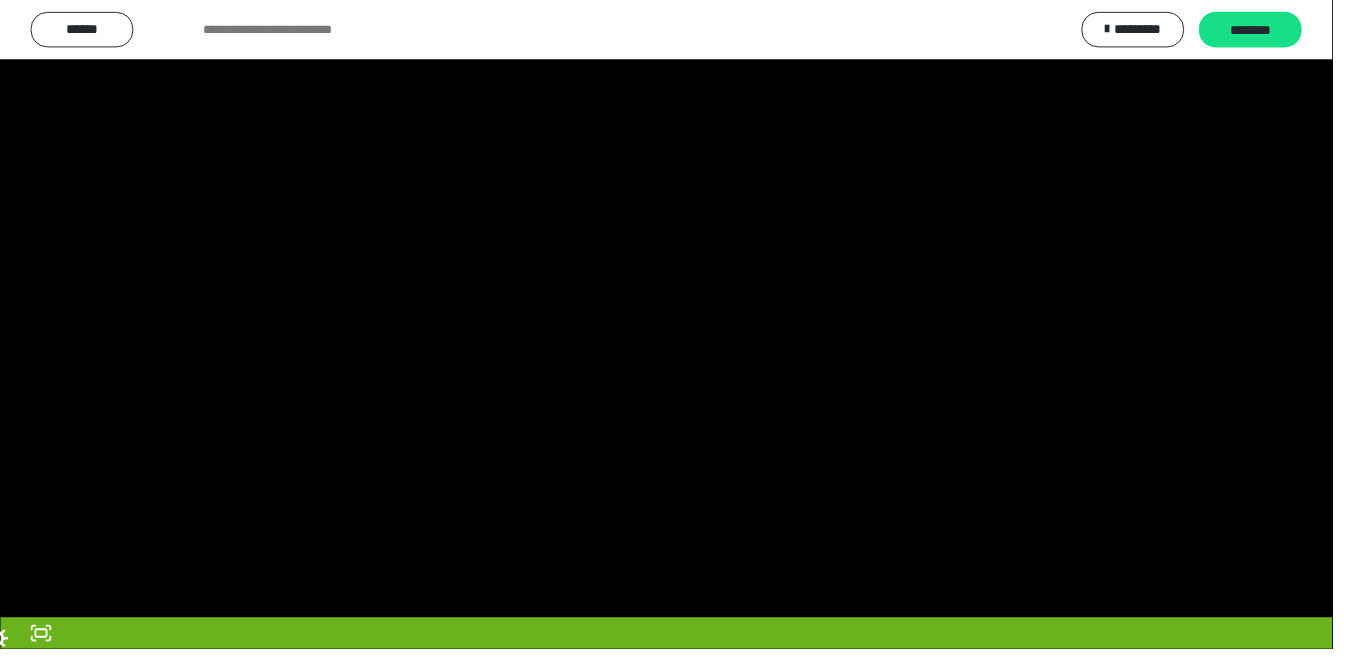 scroll, scrollTop: 4033, scrollLeft: 0, axis: vertical 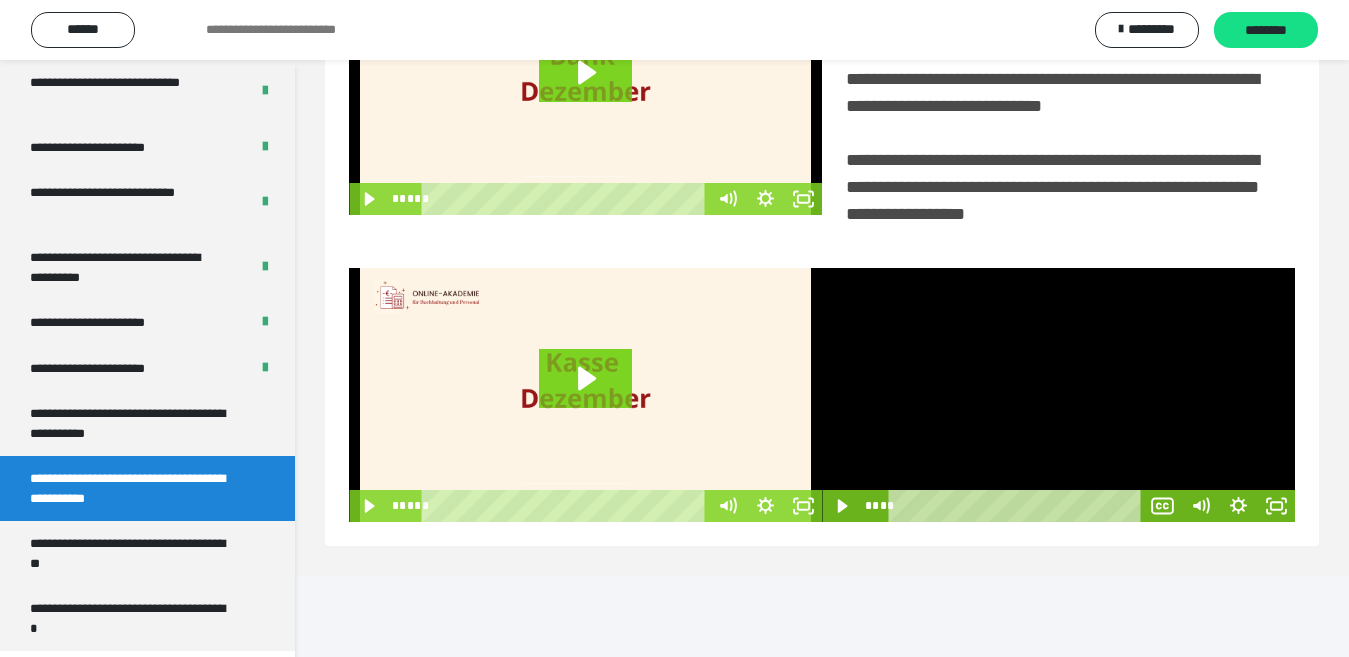 click at bounding box center [1058, 395] 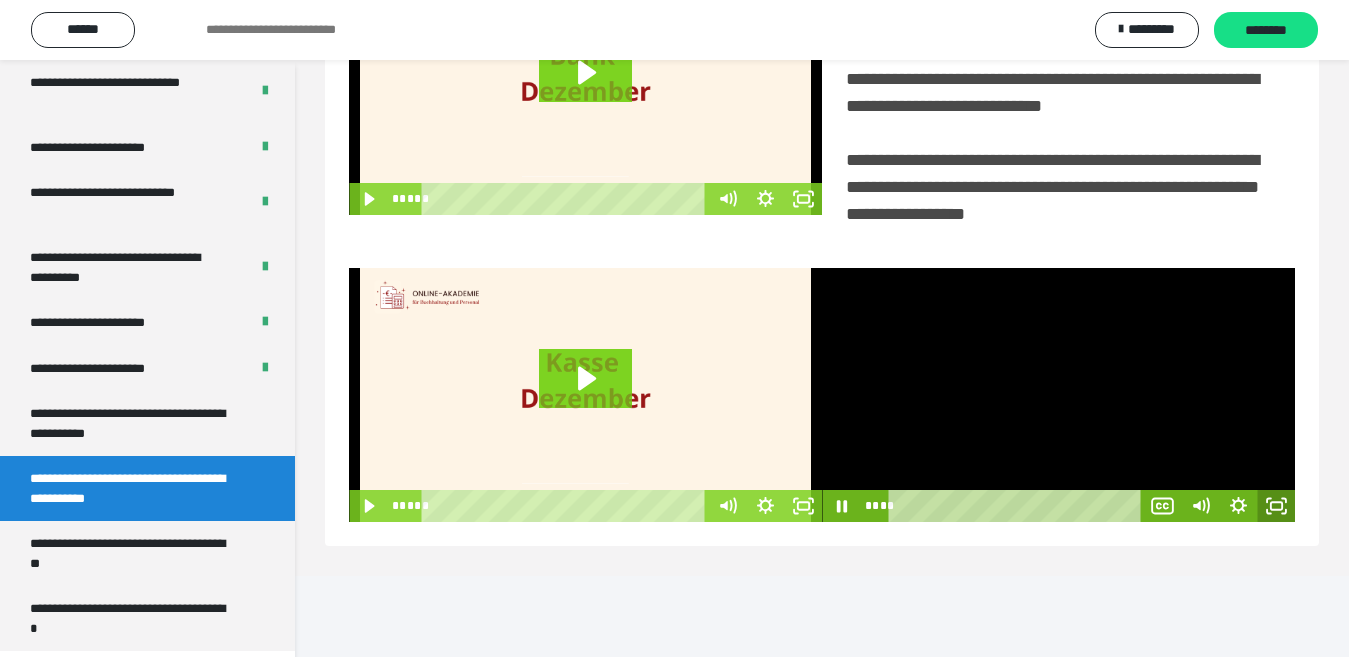 click 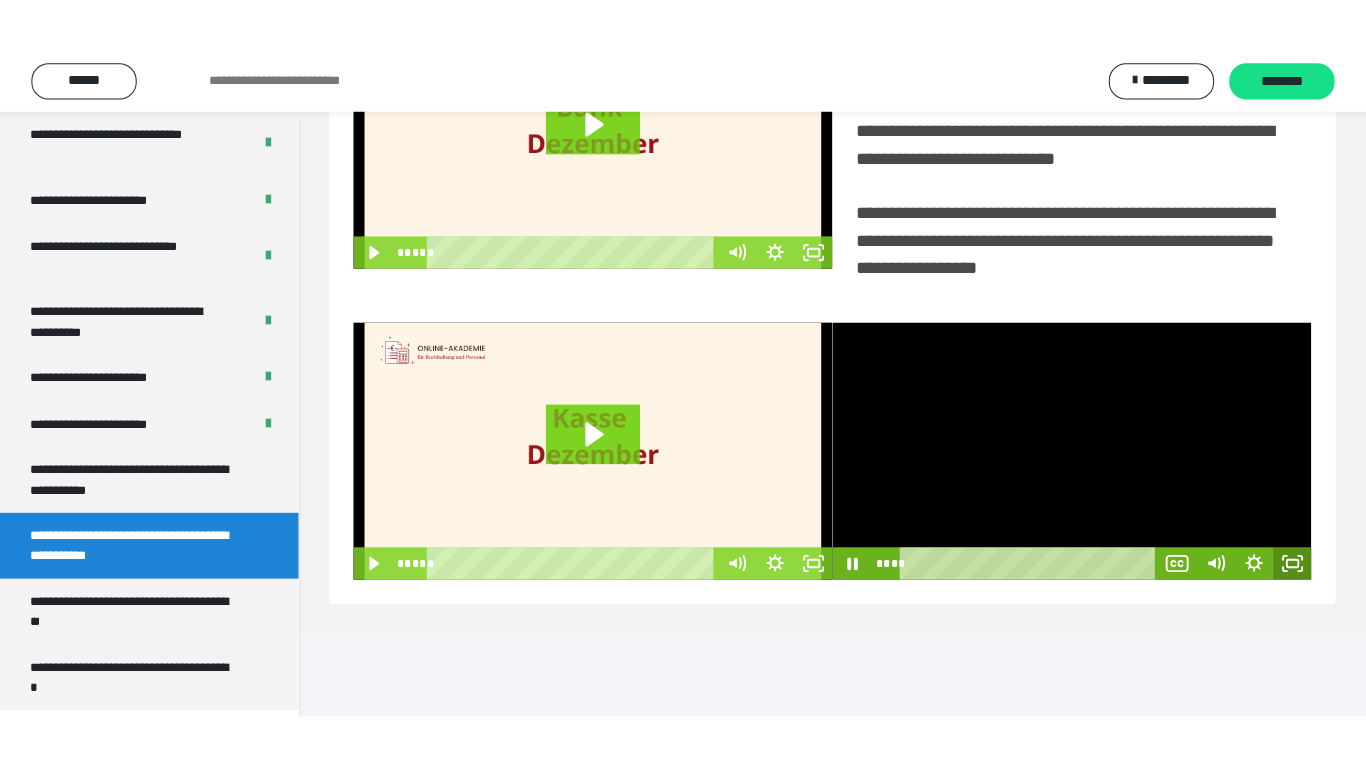 scroll, scrollTop: 358, scrollLeft: 0, axis: vertical 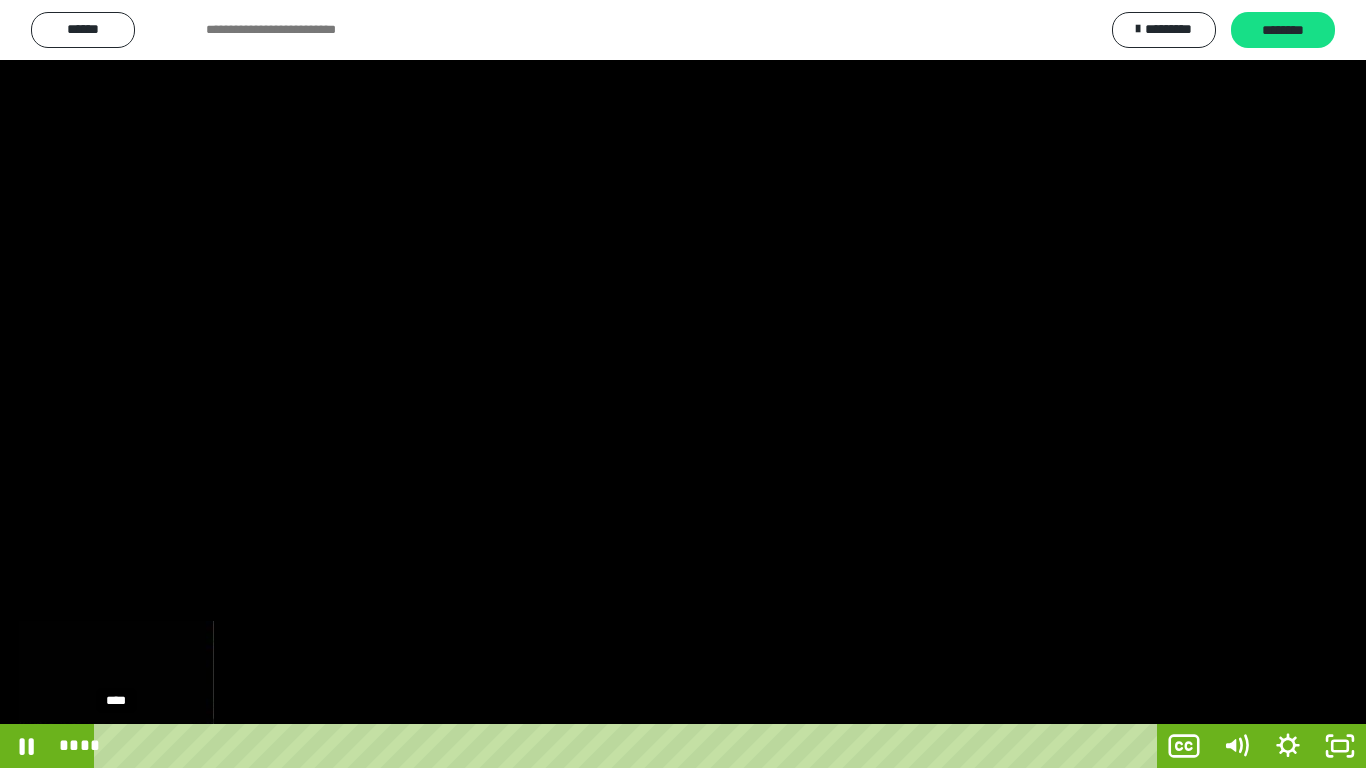 click on "****" at bounding box center [629, 746] 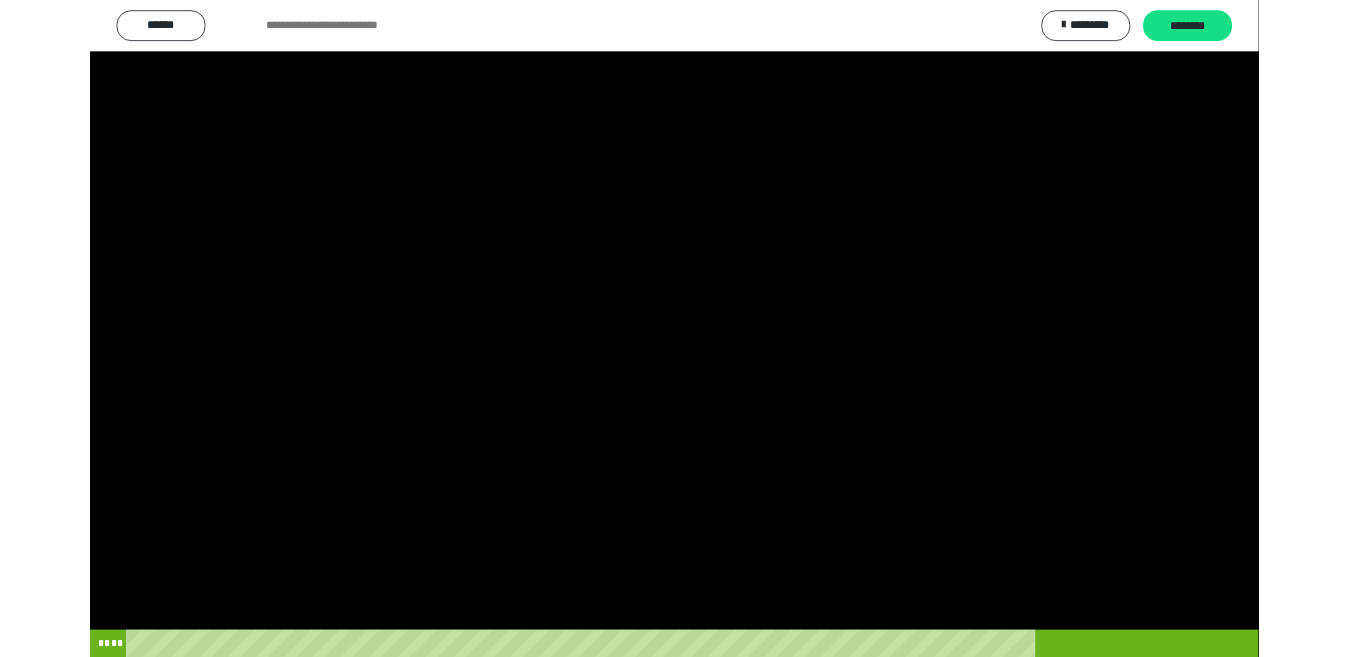 scroll, scrollTop: 4033, scrollLeft: 0, axis: vertical 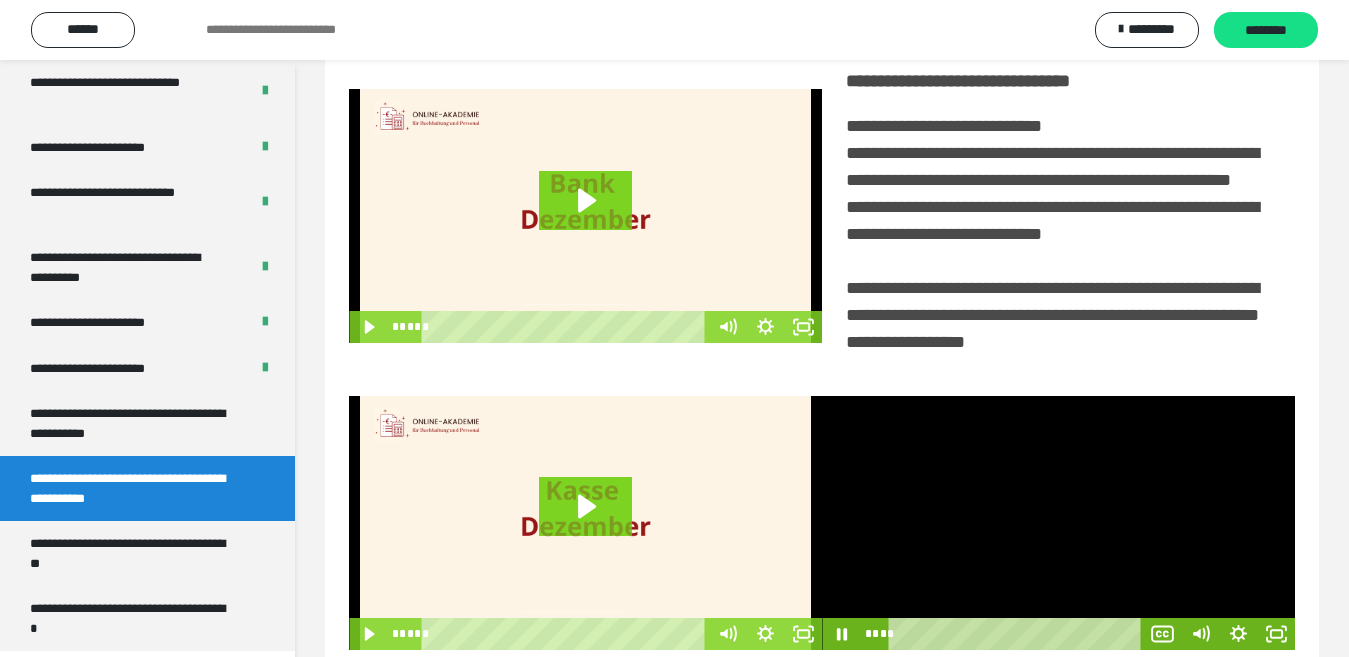 click at bounding box center (1058, 523) 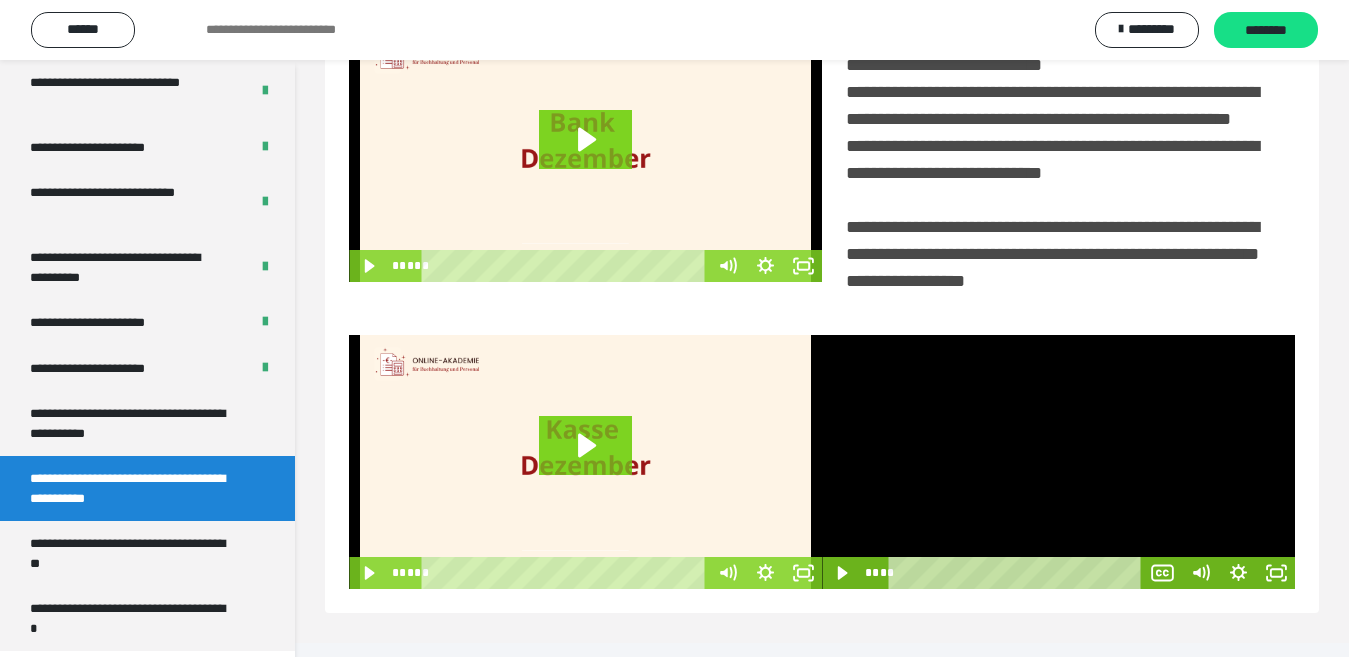 scroll, scrollTop: 486, scrollLeft: 0, axis: vertical 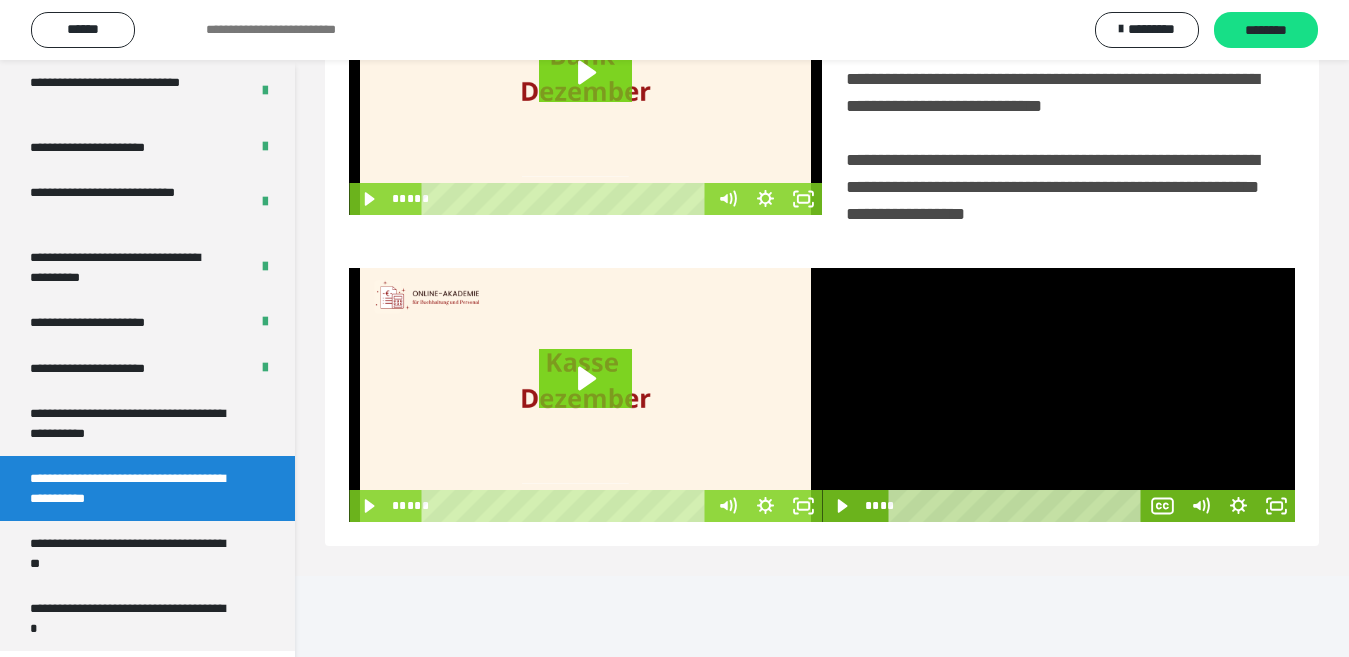 click at bounding box center (1058, 395) 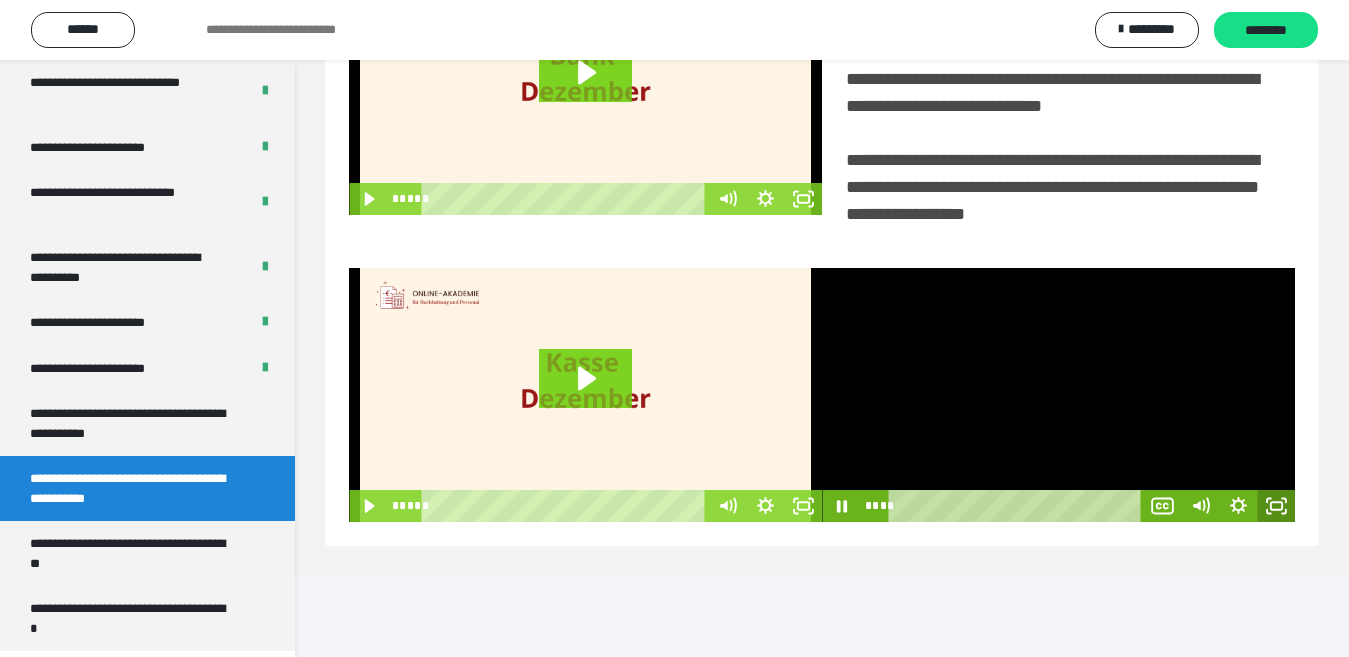 click 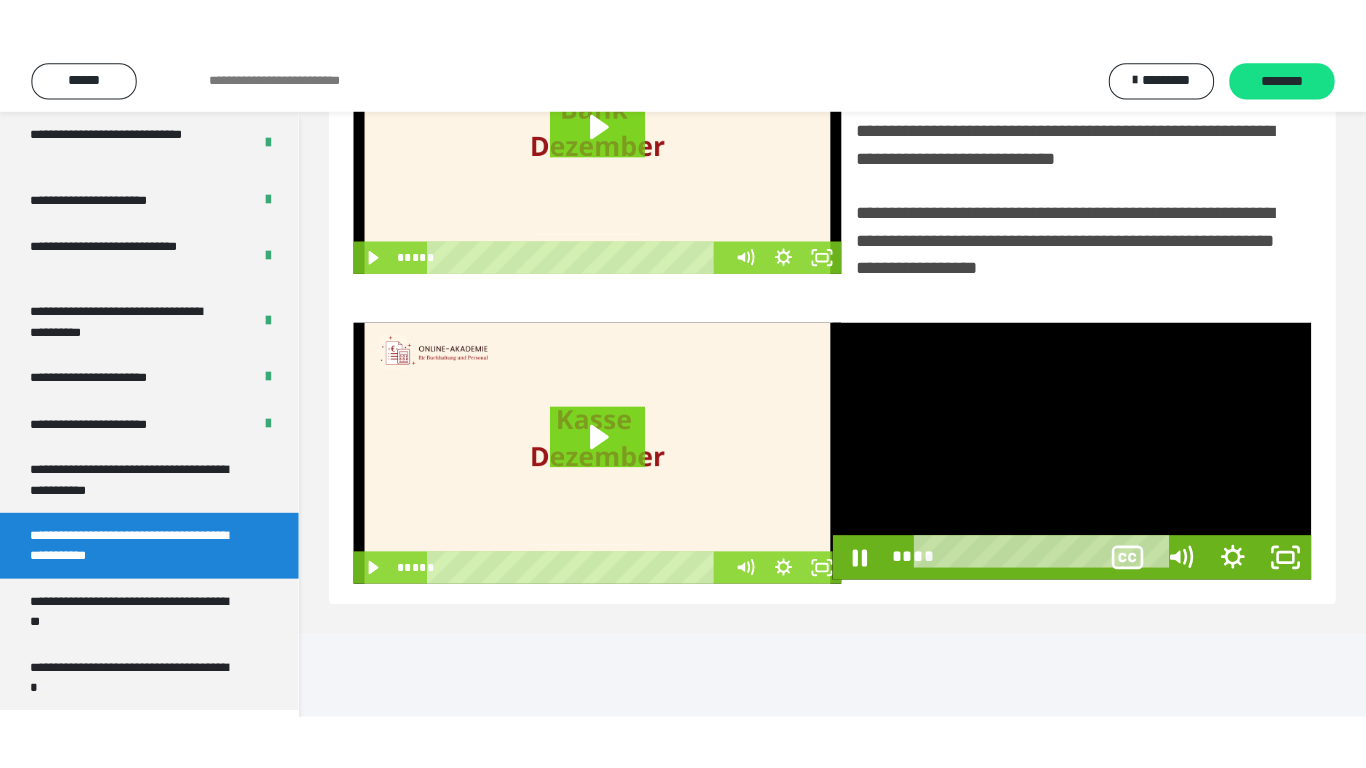 scroll, scrollTop: 358, scrollLeft: 0, axis: vertical 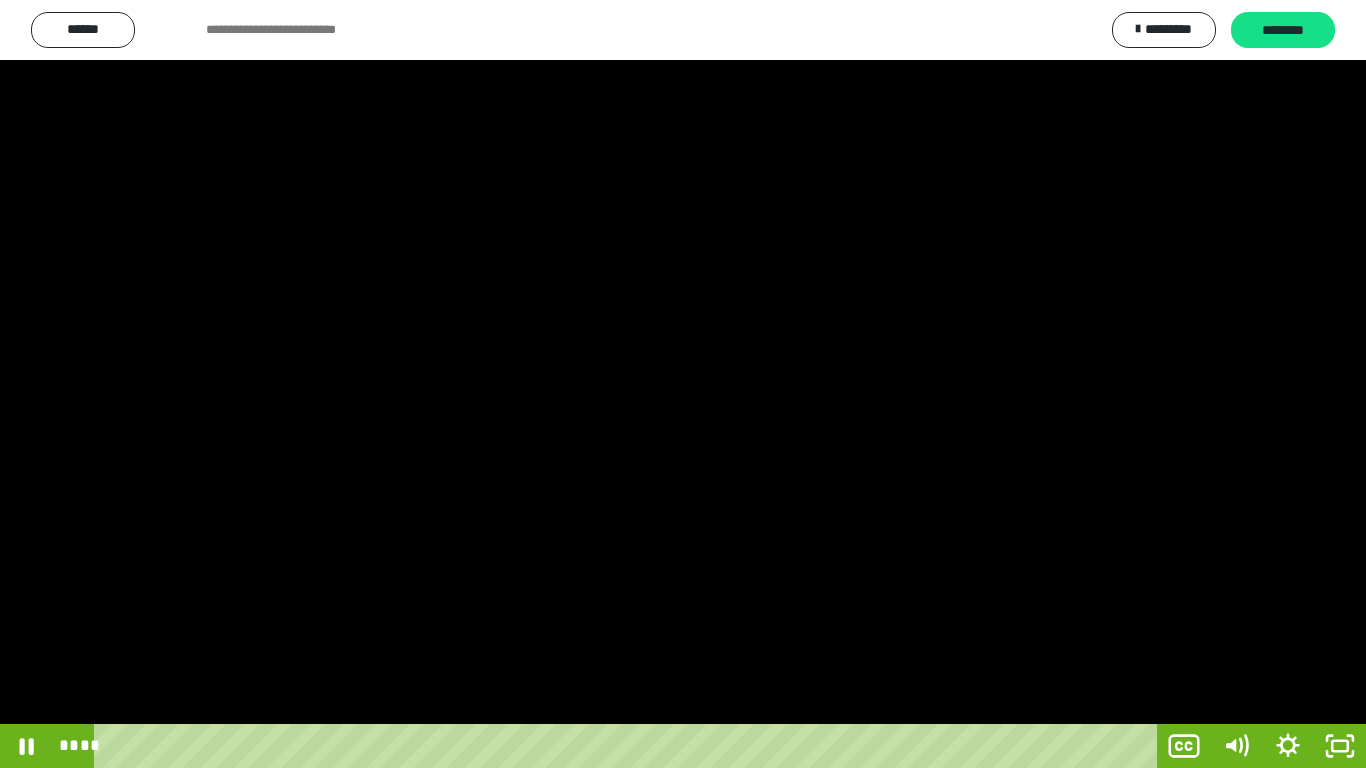 click at bounding box center [683, 384] 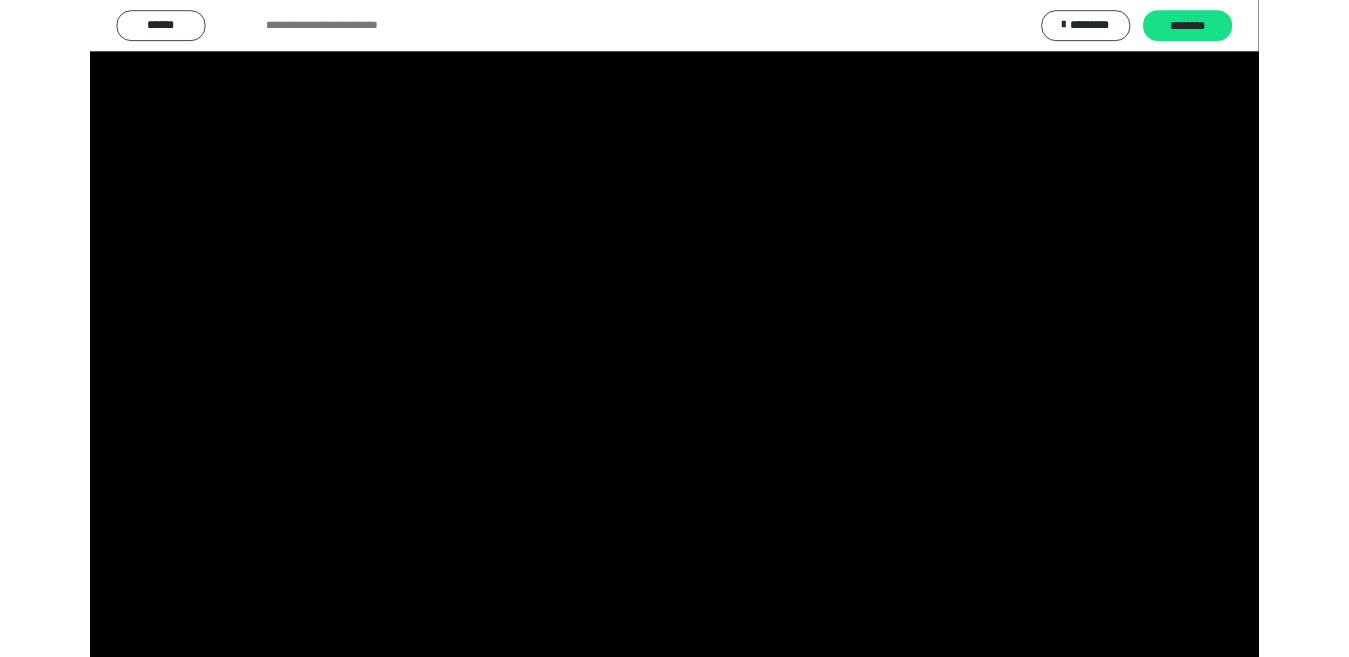 scroll, scrollTop: 4033, scrollLeft: 0, axis: vertical 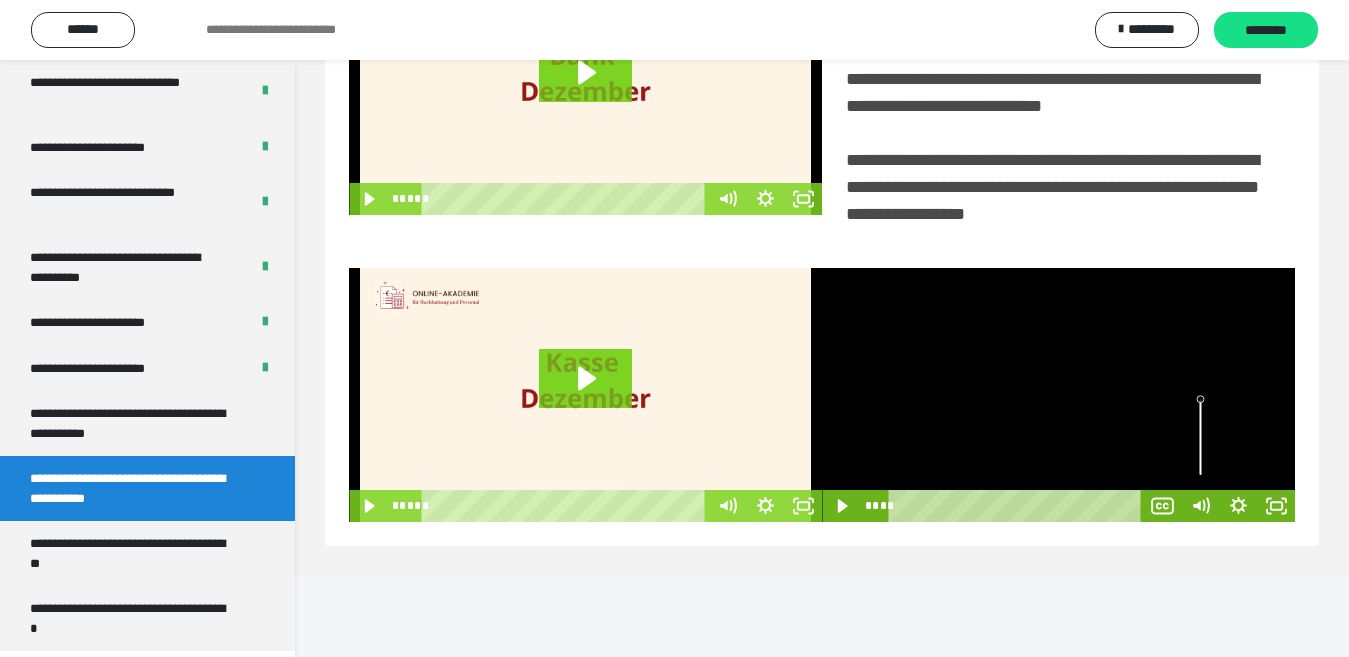 click at bounding box center (1058, 395) 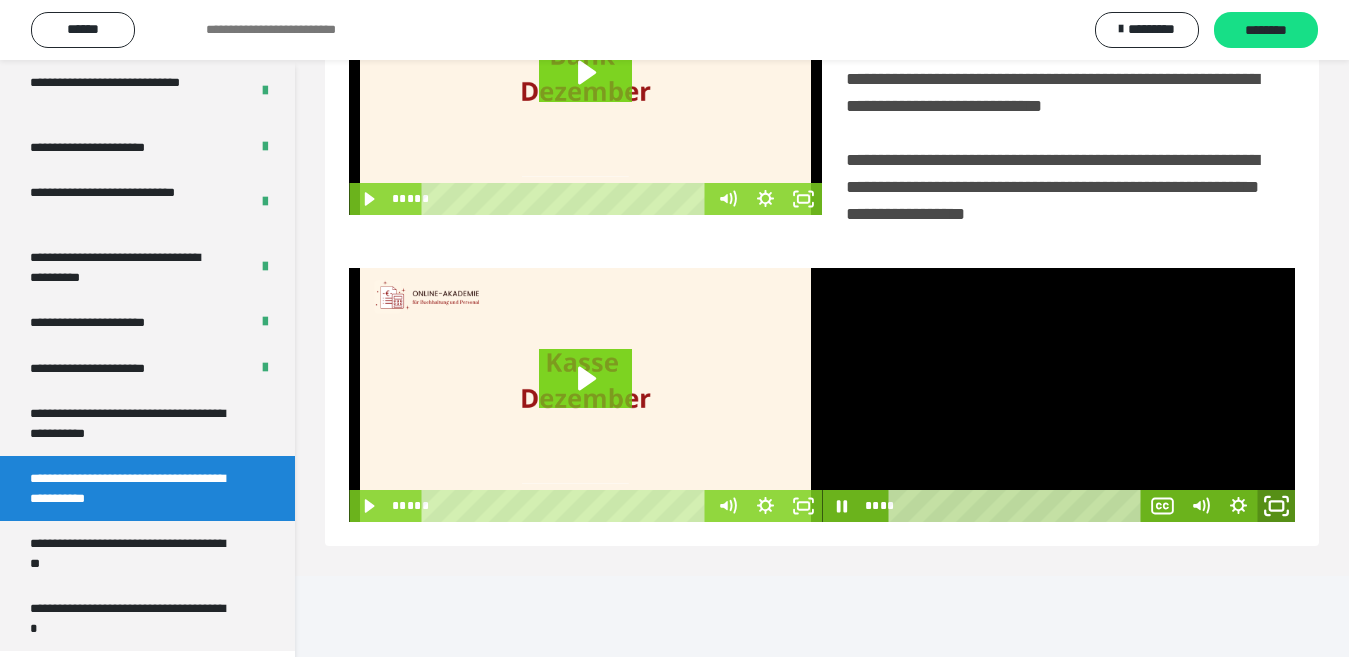 click 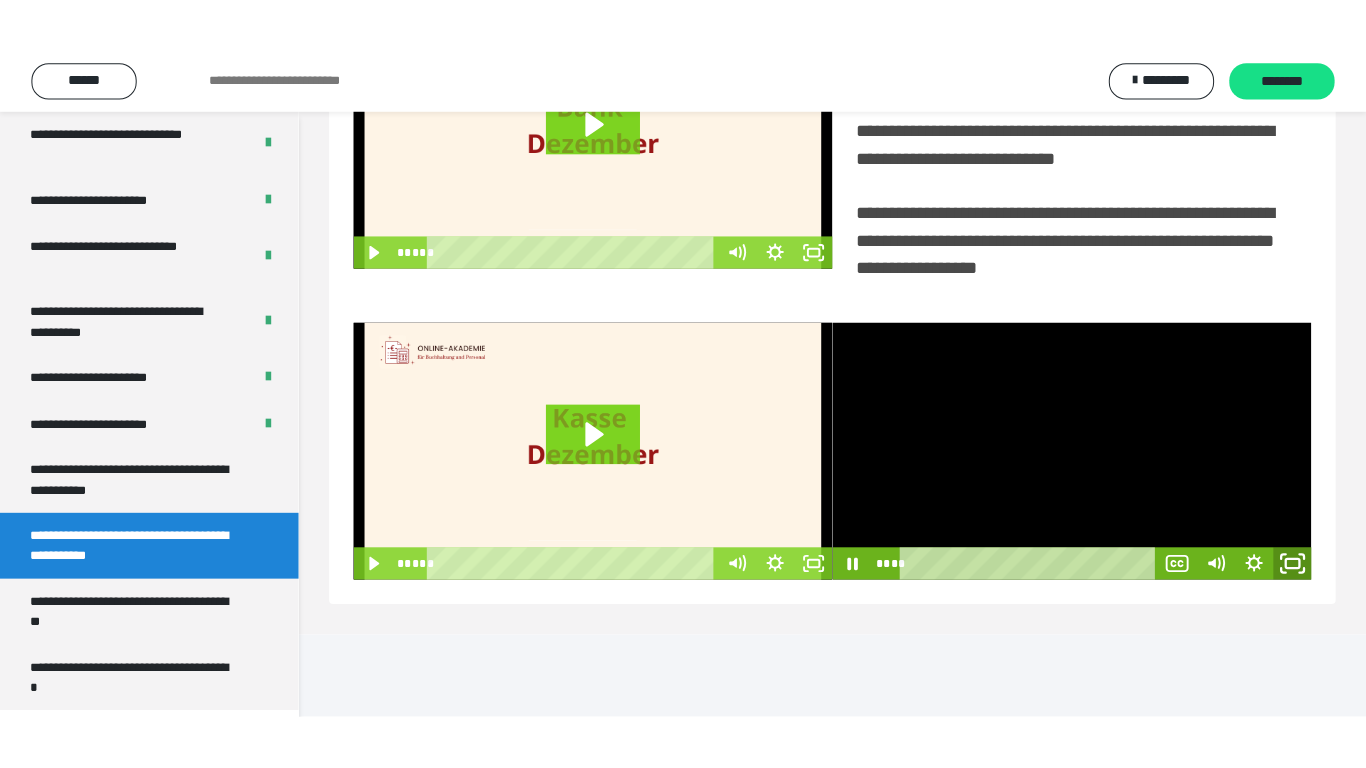 scroll, scrollTop: 358, scrollLeft: 0, axis: vertical 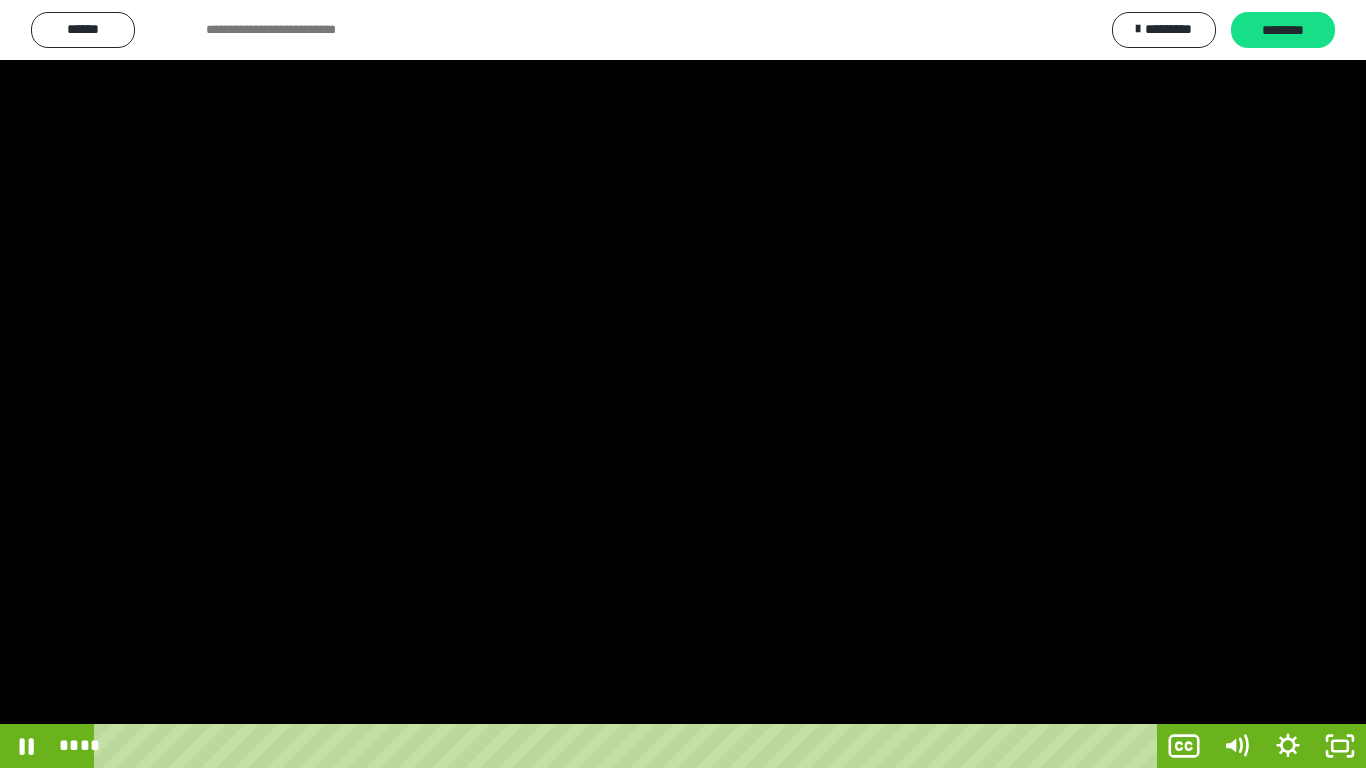 click at bounding box center (683, 384) 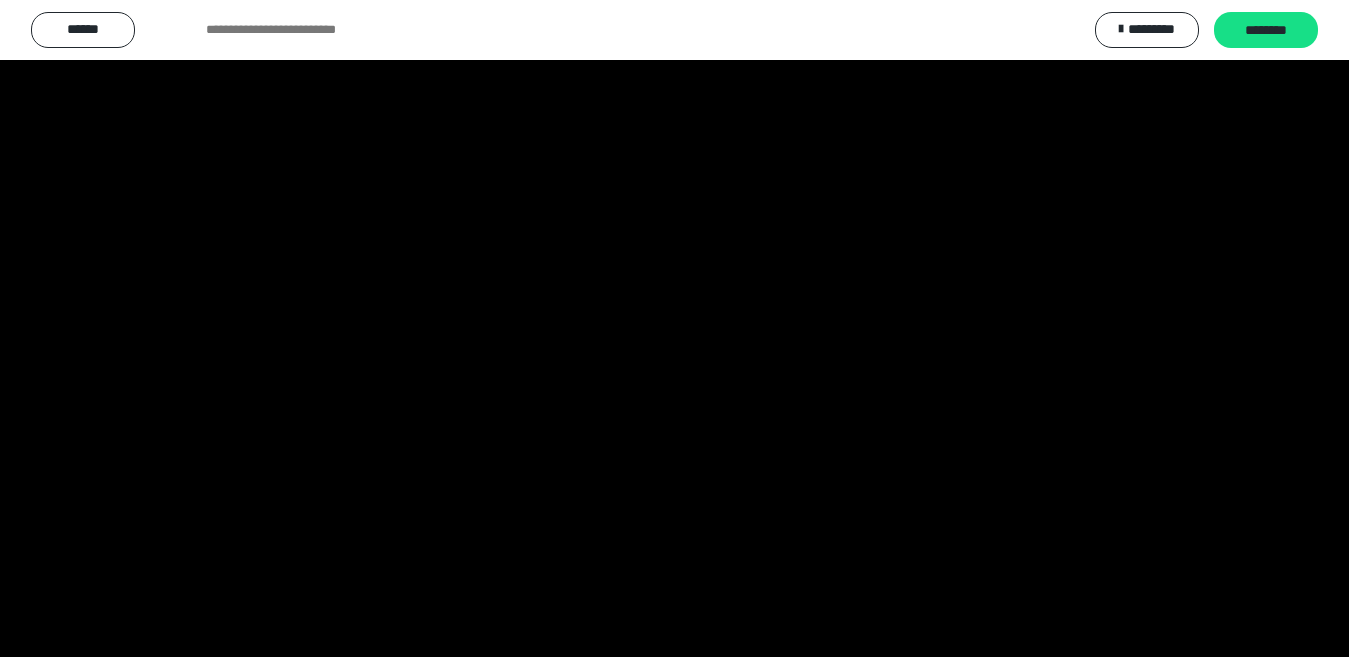 scroll, scrollTop: 4033, scrollLeft: 0, axis: vertical 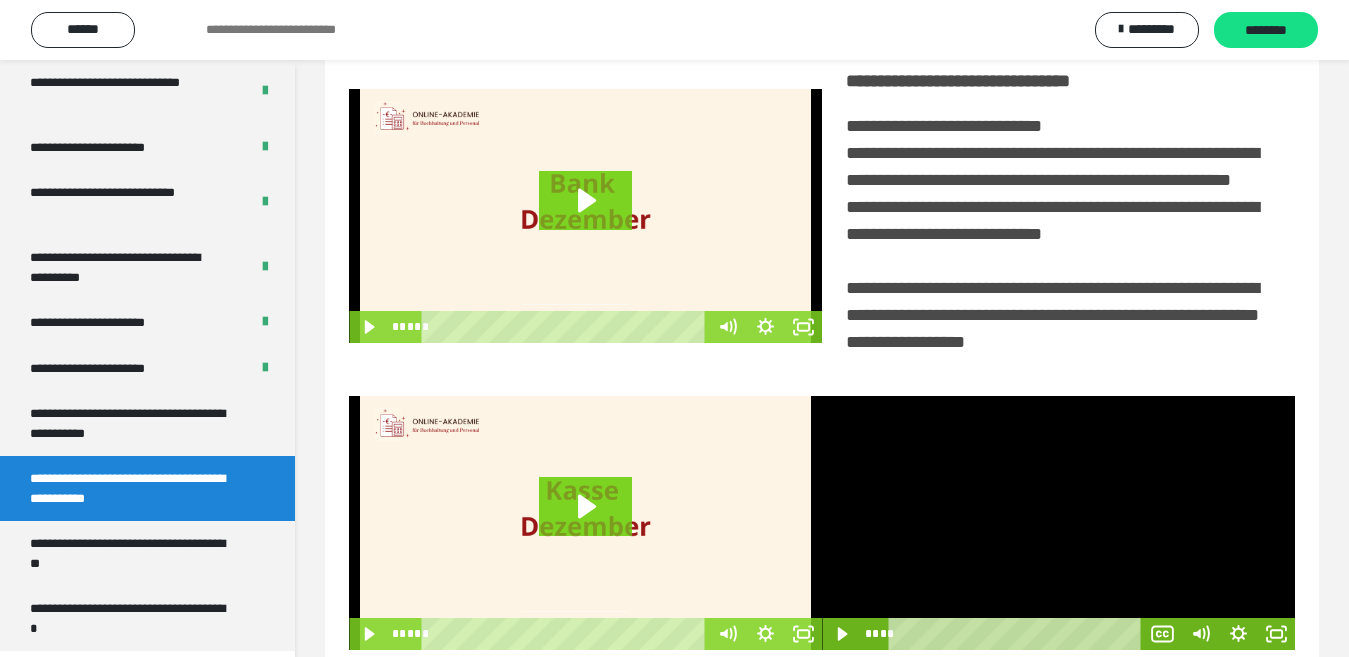 click at bounding box center [1058, 523] 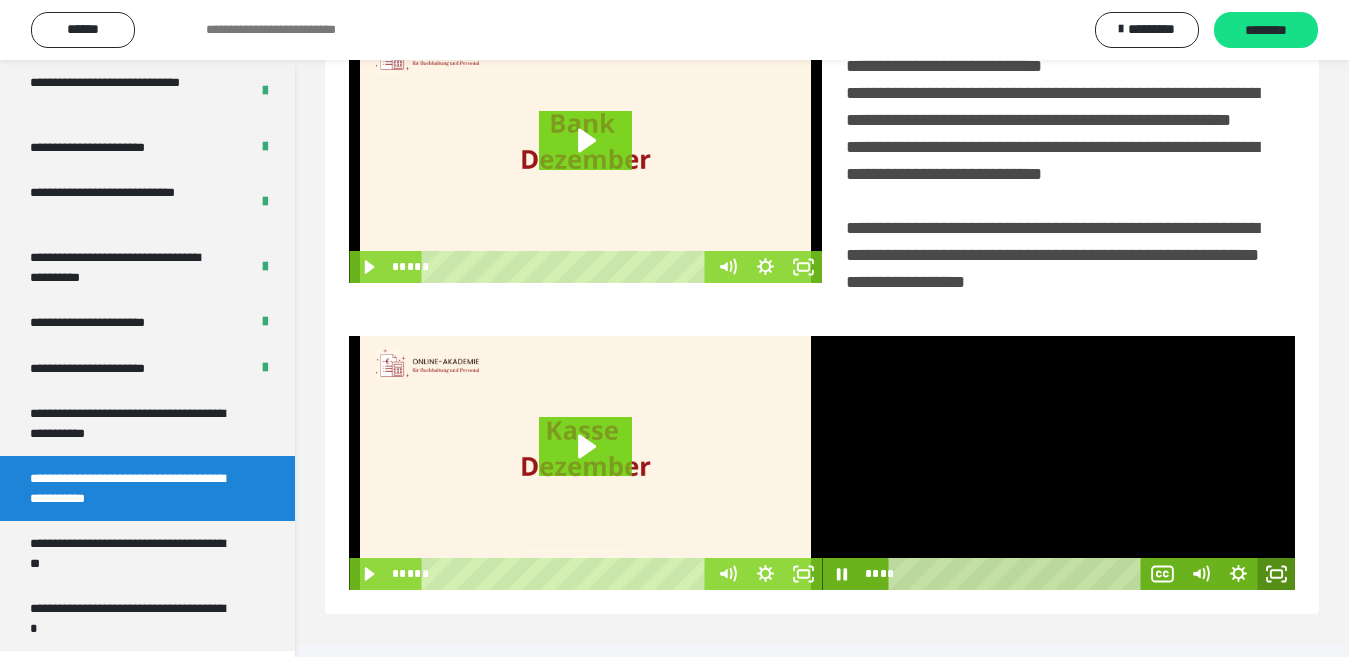 scroll, scrollTop: 486, scrollLeft: 0, axis: vertical 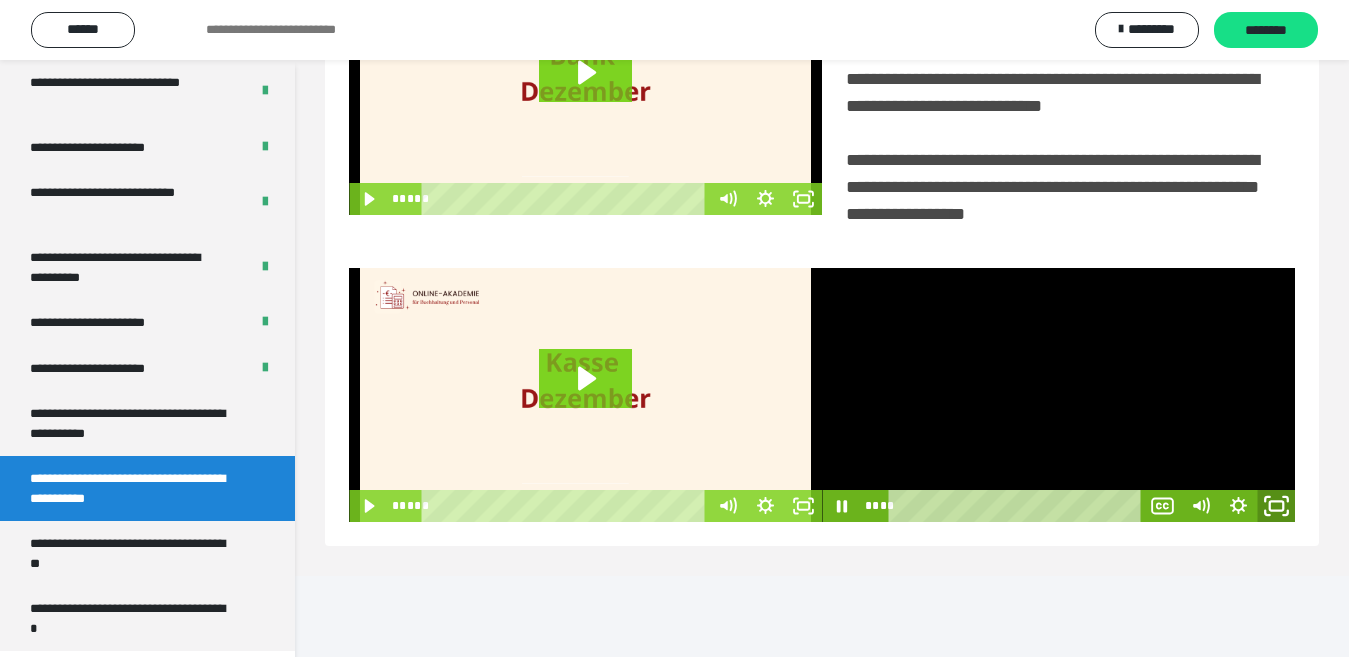 click 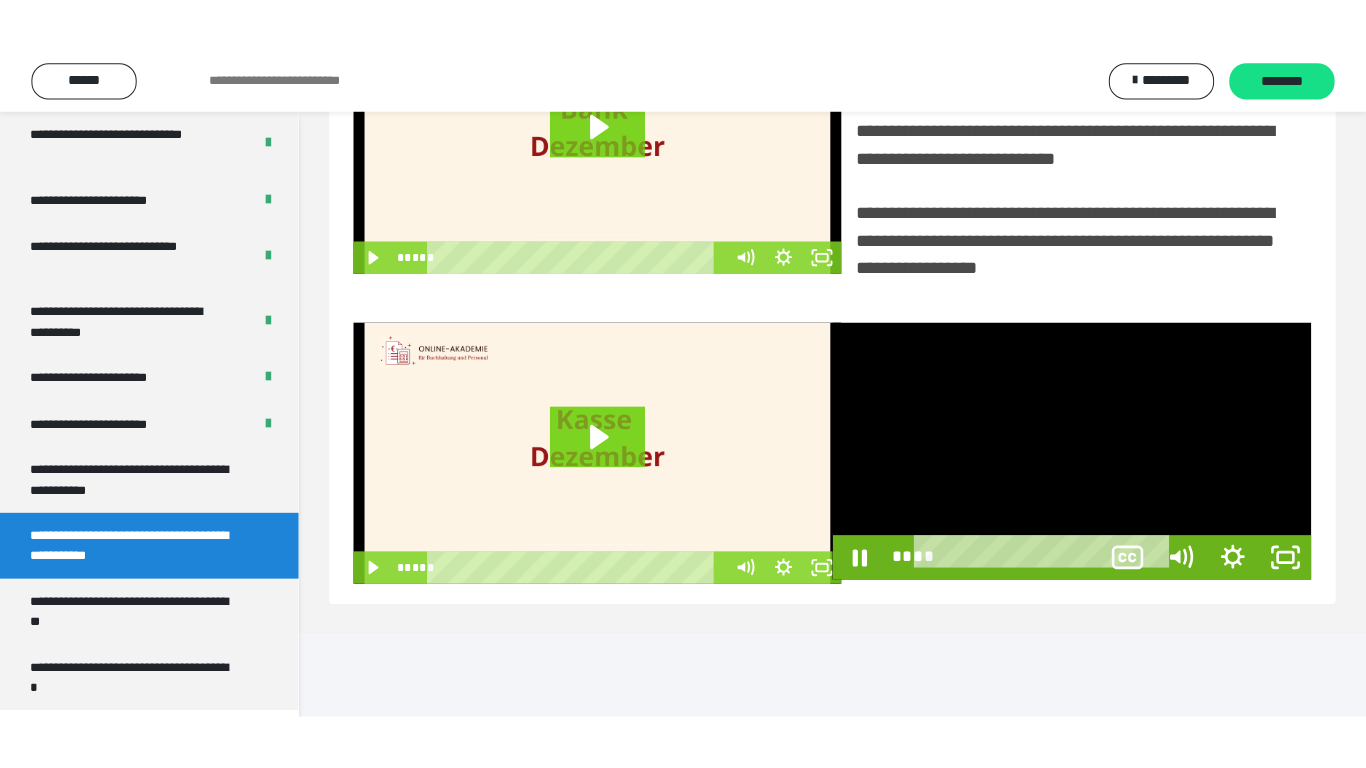 scroll, scrollTop: 358, scrollLeft: 0, axis: vertical 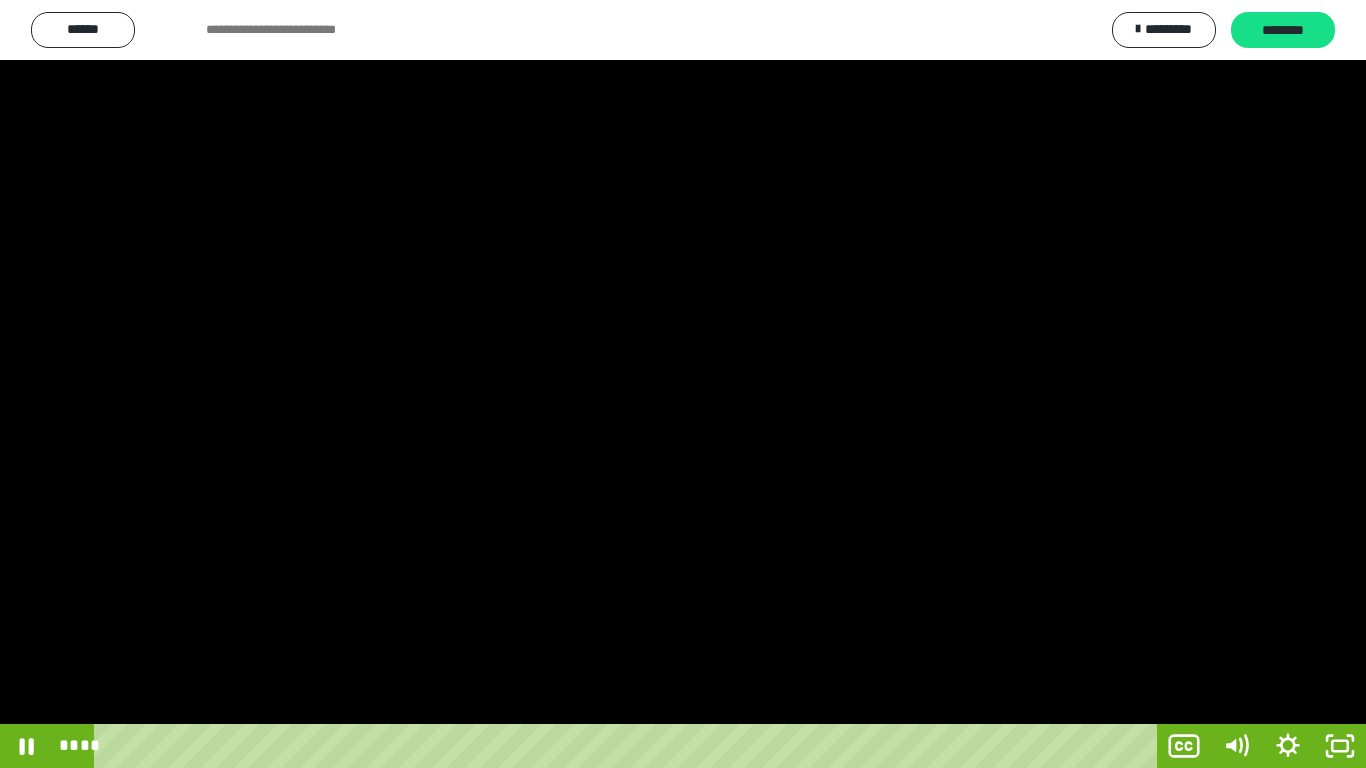 click at bounding box center (683, 384) 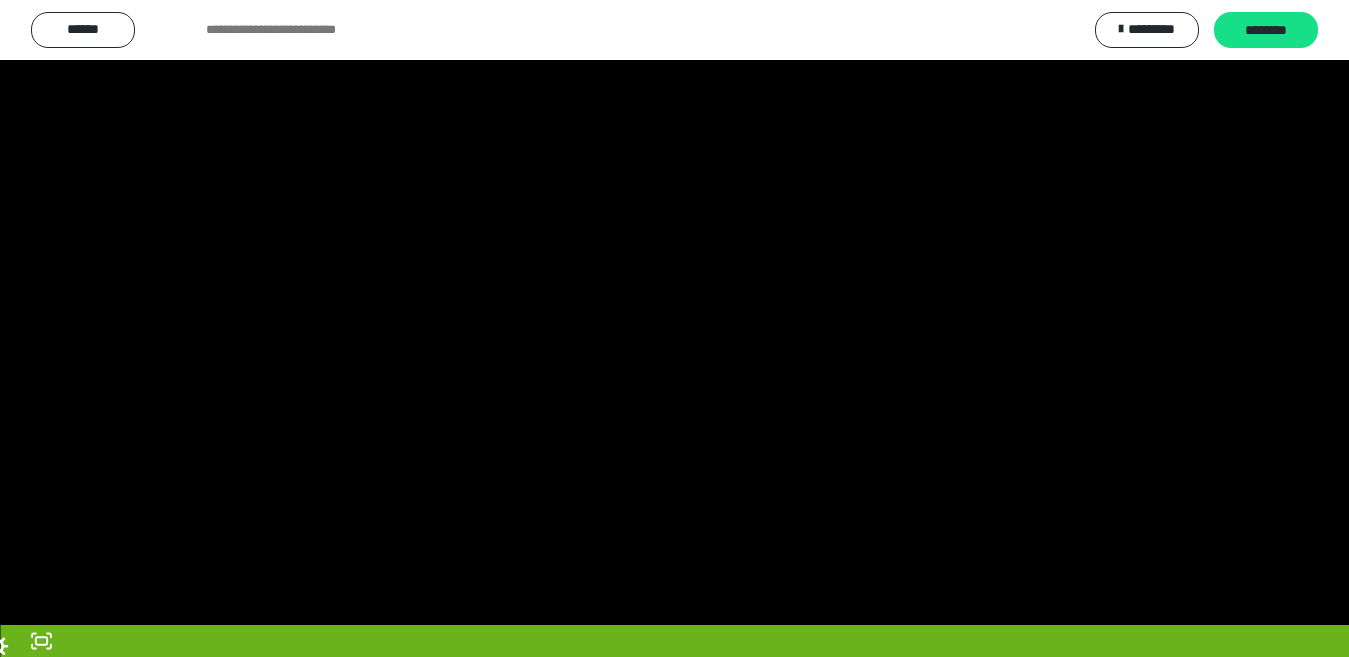 scroll, scrollTop: 4033, scrollLeft: 0, axis: vertical 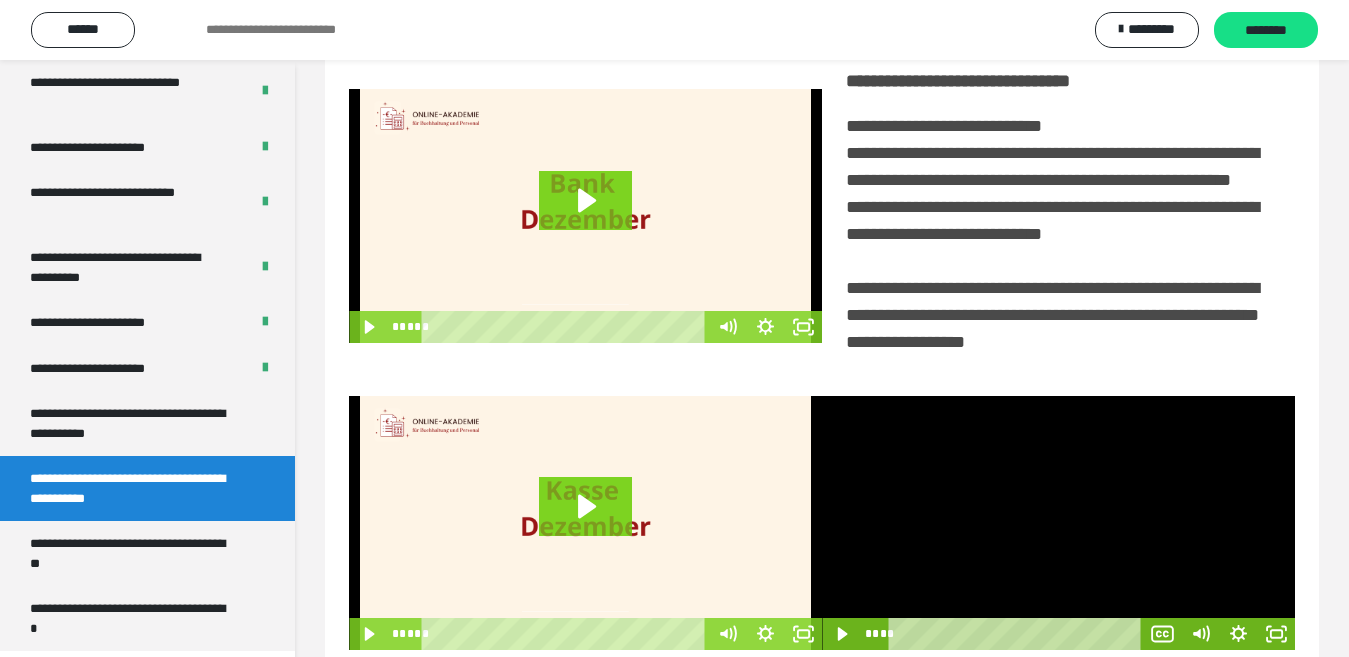 click at bounding box center [1058, 523] 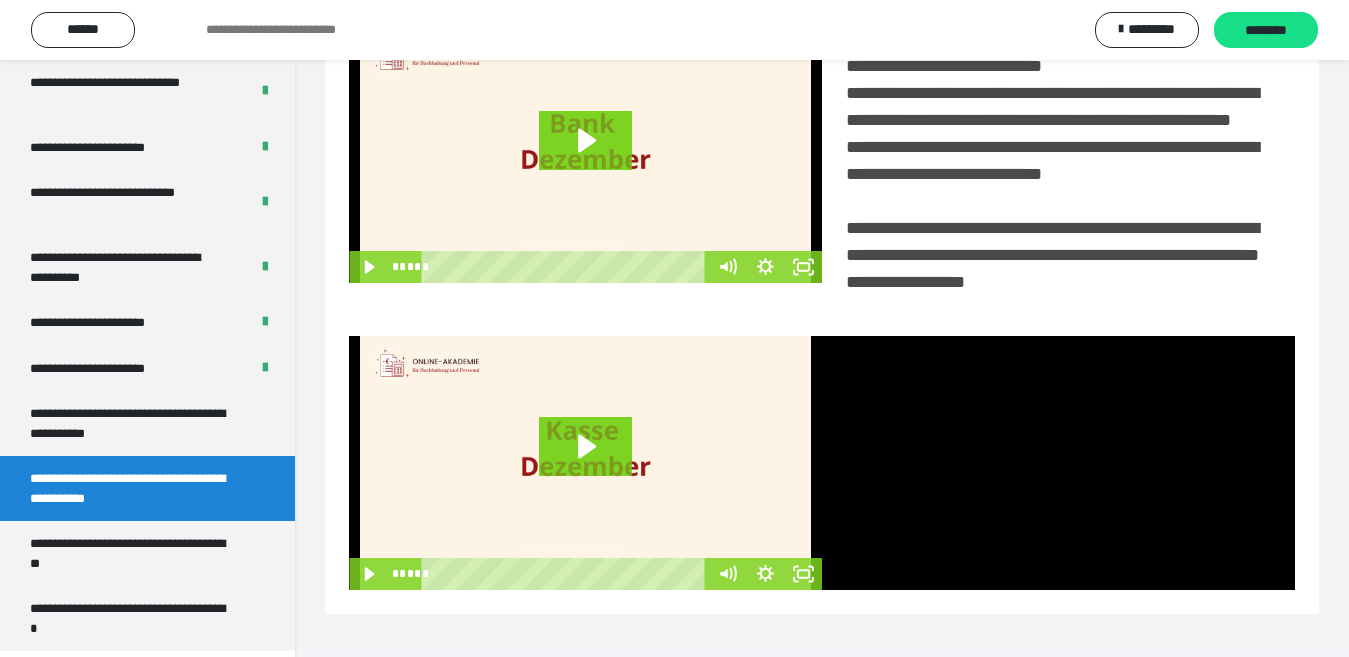 scroll, scrollTop: 486, scrollLeft: 0, axis: vertical 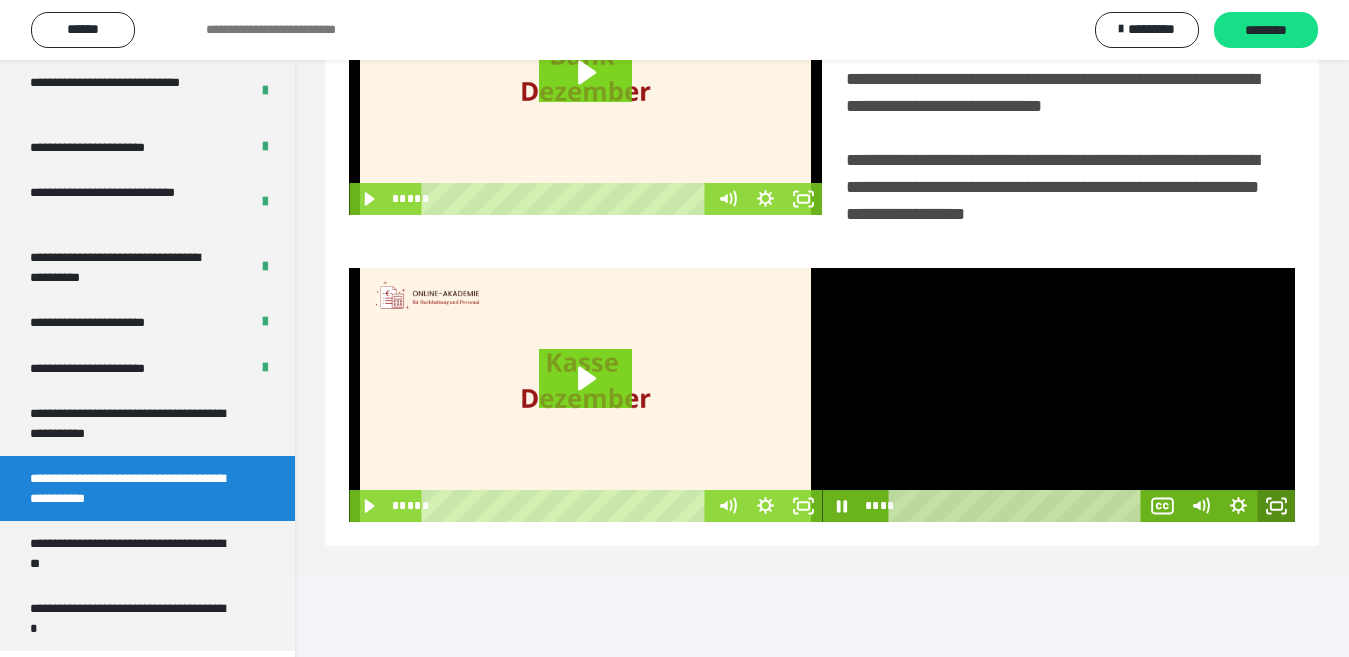 click 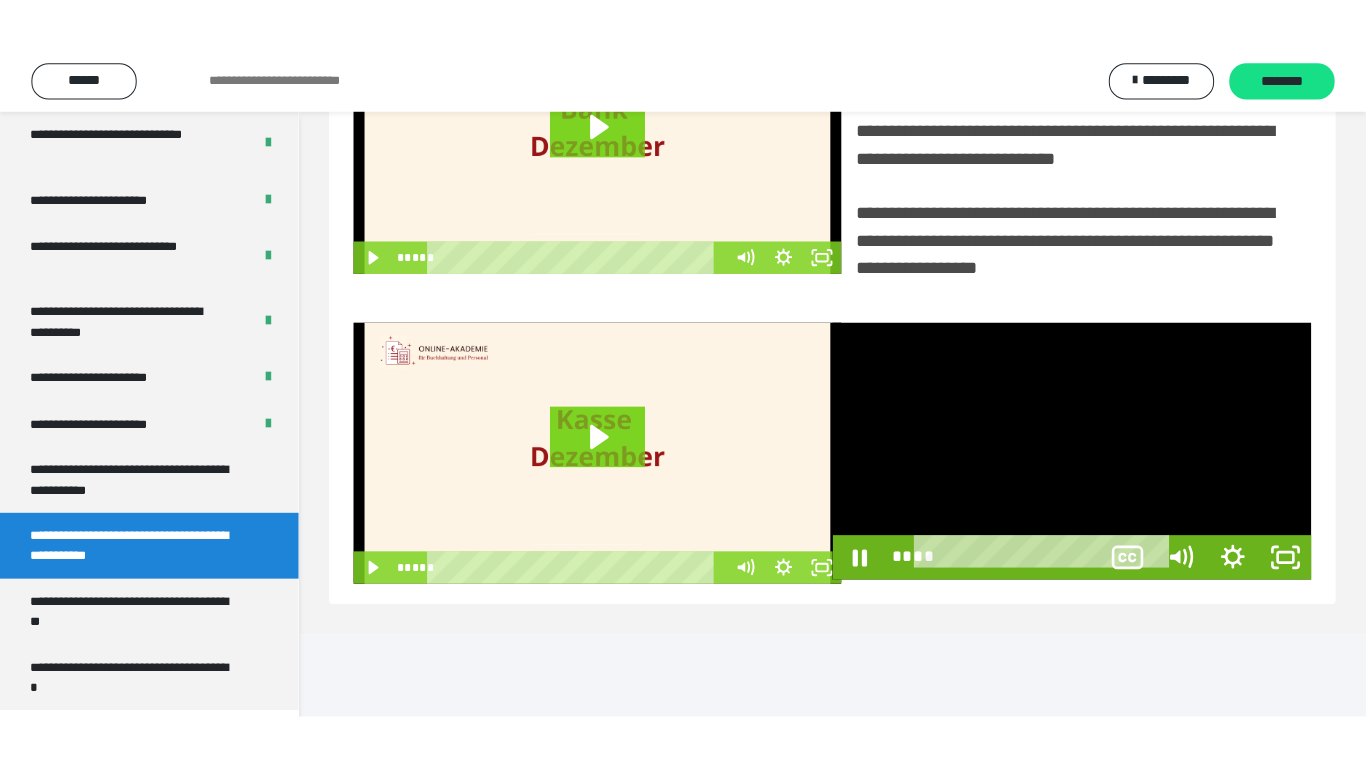 scroll, scrollTop: 358, scrollLeft: 0, axis: vertical 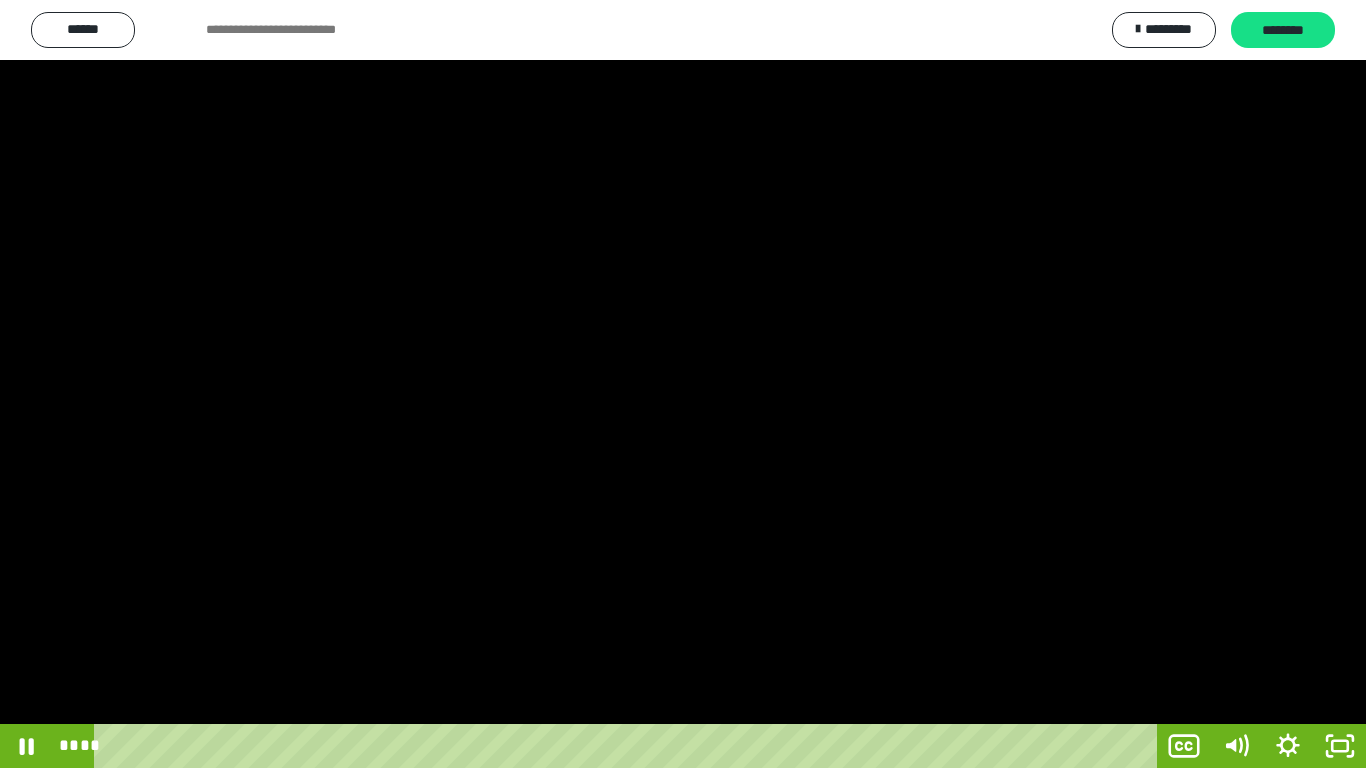 click at bounding box center [683, 384] 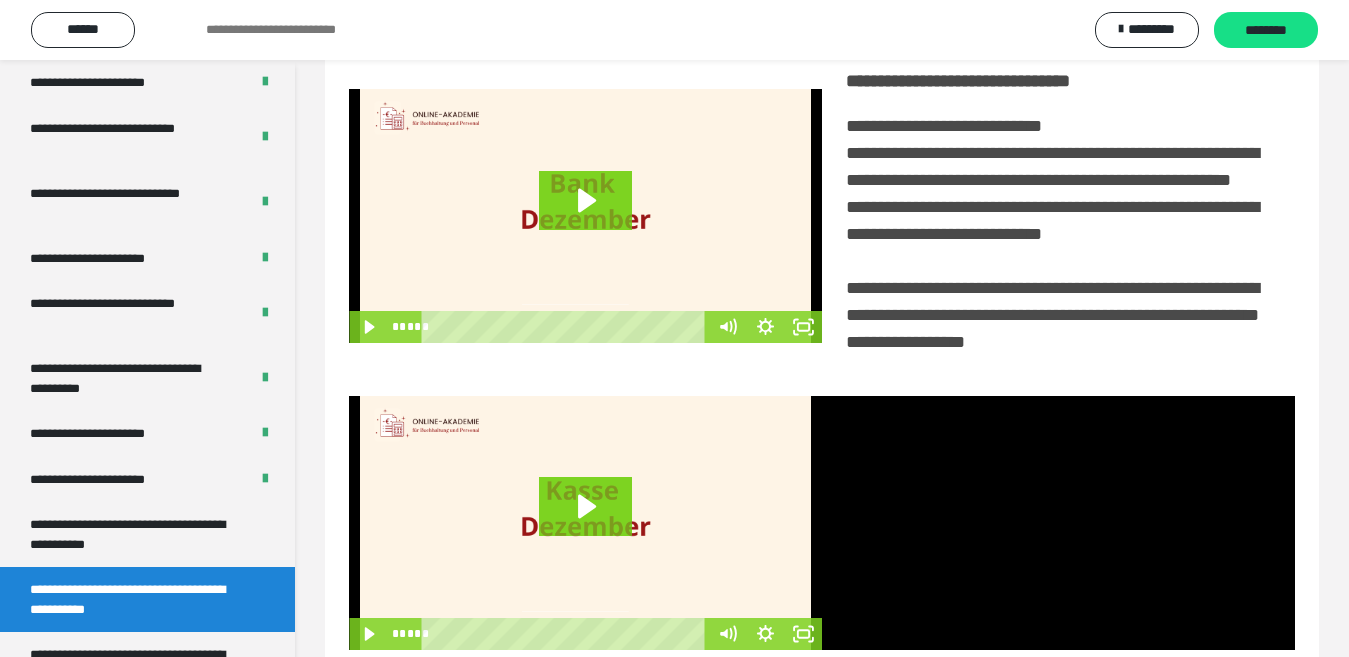 scroll, scrollTop: 4033, scrollLeft: 0, axis: vertical 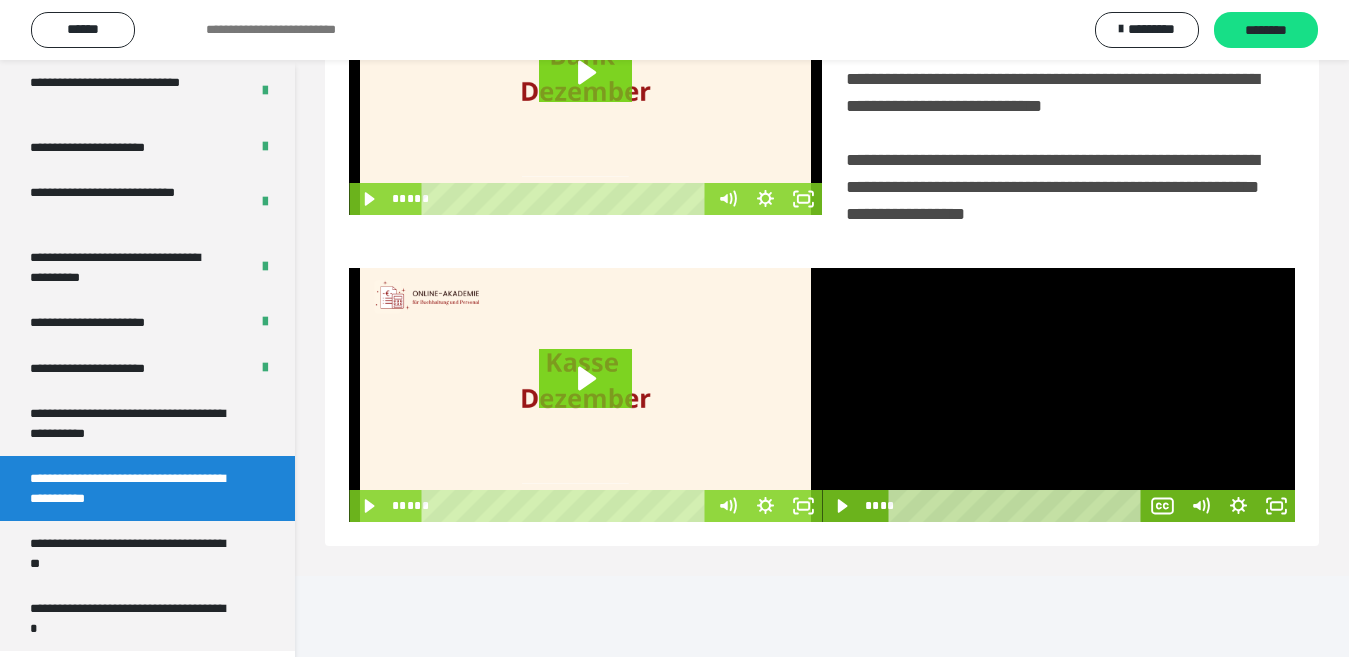 click at bounding box center [1058, 395] 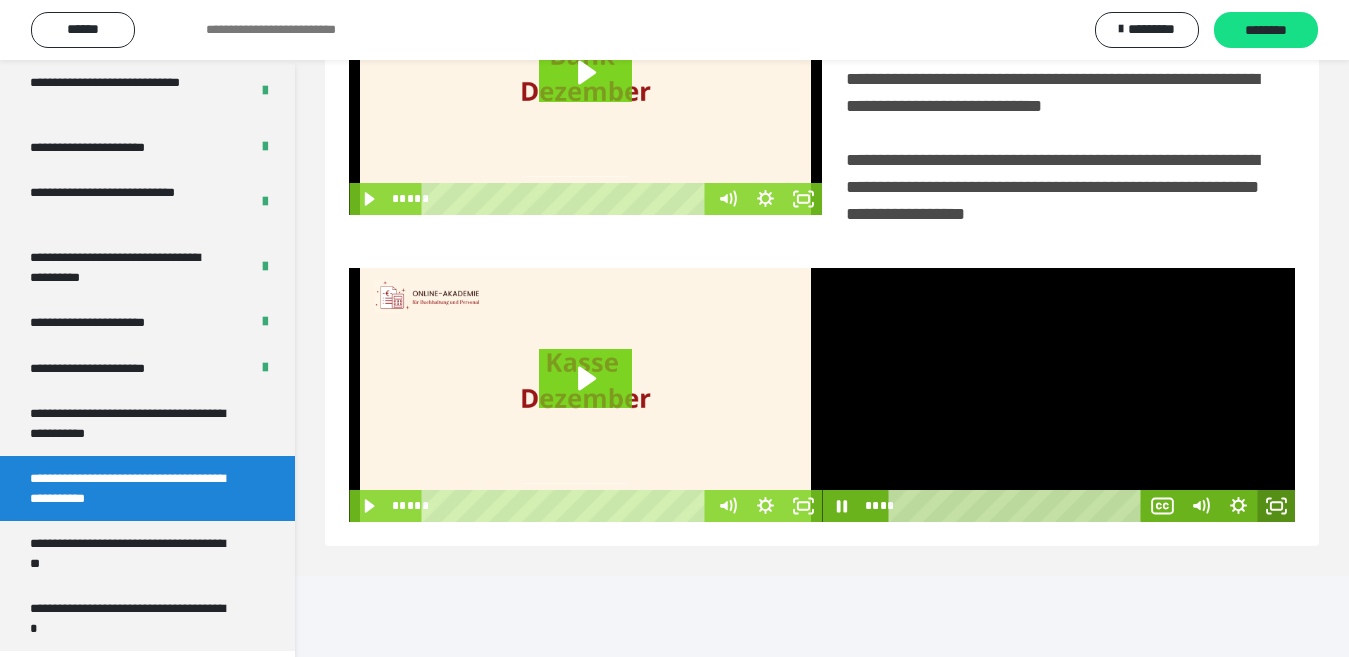click 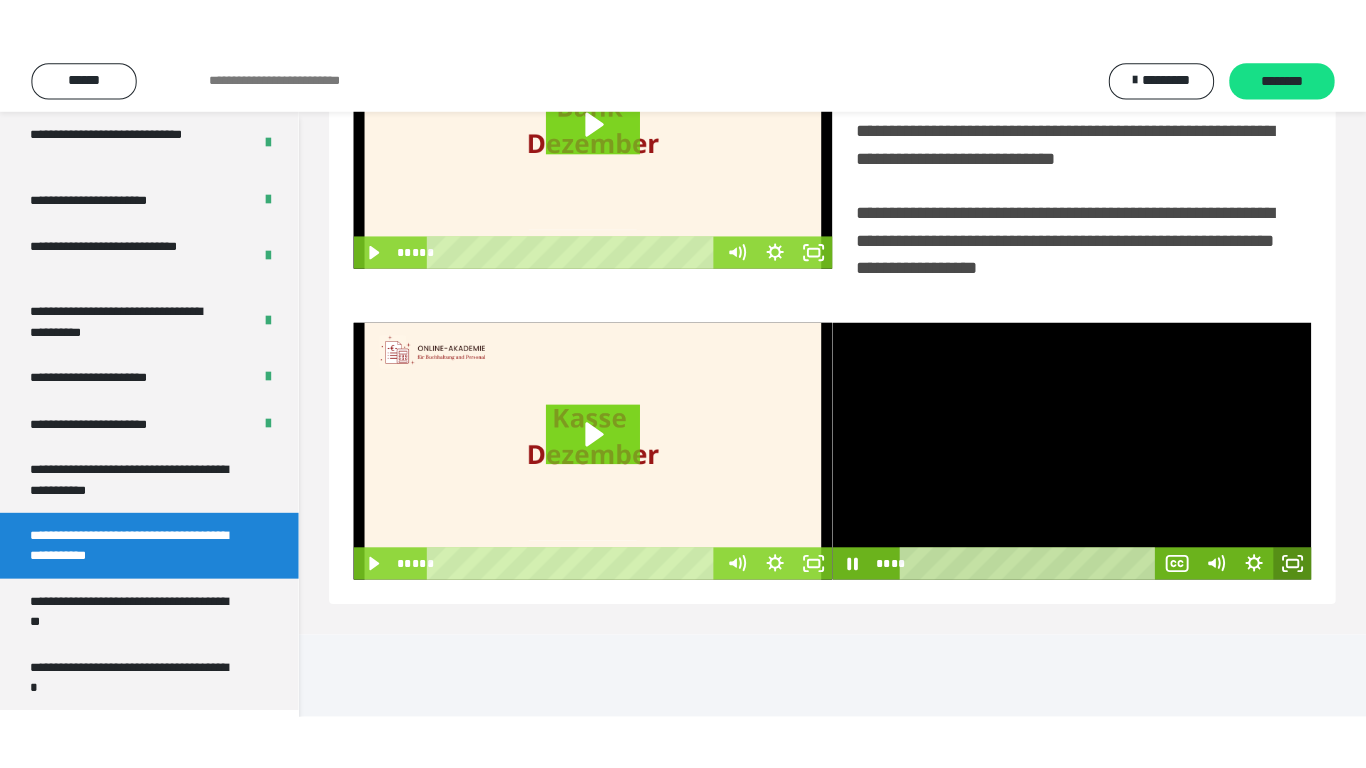 scroll, scrollTop: 358, scrollLeft: 0, axis: vertical 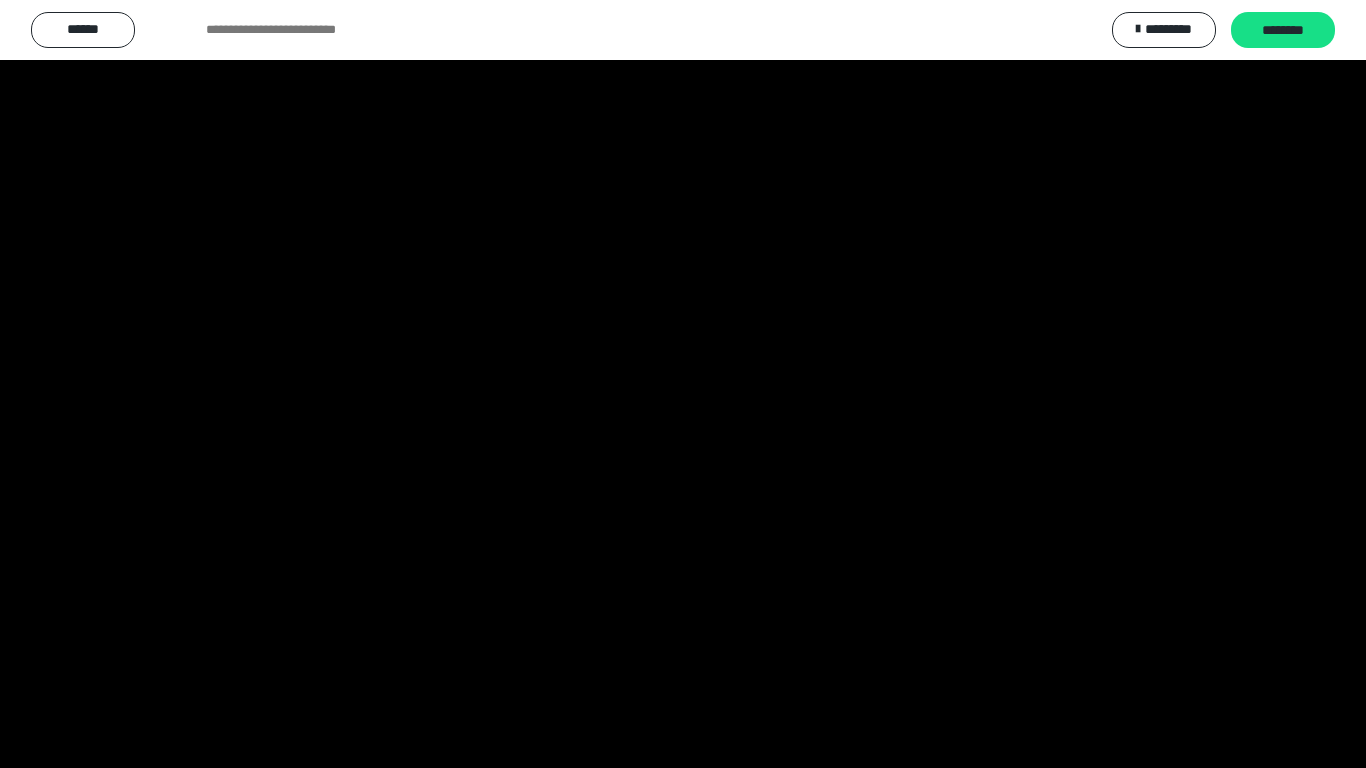 click at bounding box center [683, 384] 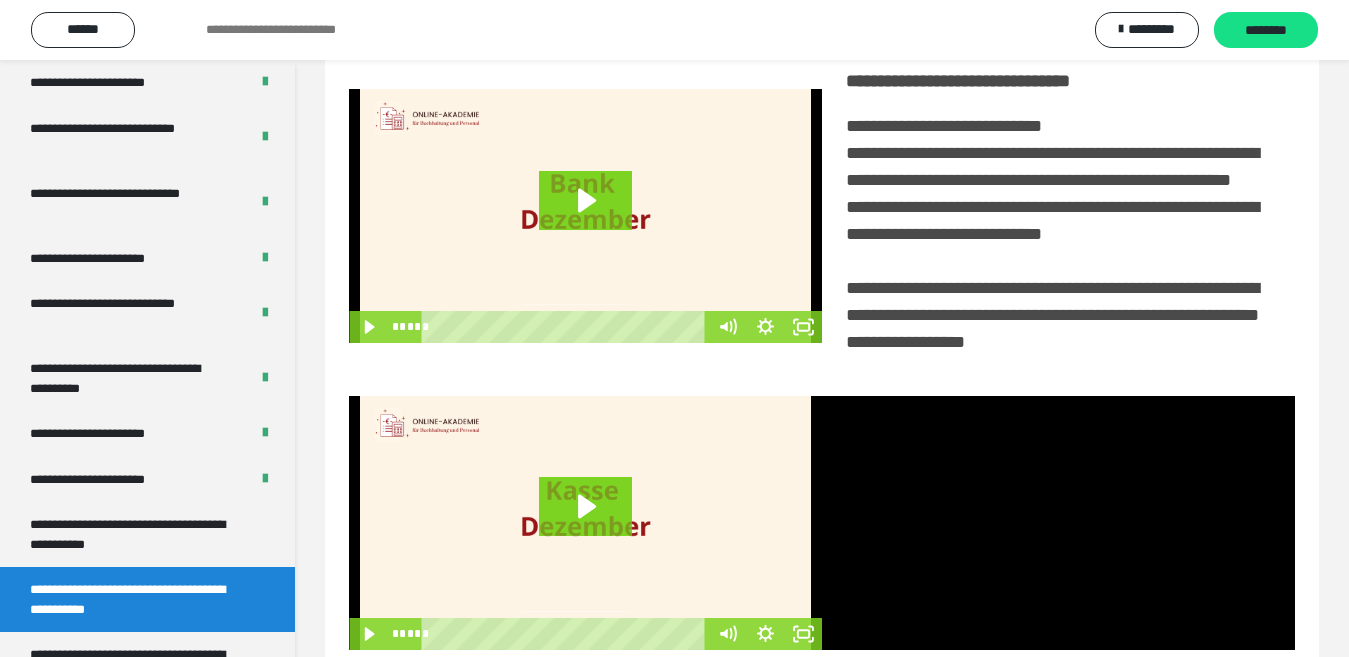 scroll, scrollTop: 4033, scrollLeft: 0, axis: vertical 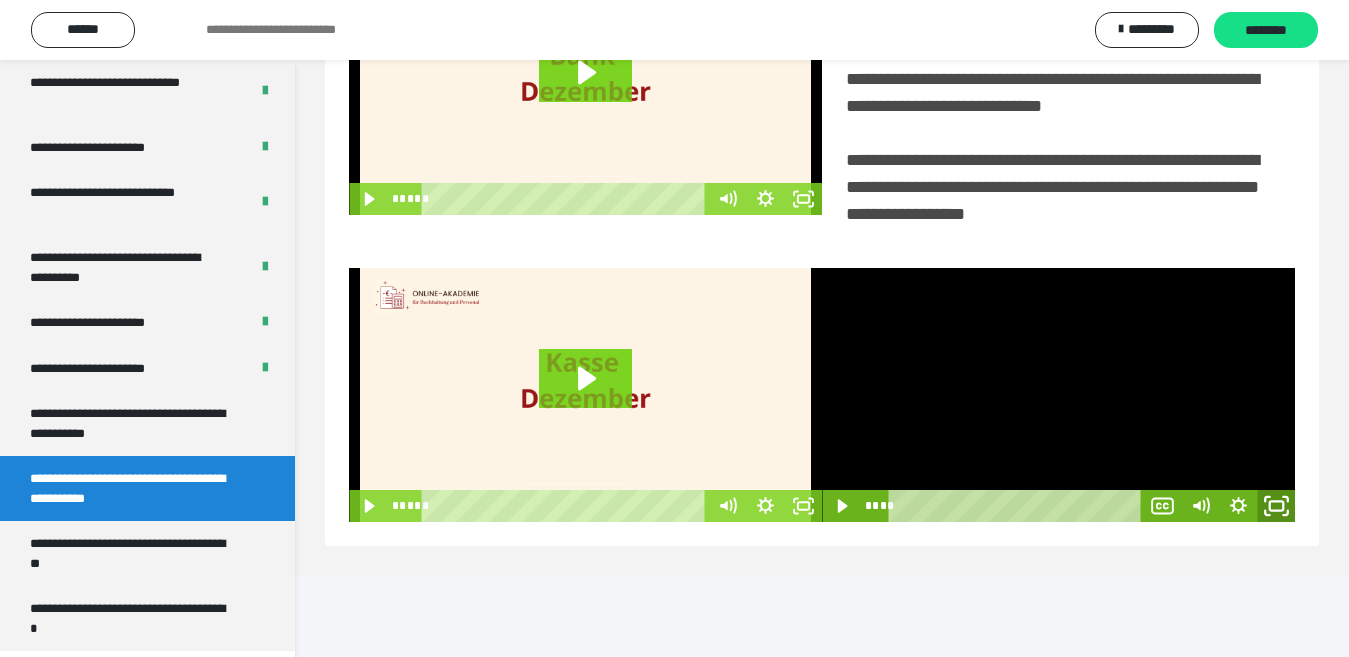 click 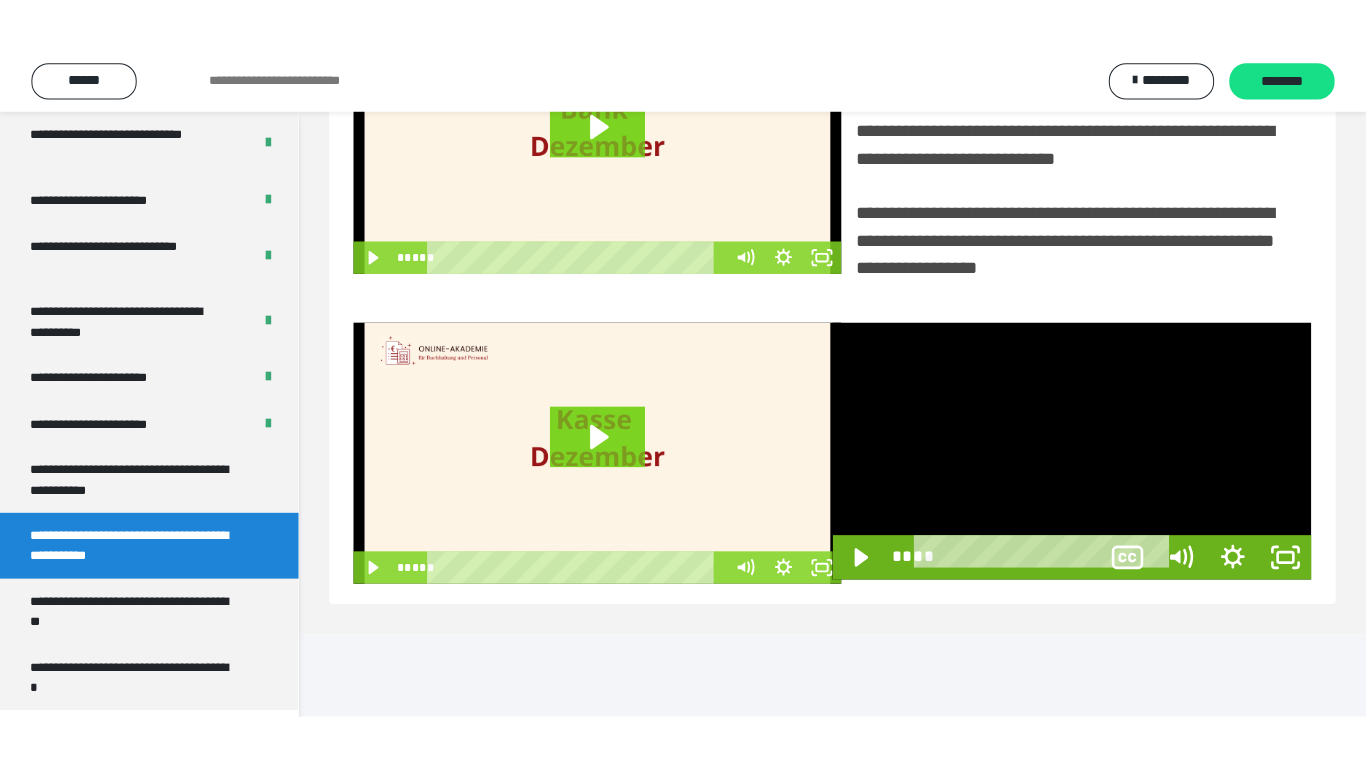 scroll, scrollTop: 358, scrollLeft: 0, axis: vertical 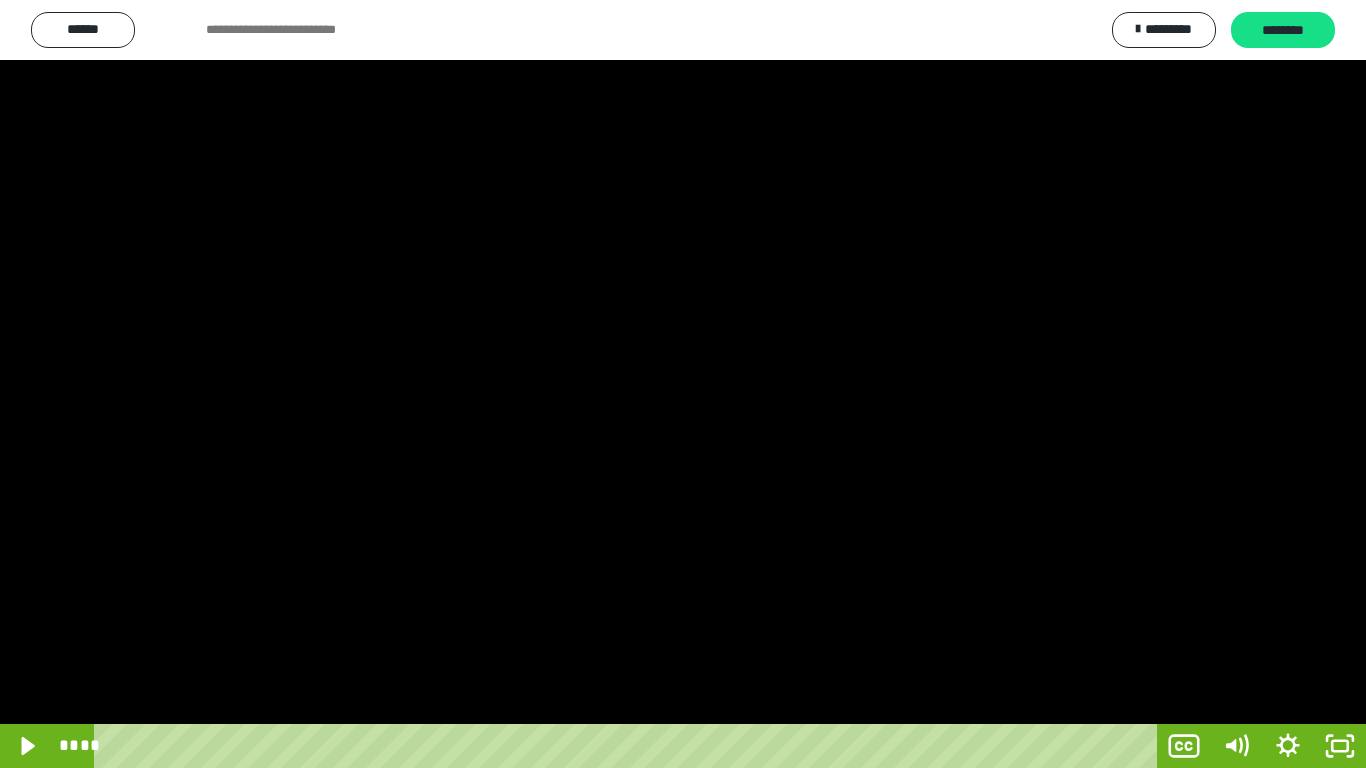 click at bounding box center [683, 384] 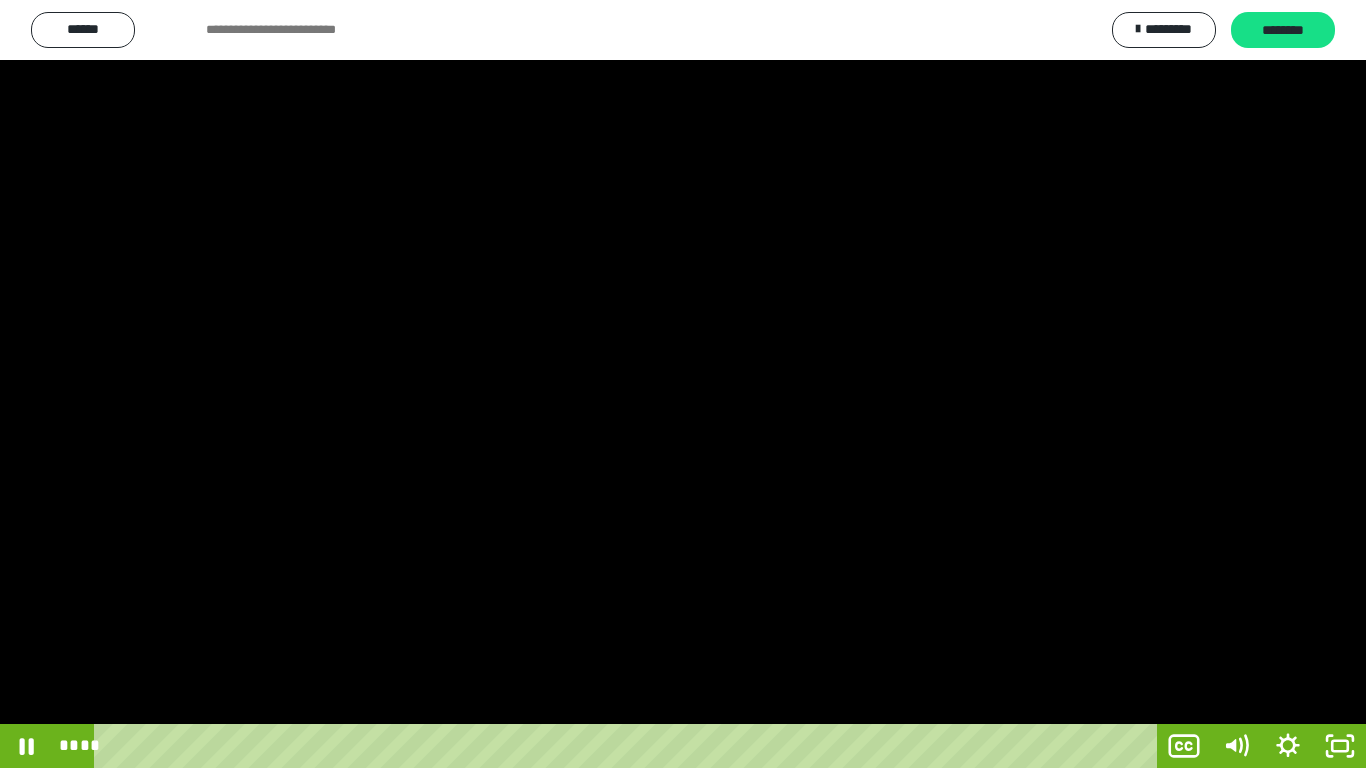 click at bounding box center [683, 384] 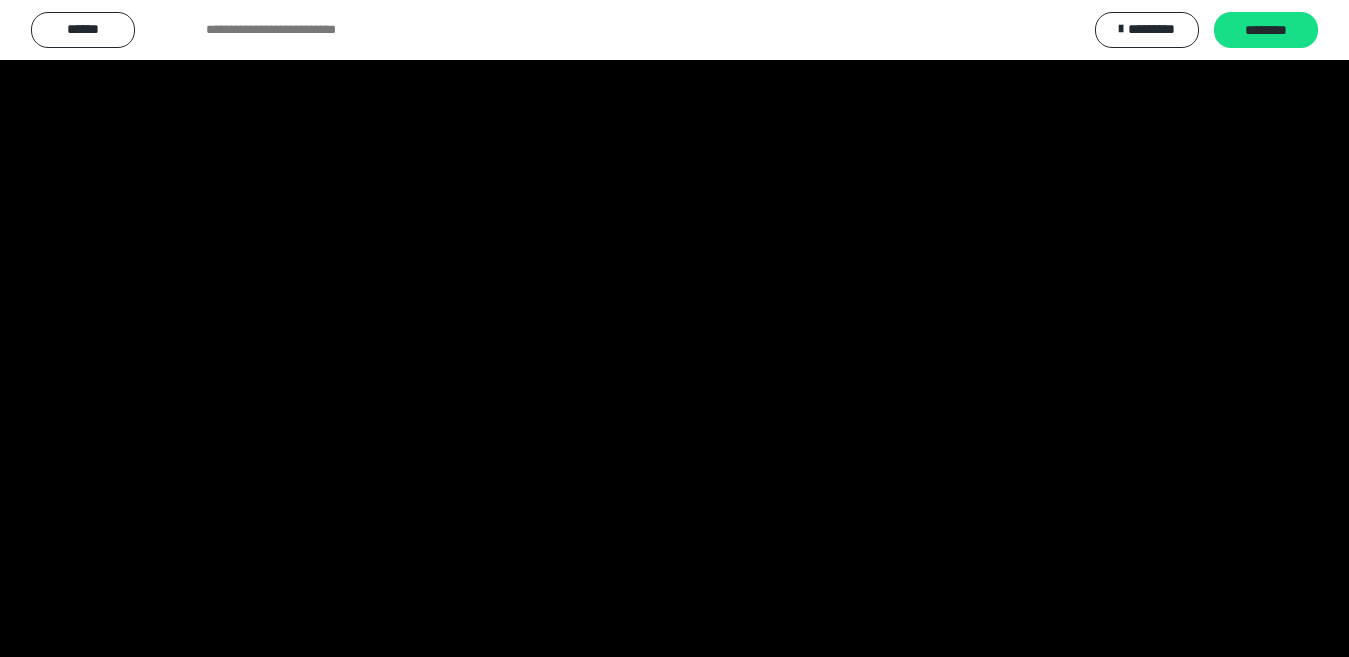 scroll, scrollTop: 4033, scrollLeft: 0, axis: vertical 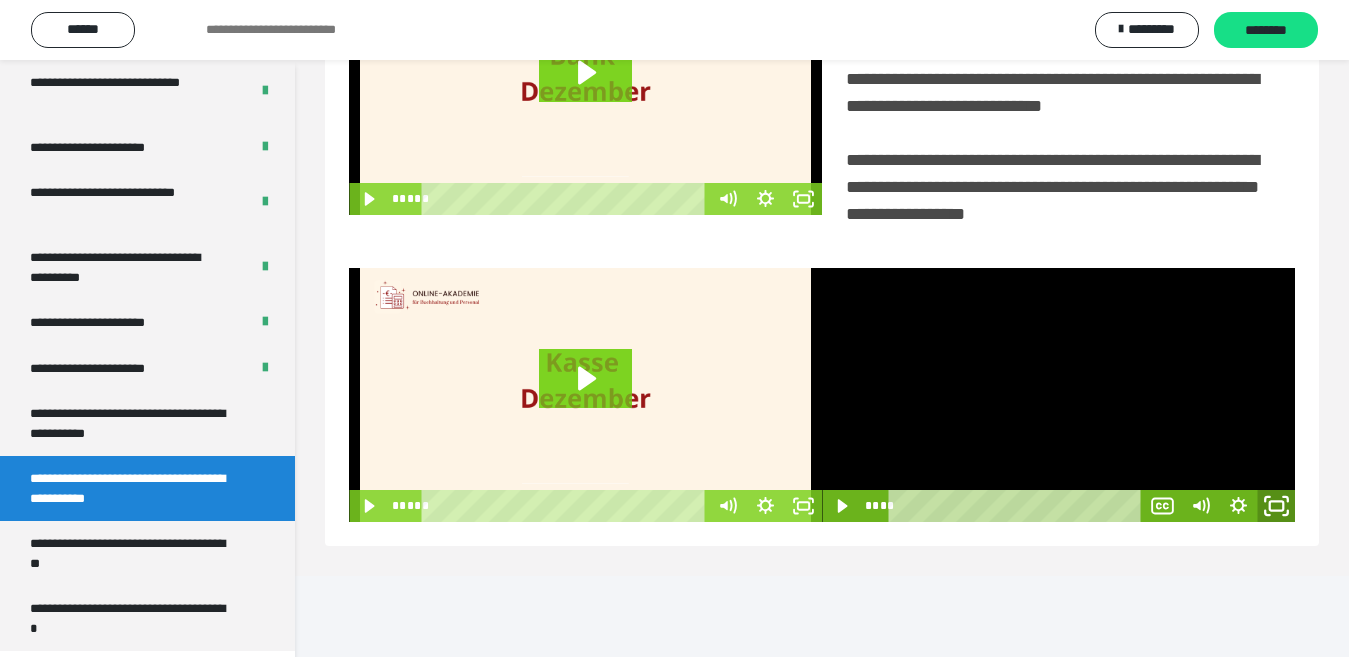 click 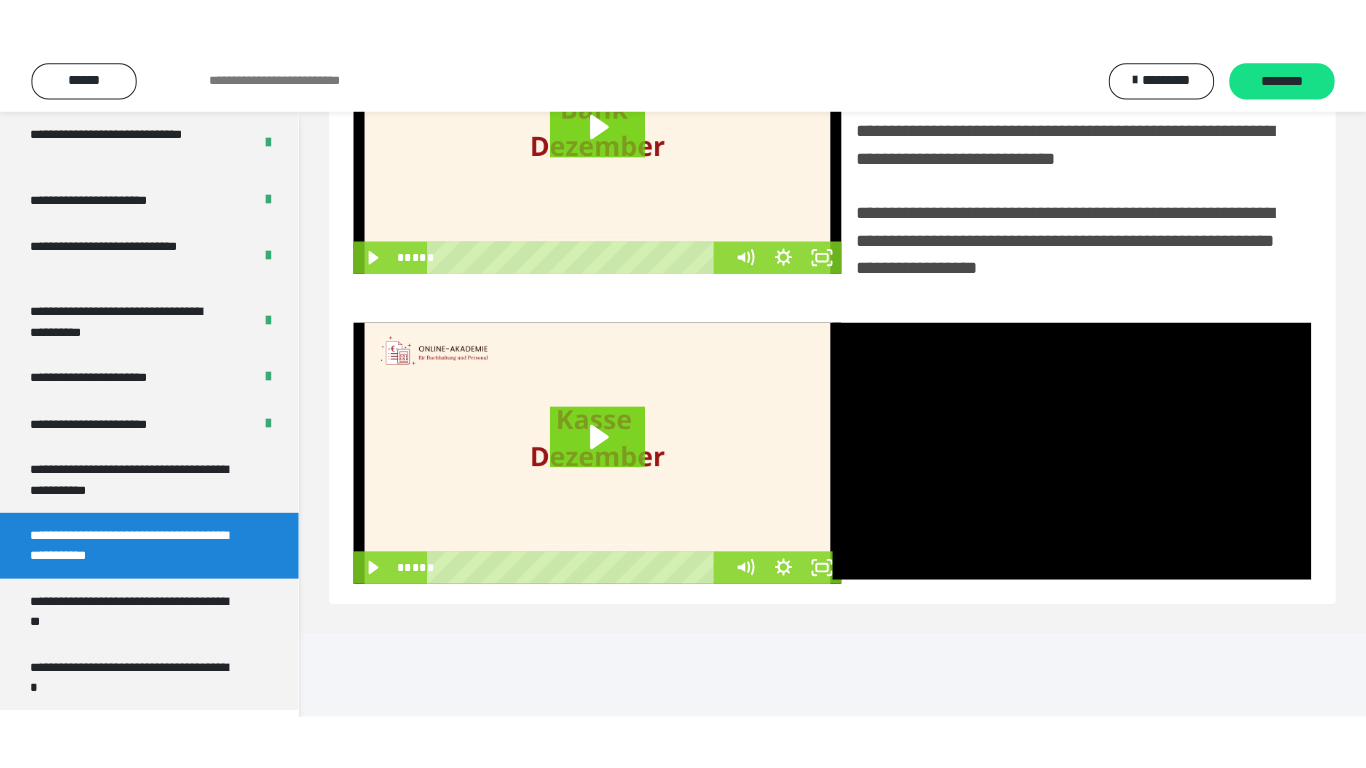 scroll, scrollTop: 358, scrollLeft: 0, axis: vertical 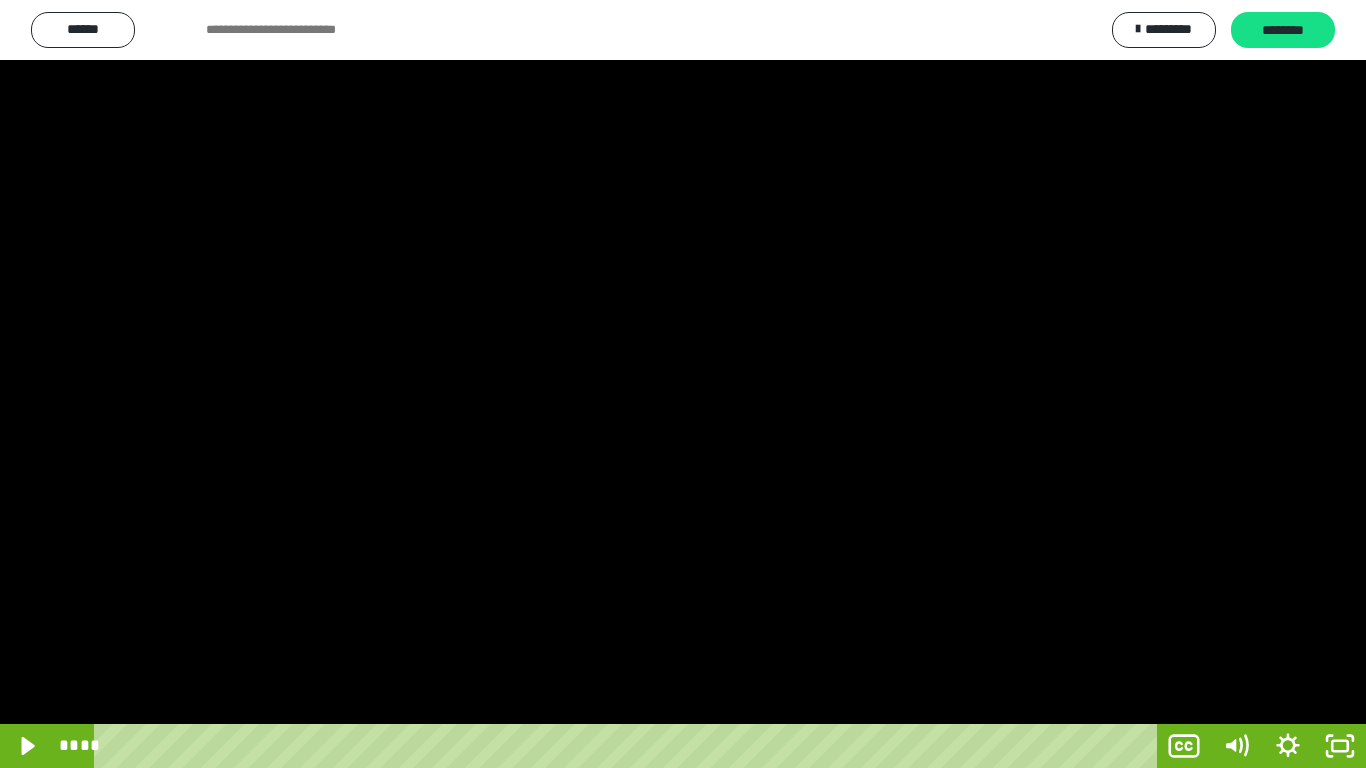 click at bounding box center [683, 384] 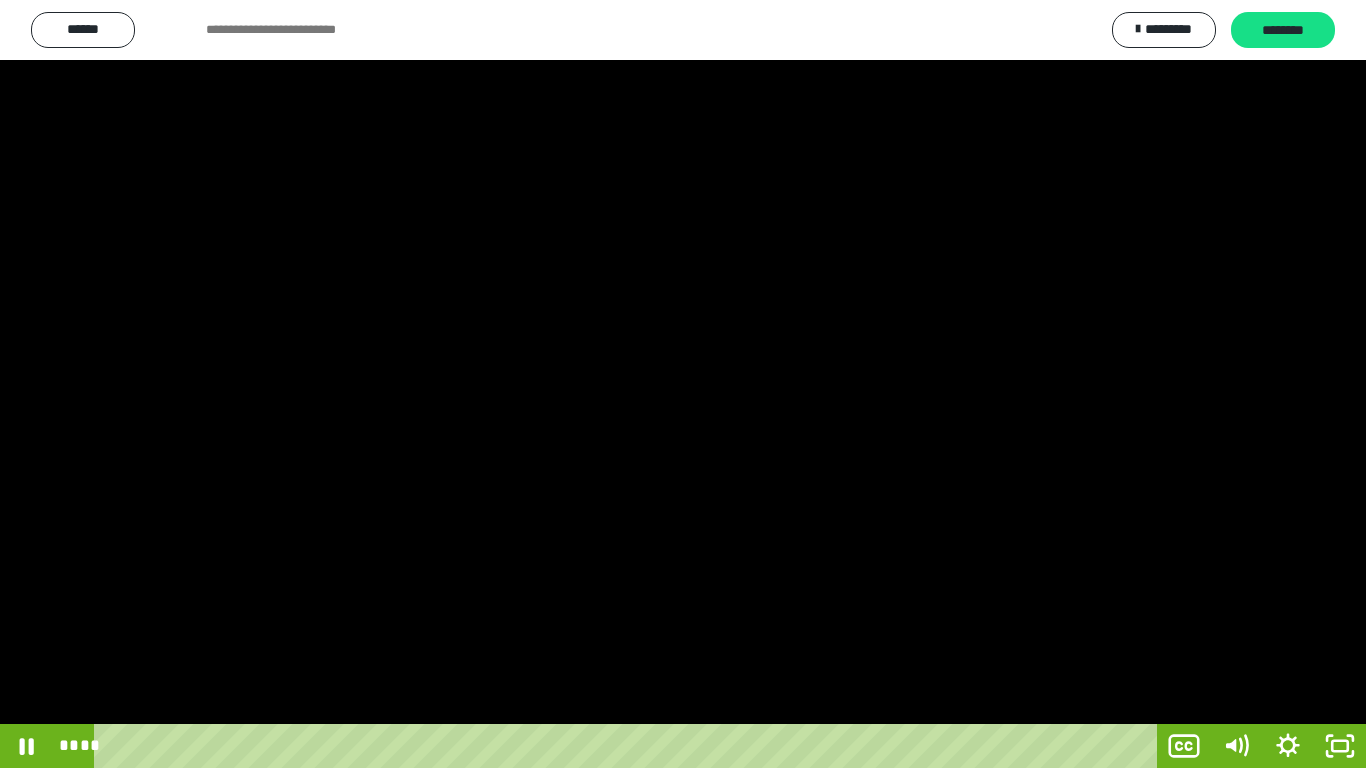 click at bounding box center [683, 384] 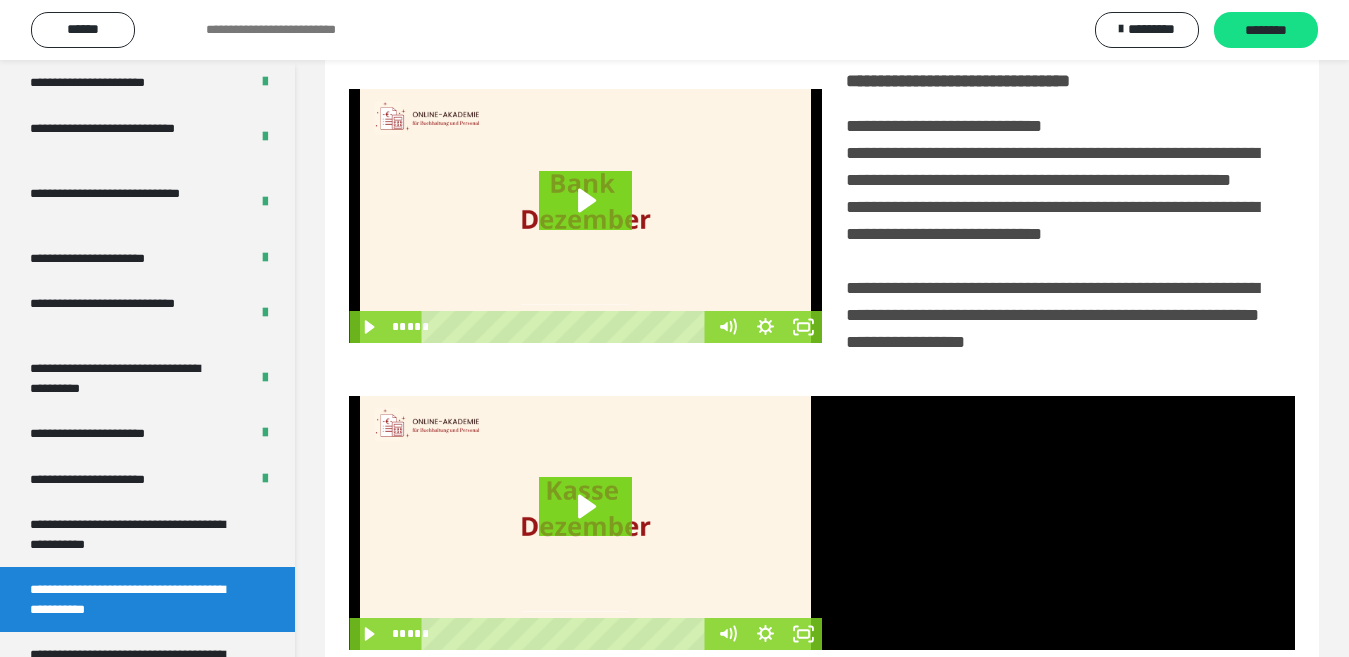 scroll, scrollTop: 4033, scrollLeft: 0, axis: vertical 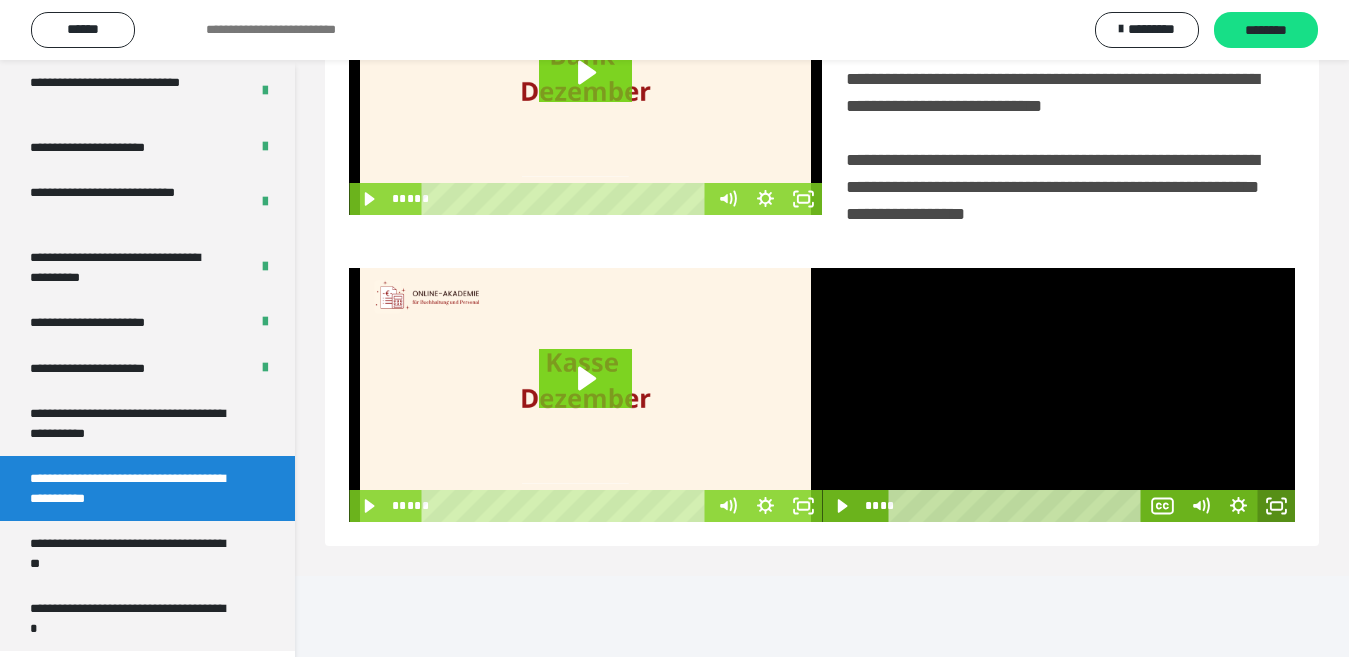 click 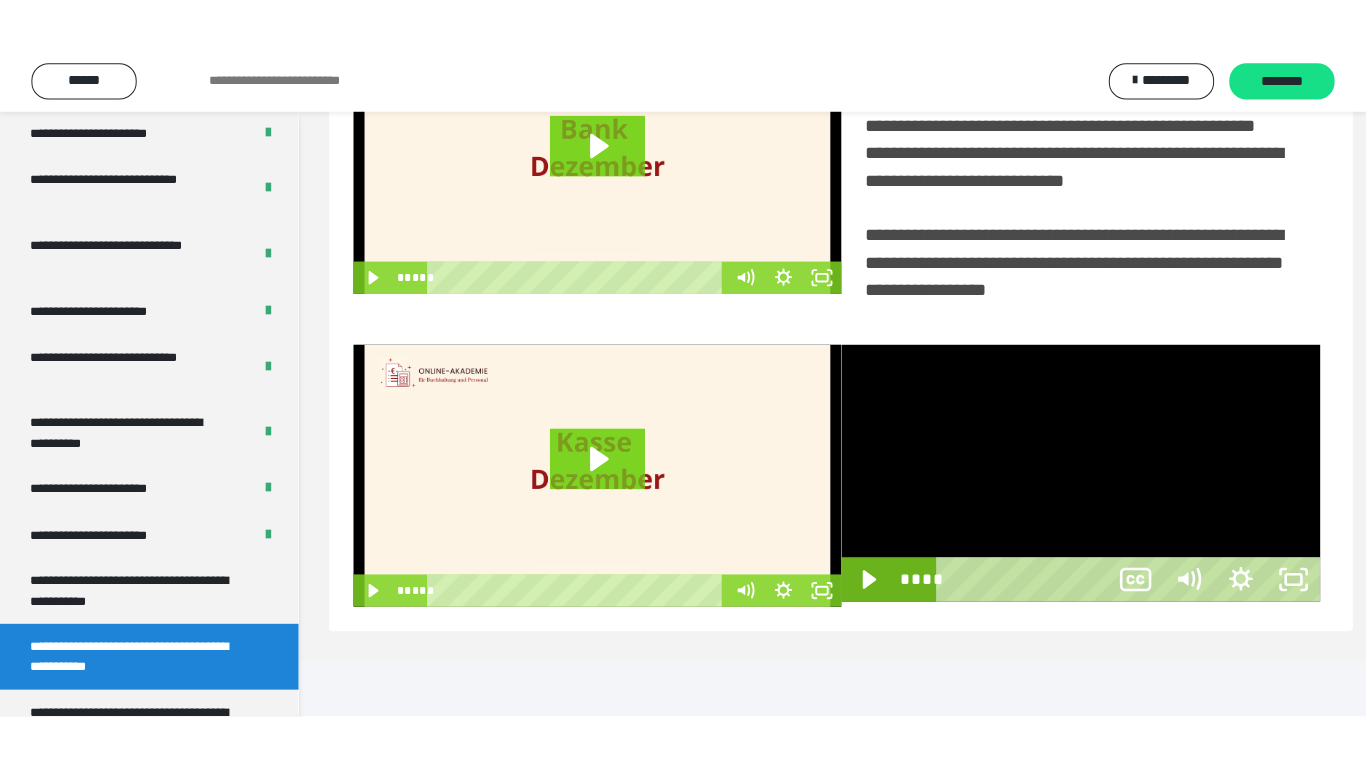 scroll, scrollTop: 358, scrollLeft: 0, axis: vertical 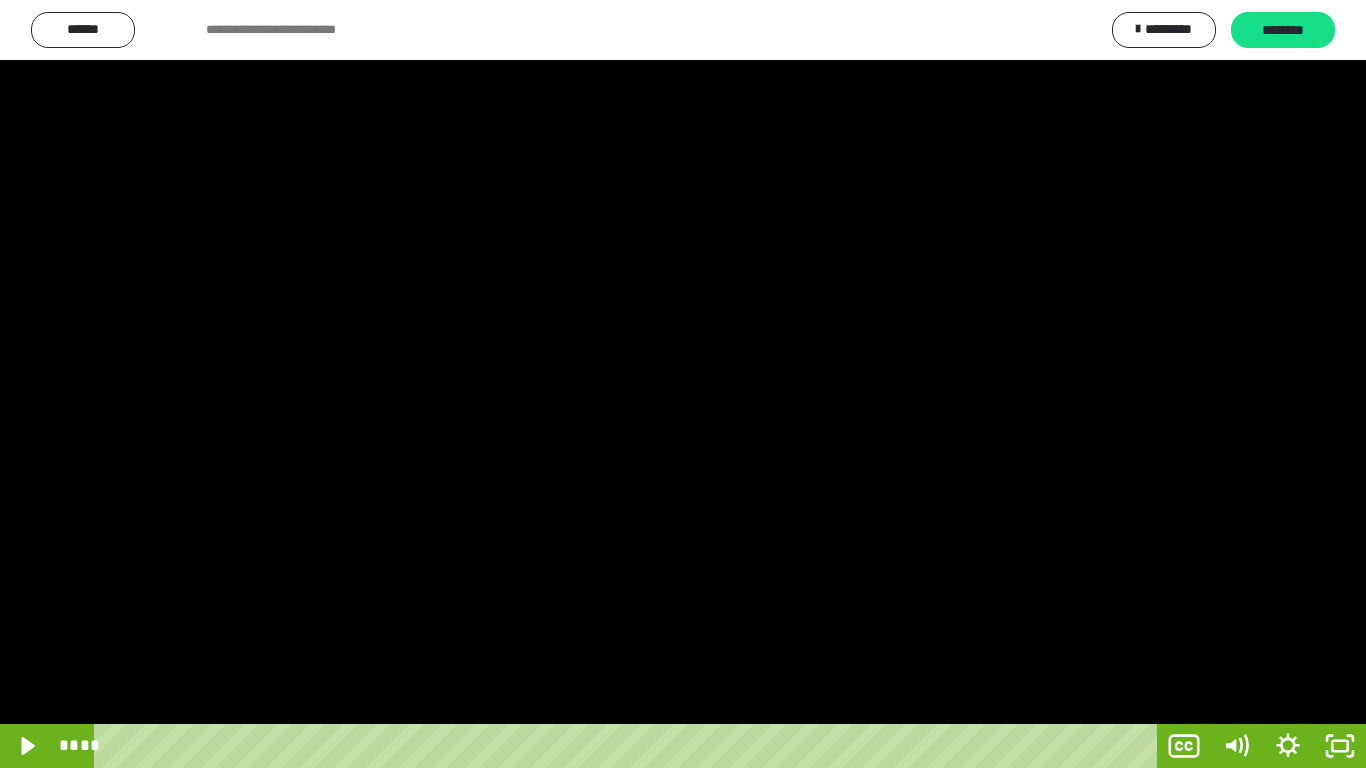 click at bounding box center (683, 384) 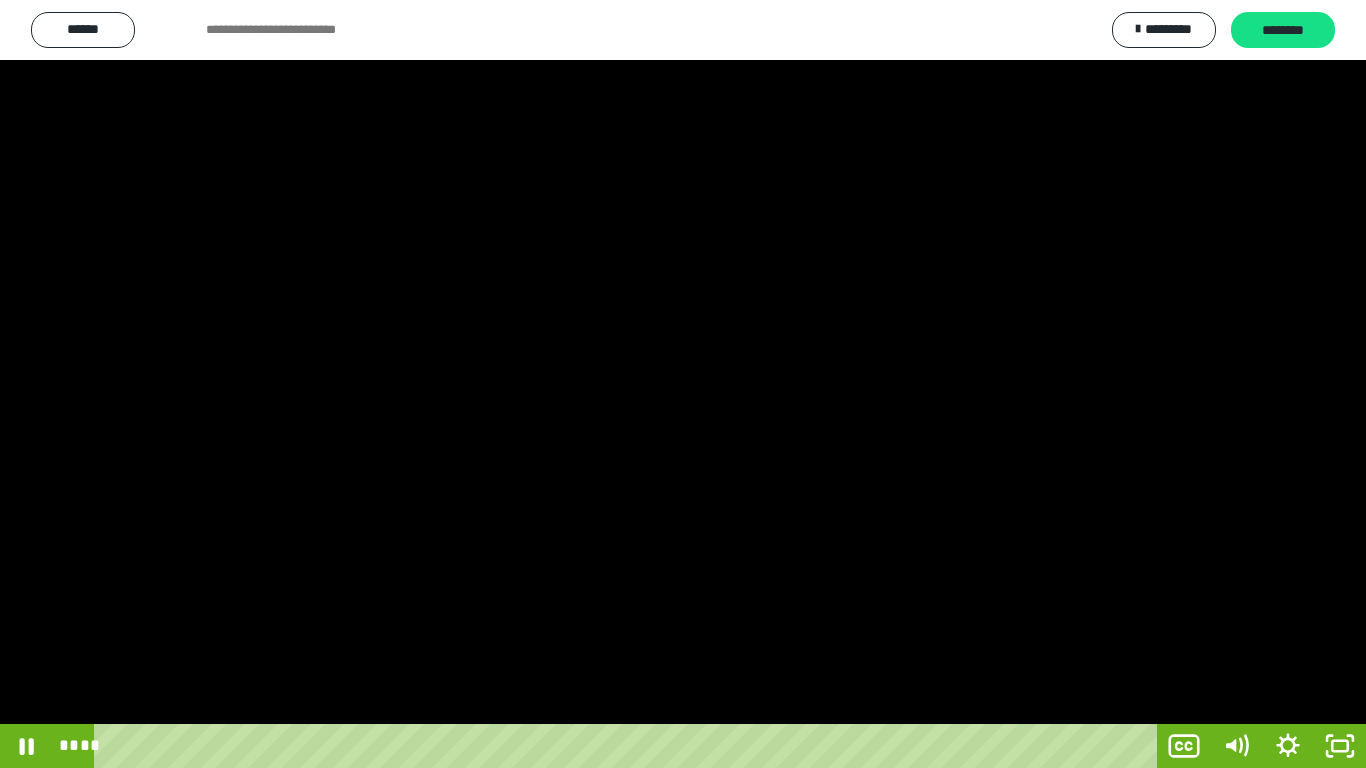 click at bounding box center [683, 384] 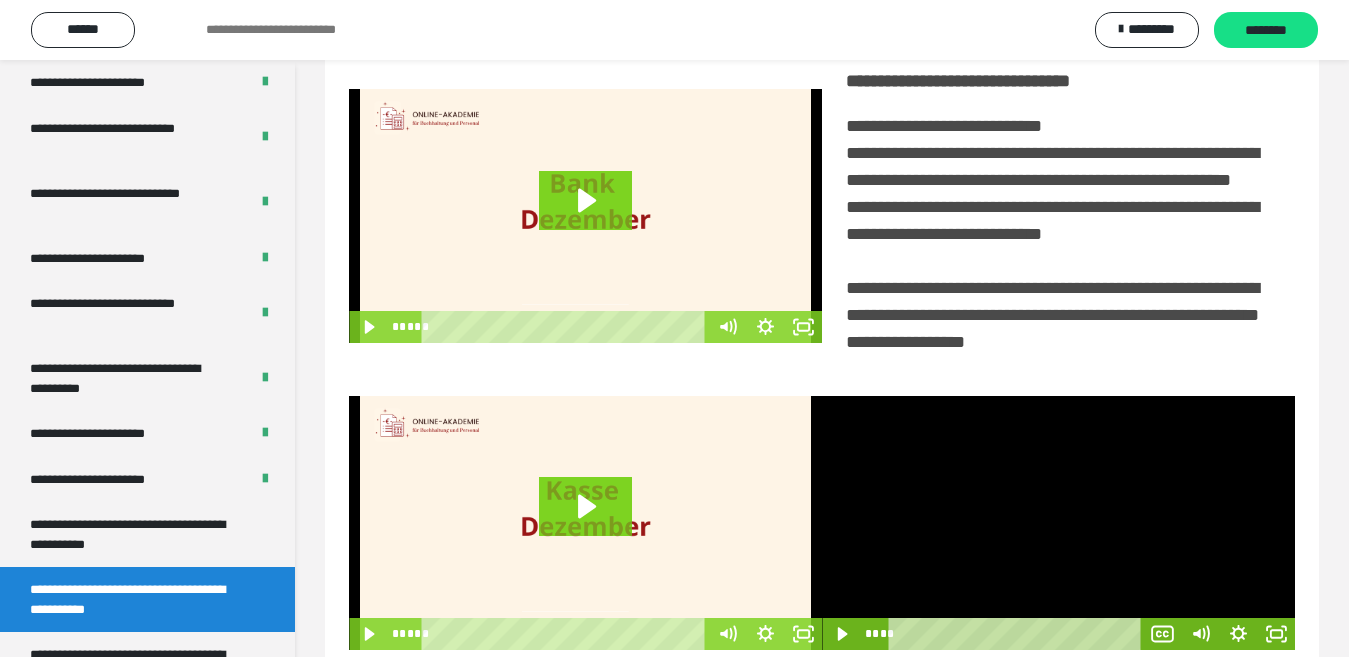 scroll, scrollTop: 4033, scrollLeft: 0, axis: vertical 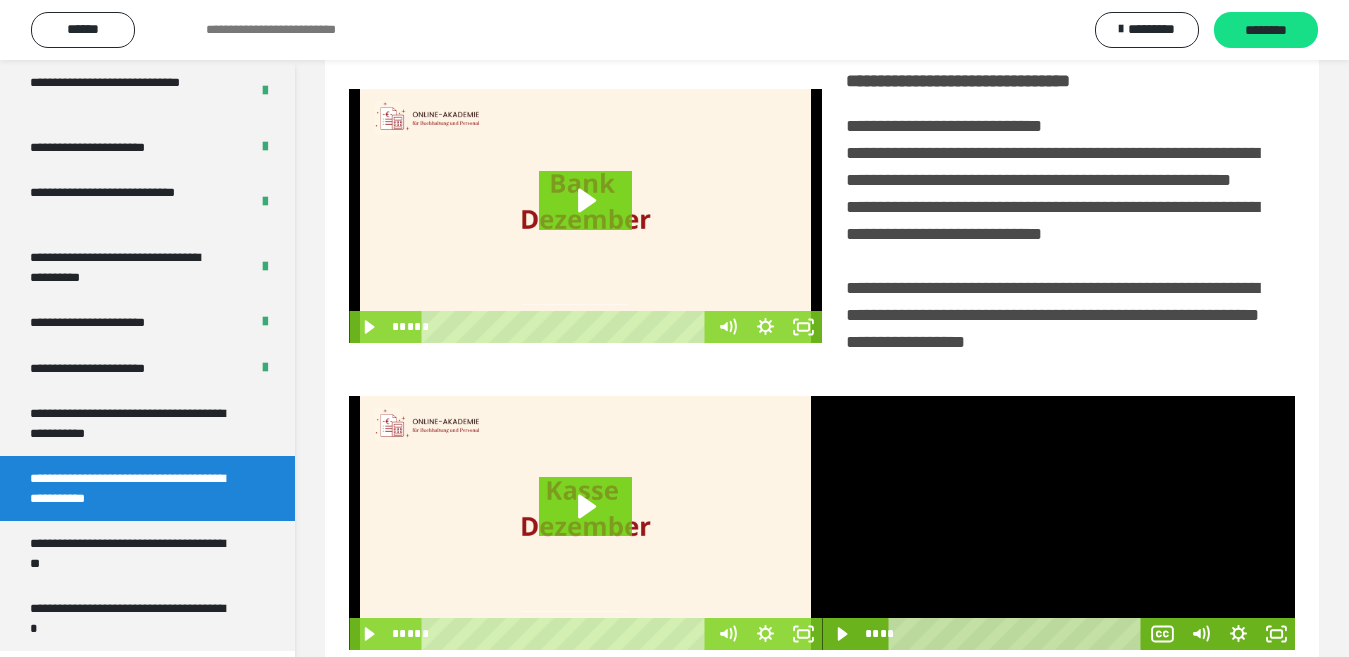 click at bounding box center (1058, 523) 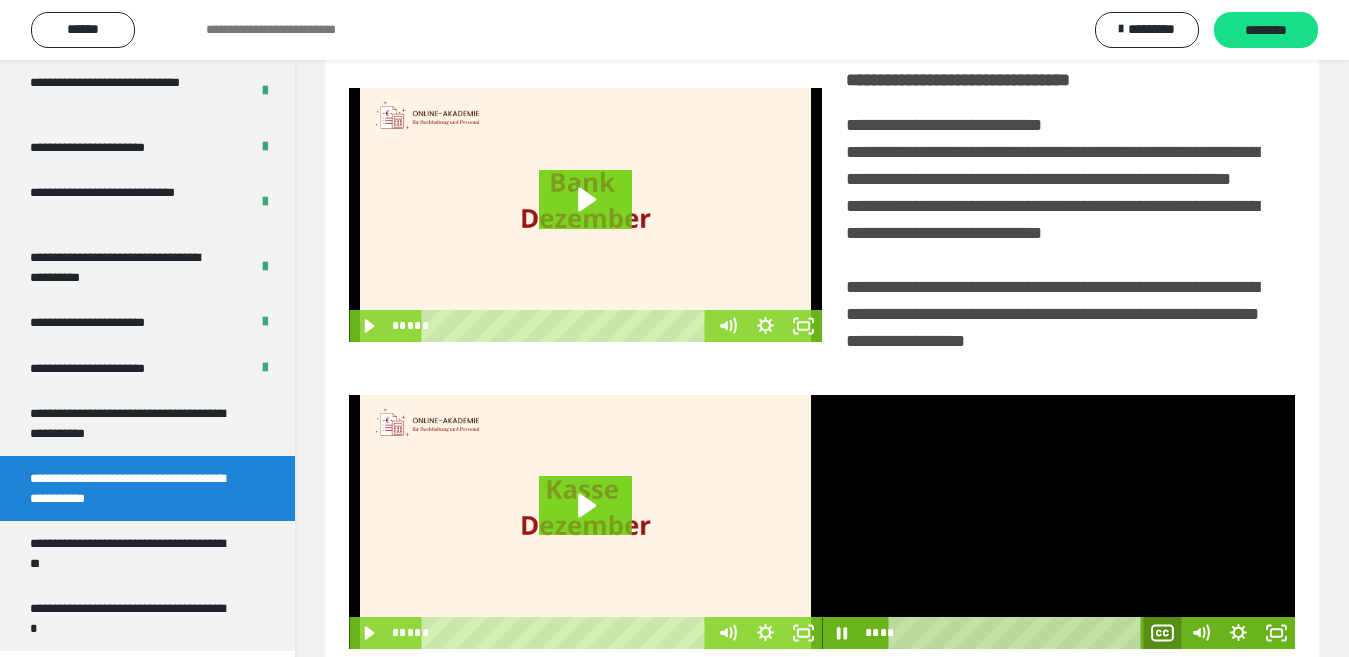 scroll, scrollTop: 486, scrollLeft: 0, axis: vertical 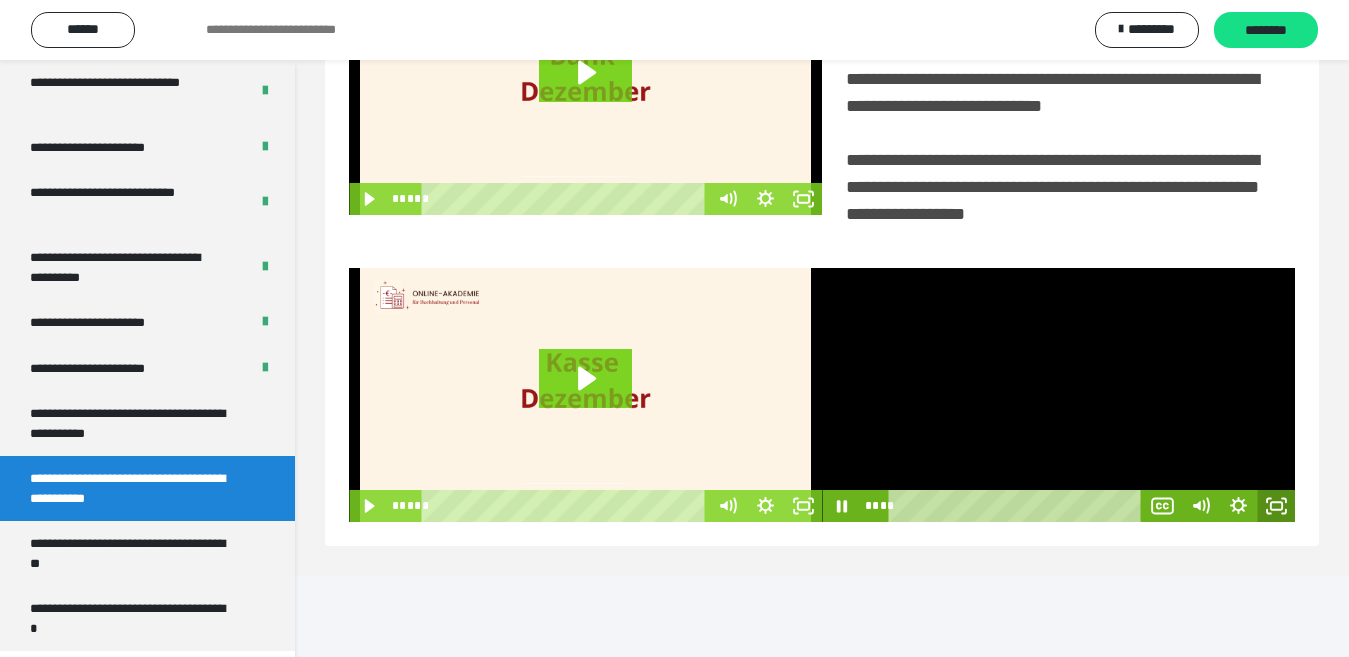 click 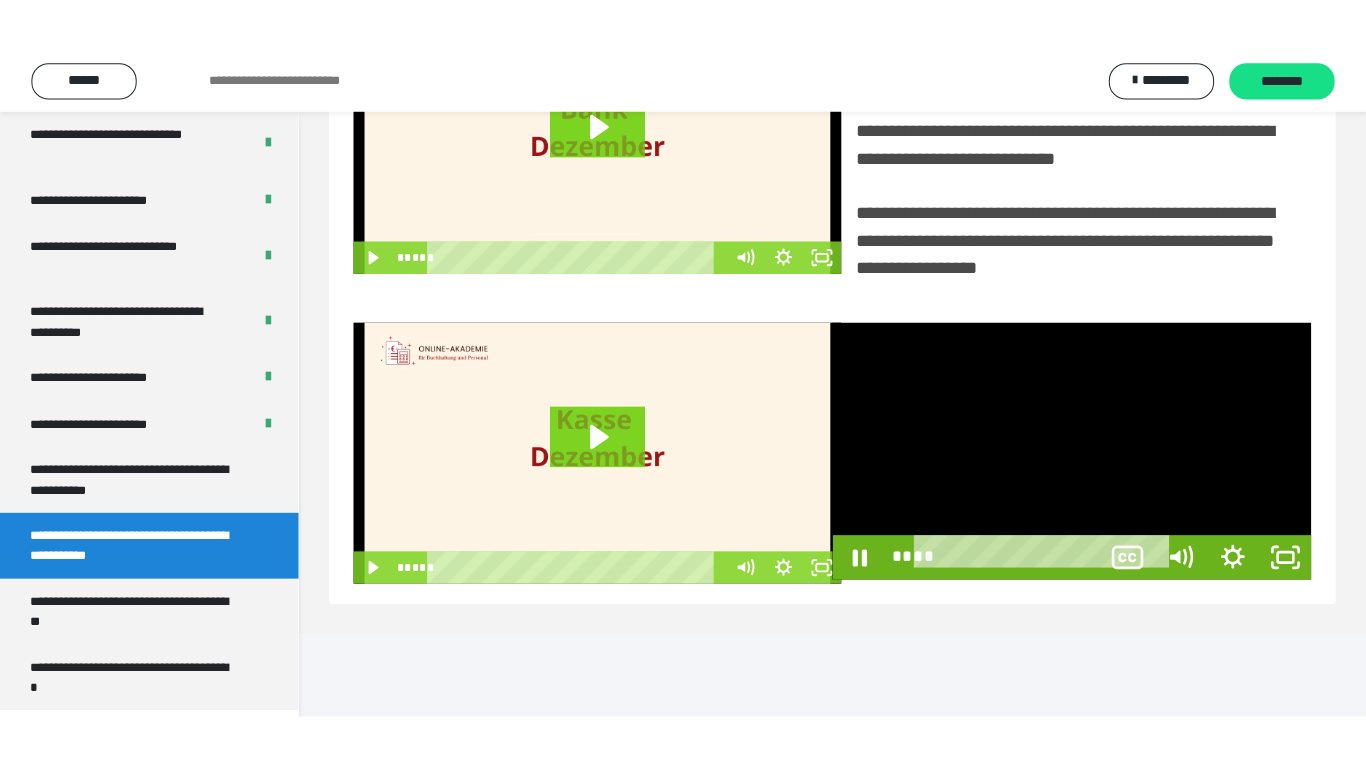 scroll, scrollTop: 358, scrollLeft: 0, axis: vertical 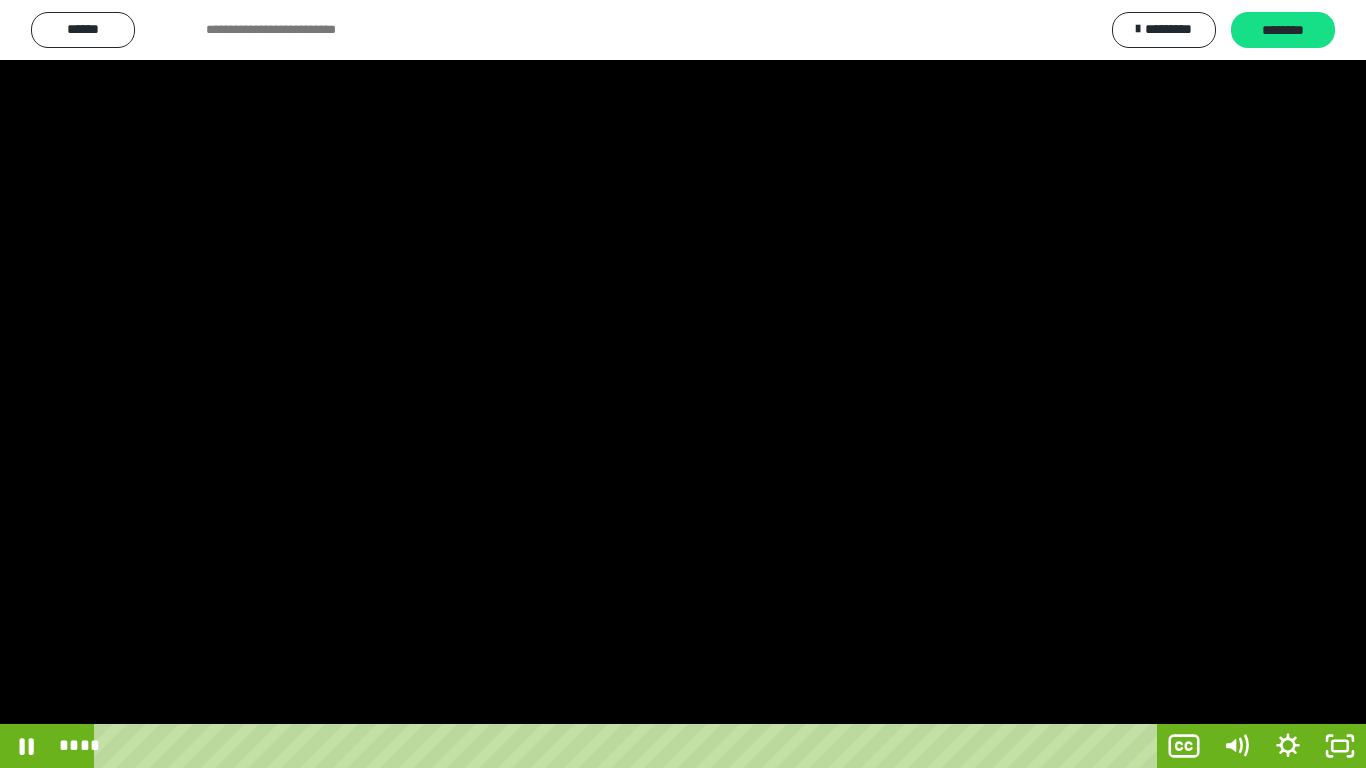 click at bounding box center (683, 384) 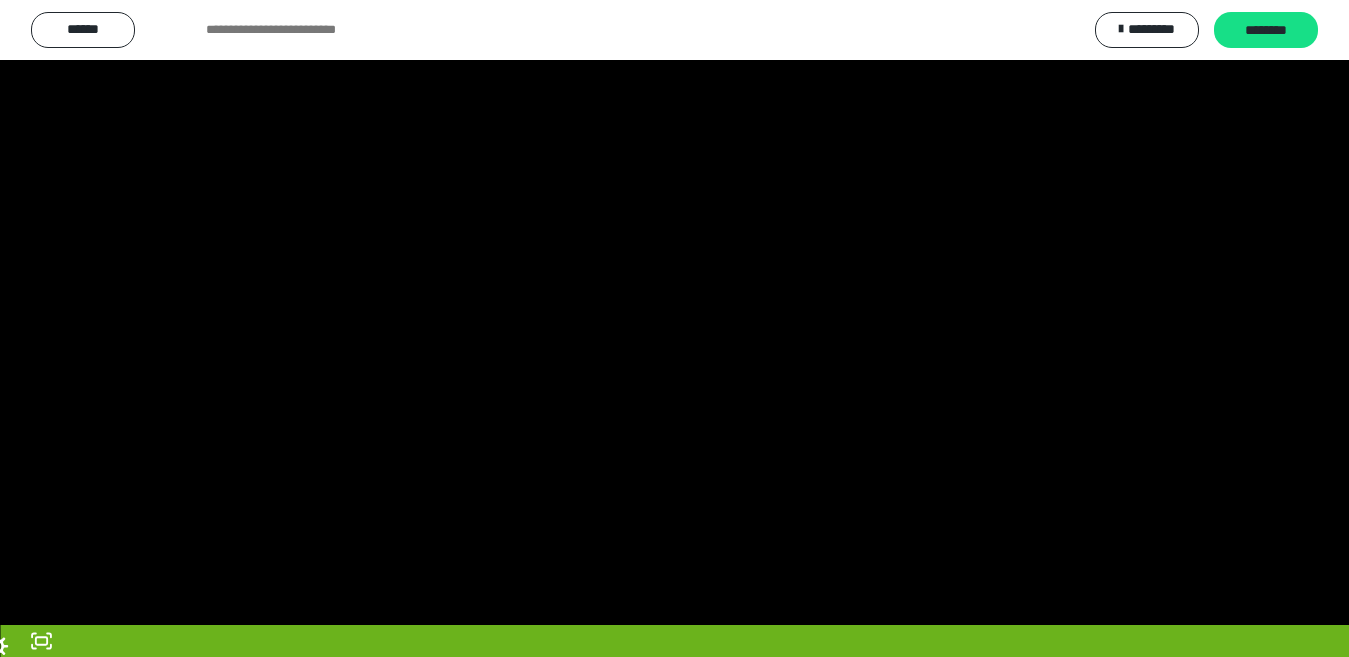 scroll, scrollTop: 4033, scrollLeft: 0, axis: vertical 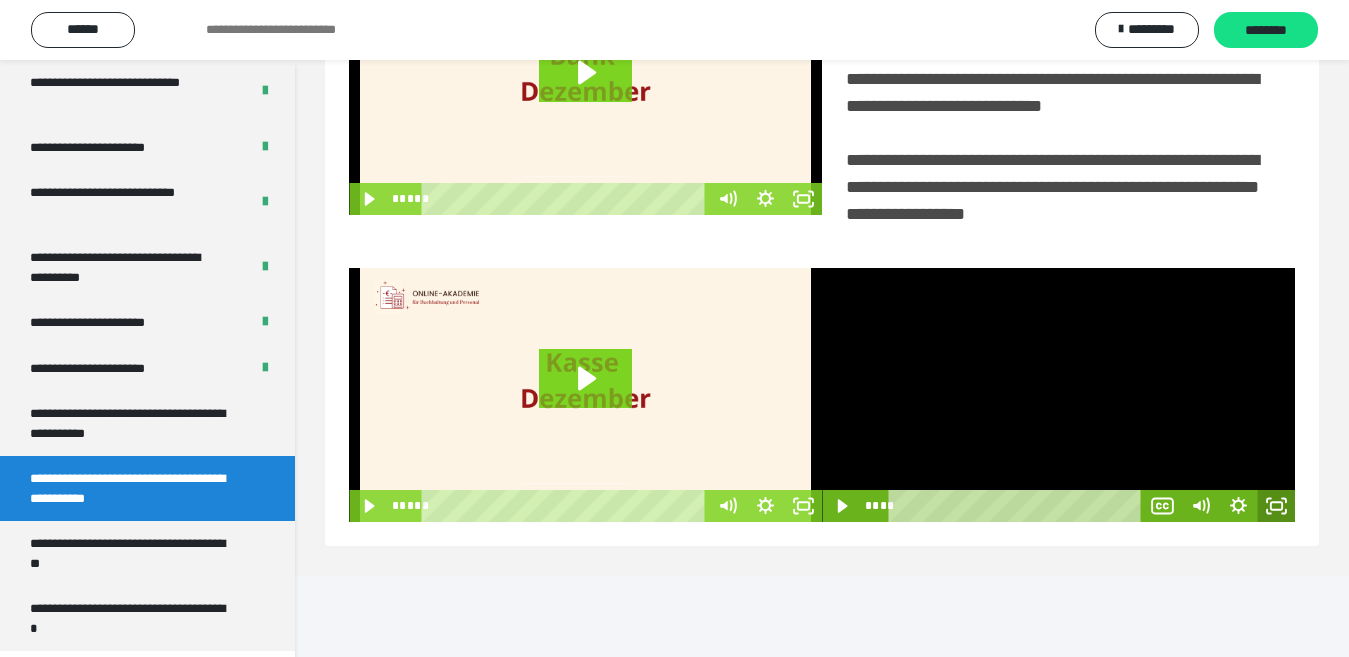 click 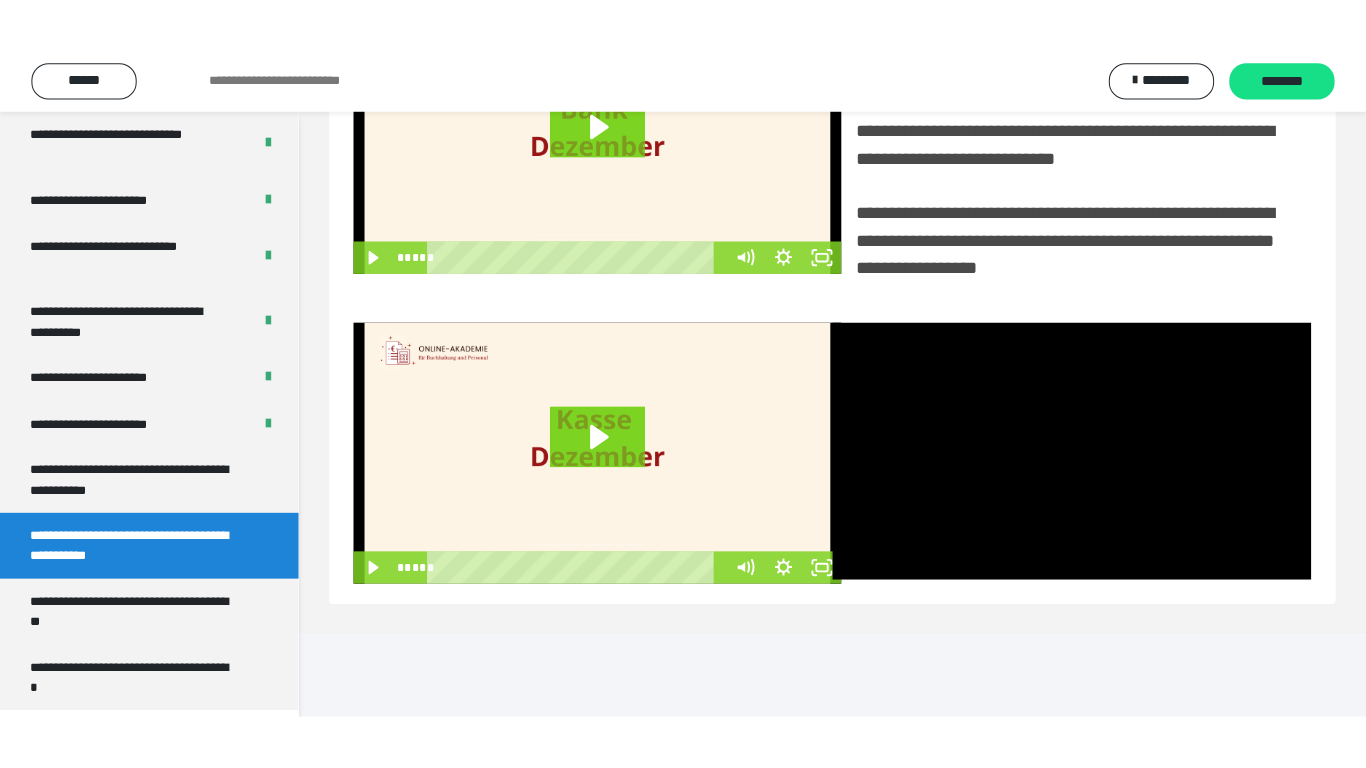 scroll, scrollTop: 358, scrollLeft: 0, axis: vertical 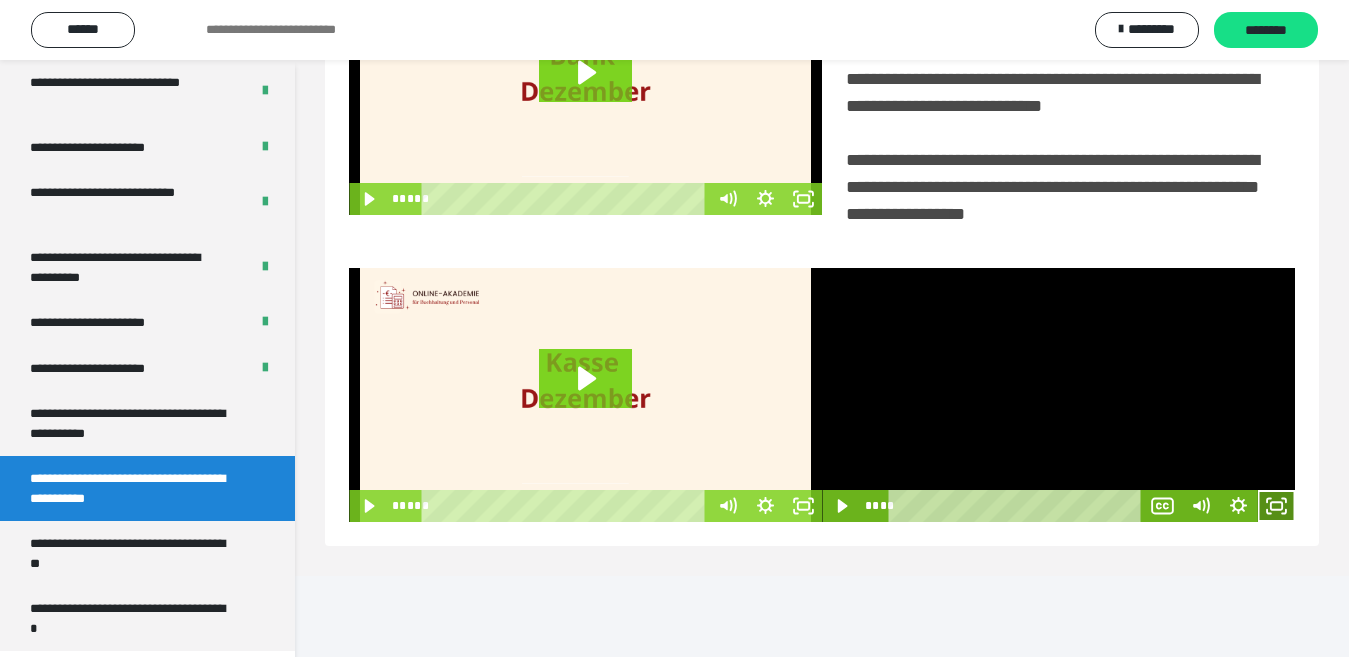 click 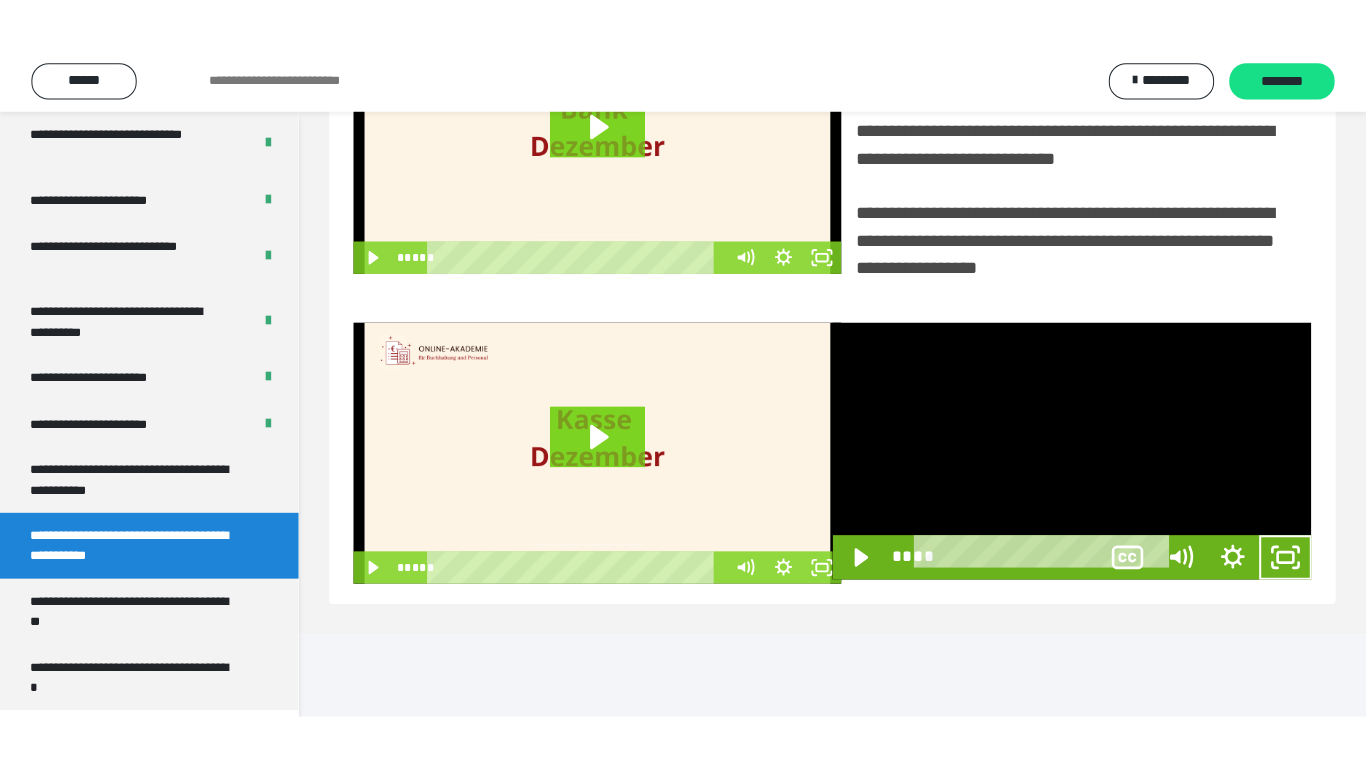 scroll, scrollTop: 358, scrollLeft: 0, axis: vertical 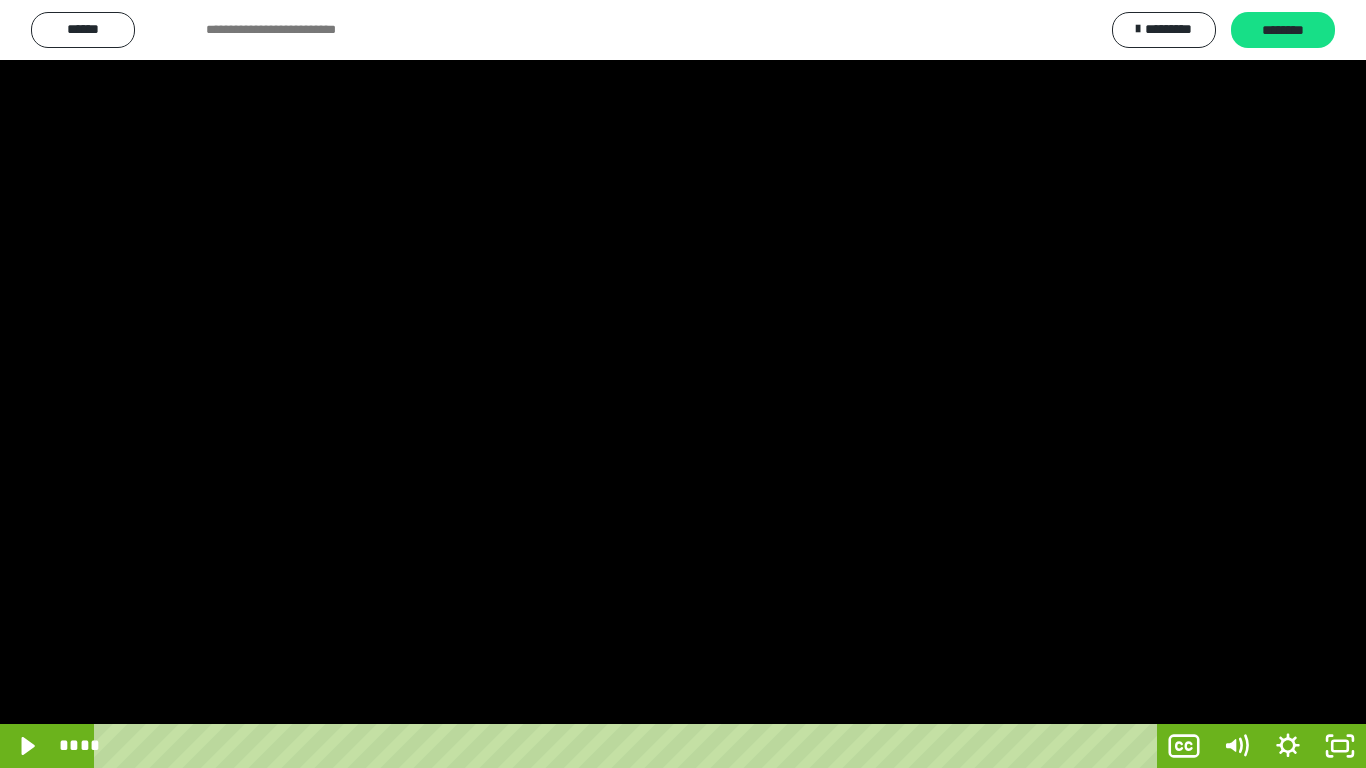 click at bounding box center (683, 384) 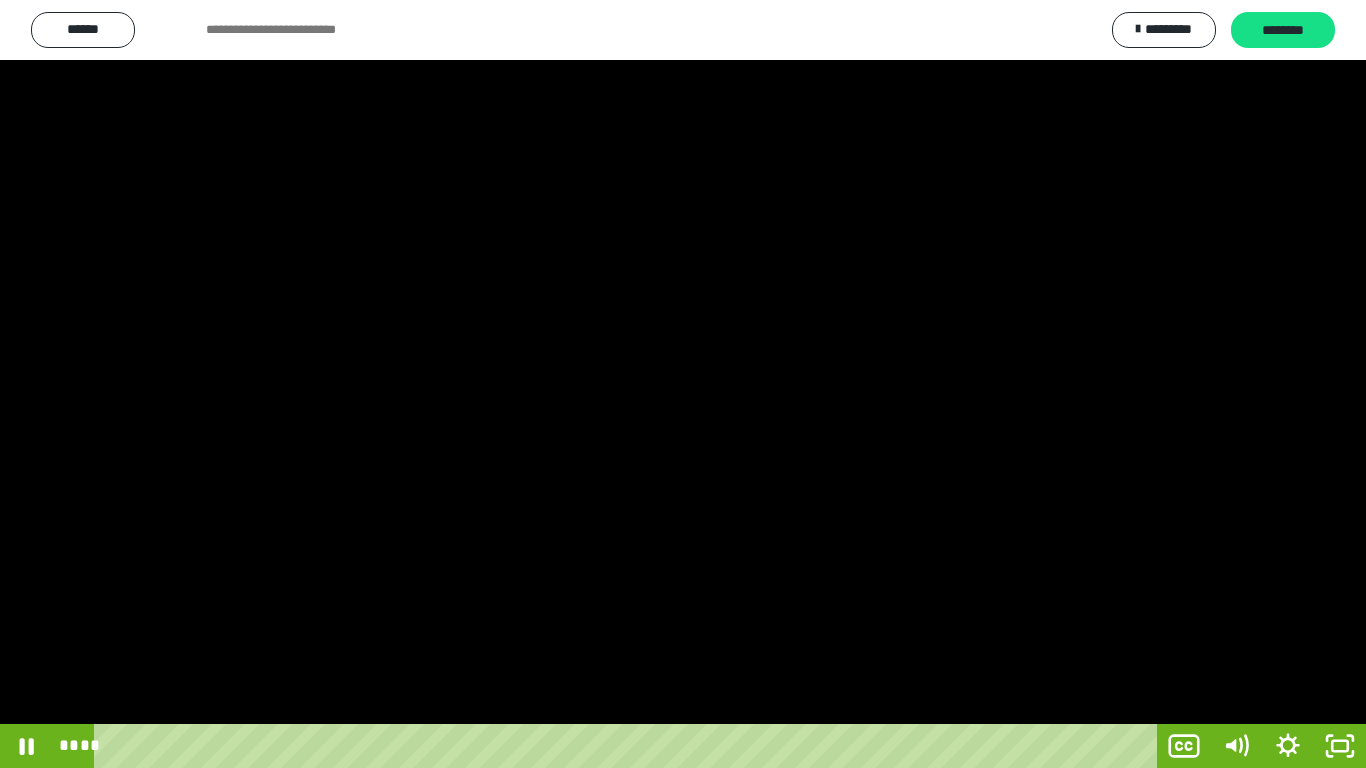 click at bounding box center [683, 384] 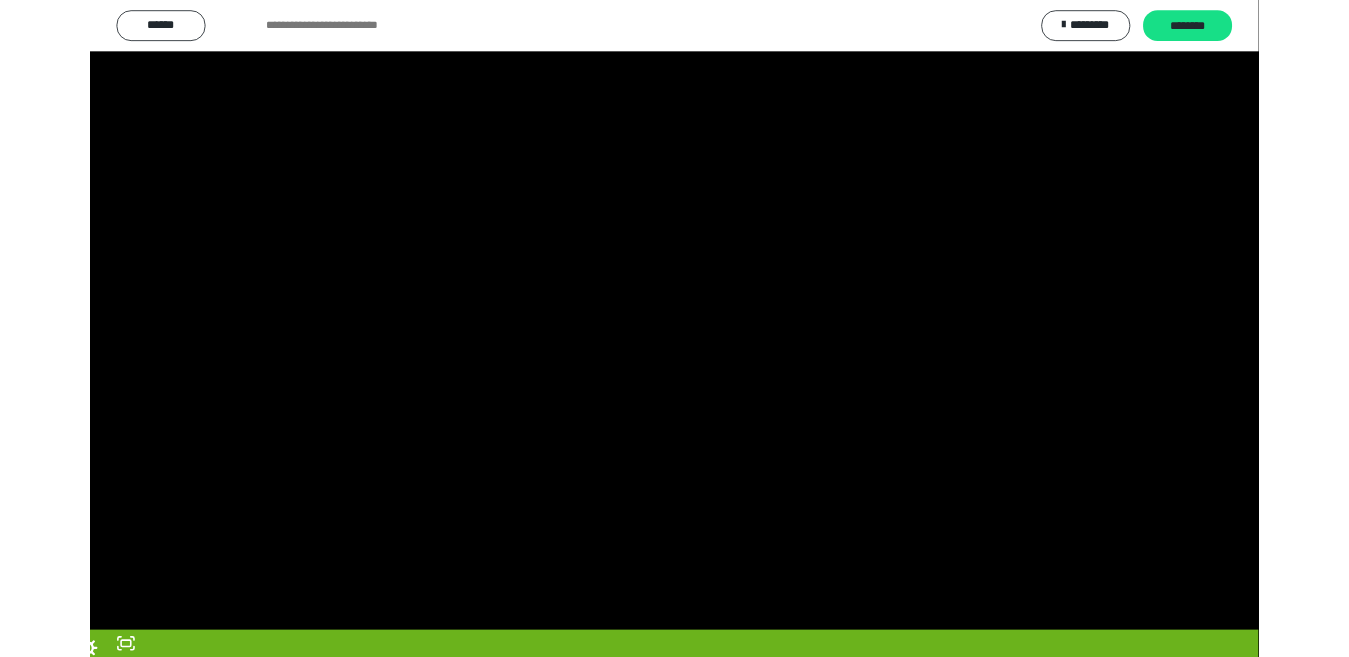 scroll, scrollTop: 4033, scrollLeft: 0, axis: vertical 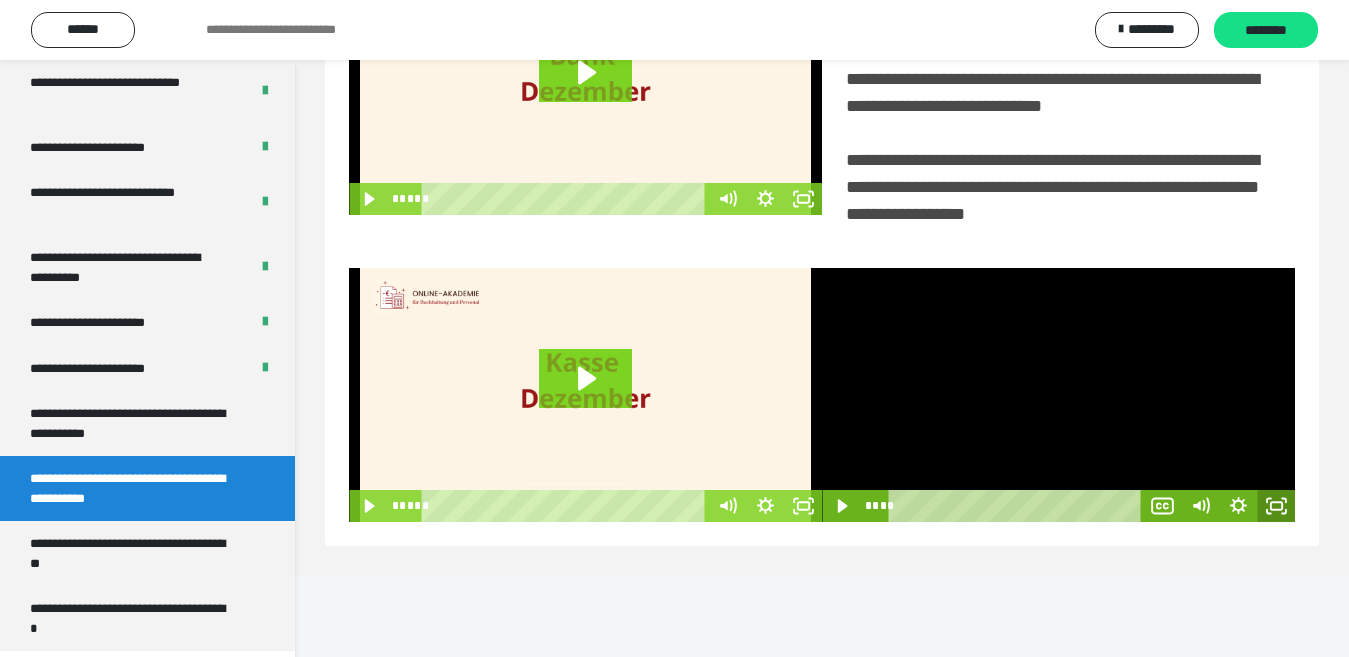 click 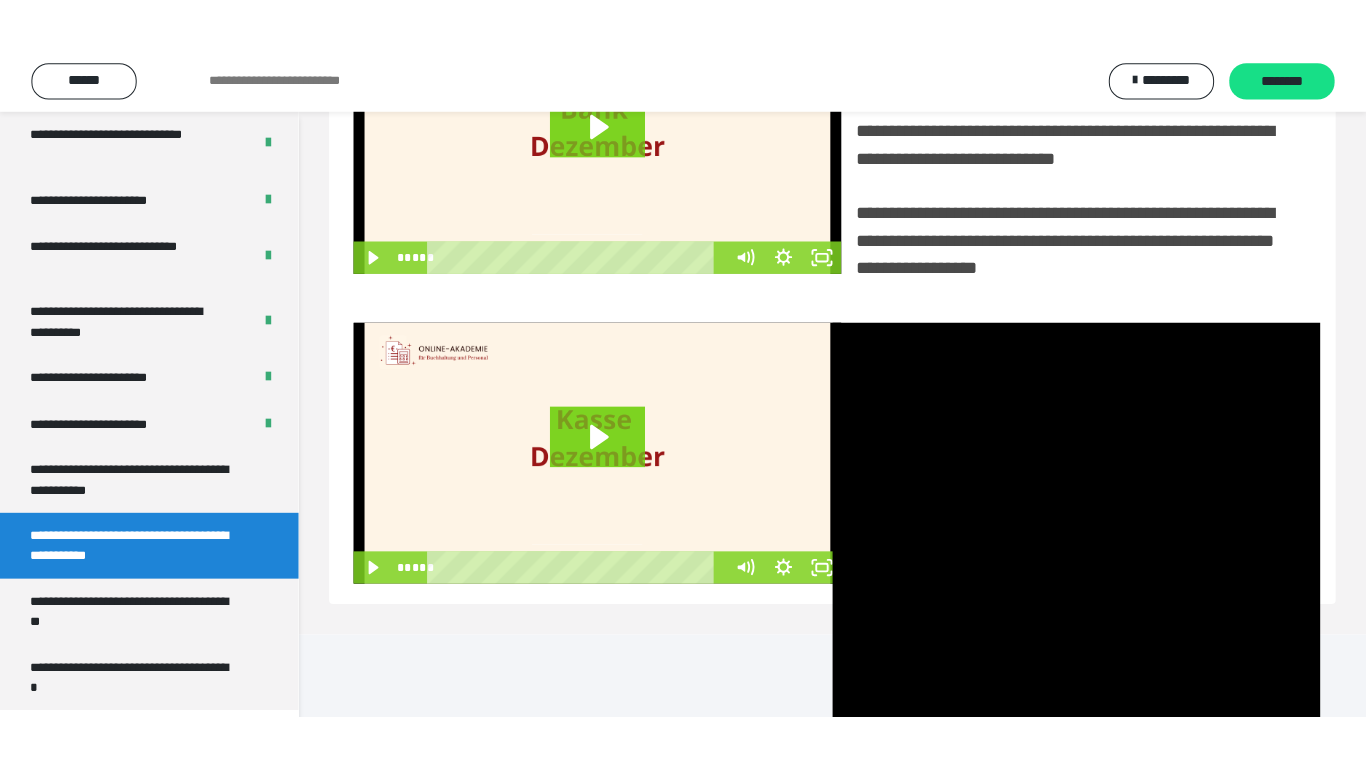 scroll, scrollTop: 358, scrollLeft: 0, axis: vertical 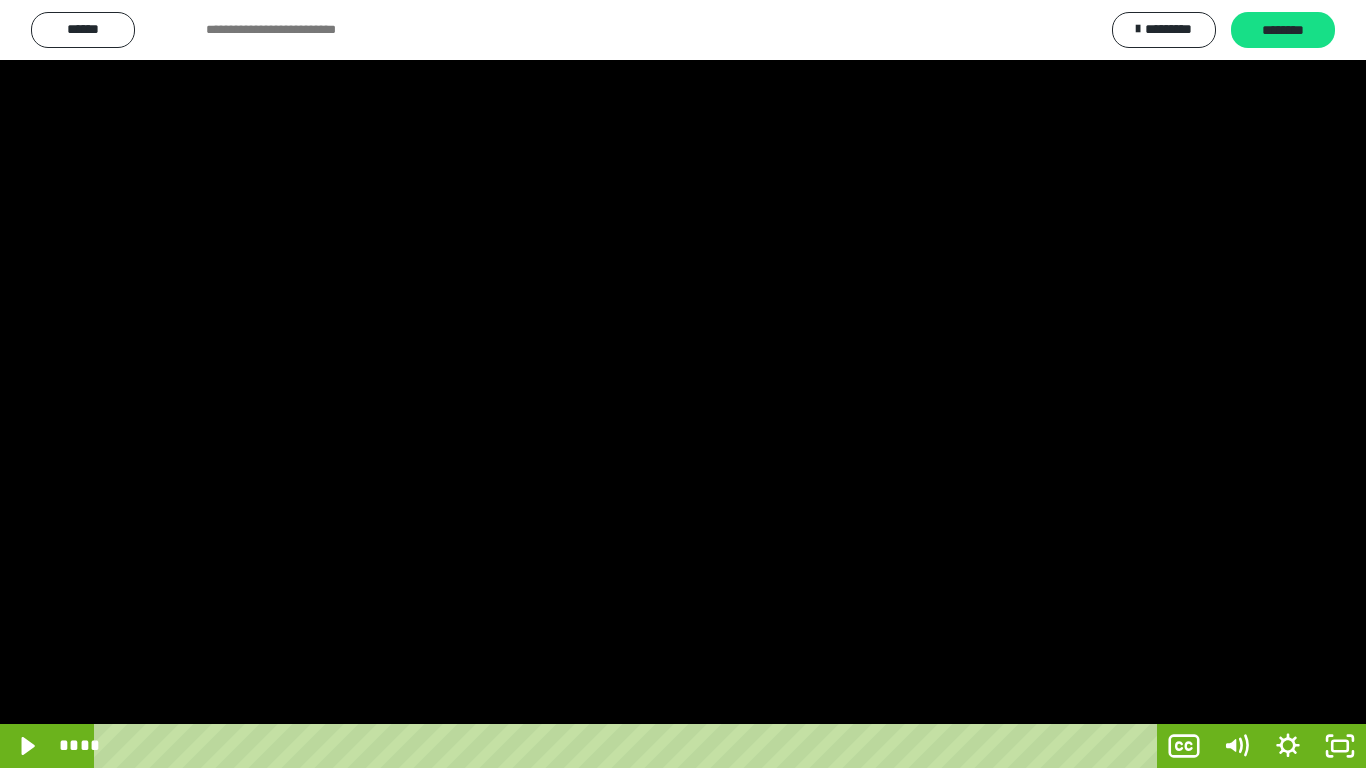click at bounding box center [683, 384] 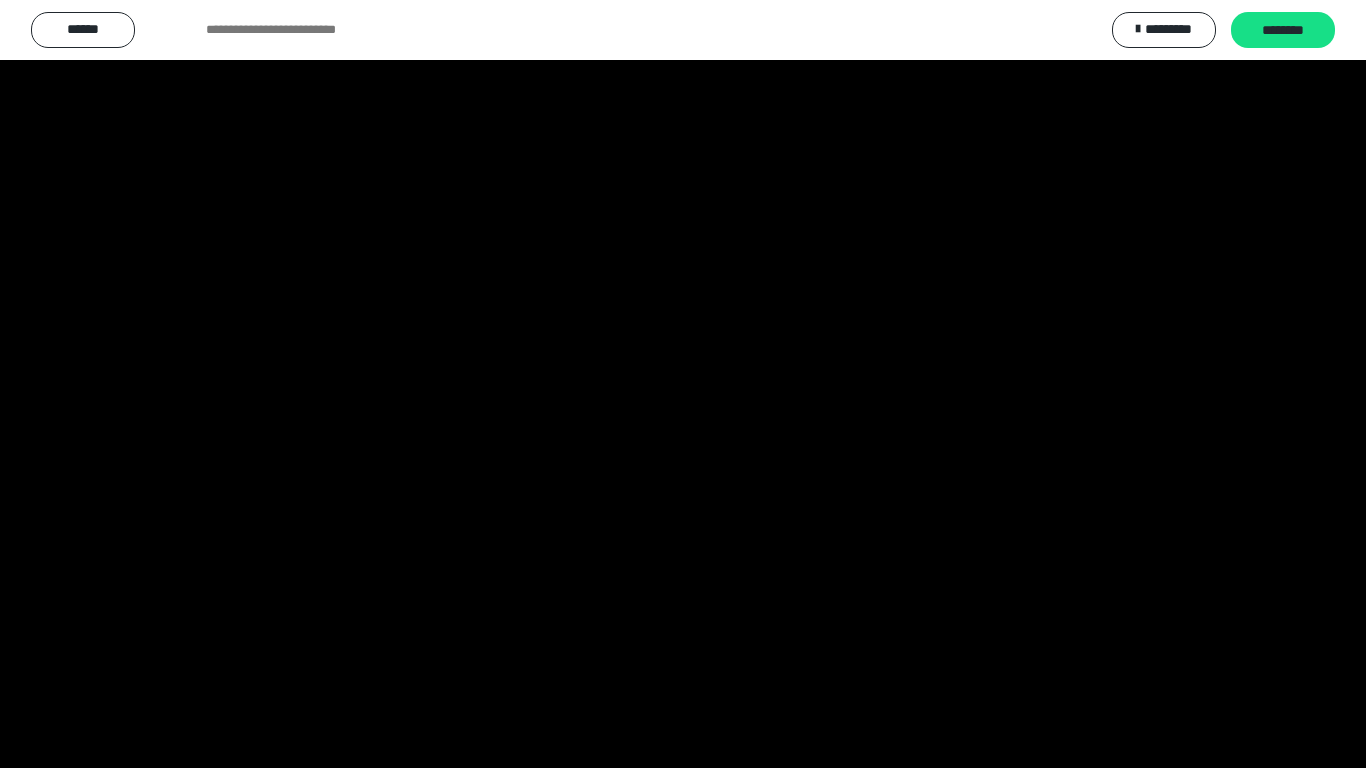 click at bounding box center [683, 384] 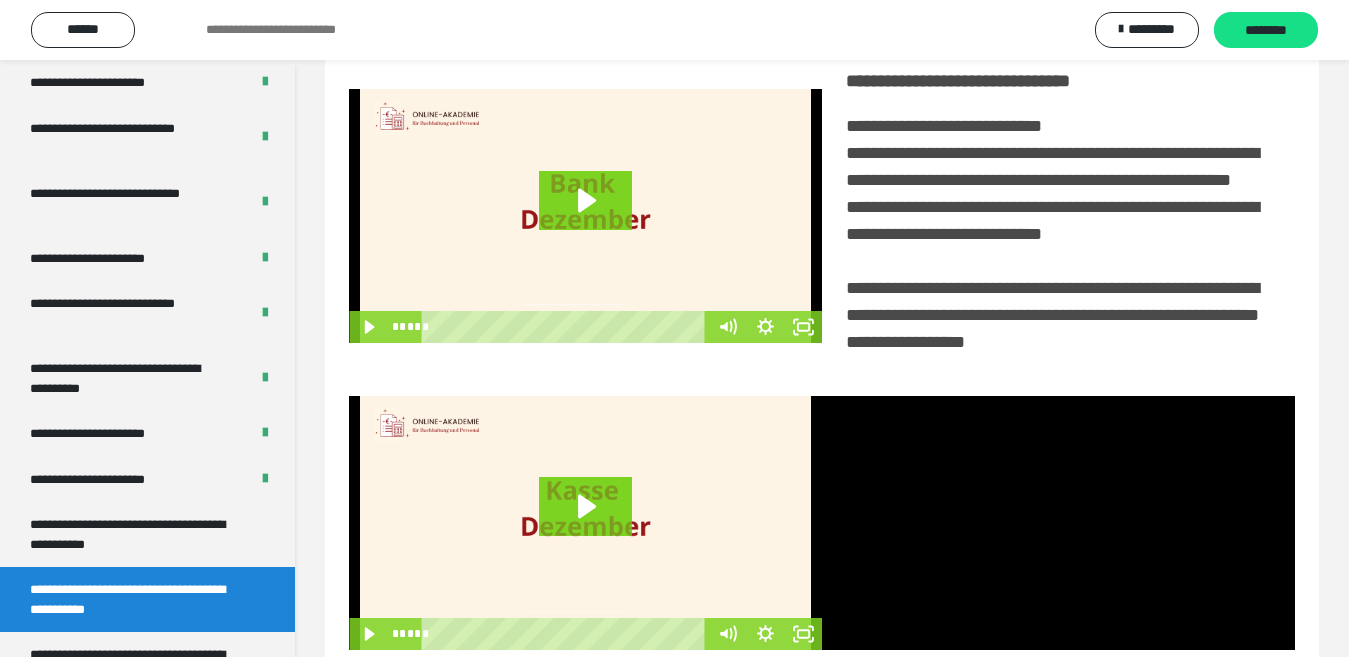scroll, scrollTop: 4033, scrollLeft: 0, axis: vertical 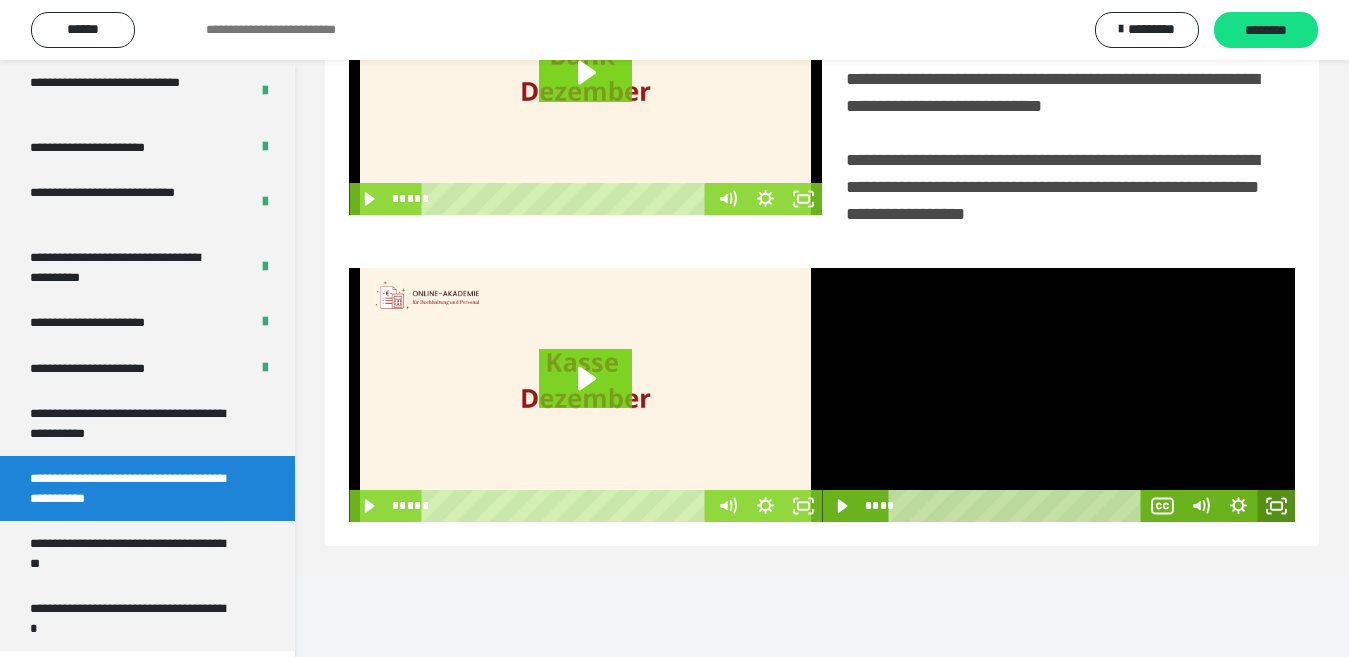 click 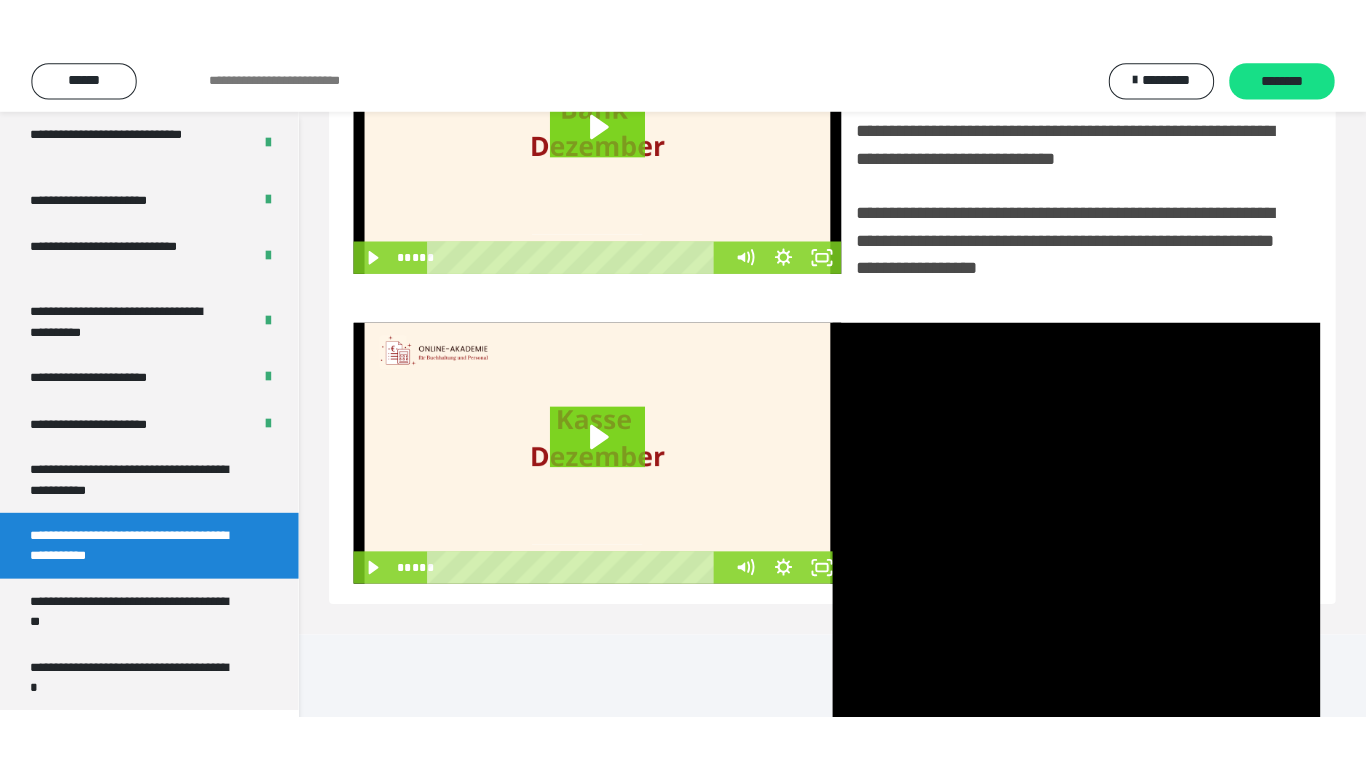 scroll, scrollTop: 358, scrollLeft: 0, axis: vertical 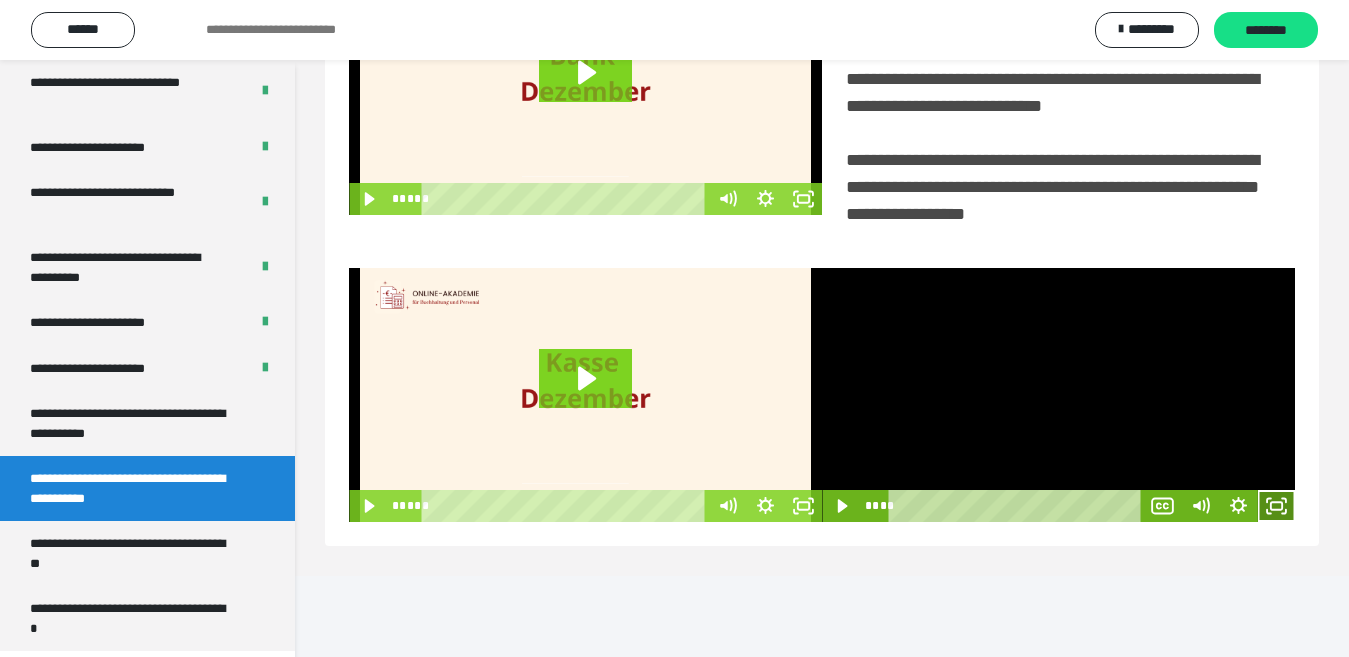 drag, startPoint x: 1268, startPoint y: 576, endPoint x: 1268, endPoint y: 647, distance: 71 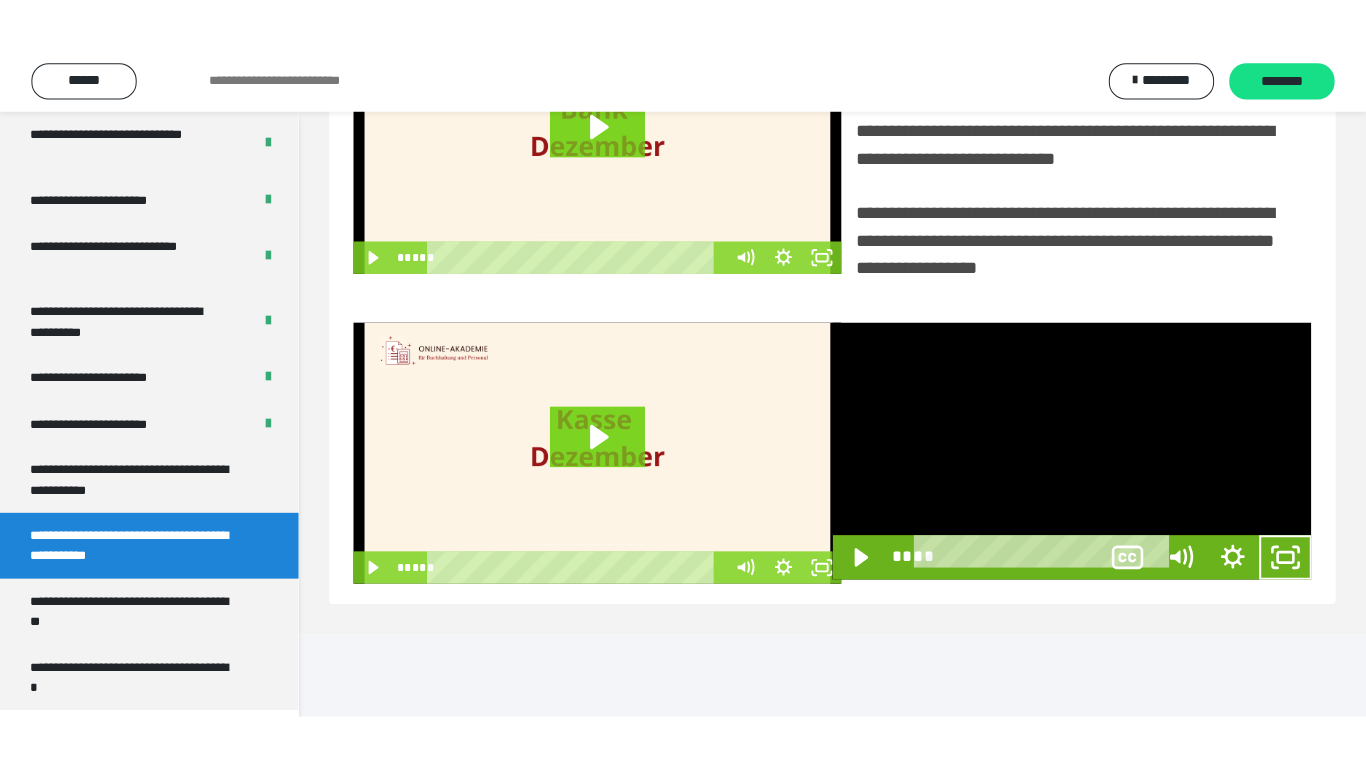 scroll, scrollTop: 358, scrollLeft: 0, axis: vertical 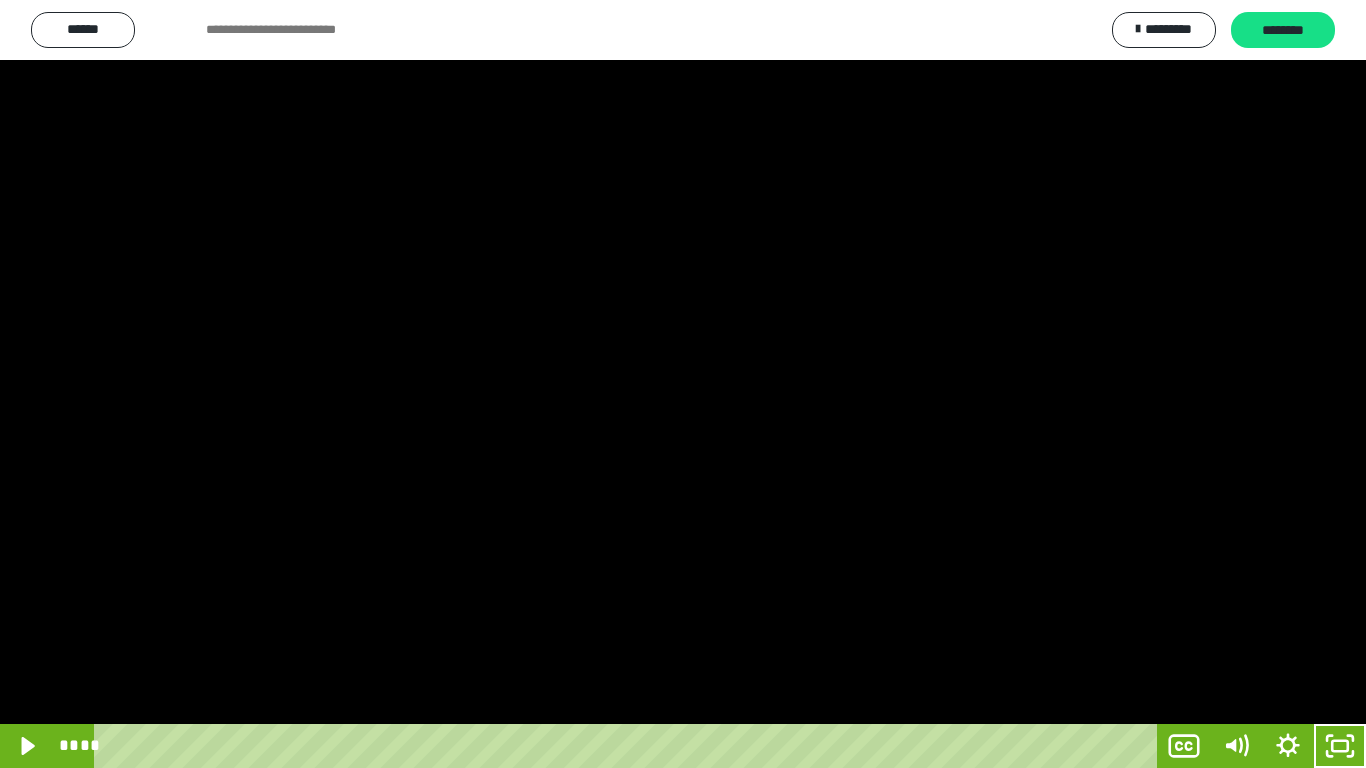 click at bounding box center (683, 384) 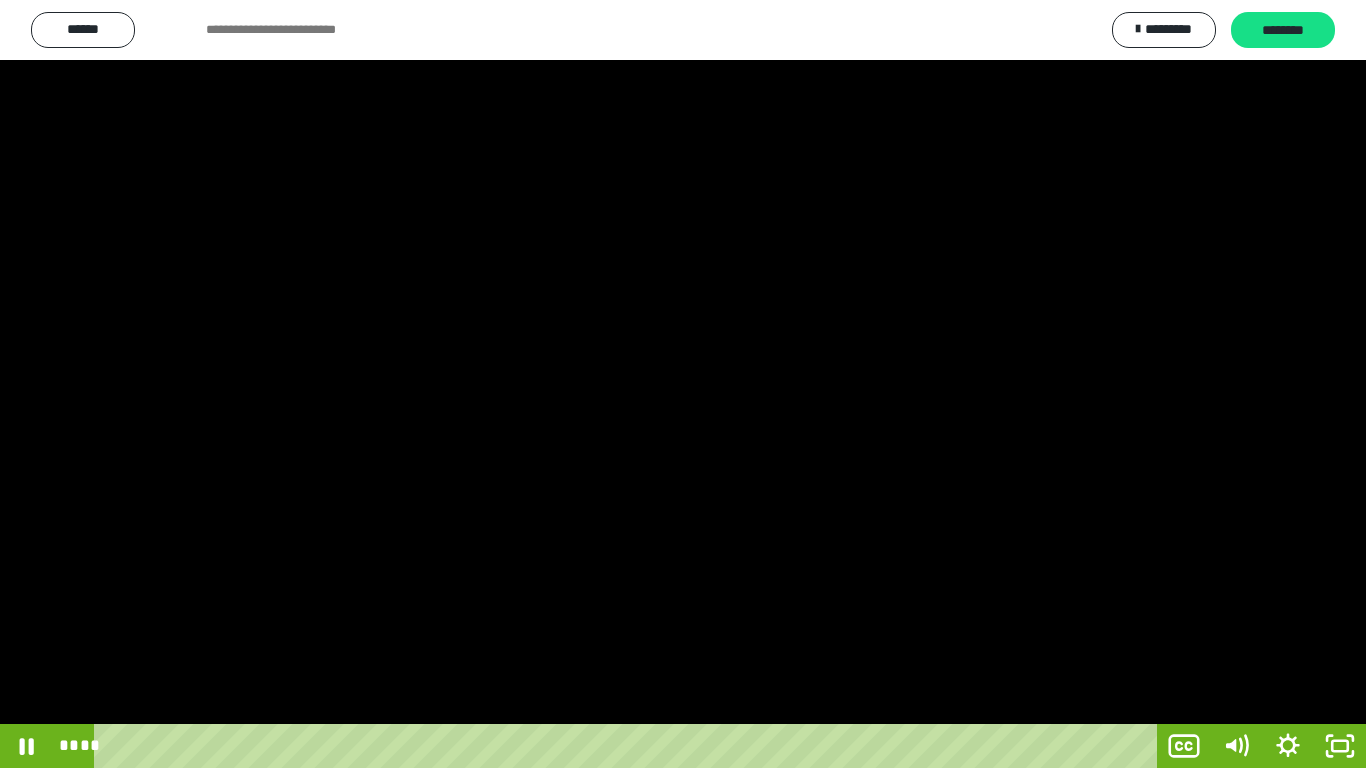 click at bounding box center [683, 384] 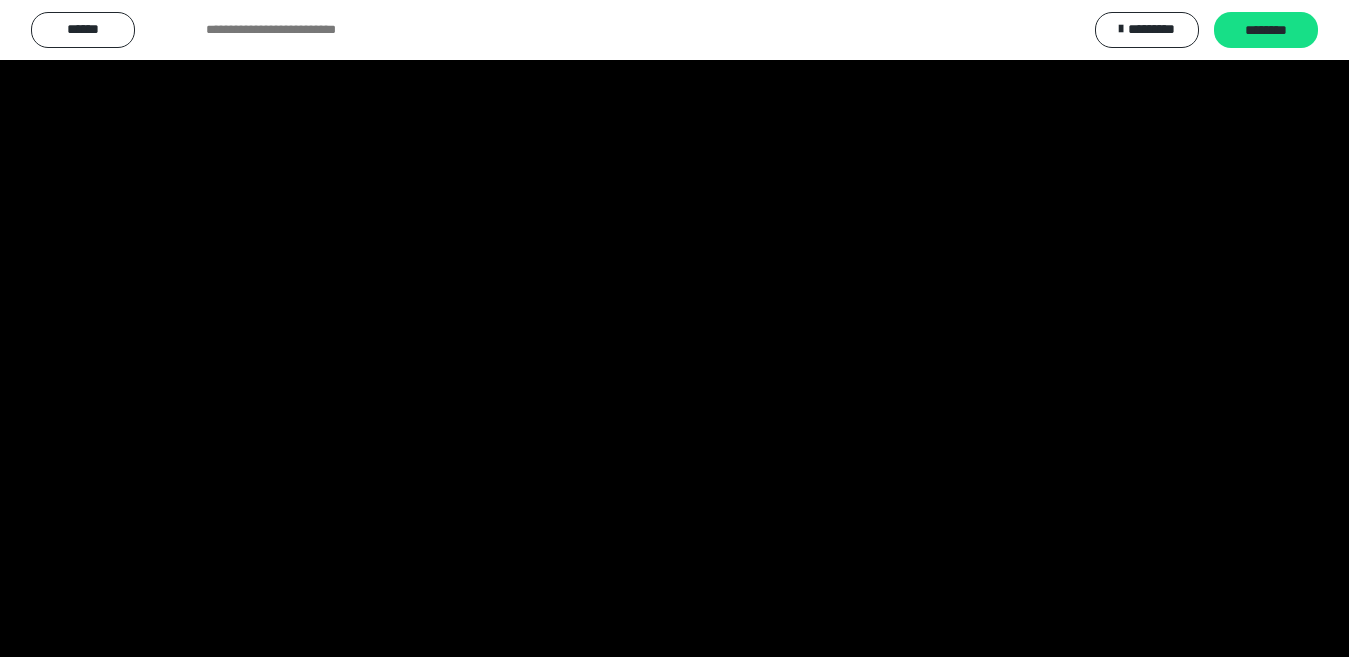 scroll, scrollTop: 4033, scrollLeft: 0, axis: vertical 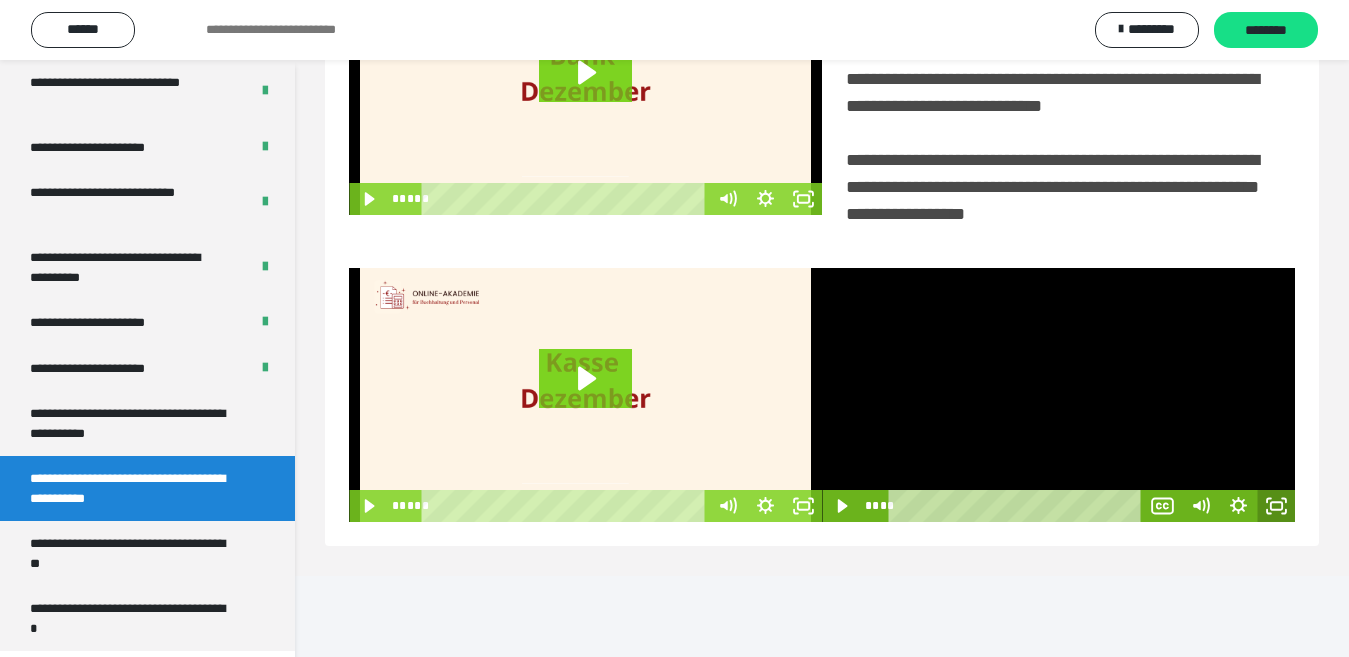 click 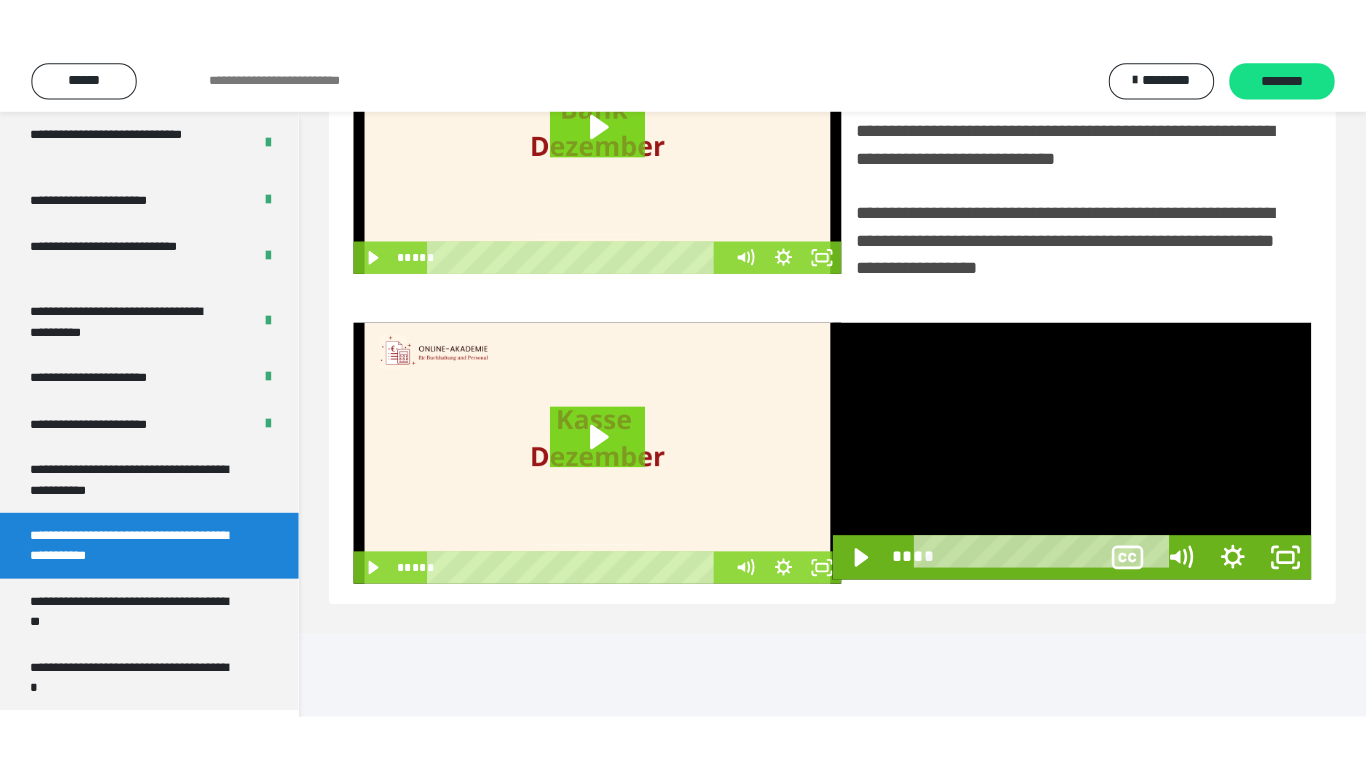 scroll, scrollTop: 358, scrollLeft: 0, axis: vertical 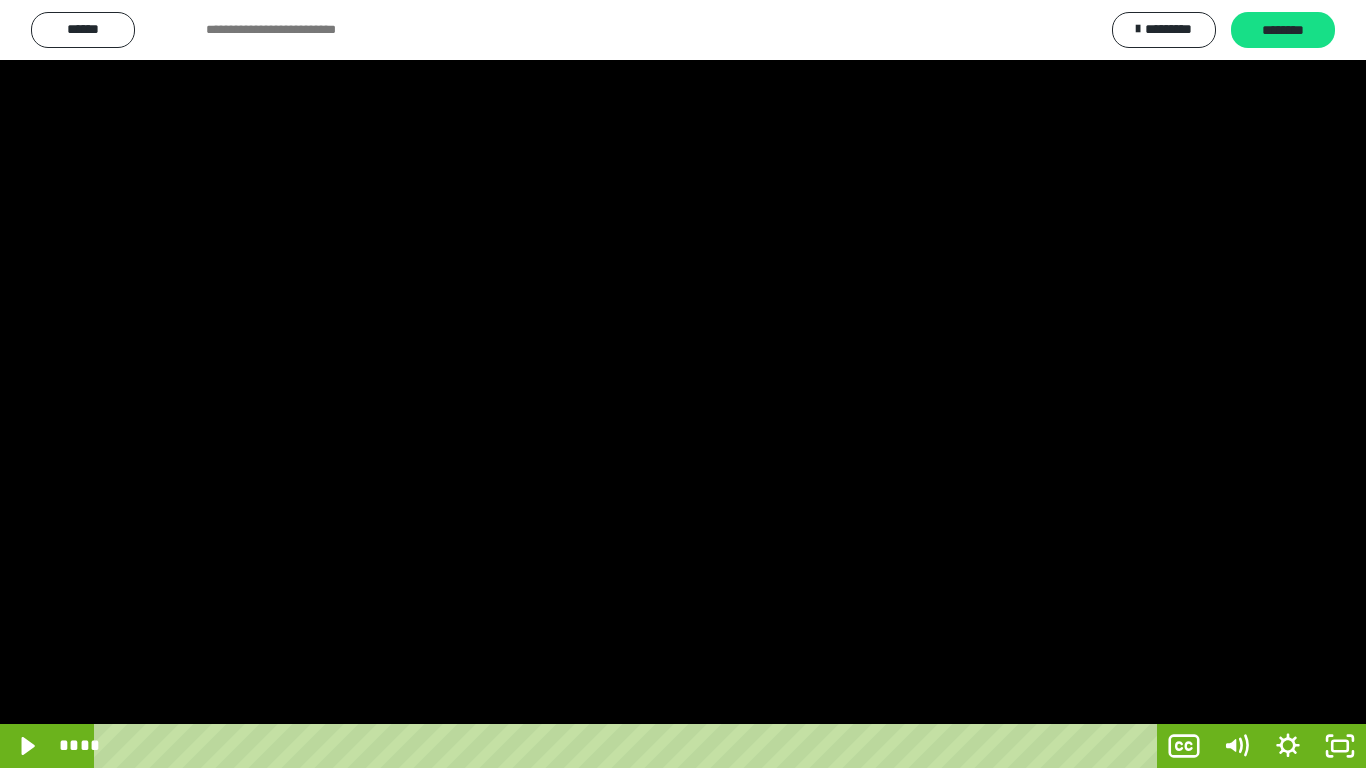 click at bounding box center (683, 384) 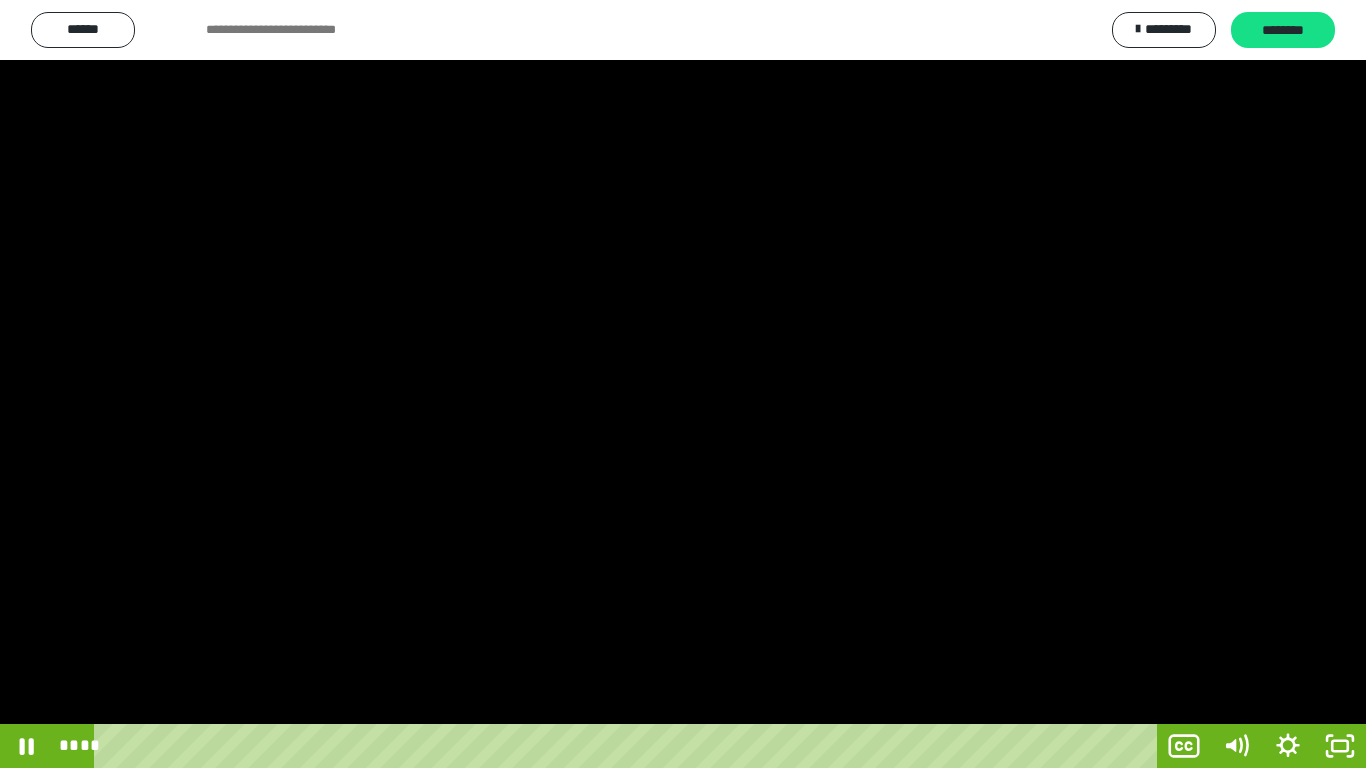 click at bounding box center (683, 384) 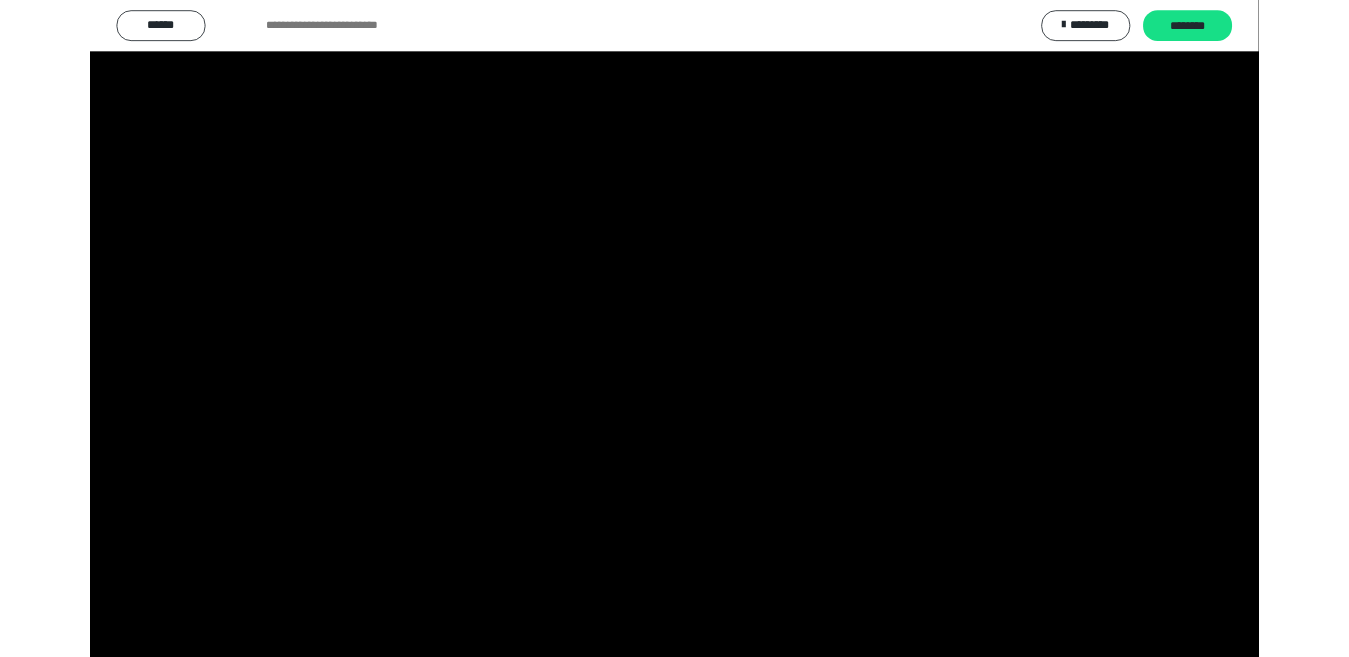 scroll, scrollTop: 4033, scrollLeft: 0, axis: vertical 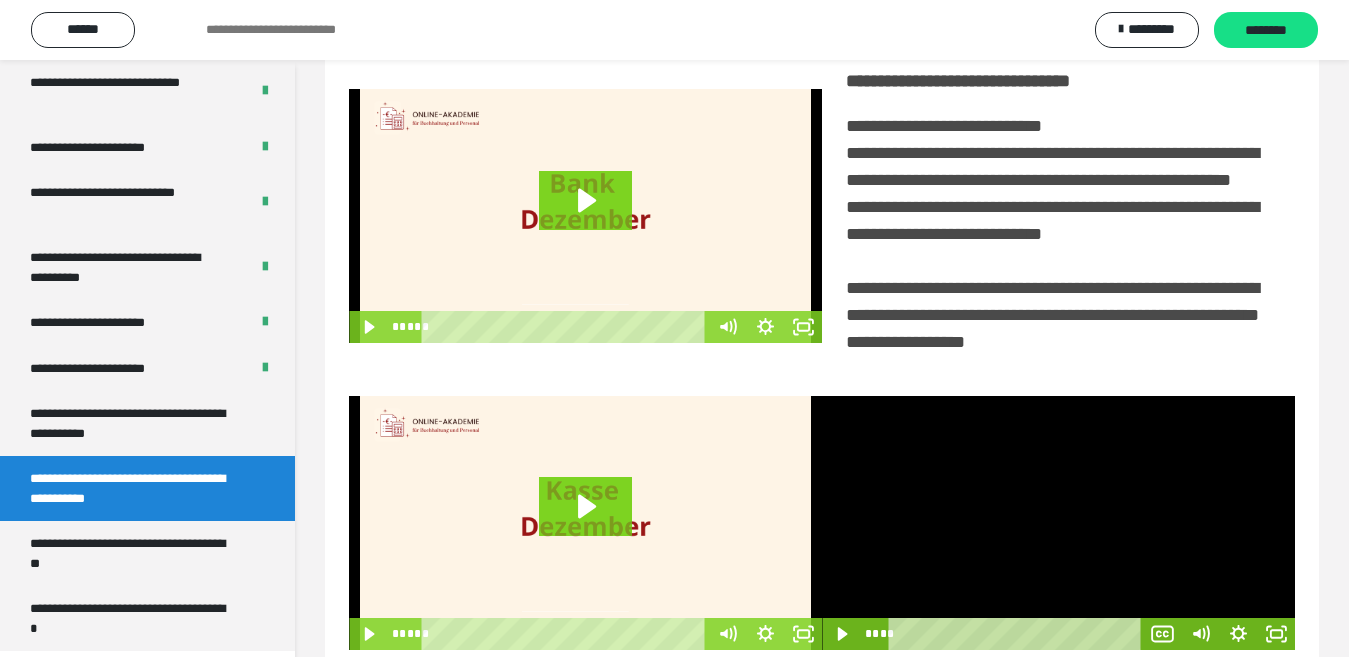 click at bounding box center (1058, 523) 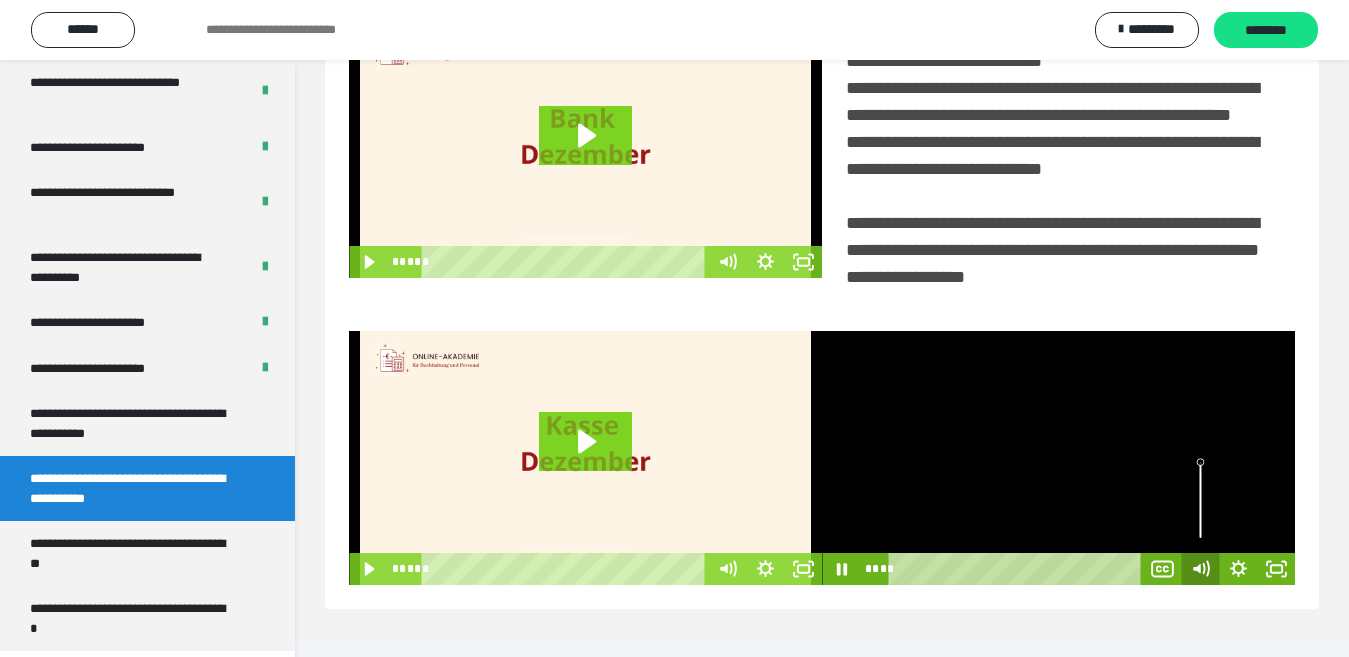 scroll, scrollTop: 486, scrollLeft: 0, axis: vertical 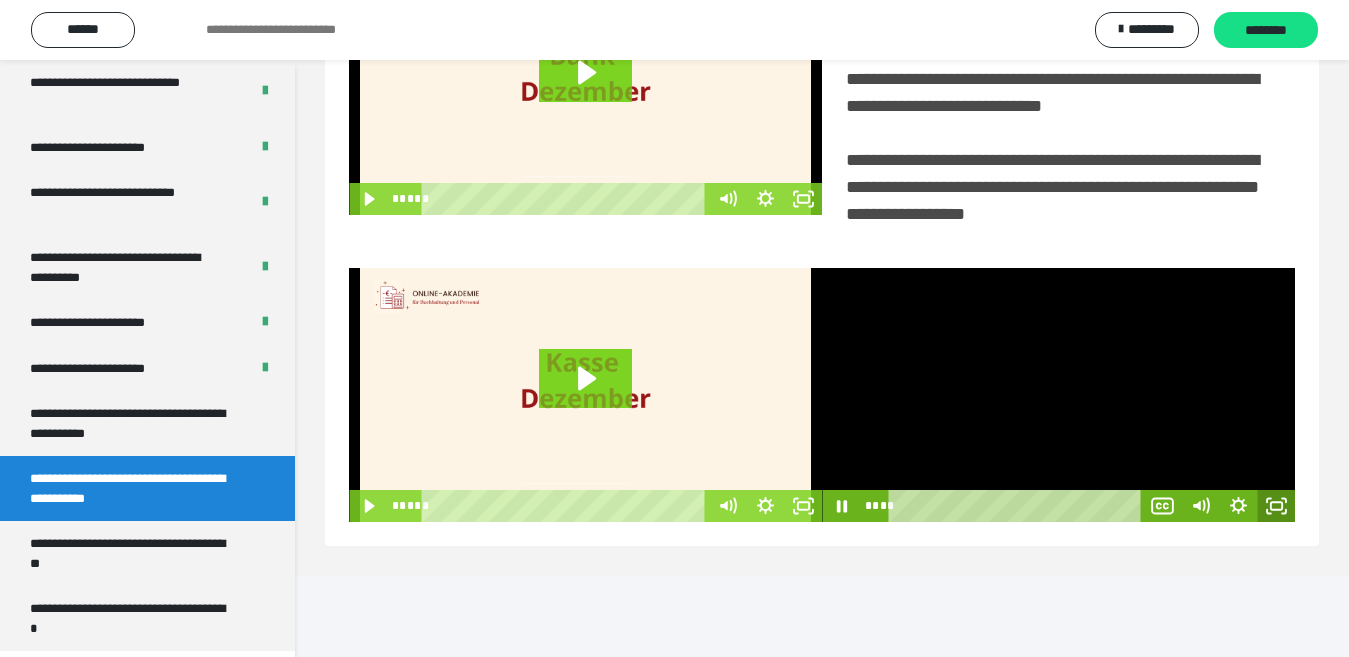 click 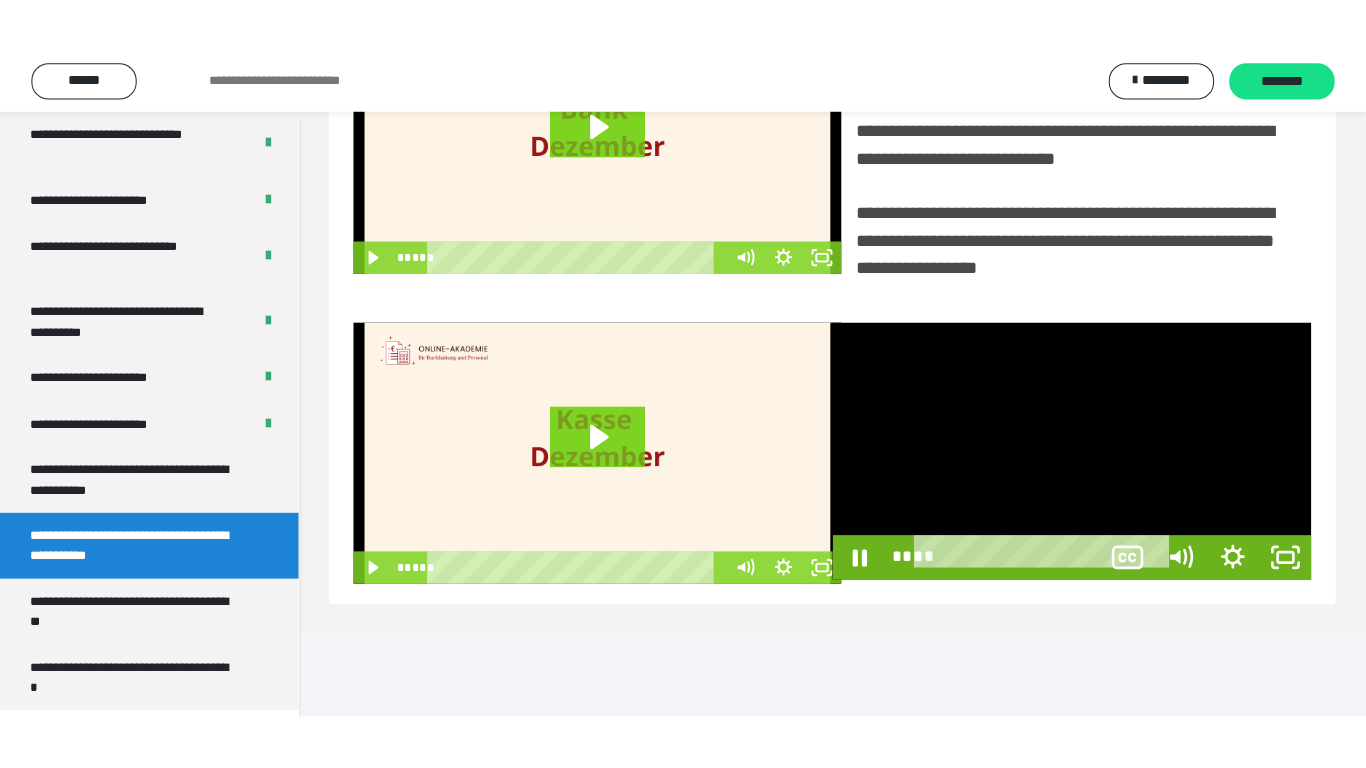 scroll, scrollTop: 358, scrollLeft: 0, axis: vertical 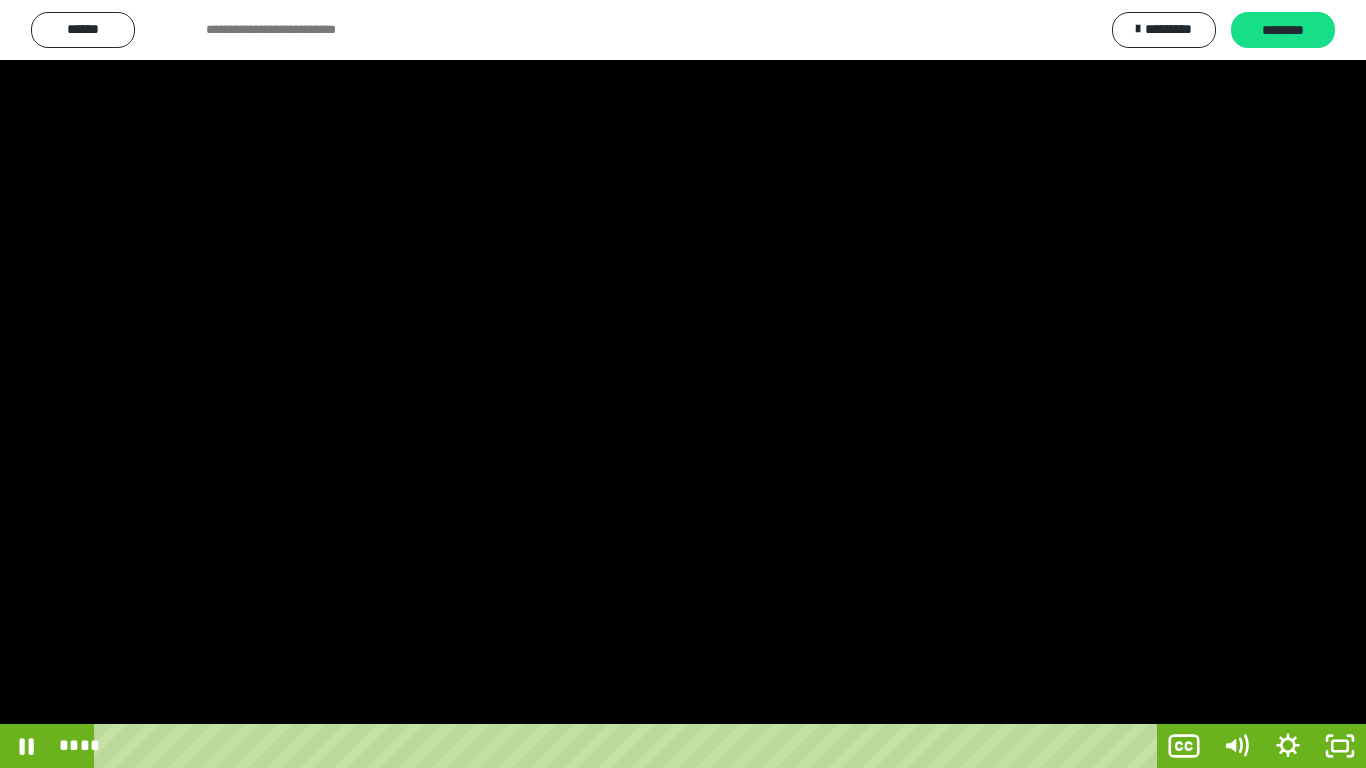 click at bounding box center [683, 384] 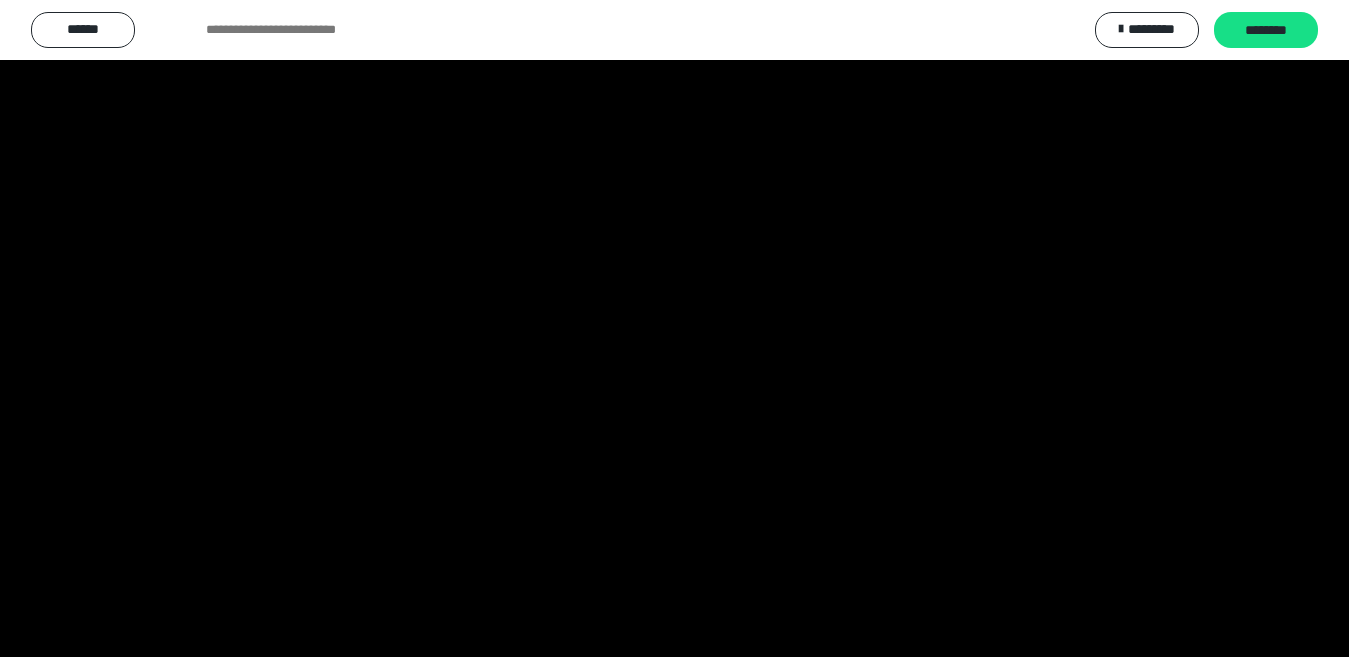 scroll, scrollTop: 4033, scrollLeft: 0, axis: vertical 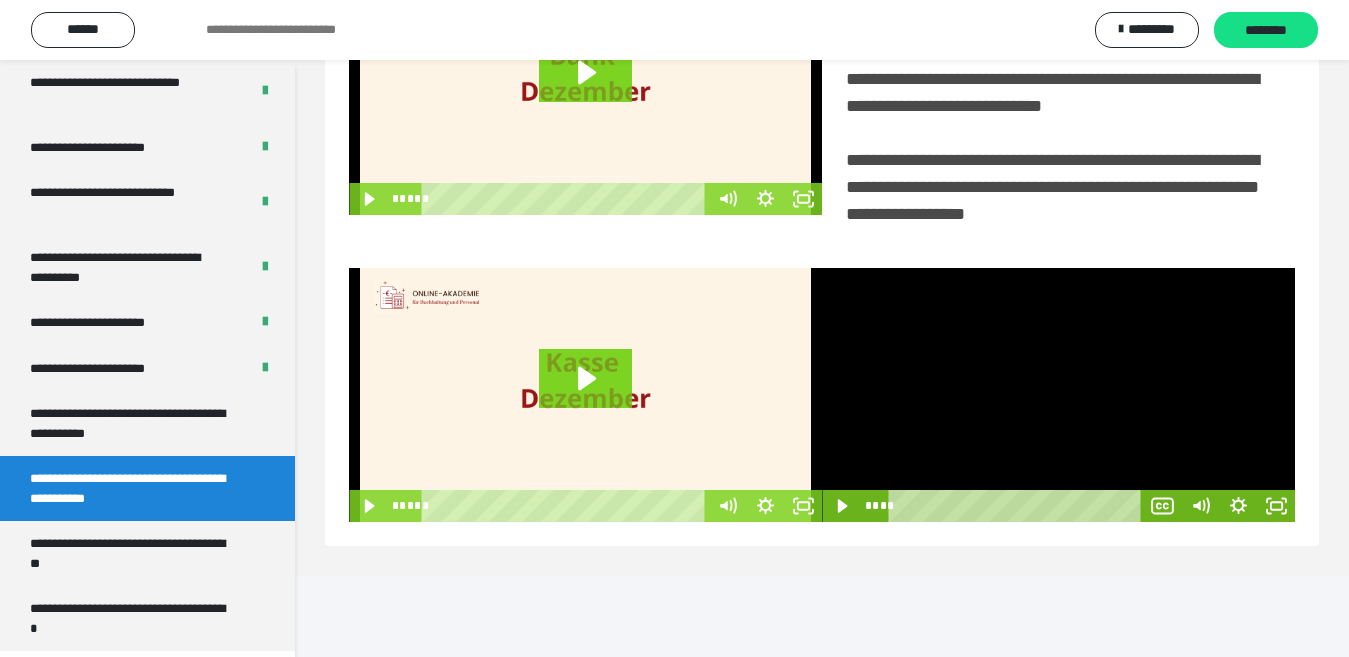 click at bounding box center [1058, 395] 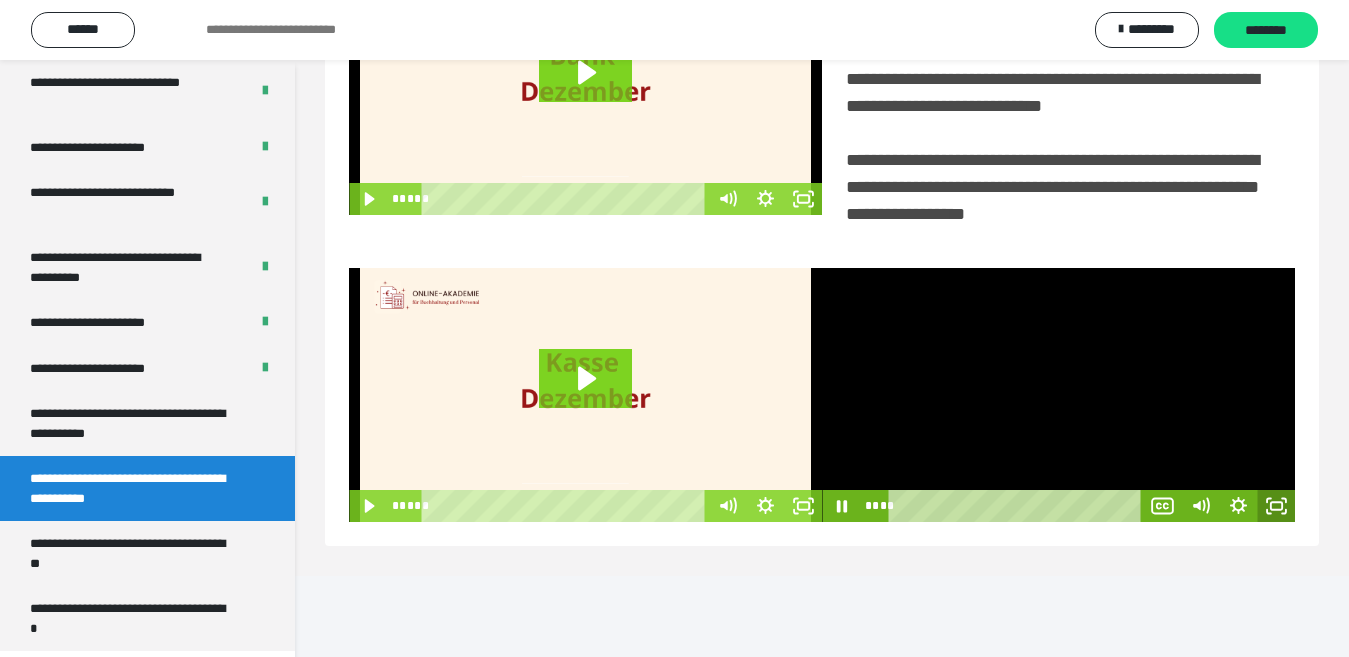 click 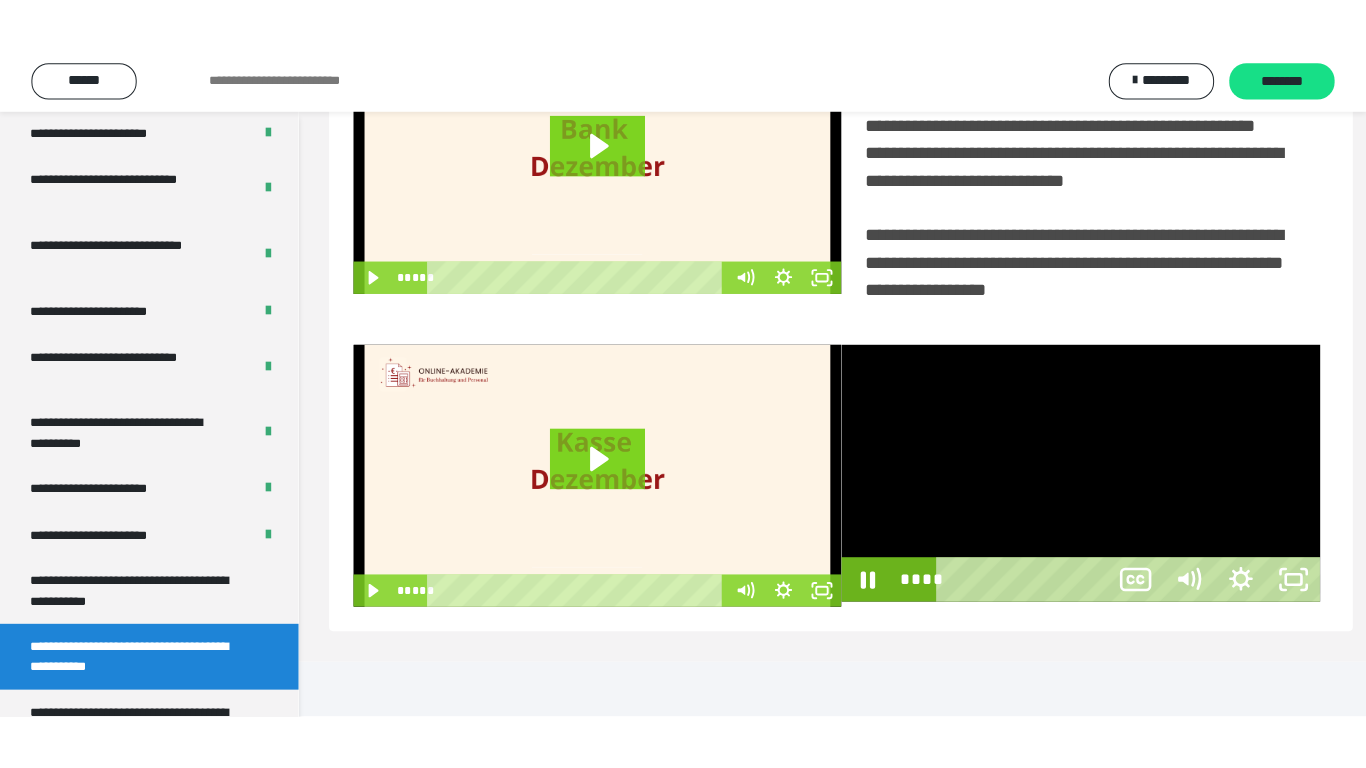 scroll, scrollTop: 358, scrollLeft: 0, axis: vertical 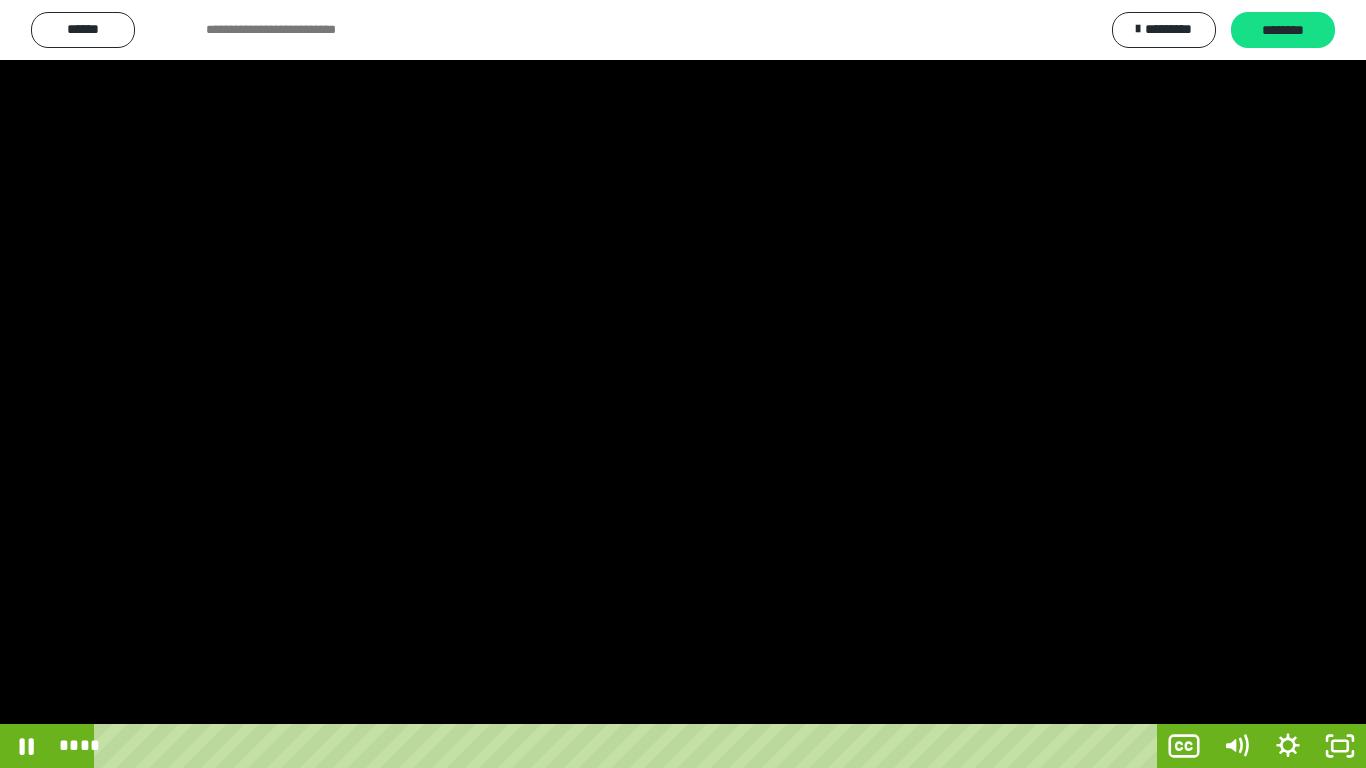 click at bounding box center [683, 384] 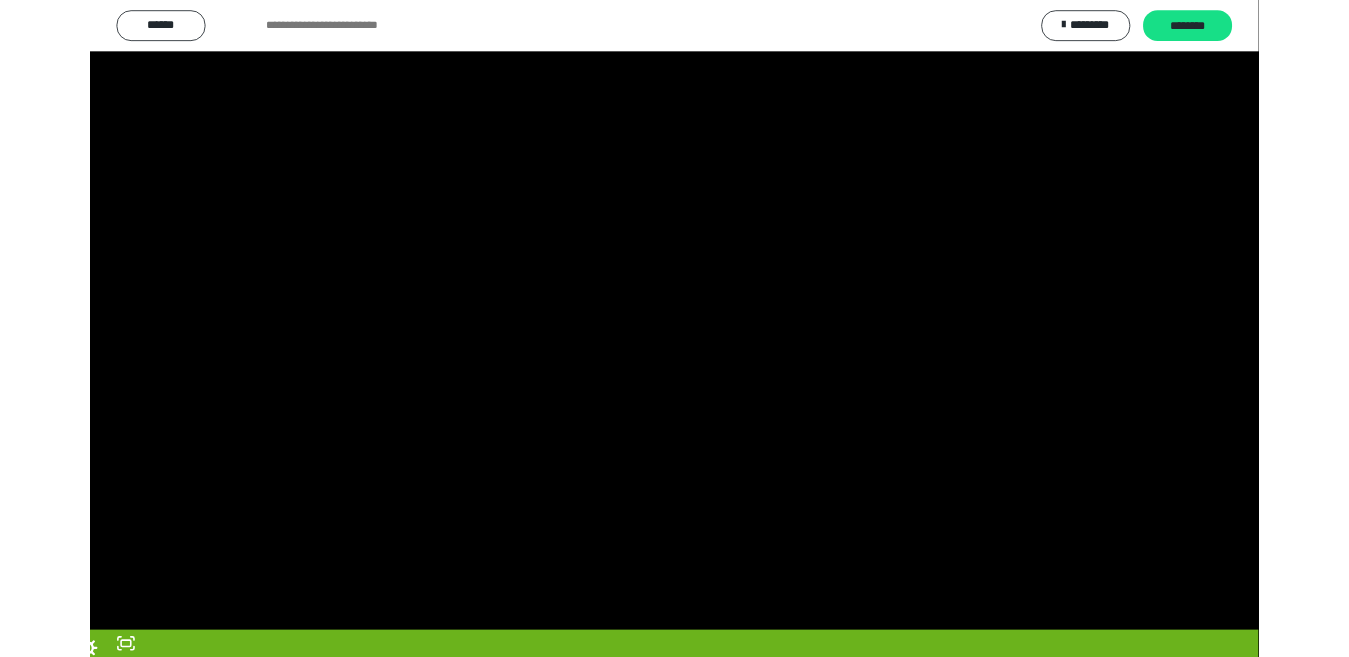 scroll, scrollTop: 4033, scrollLeft: 0, axis: vertical 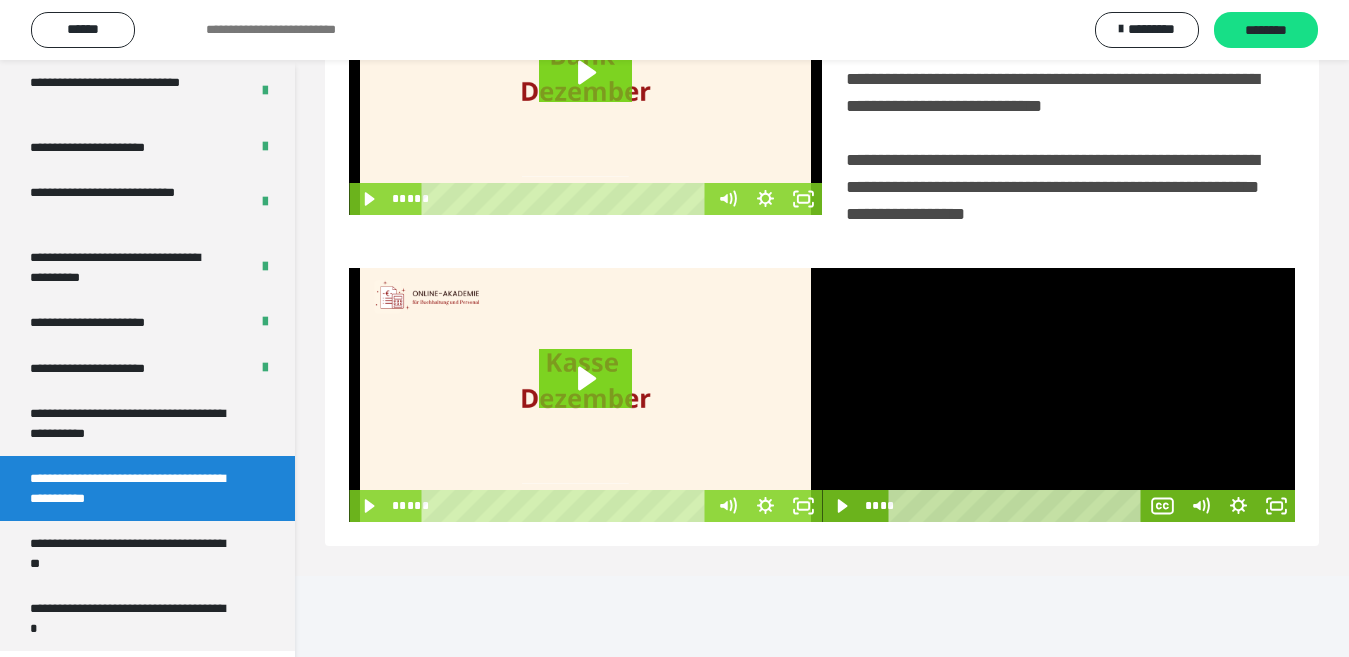 click at bounding box center (1058, 395) 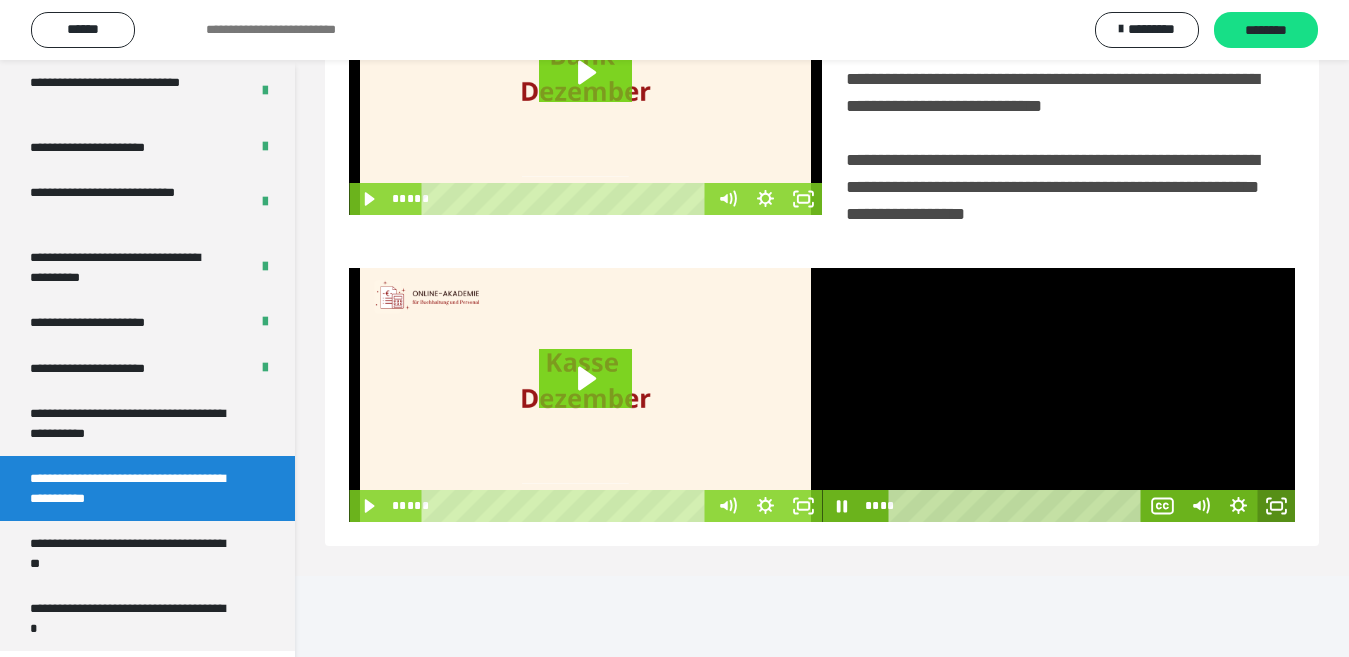 click 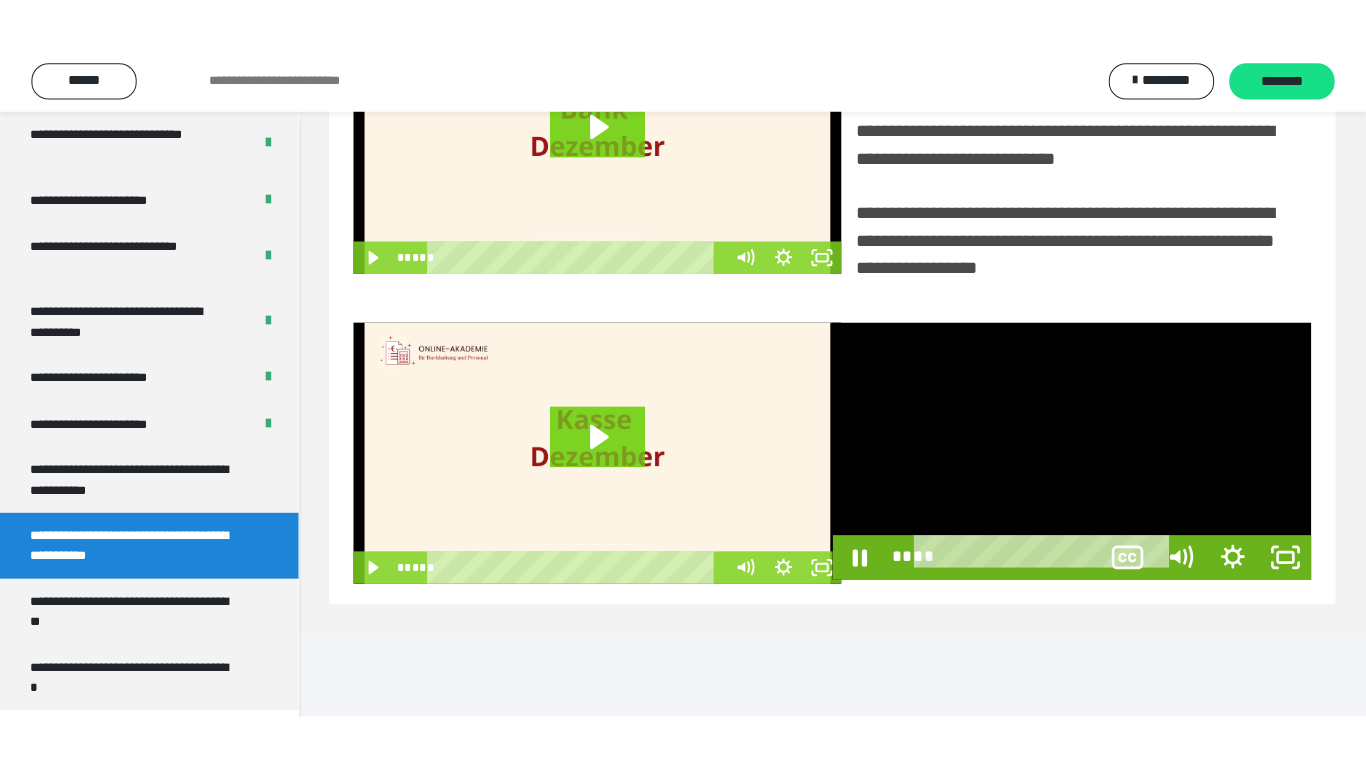 scroll, scrollTop: 358, scrollLeft: 0, axis: vertical 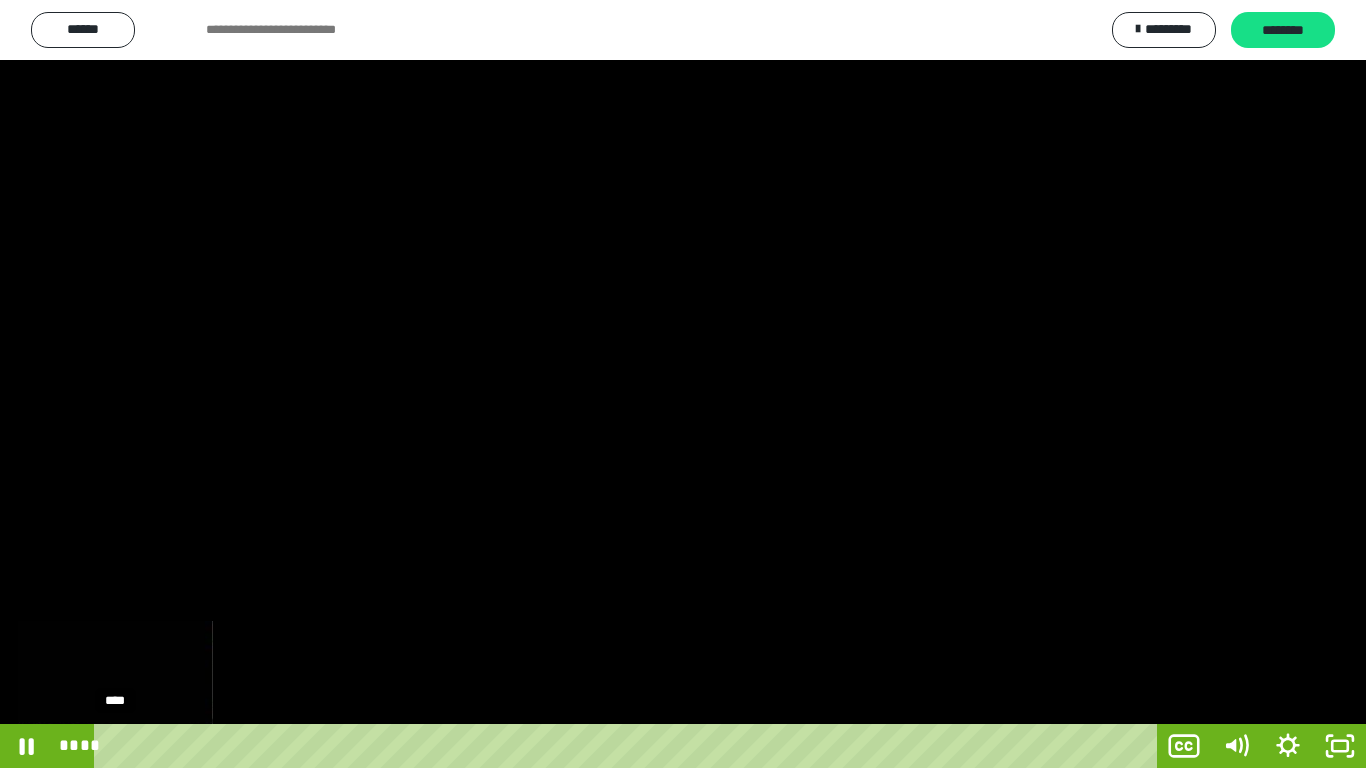 click on "****" at bounding box center [629, 746] 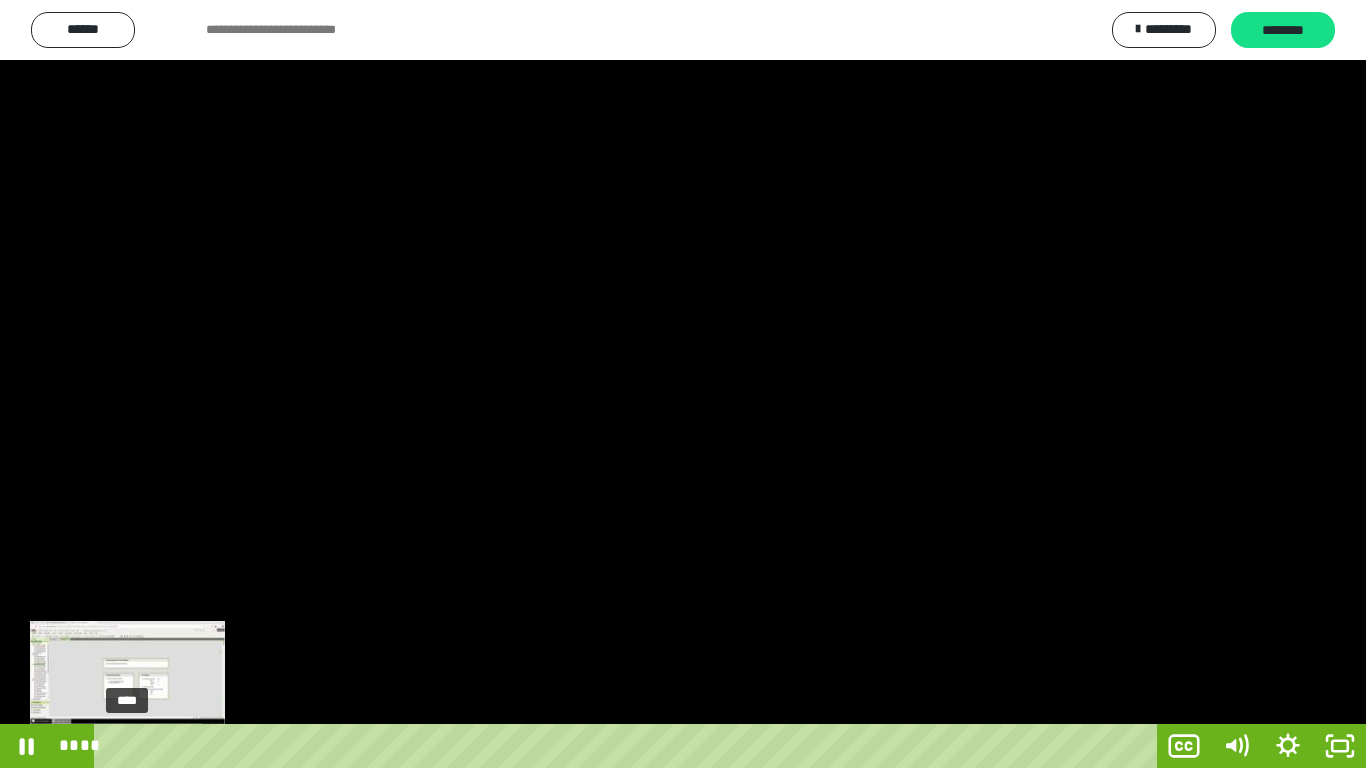 click on "****" at bounding box center [629, 746] 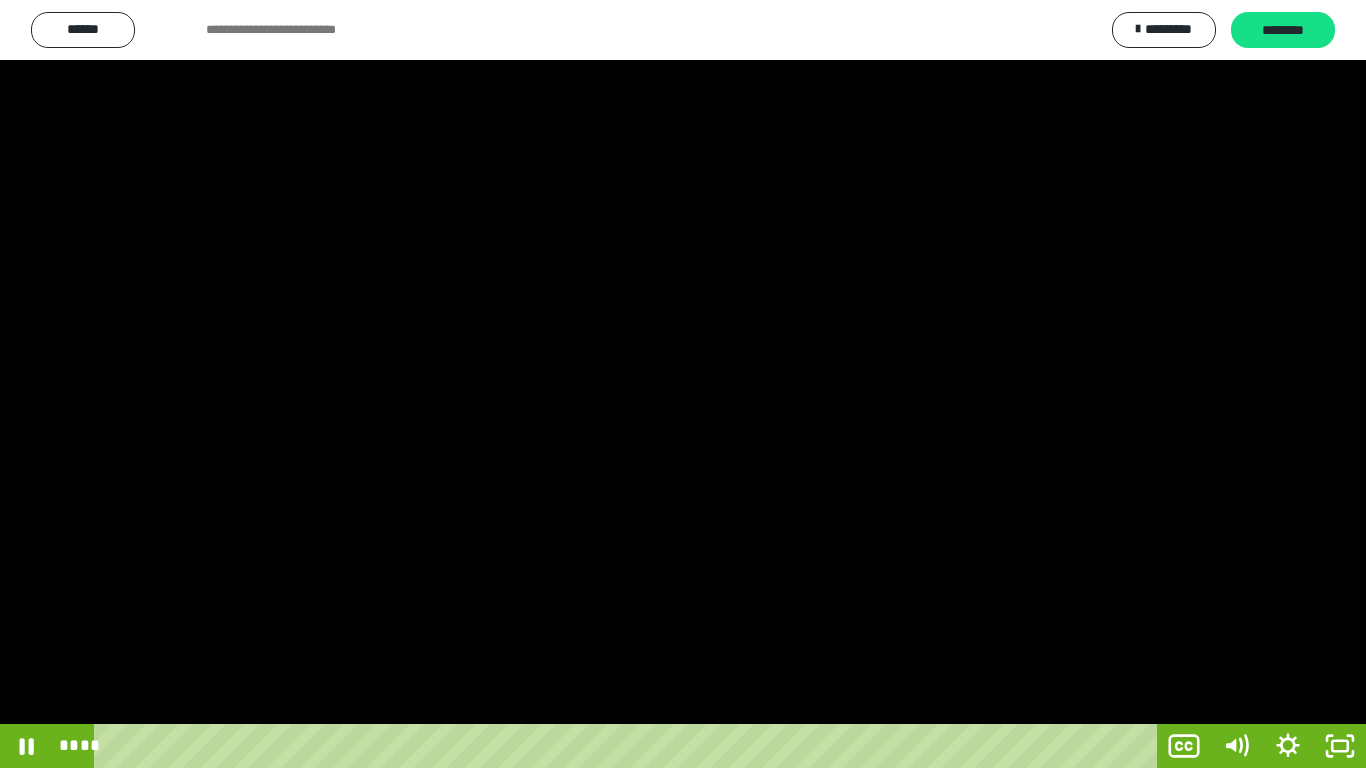 click at bounding box center [683, 384] 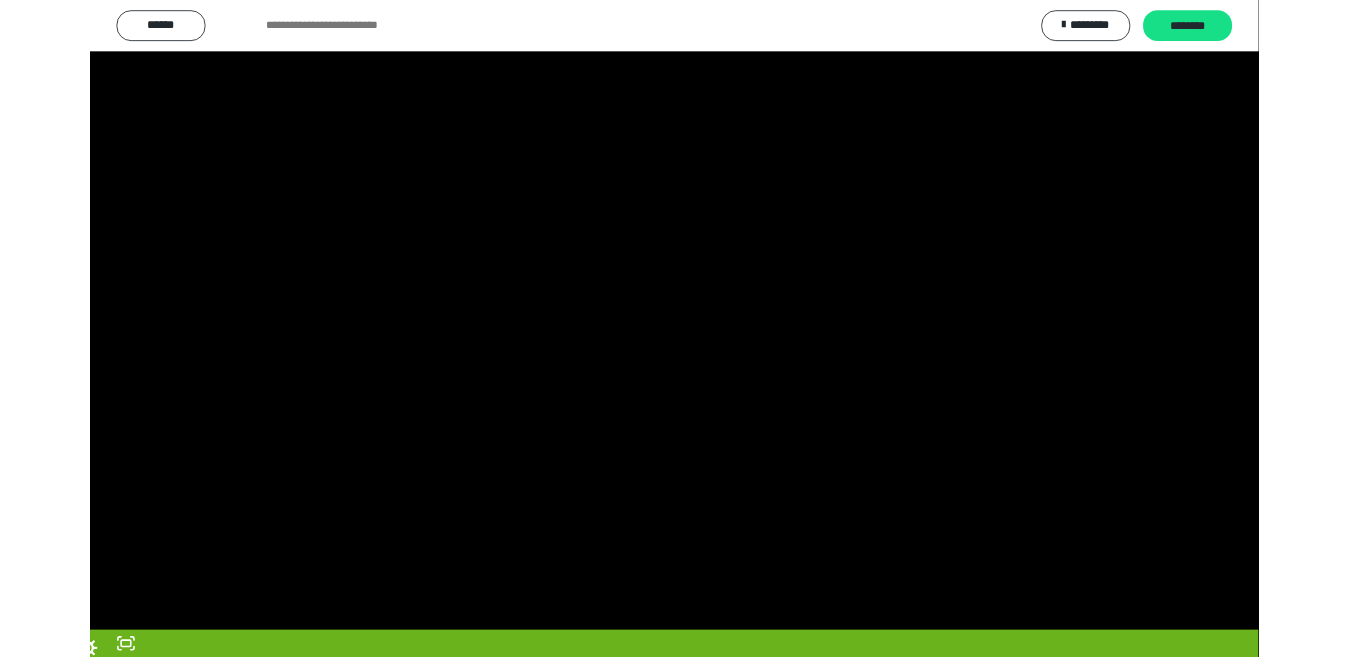 scroll, scrollTop: 4033, scrollLeft: 0, axis: vertical 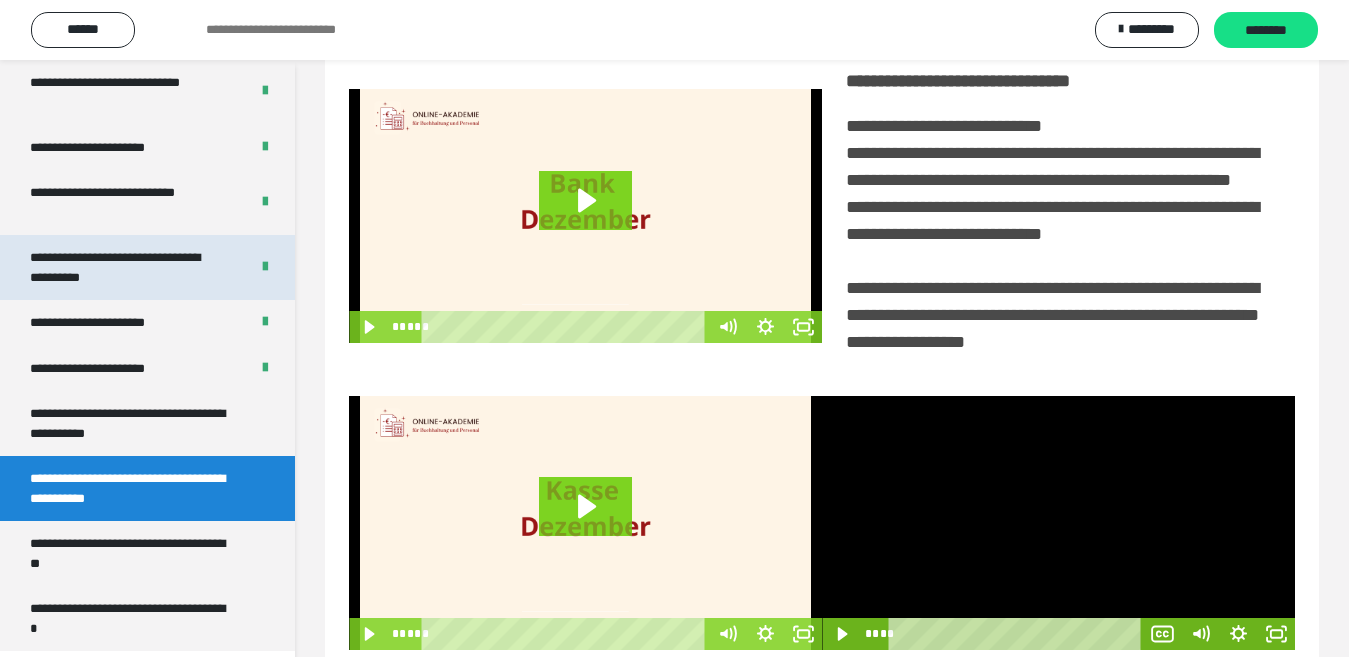 click on "**********" at bounding box center (123, 267) 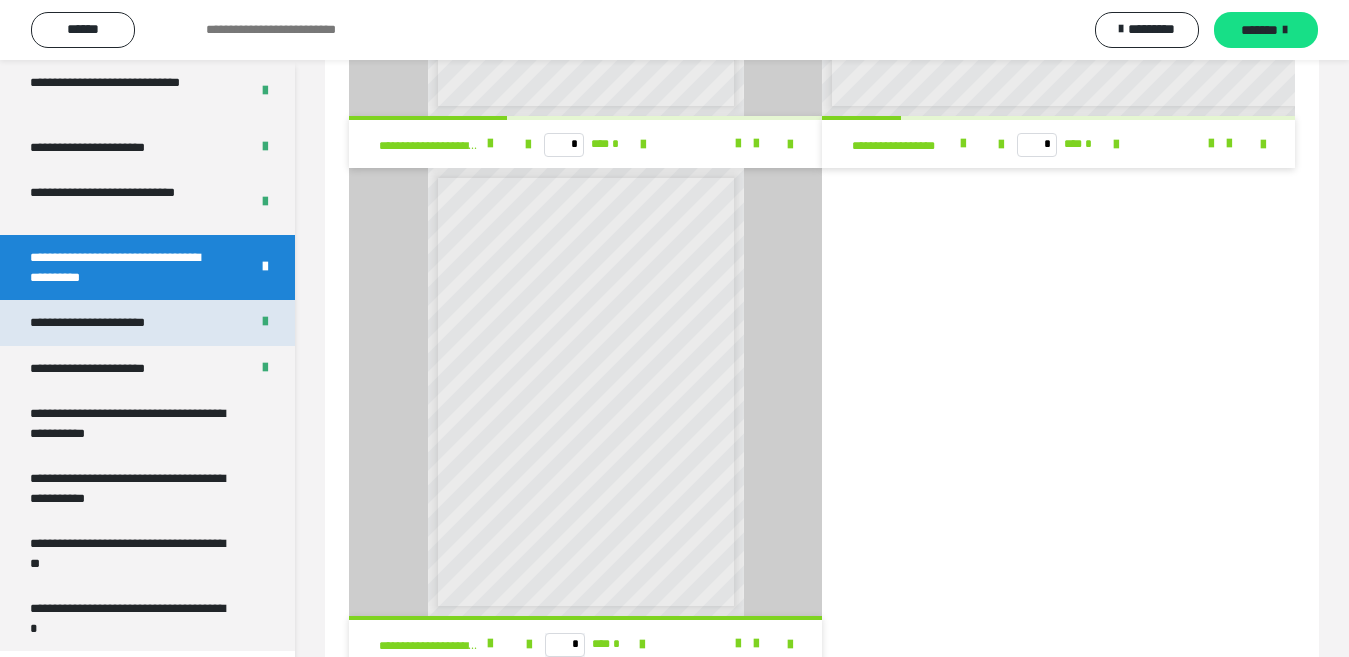 scroll, scrollTop: 438, scrollLeft: 0, axis: vertical 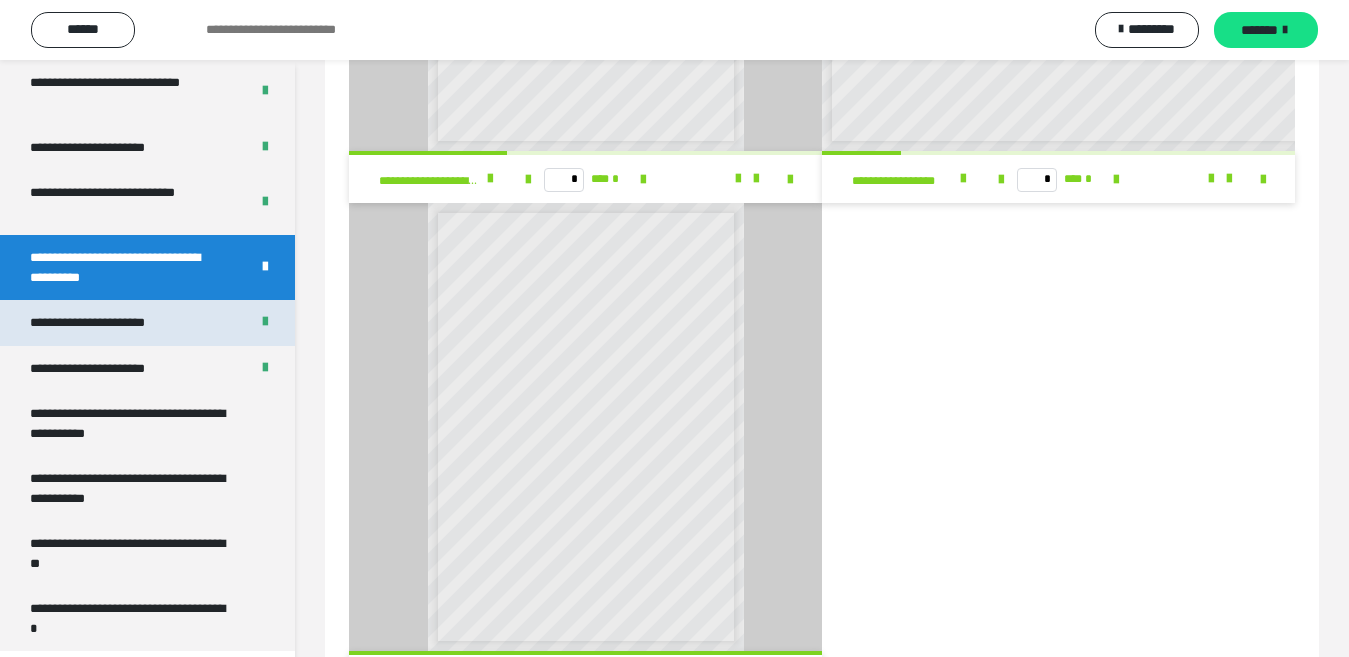 click on "**********" at bounding box center [110, 323] 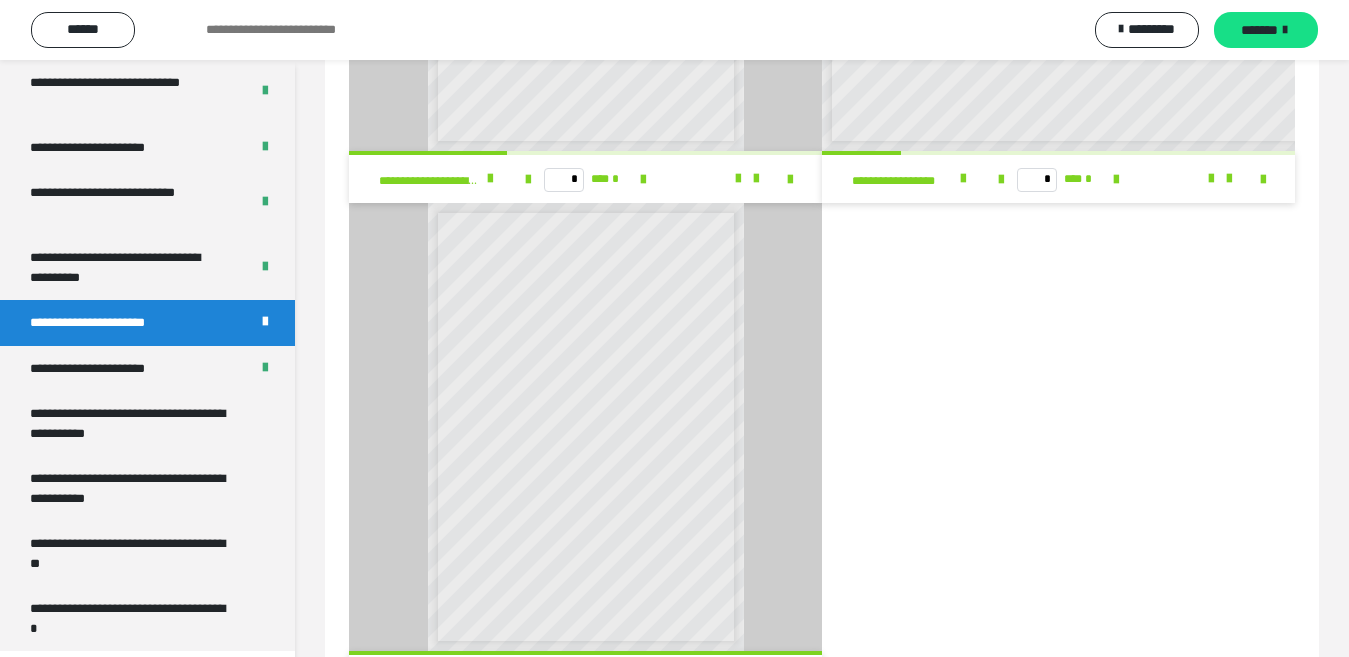 scroll, scrollTop: 60, scrollLeft: 0, axis: vertical 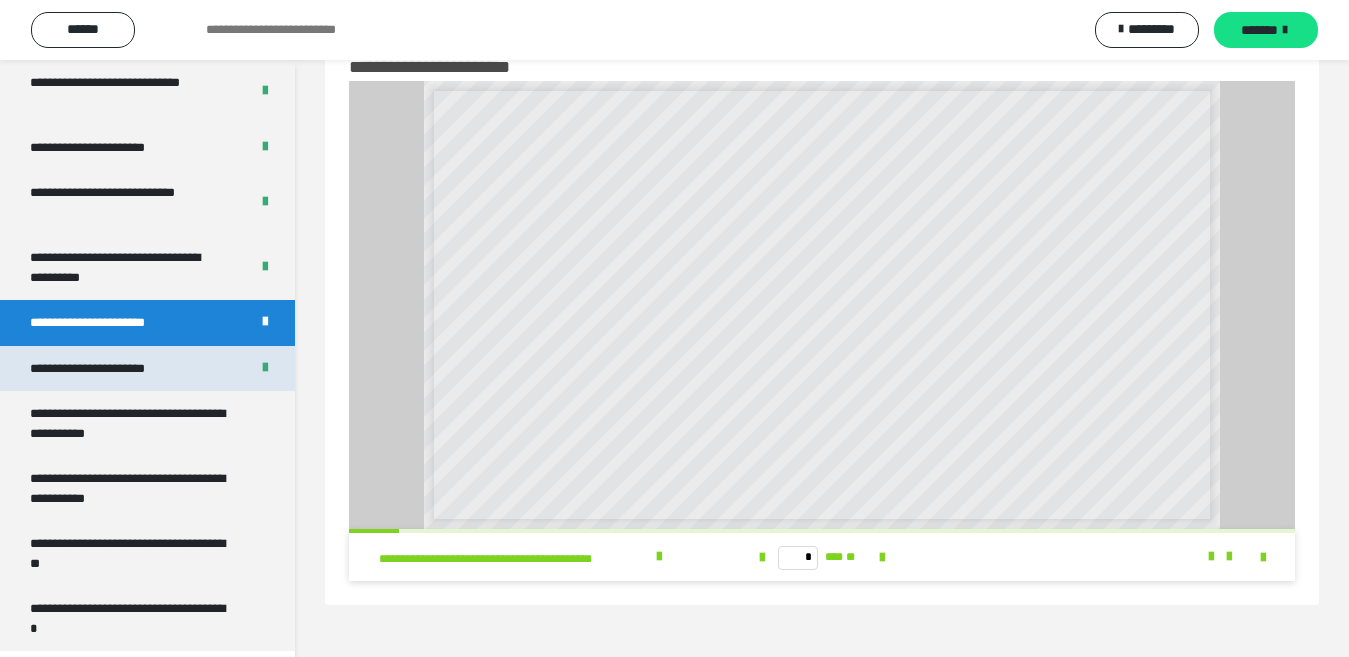 click on "**********" at bounding box center [111, 369] 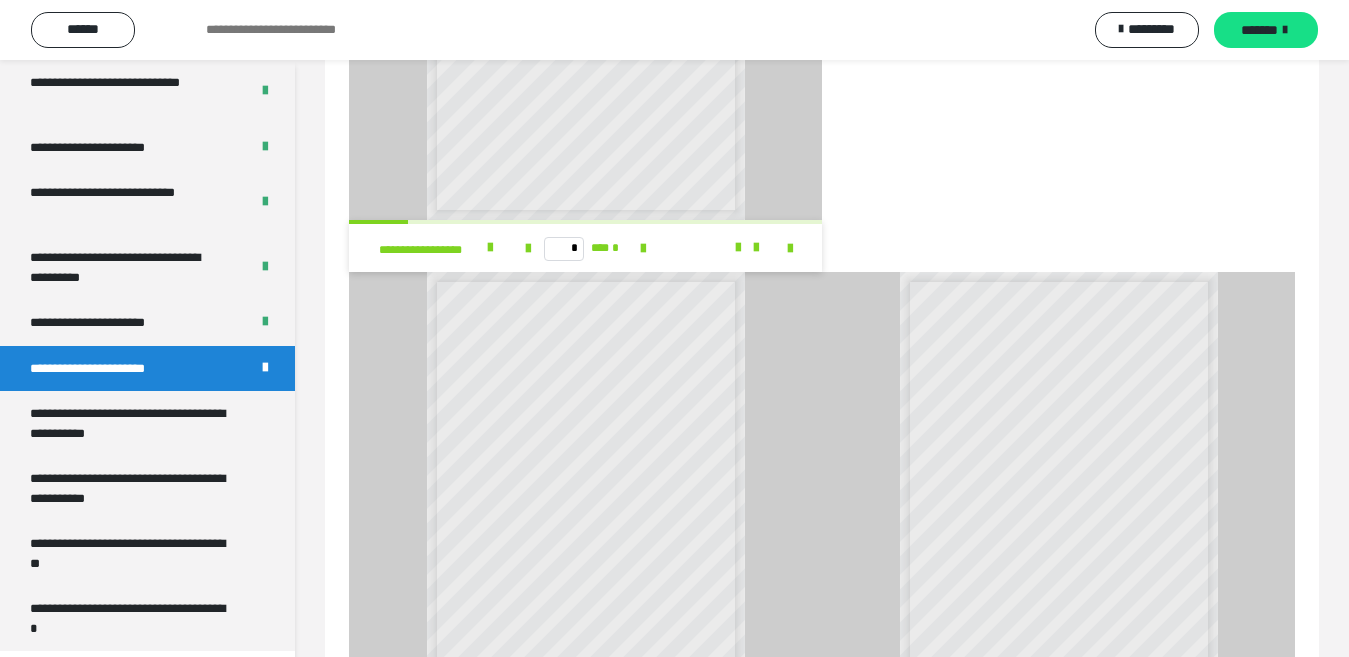 scroll, scrollTop: 2230, scrollLeft: 0, axis: vertical 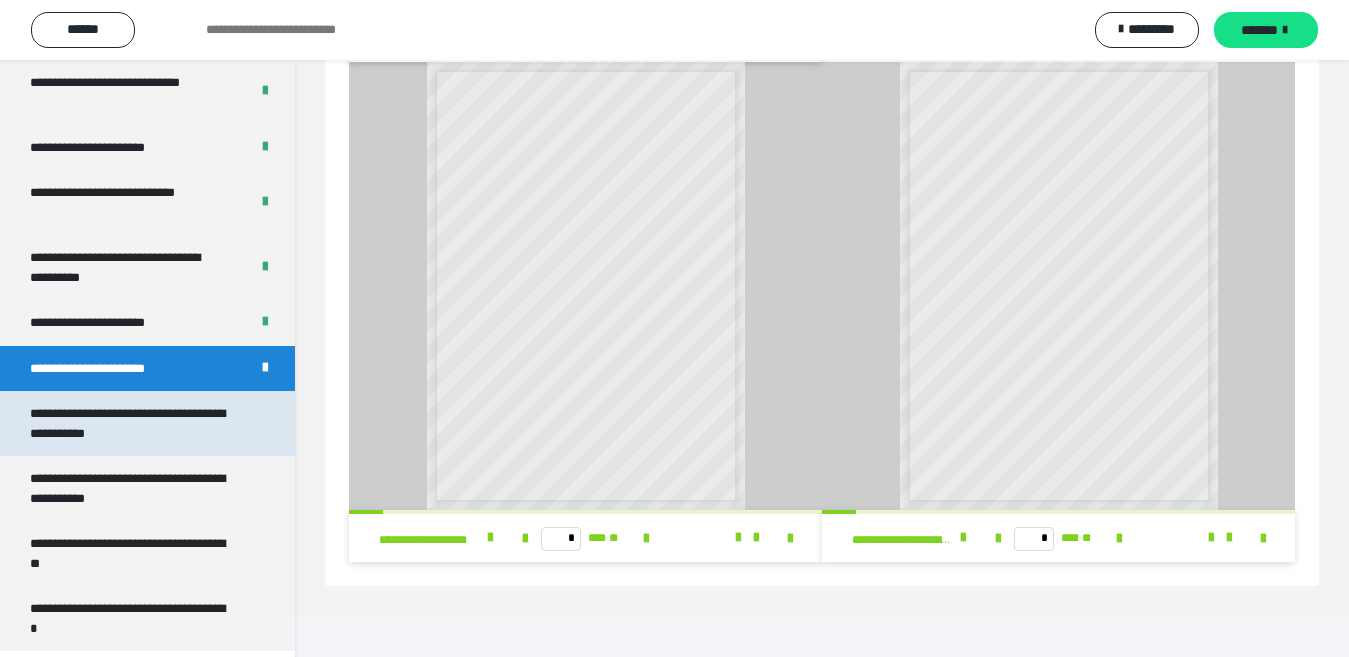 click on "**********" at bounding box center [131, 423] 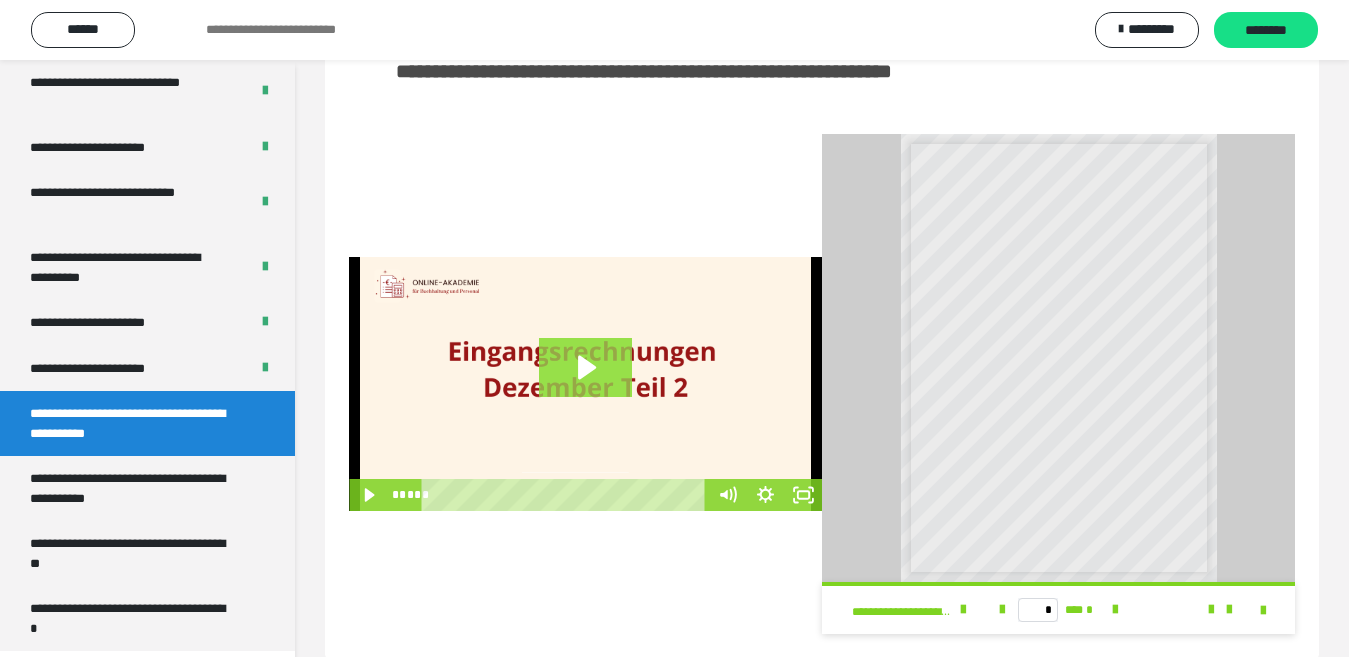 scroll, scrollTop: 489, scrollLeft: 0, axis: vertical 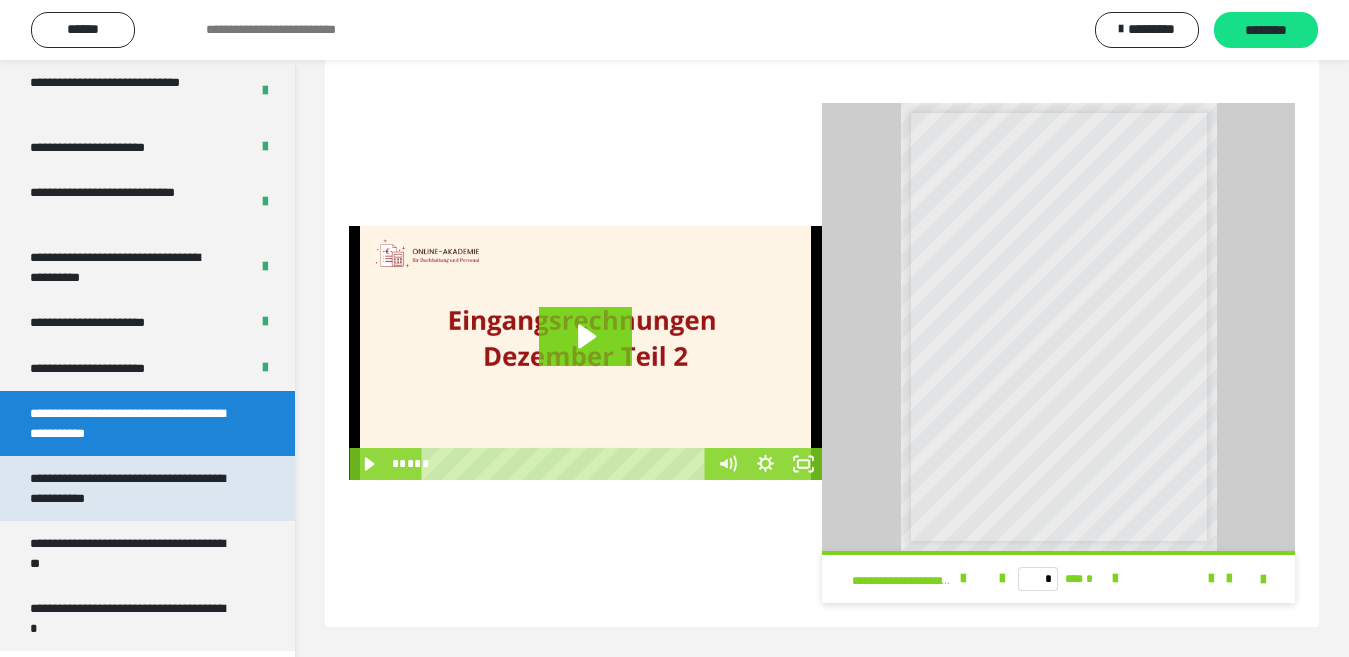 click on "**********" at bounding box center (131, 488) 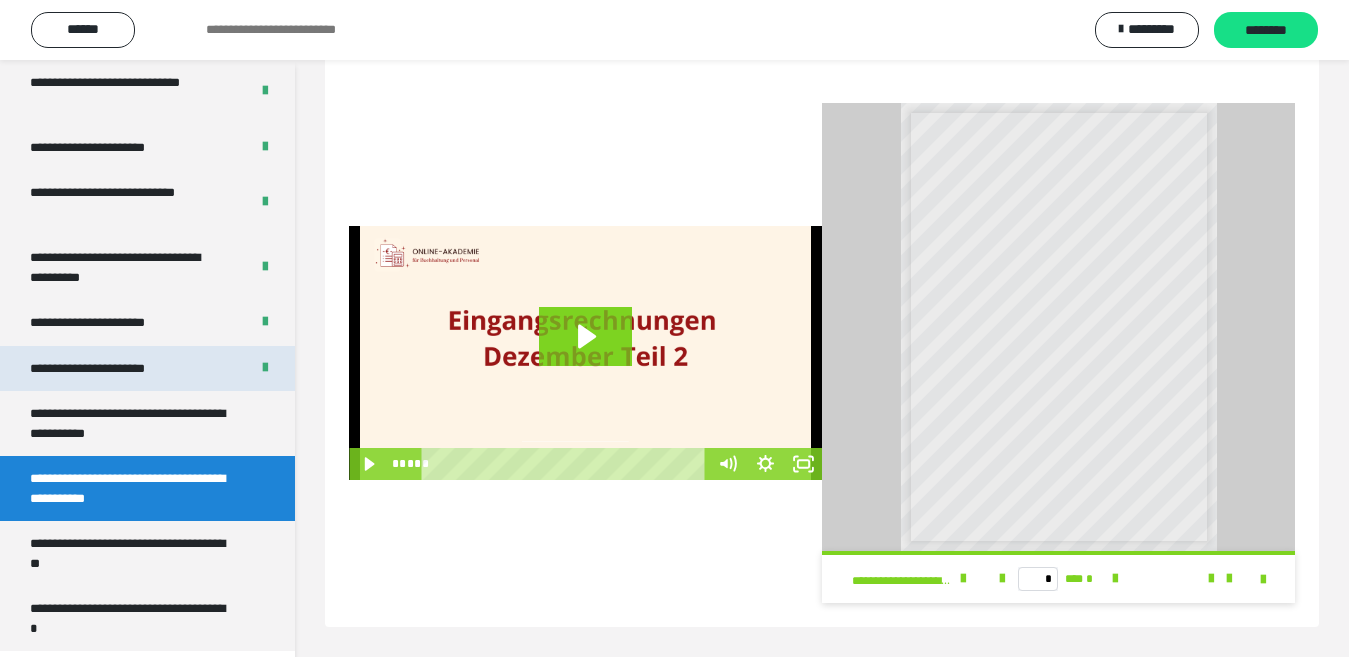 click on "**********" at bounding box center [111, 369] 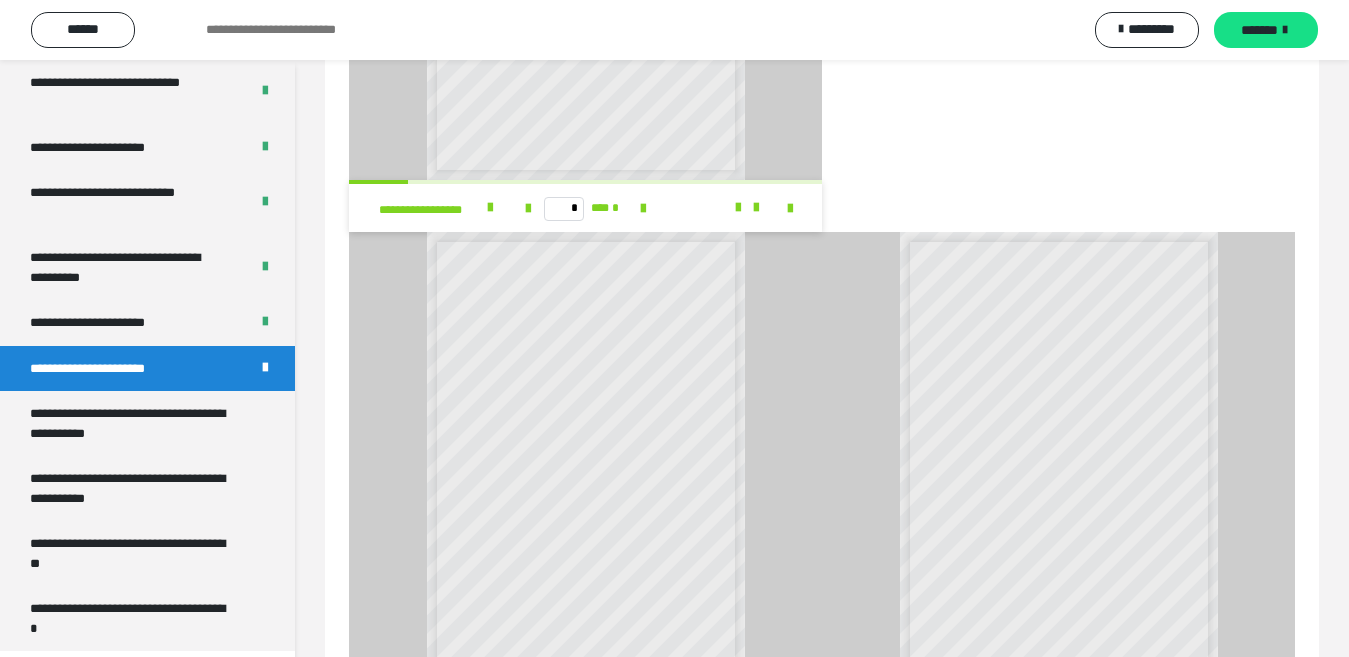 scroll, scrollTop: 2230, scrollLeft: 0, axis: vertical 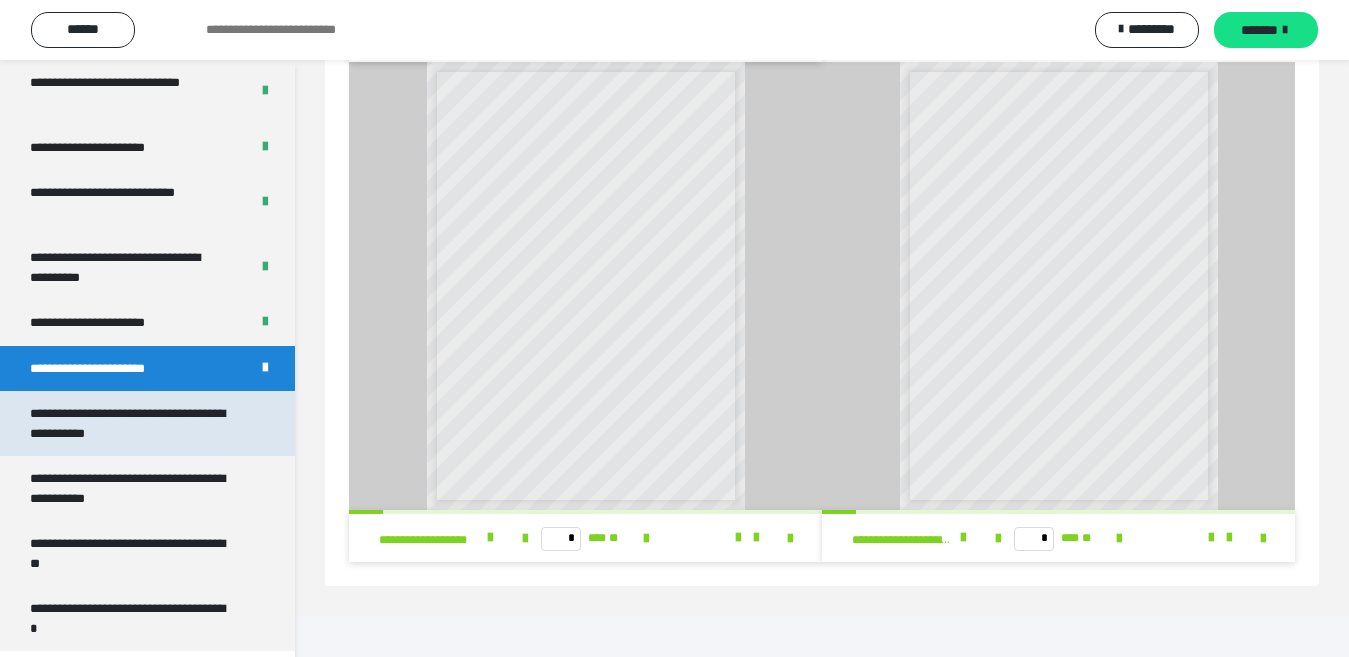 click on "**********" at bounding box center [131, 423] 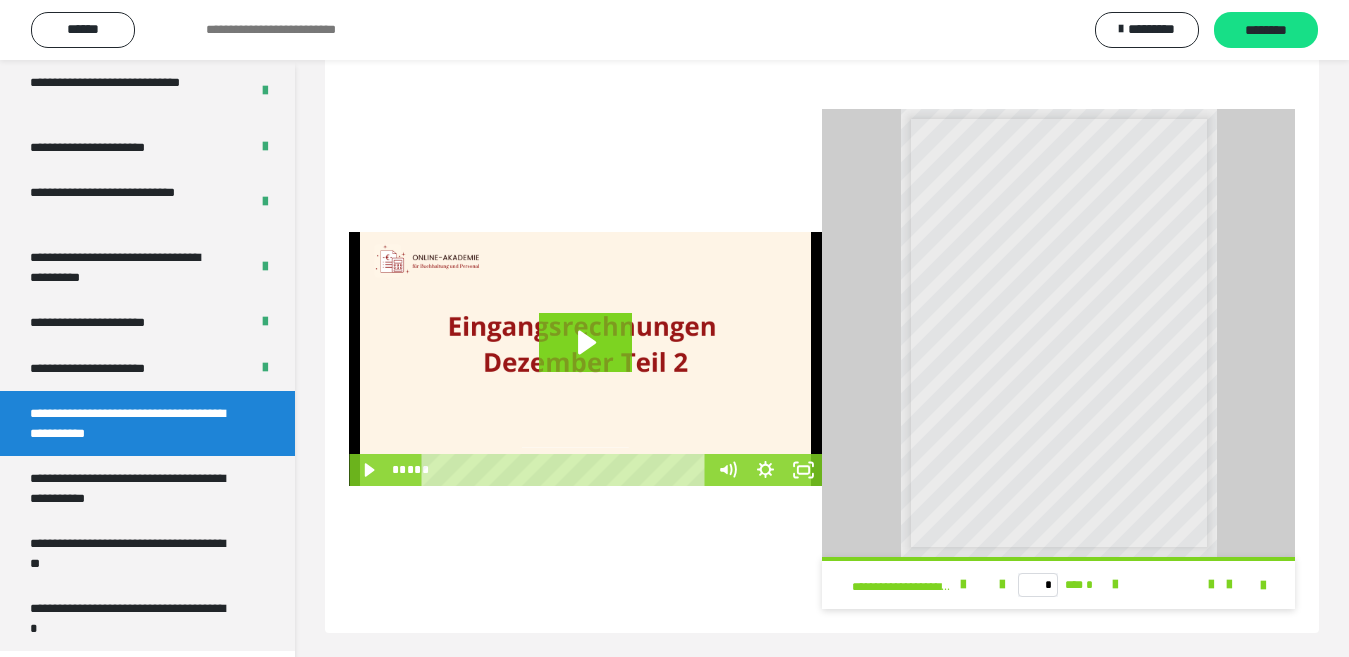 scroll, scrollTop: 489, scrollLeft: 0, axis: vertical 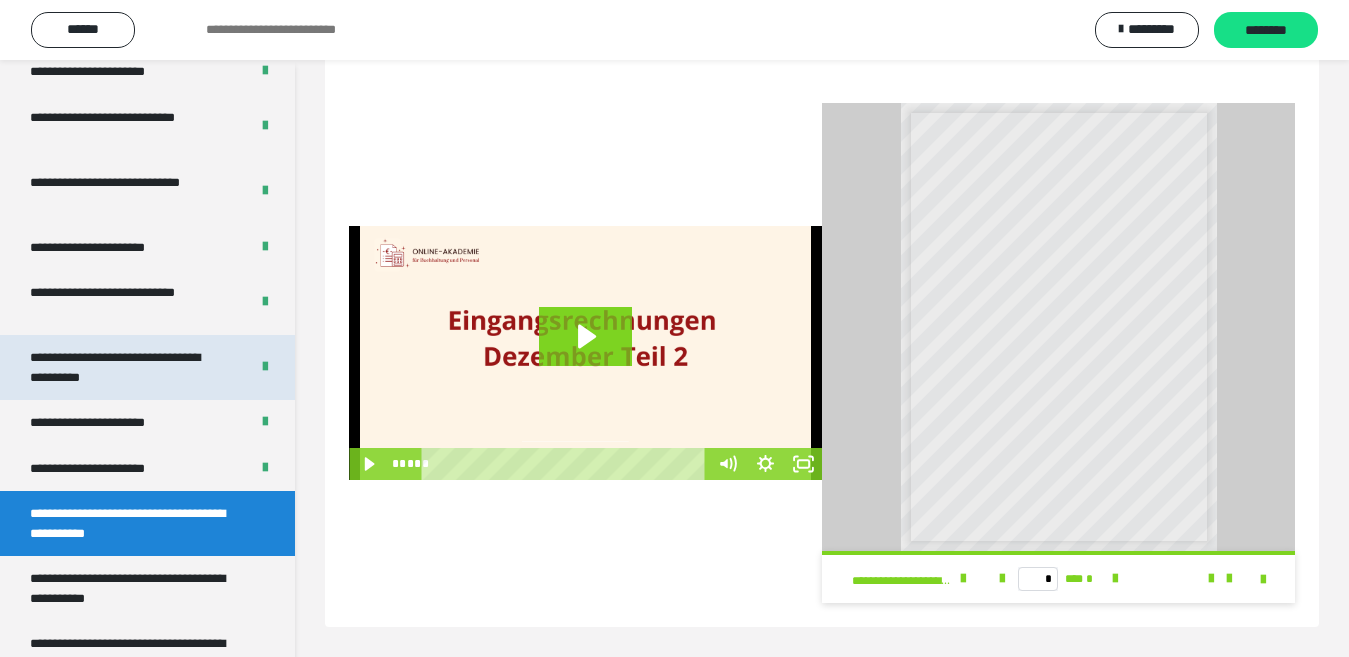 click on "**********" at bounding box center (123, 367) 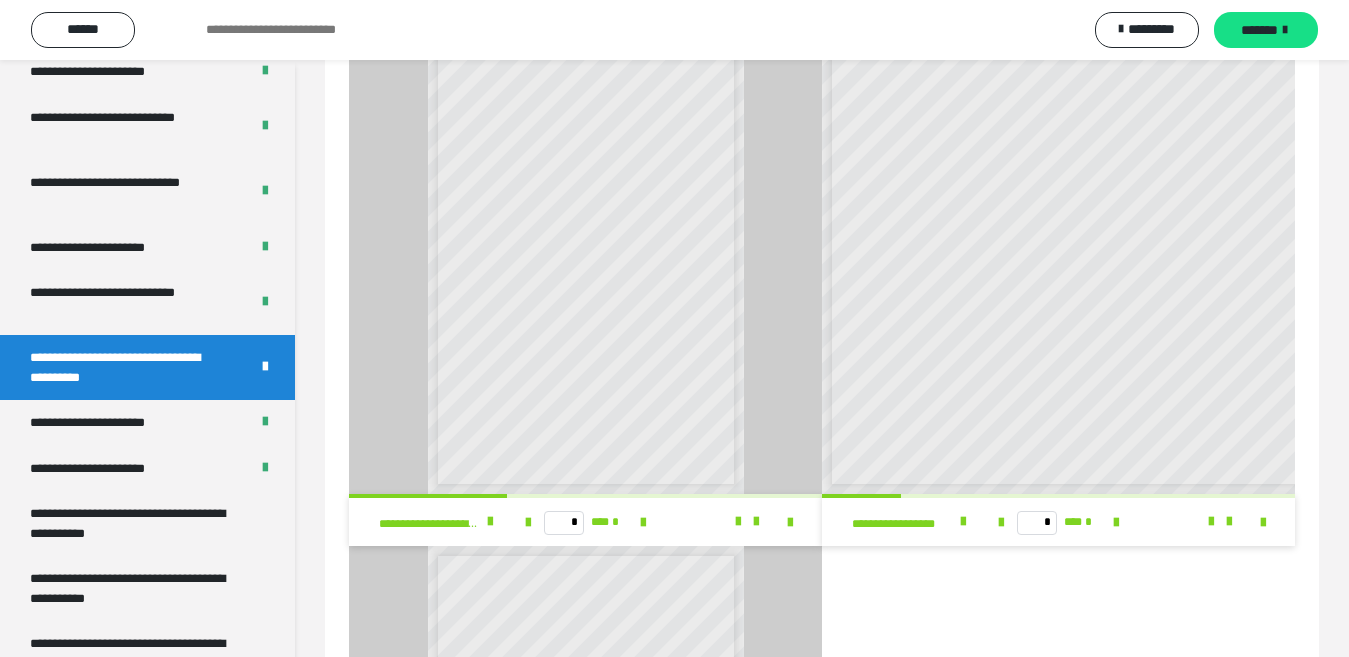 scroll, scrollTop: 0, scrollLeft: 0, axis: both 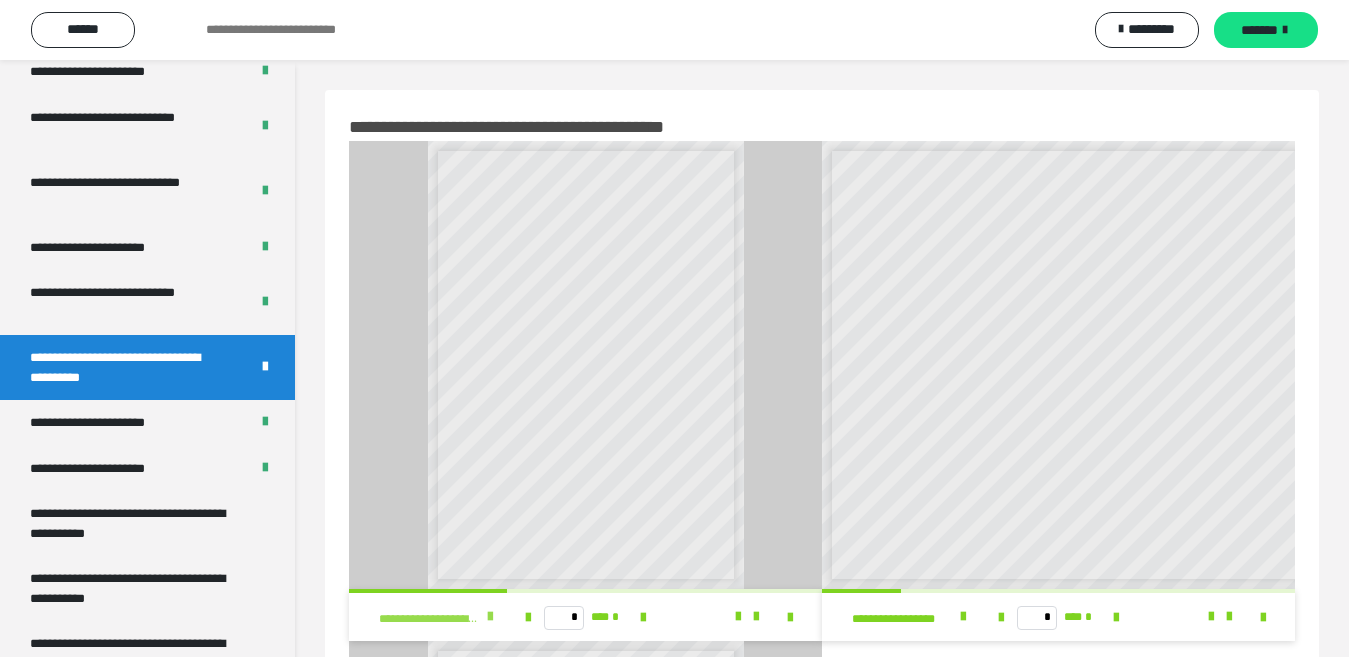 click at bounding box center (490, 617) 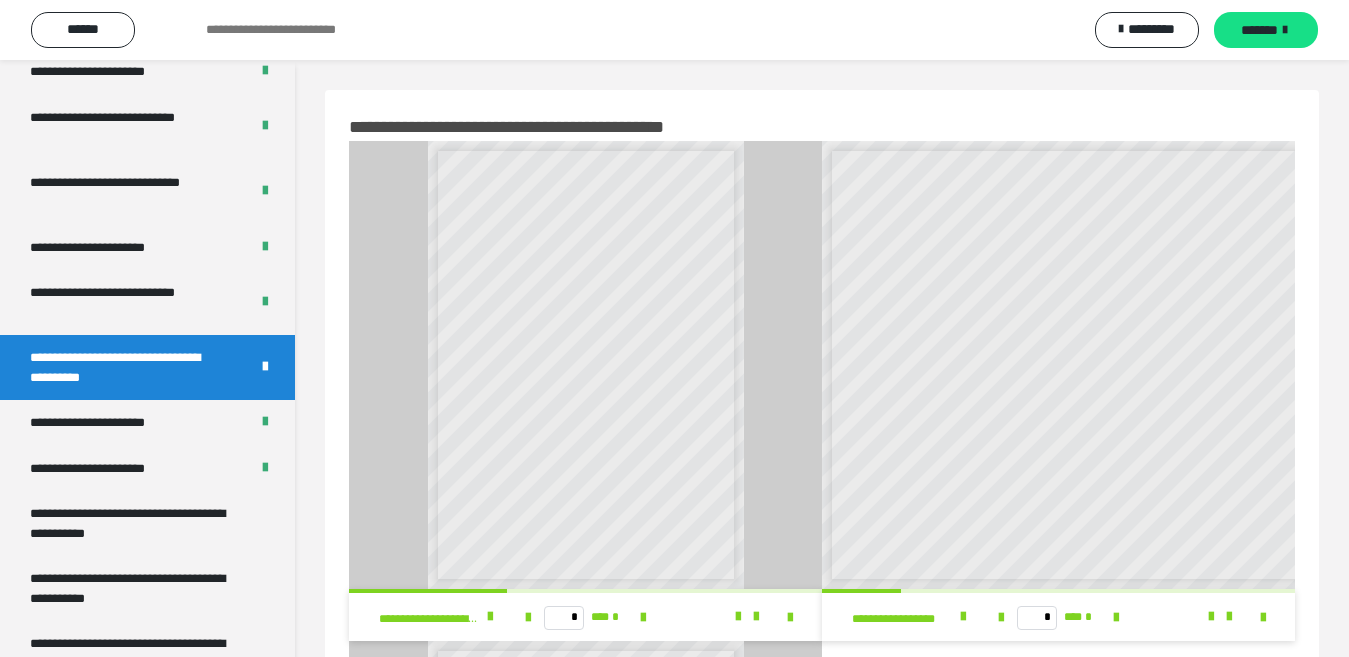 scroll, scrollTop: 9, scrollLeft: 0, axis: vertical 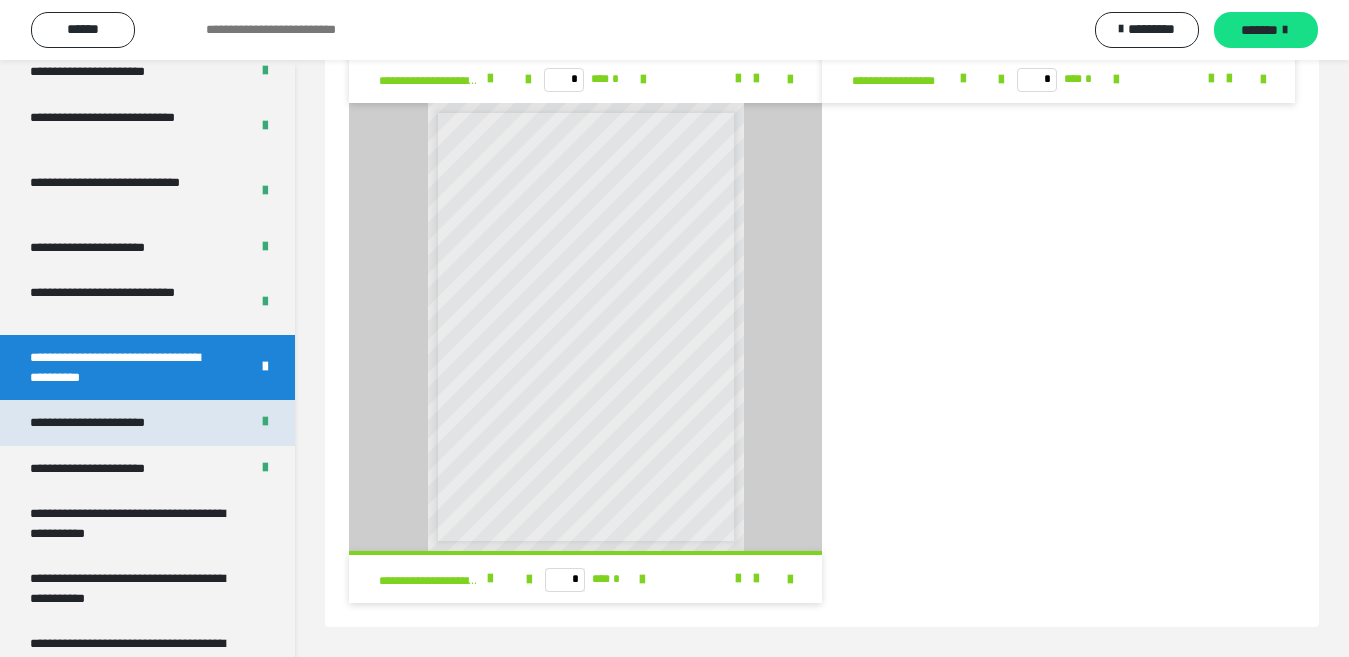 click on "**********" at bounding box center [110, 423] 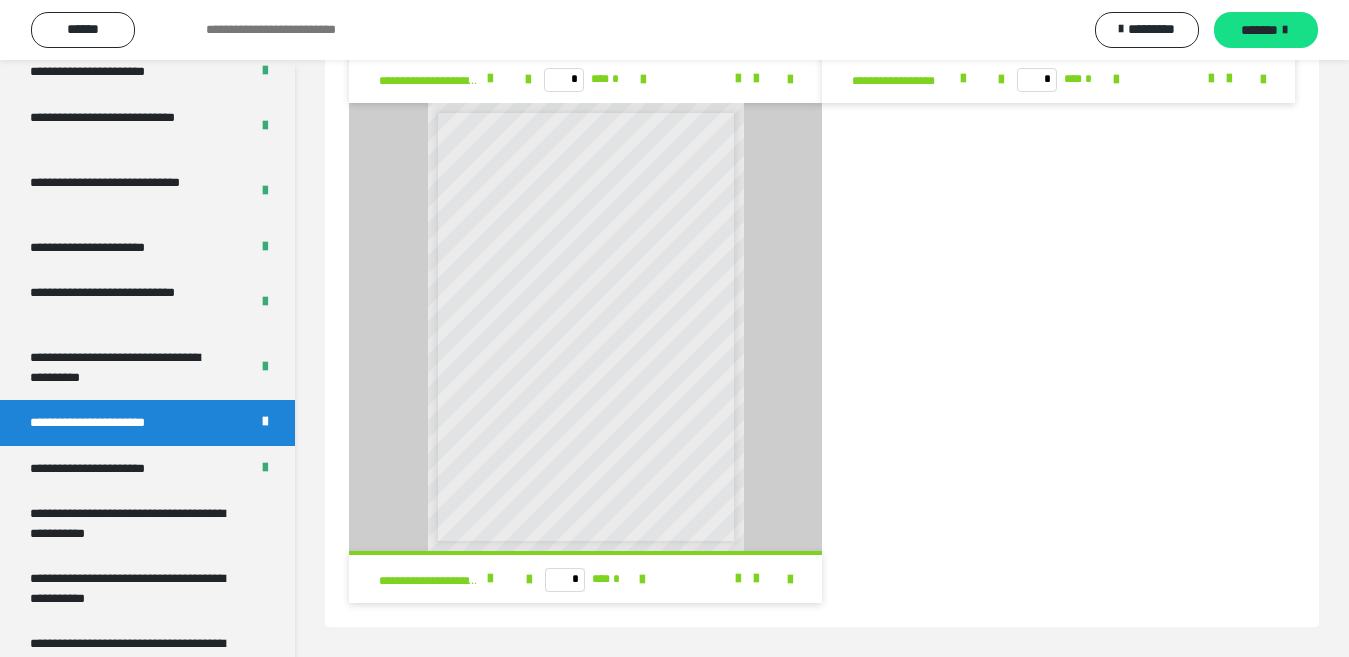 scroll, scrollTop: 60, scrollLeft: 0, axis: vertical 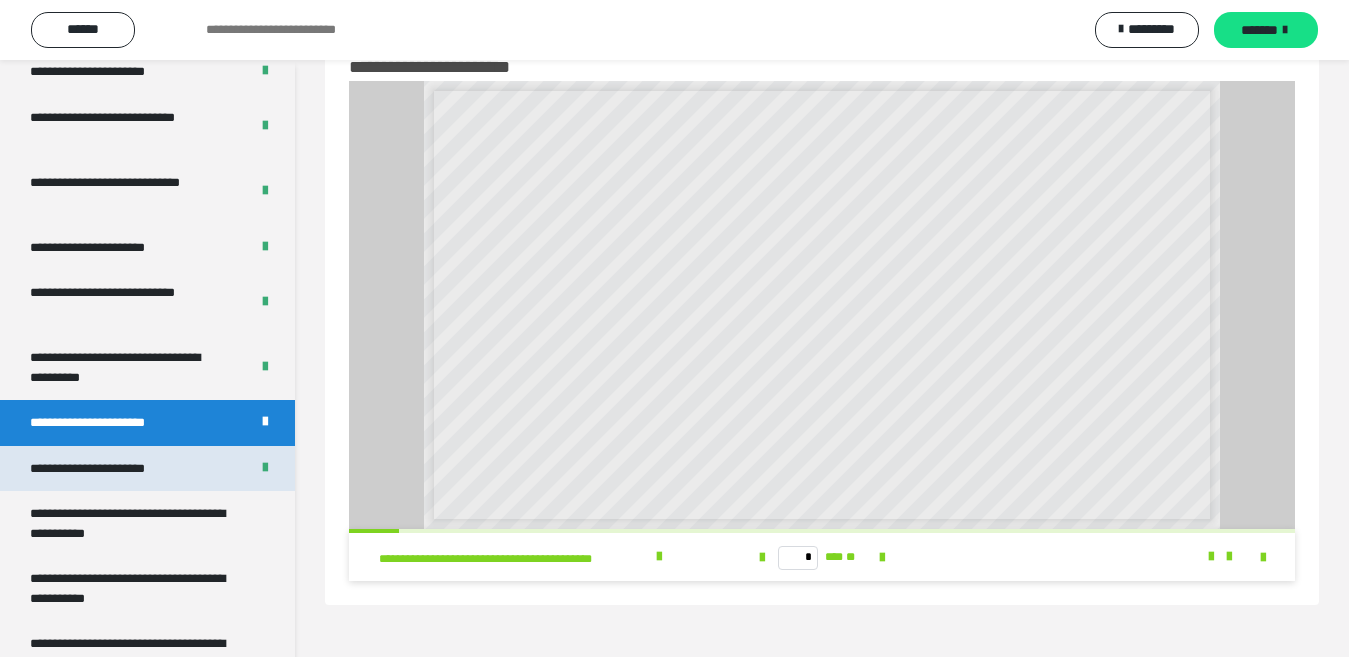 click on "**********" at bounding box center (111, 469) 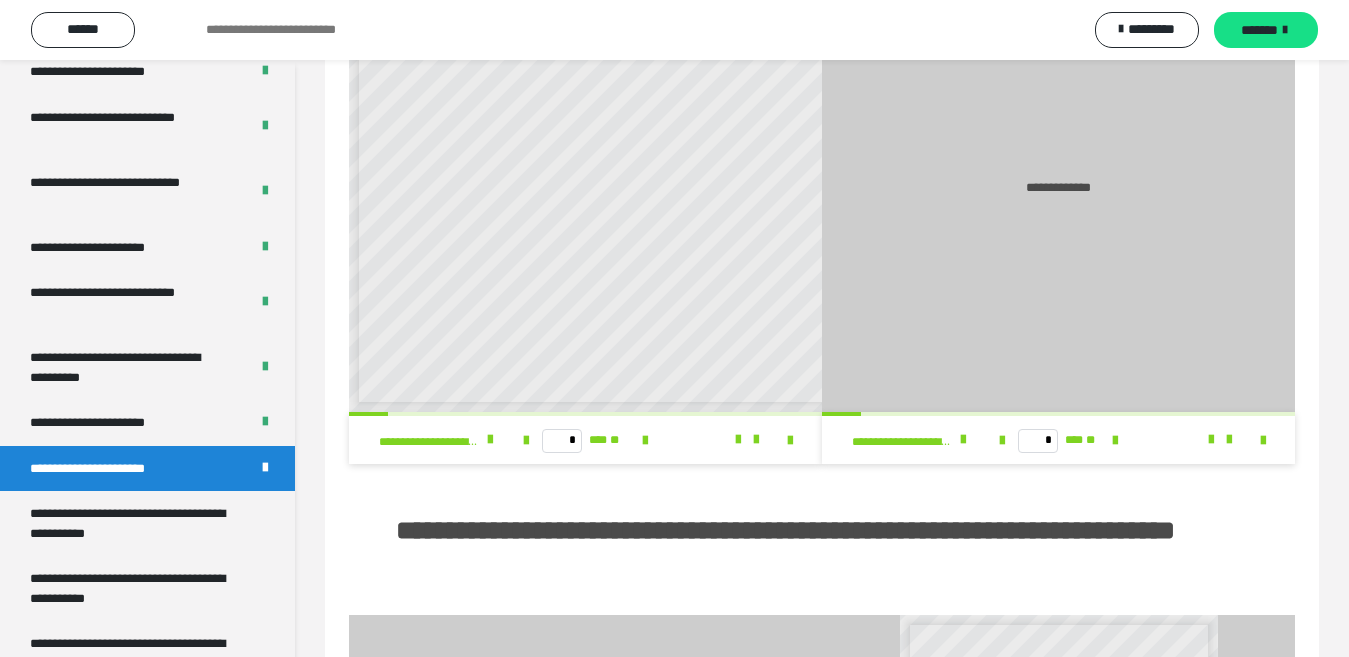 scroll, scrollTop: 138, scrollLeft: 0, axis: vertical 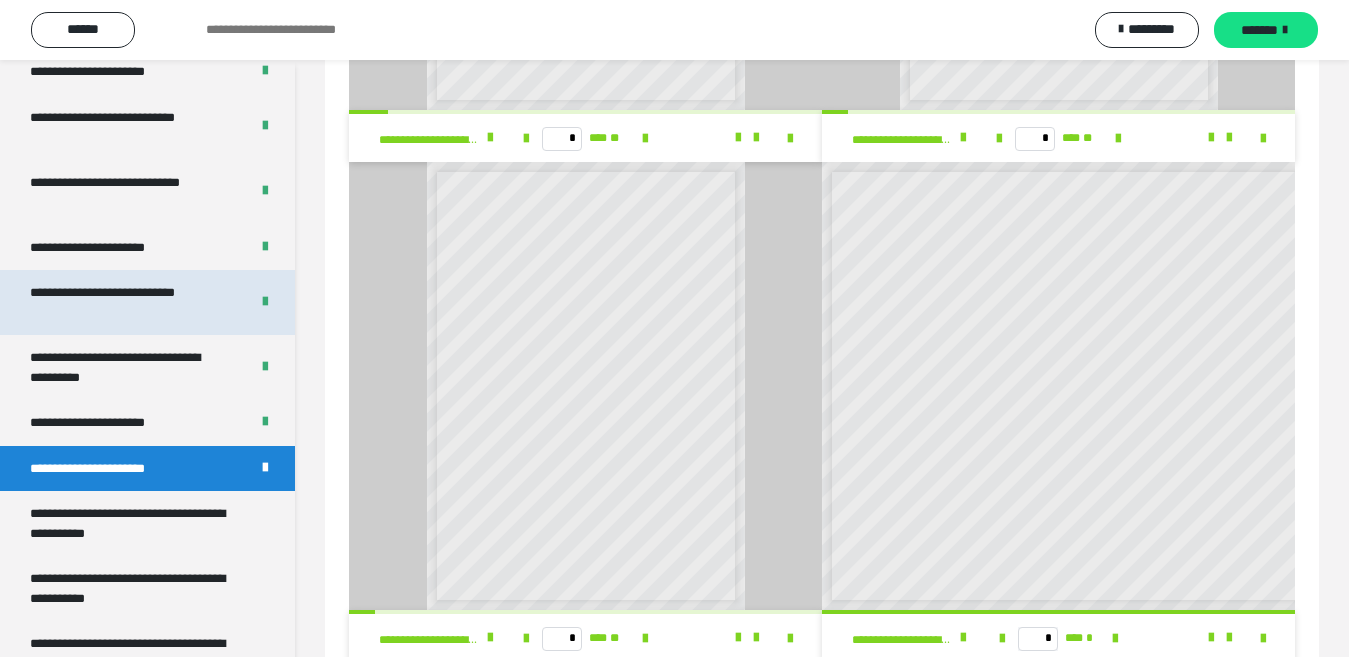 click on "**********" at bounding box center (123, 302) 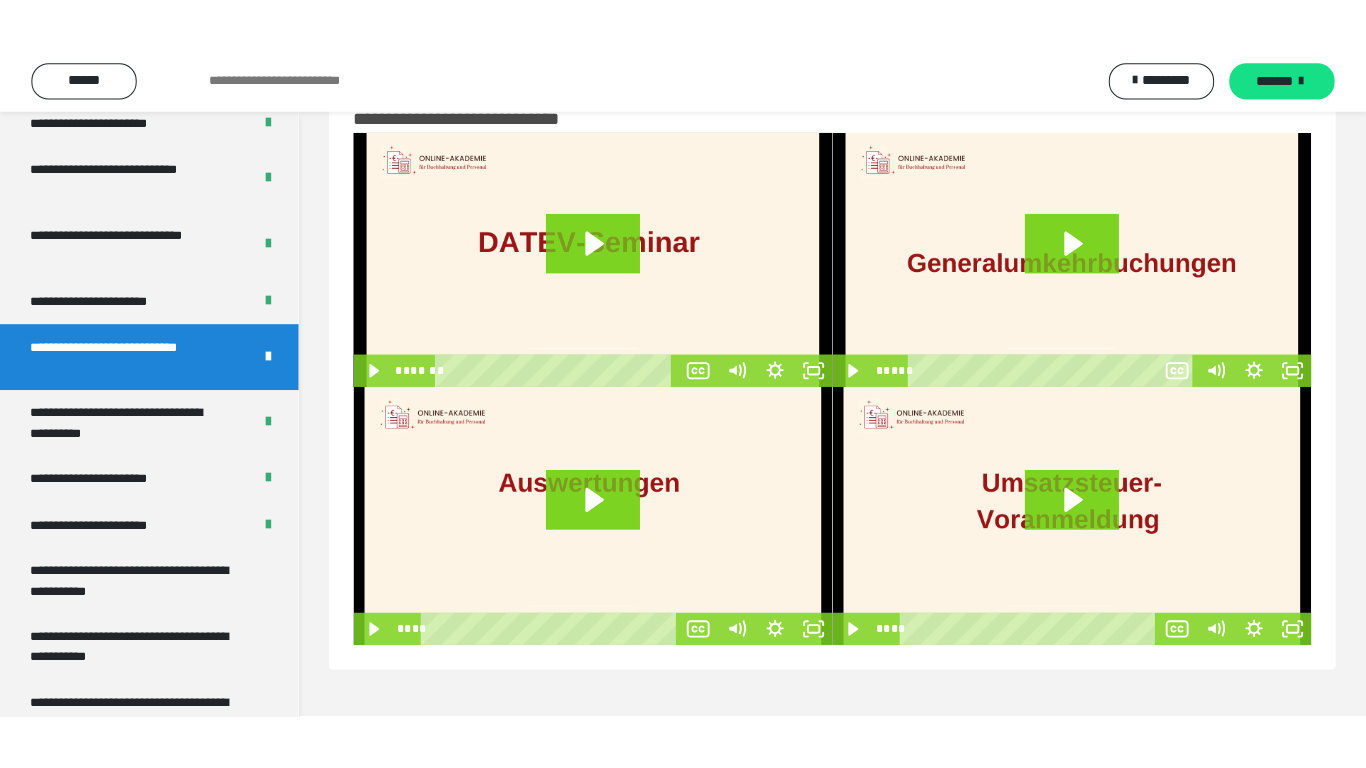 scroll, scrollTop: 60, scrollLeft: 0, axis: vertical 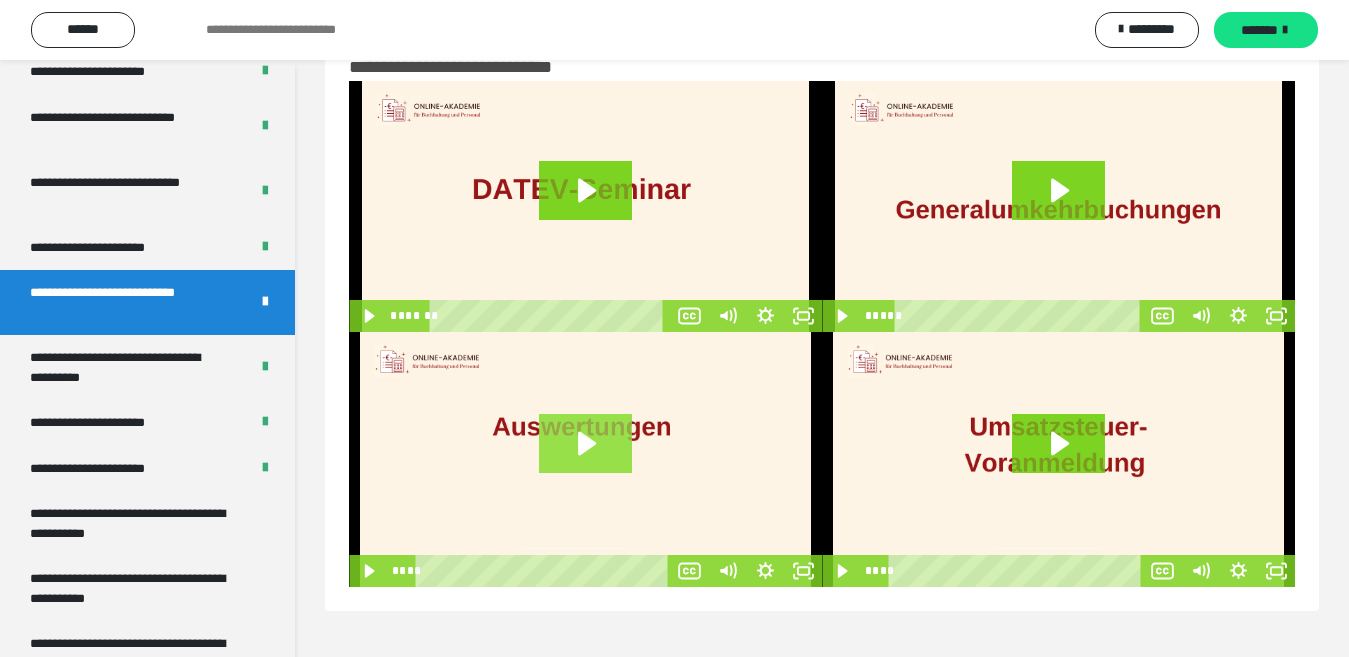 click 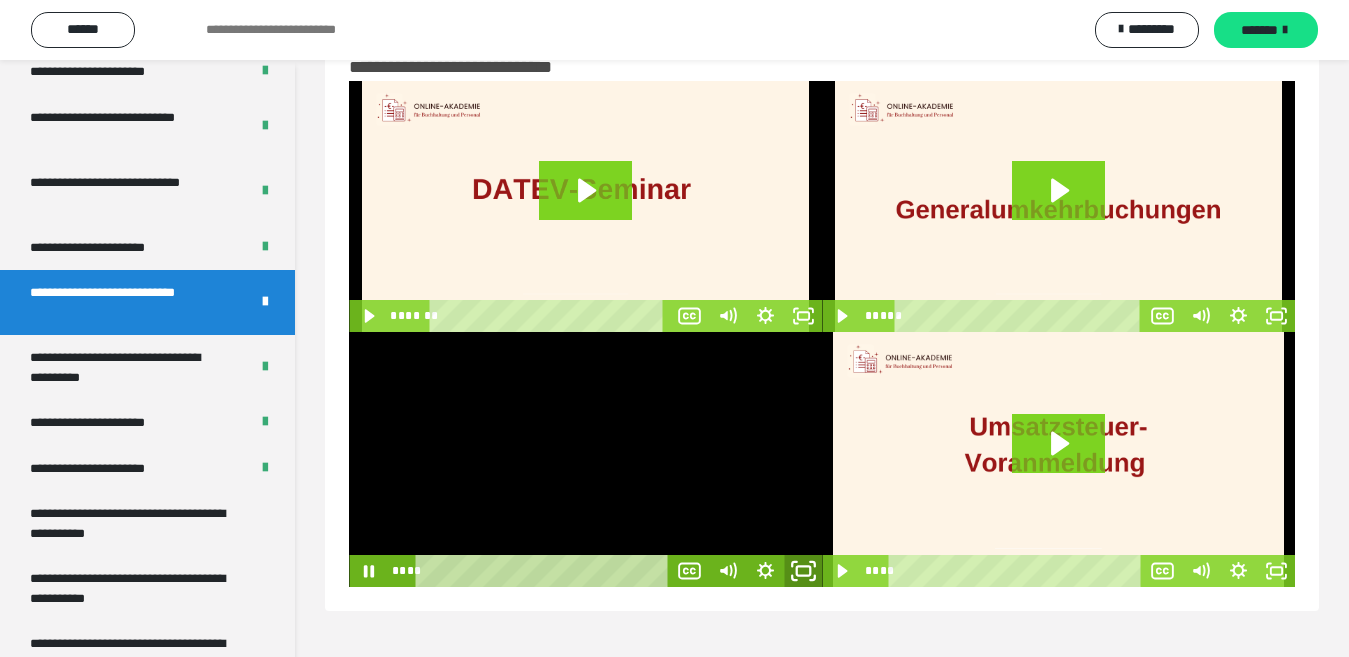click 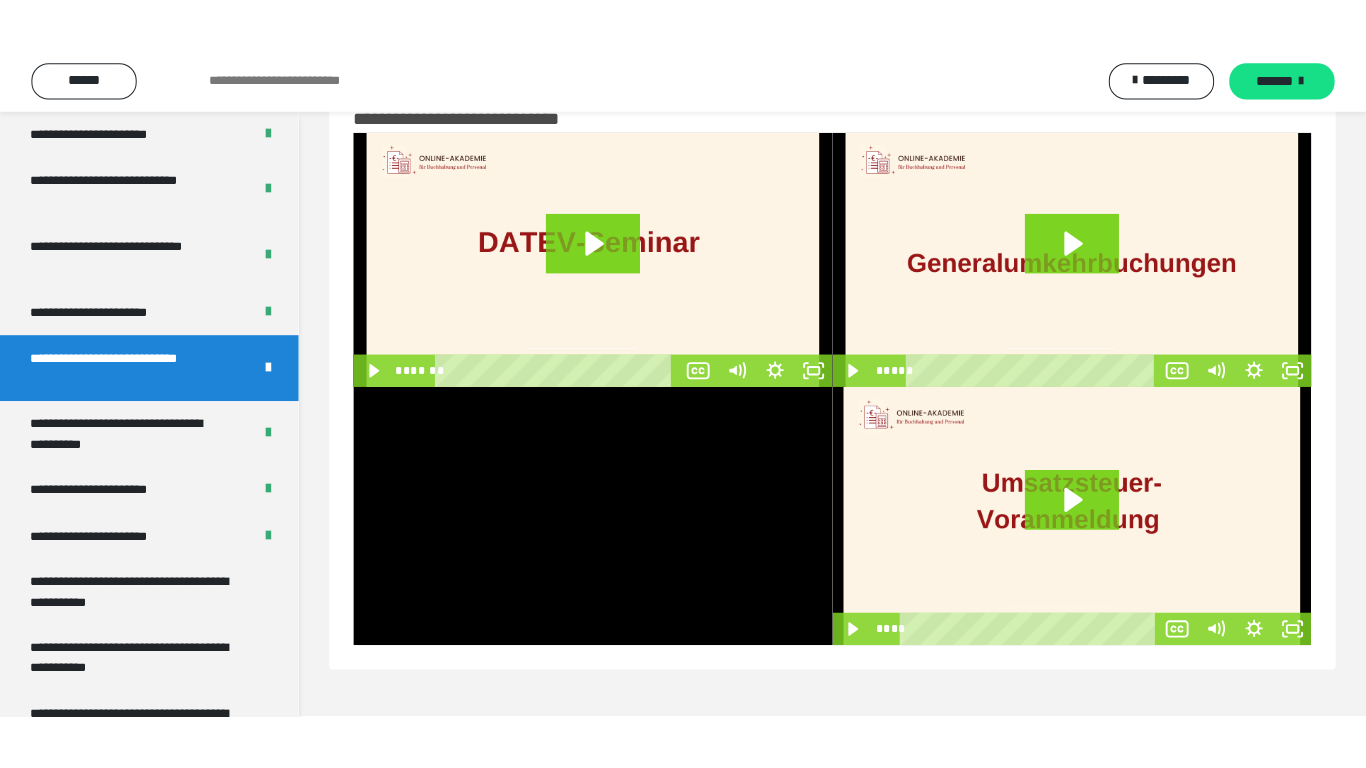 scroll, scrollTop: 3933, scrollLeft: 0, axis: vertical 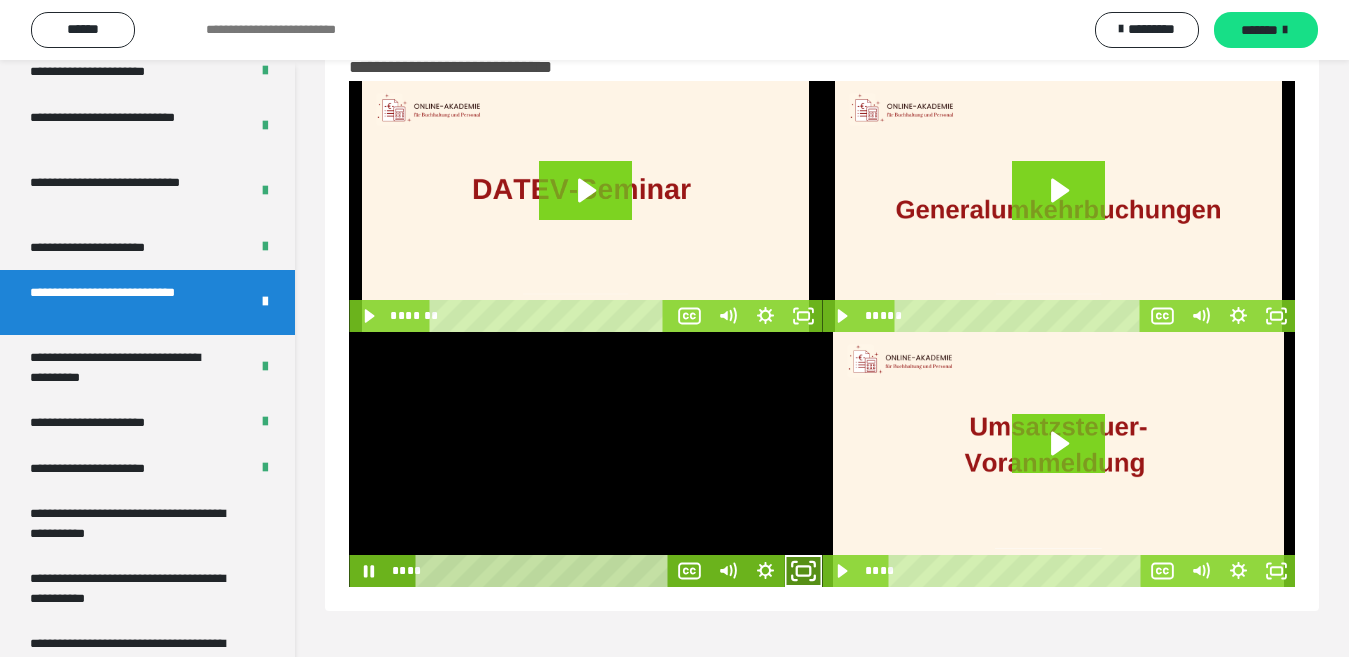 click 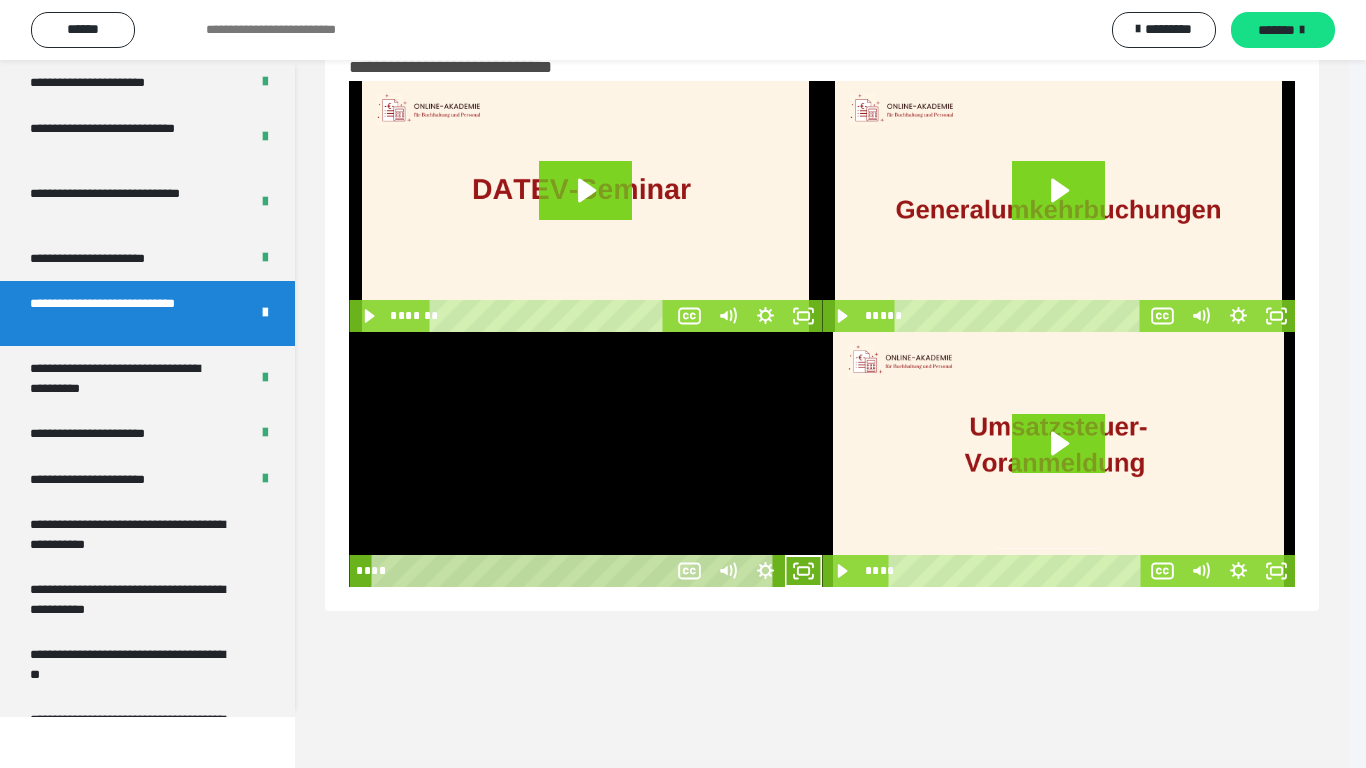 scroll, scrollTop: 3933, scrollLeft: 0, axis: vertical 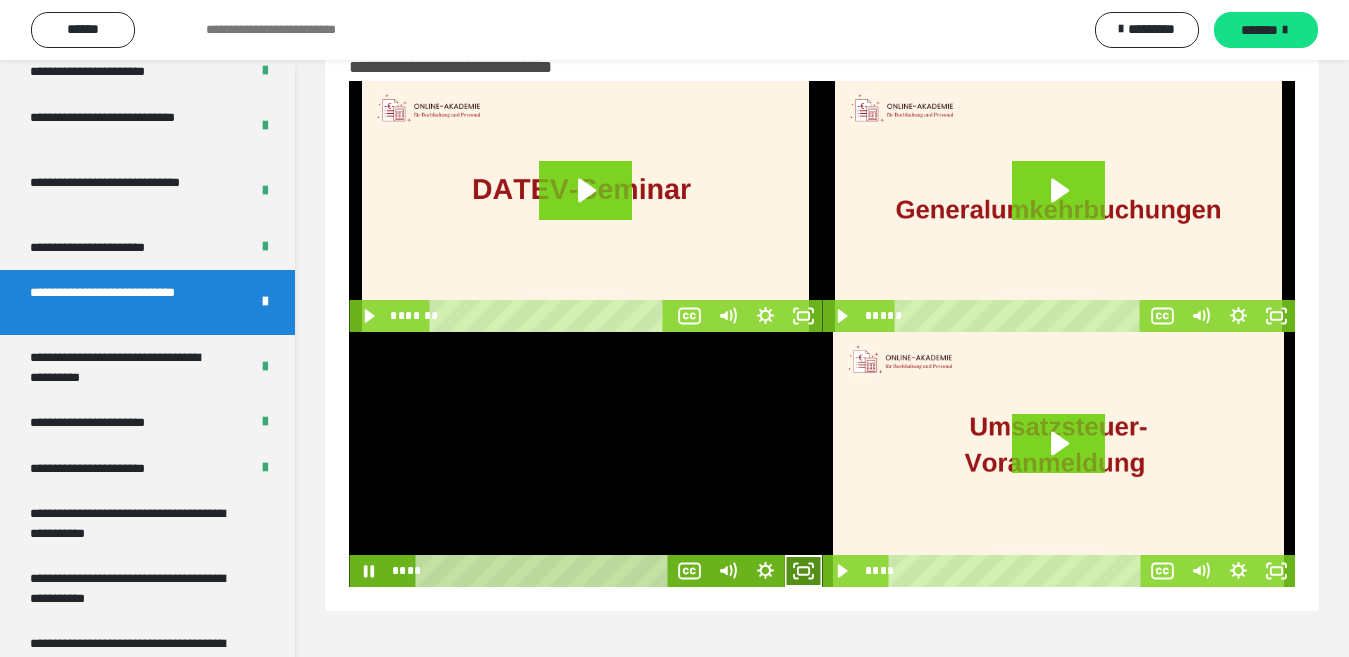 click 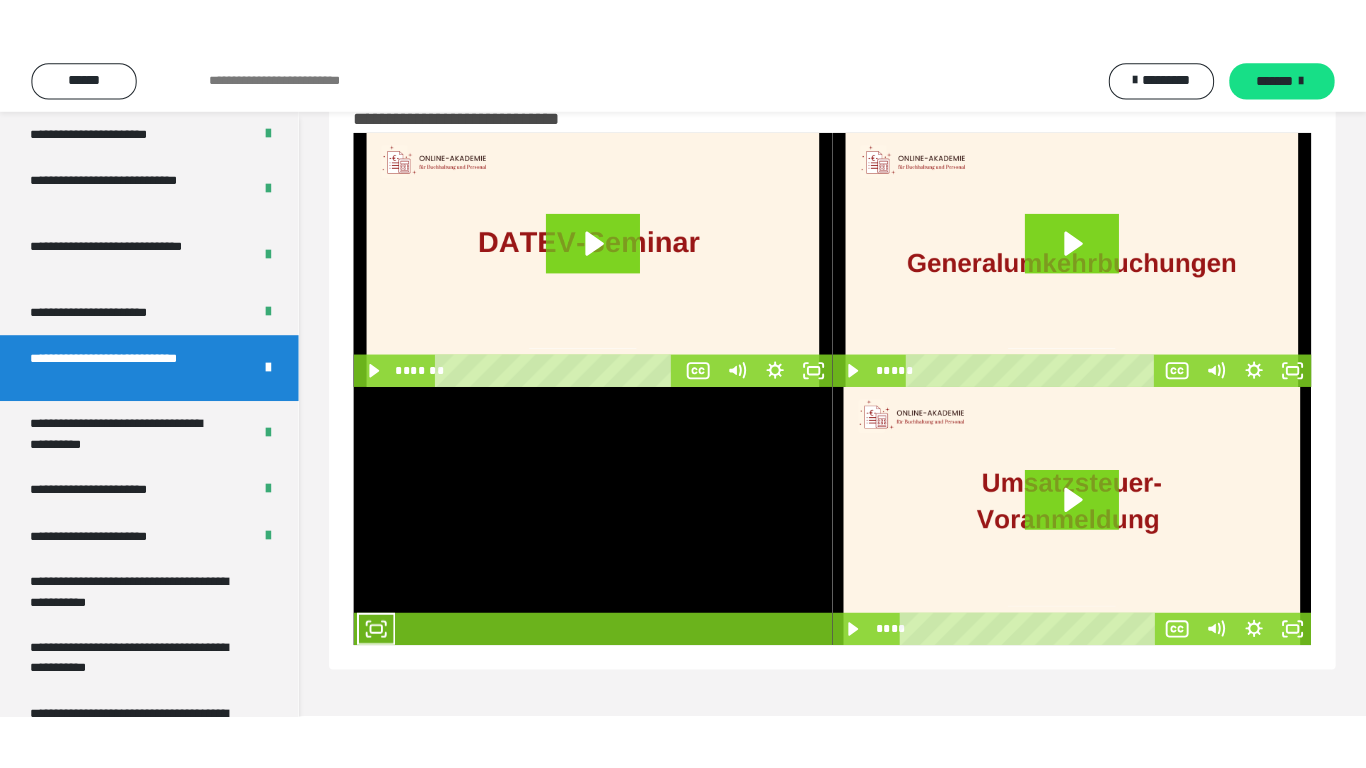 scroll, scrollTop: 3933, scrollLeft: 0, axis: vertical 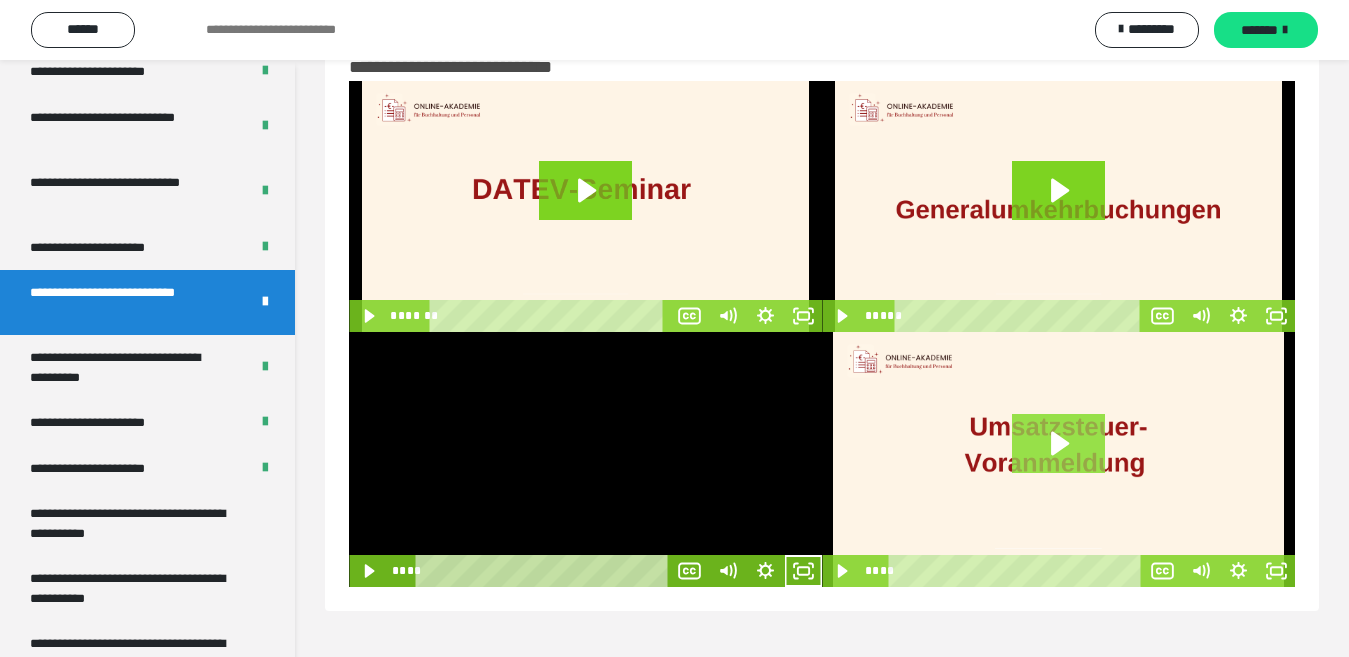 click 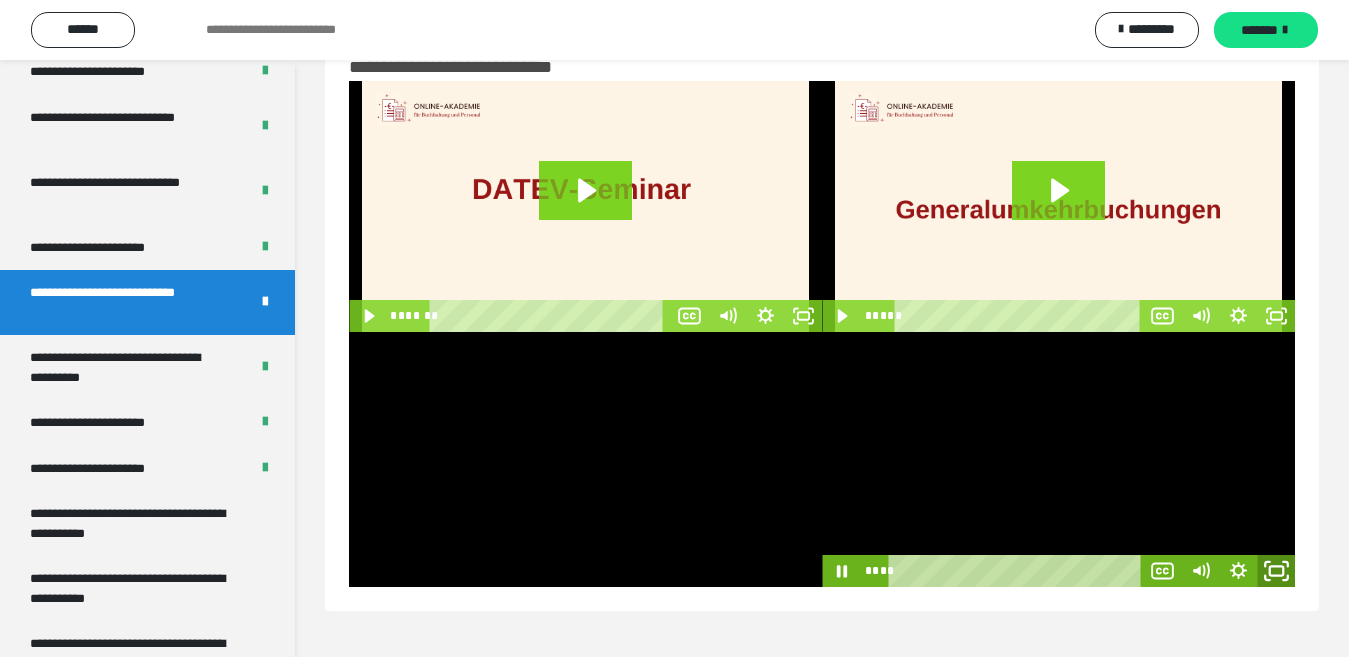 click 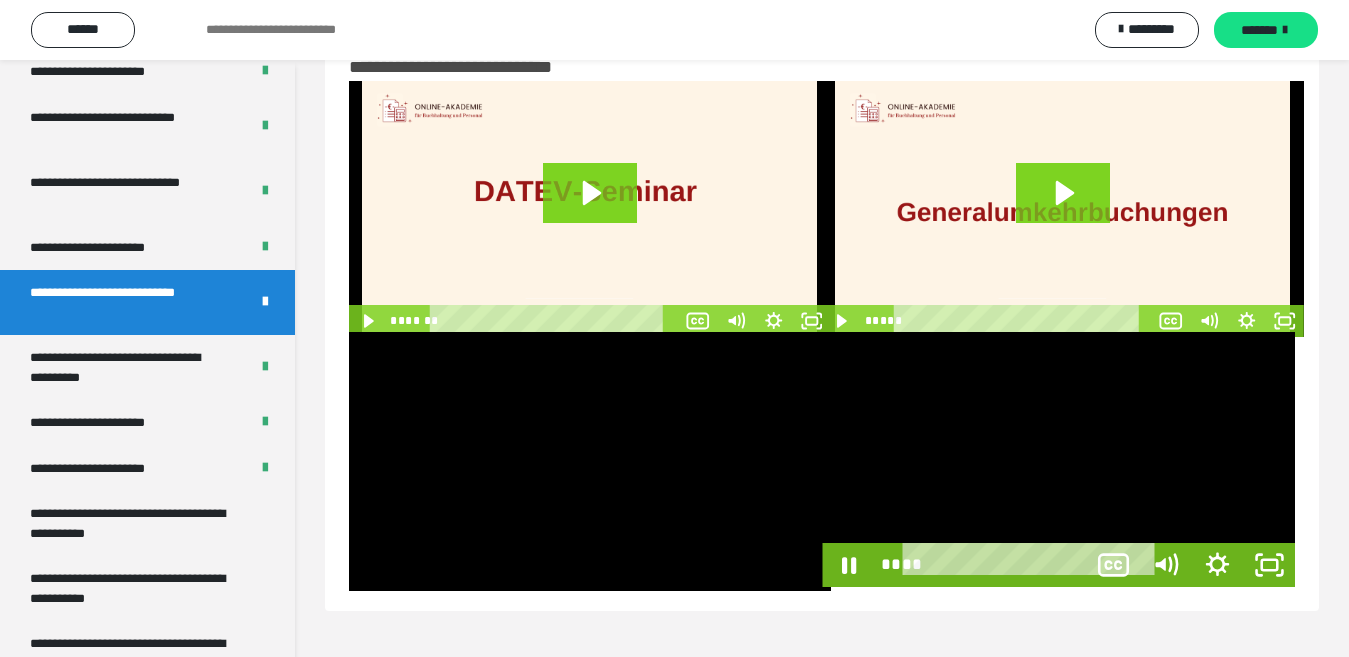 scroll, scrollTop: 3922, scrollLeft: 0, axis: vertical 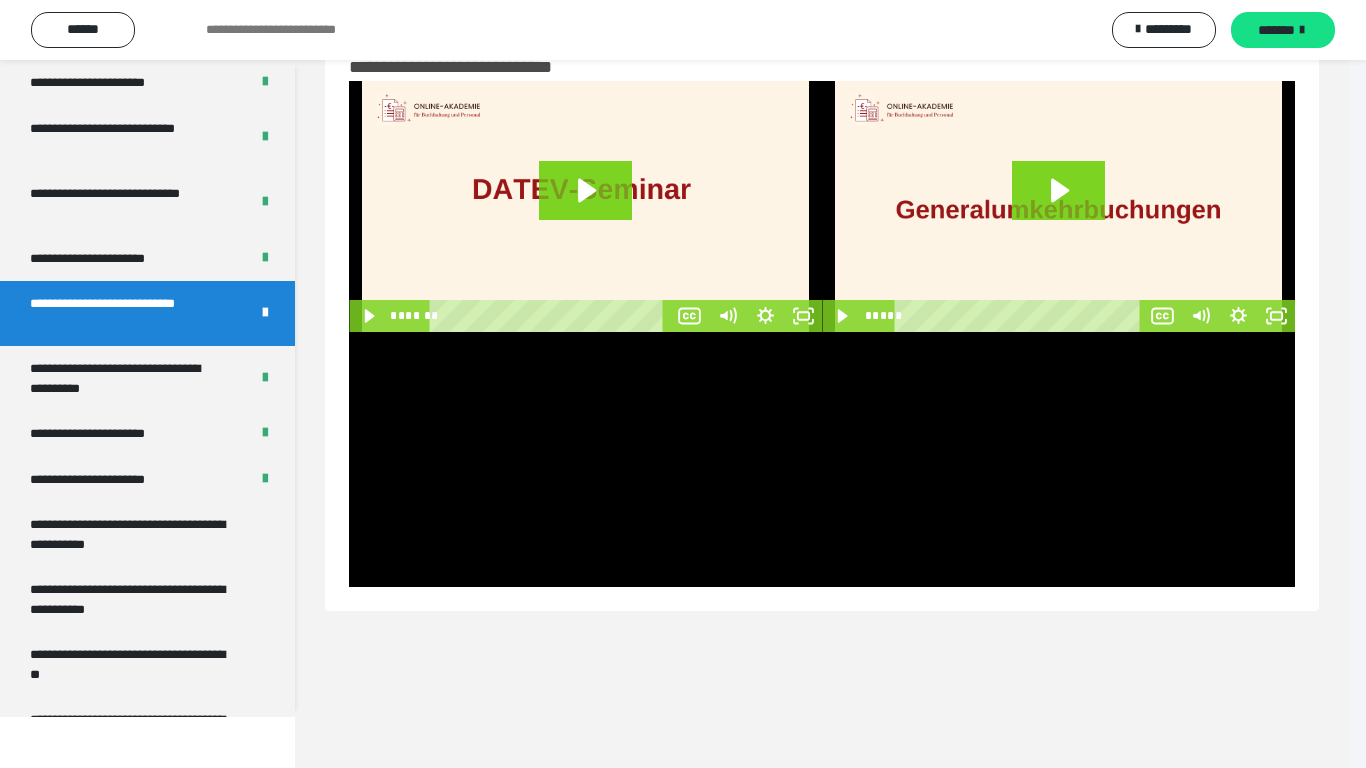 click at bounding box center [585, 206] 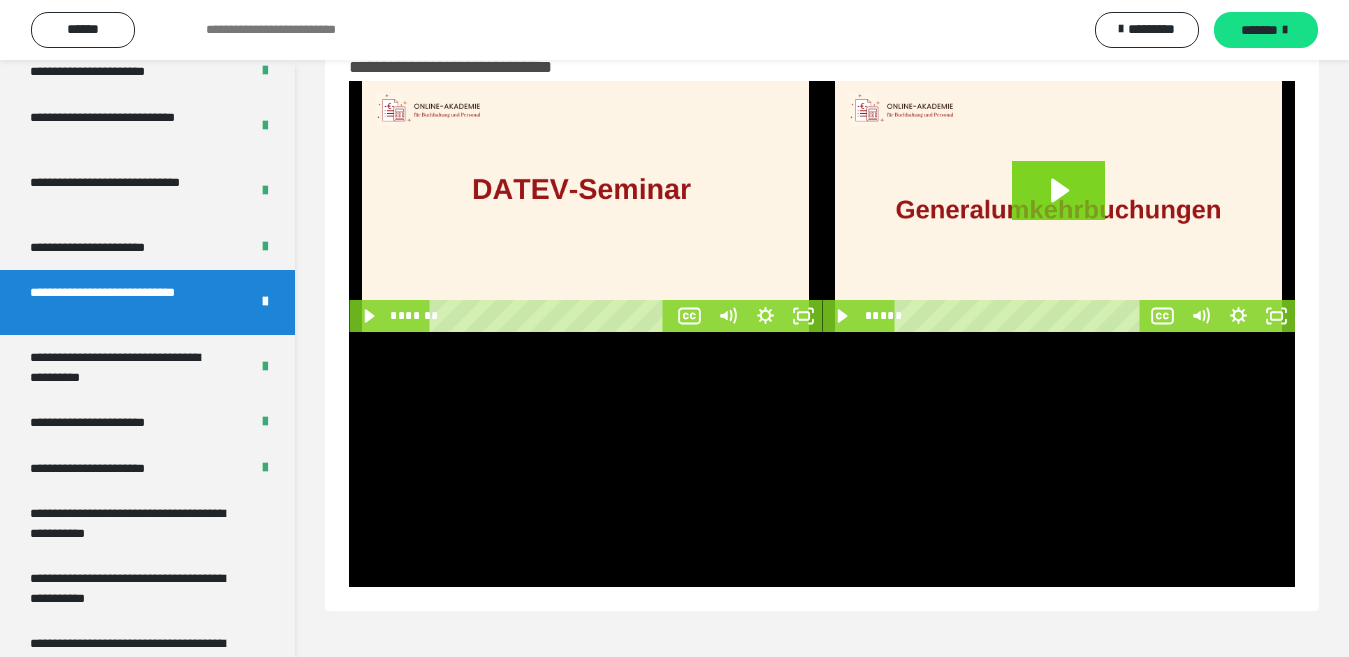 drag, startPoint x: 602, startPoint y: 211, endPoint x: 805, endPoint y: 267, distance: 210.58252 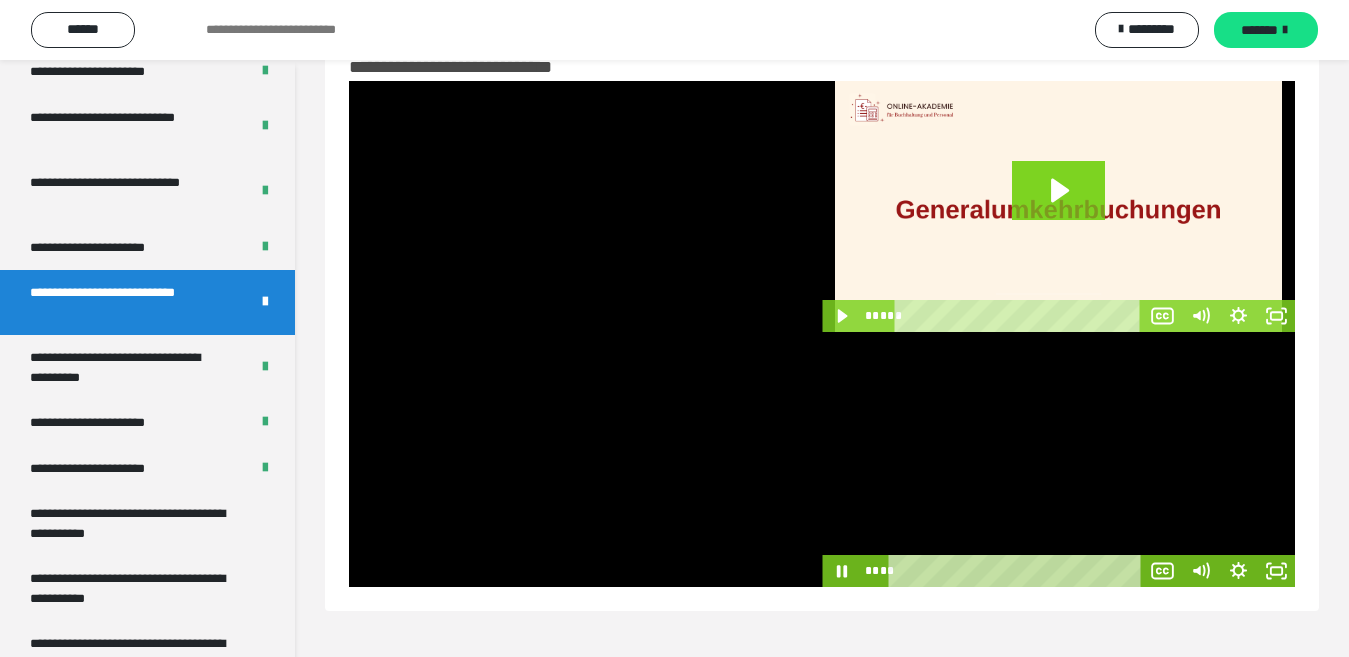 click at bounding box center [1058, 459] 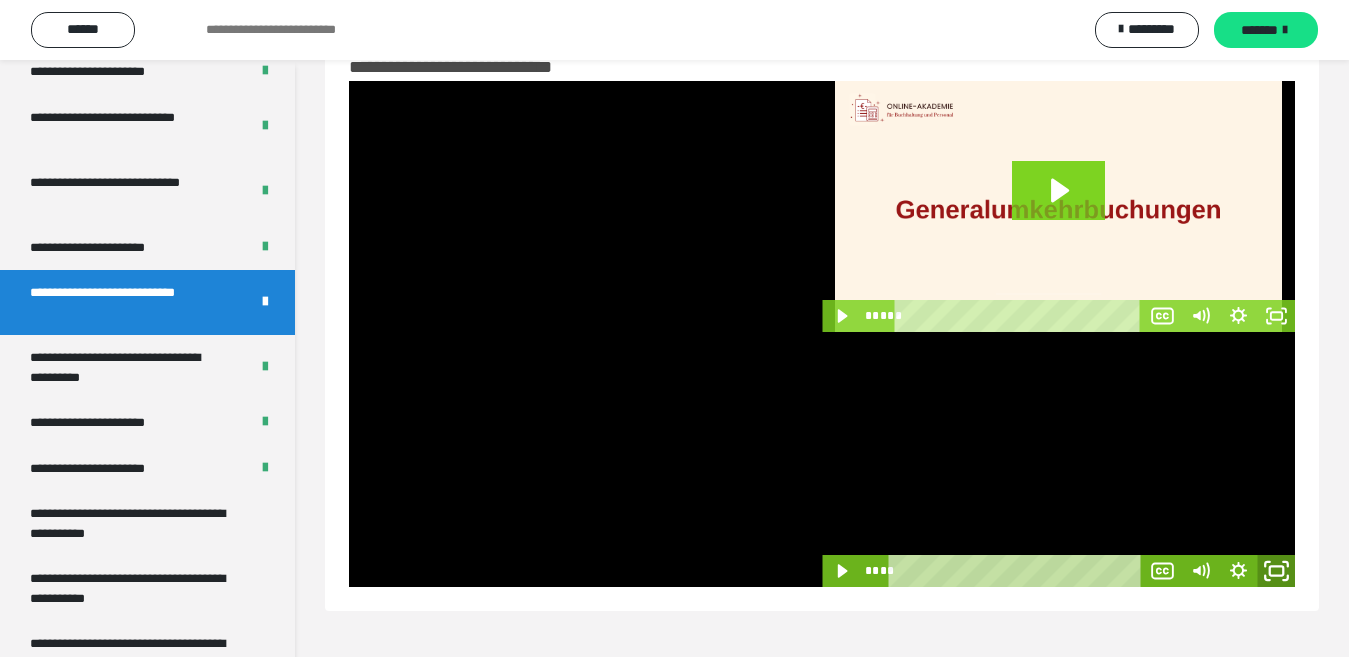 click 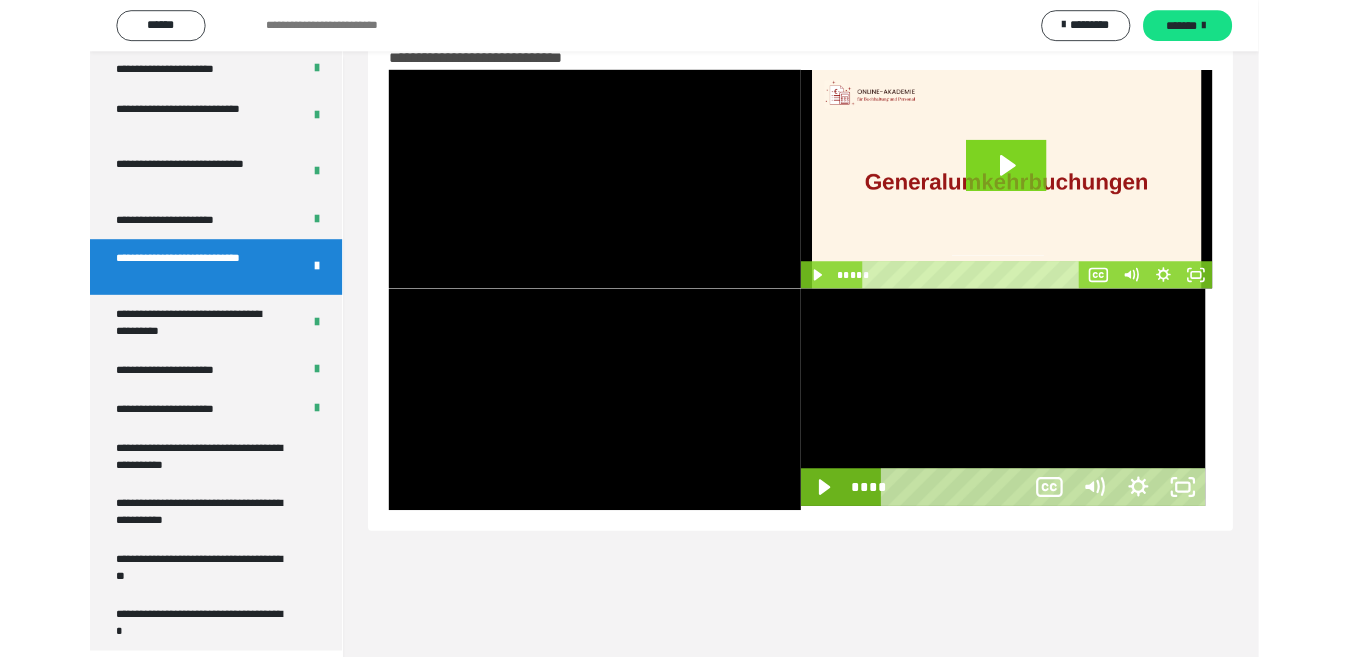scroll, scrollTop: 3922, scrollLeft: 0, axis: vertical 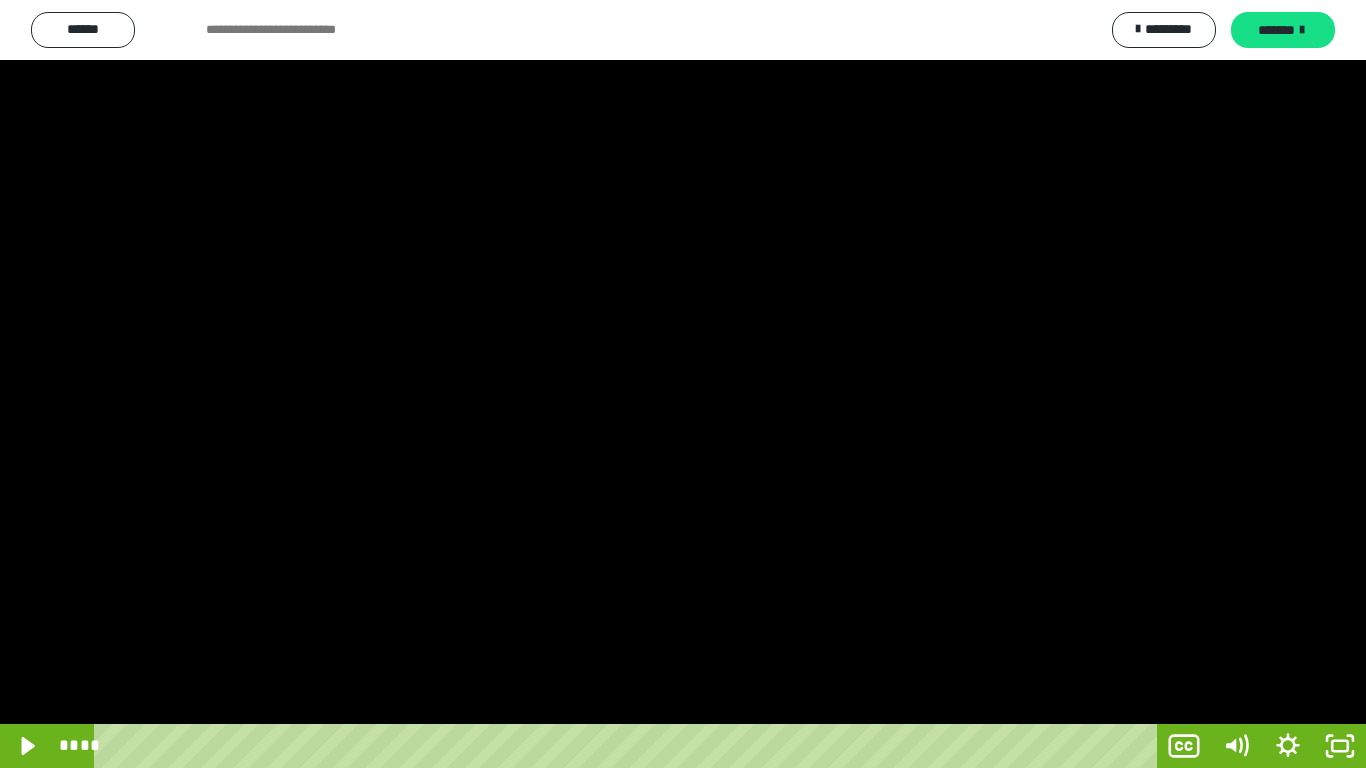 click at bounding box center [683, 384] 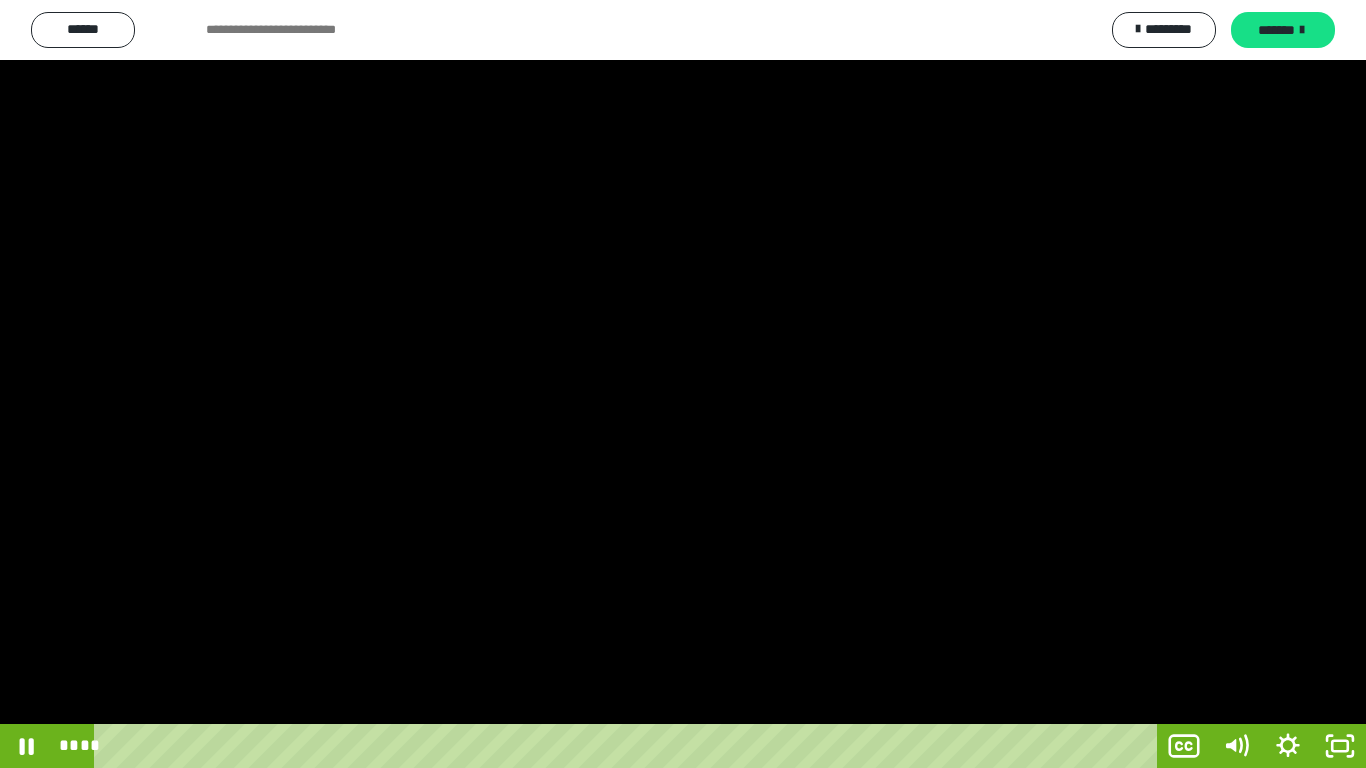 click at bounding box center (683, 384) 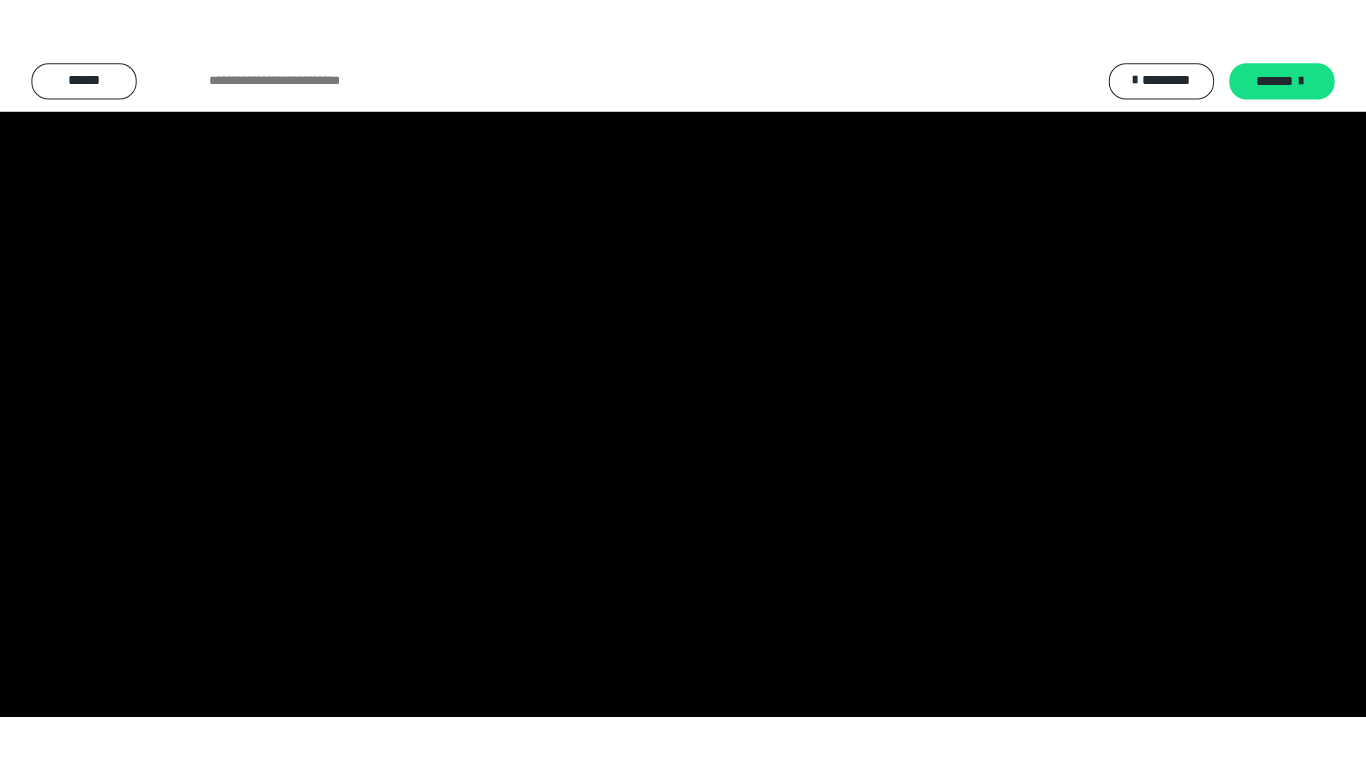scroll, scrollTop: 3933, scrollLeft: 0, axis: vertical 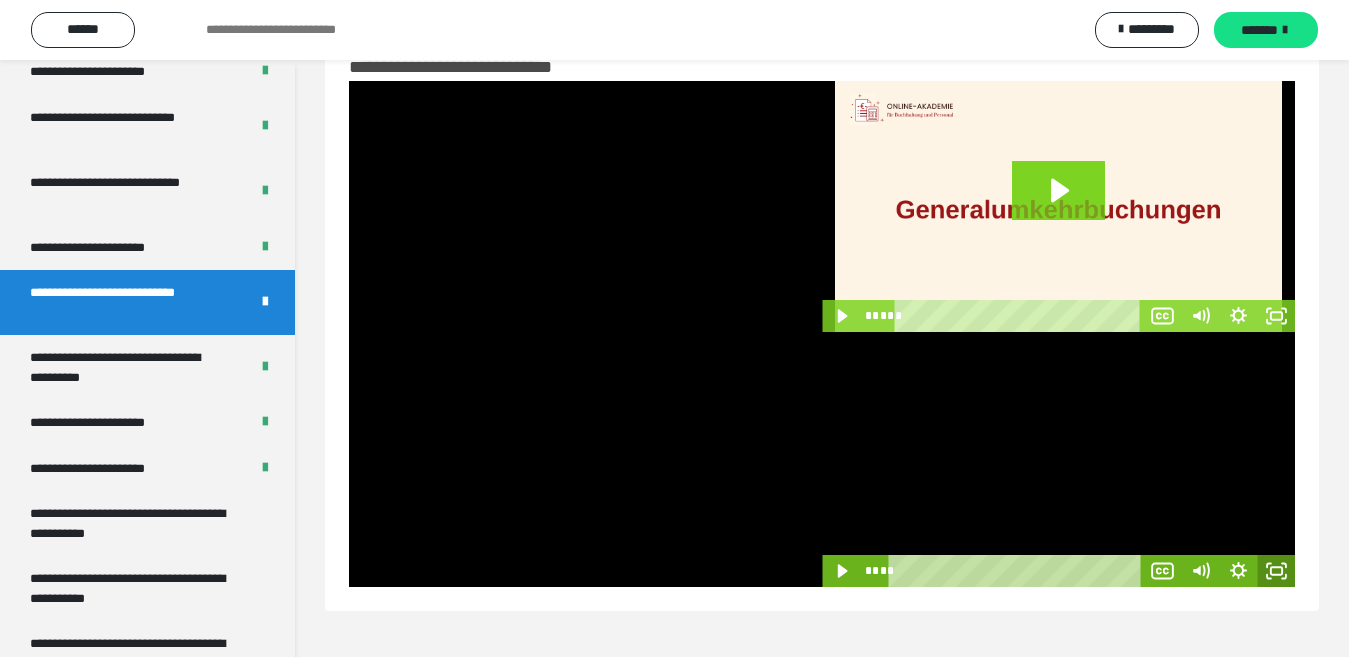 click 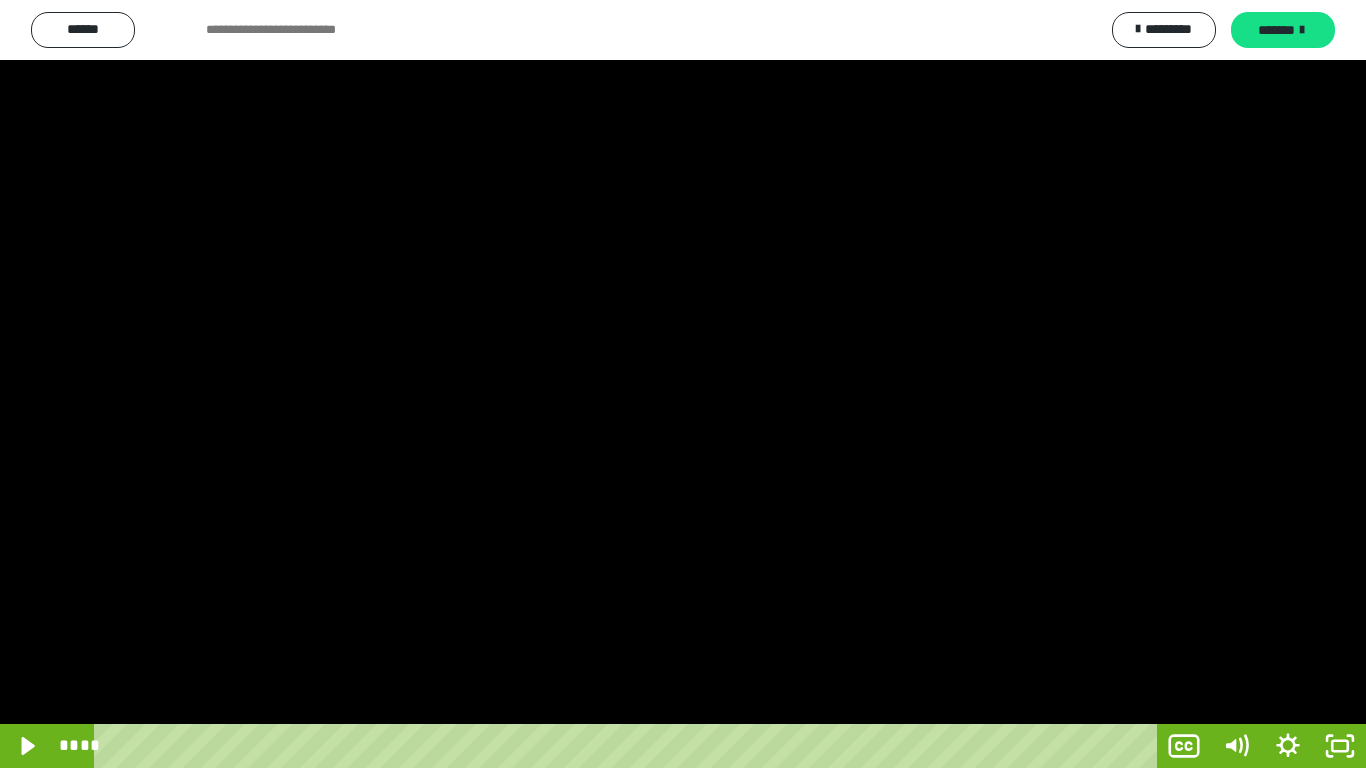 click at bounding box center [683, 384] 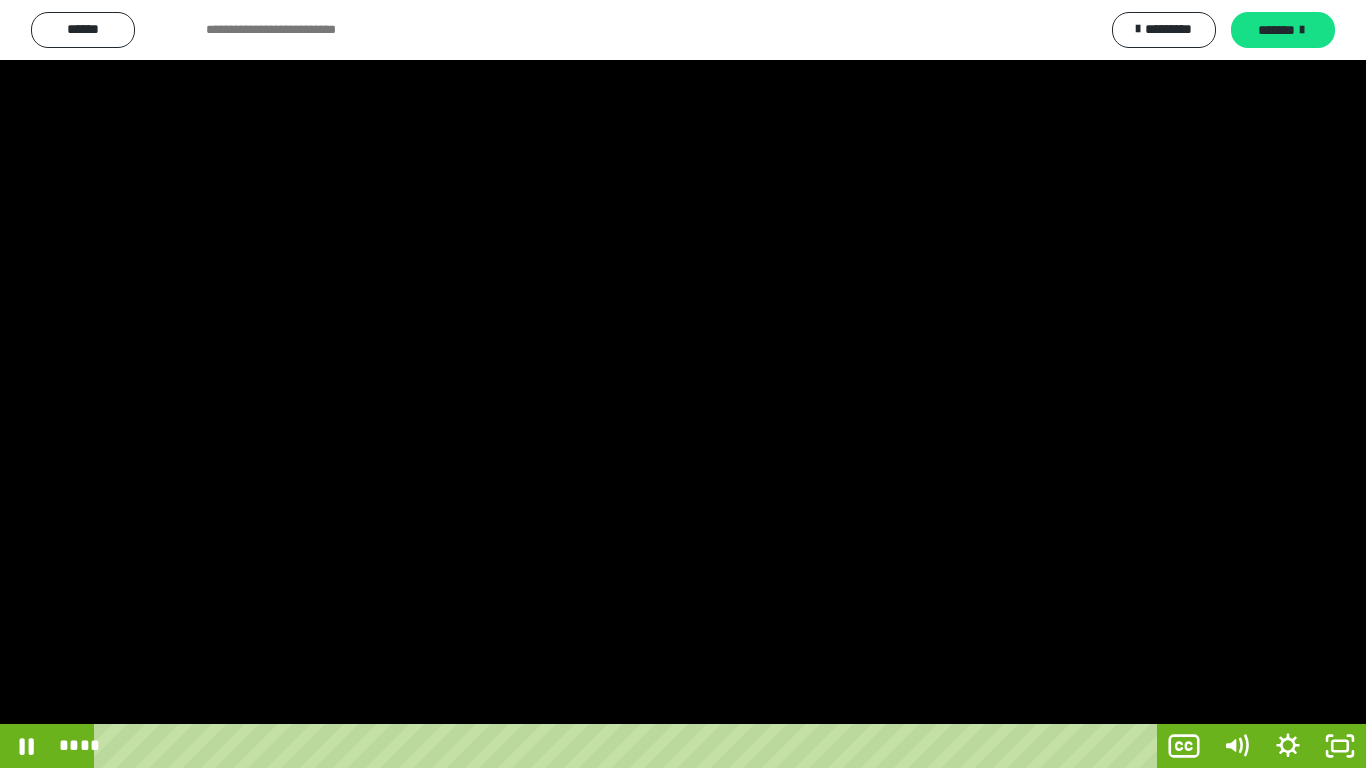 click at bounding box center (683, 384) 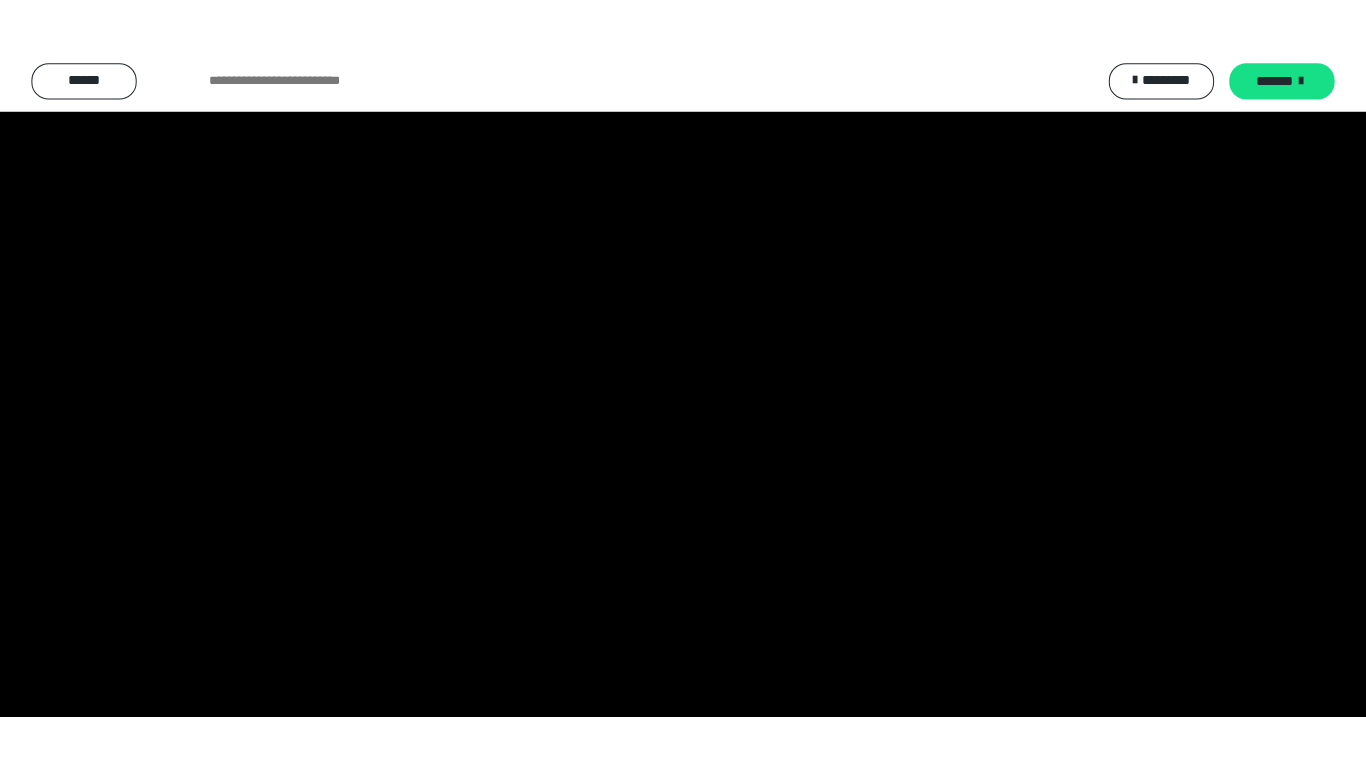 scroll, scrollTop: 3933, scrollLeft: 0, axis: vertical 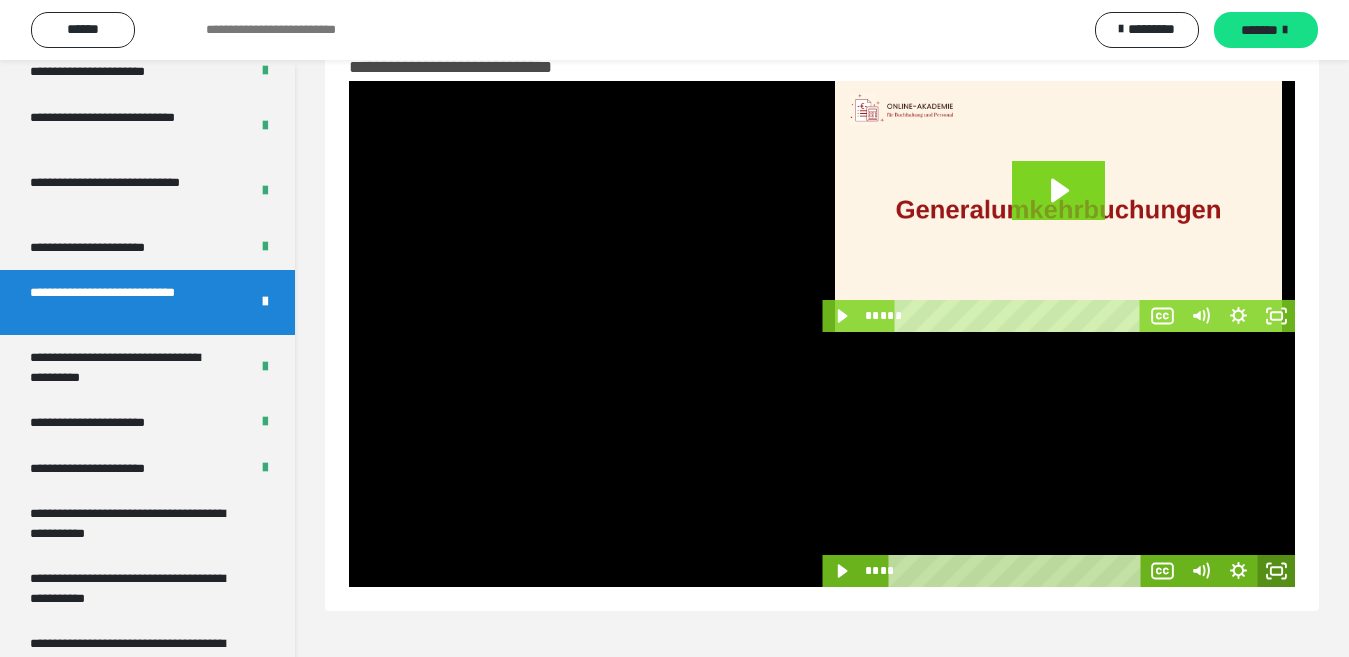 click 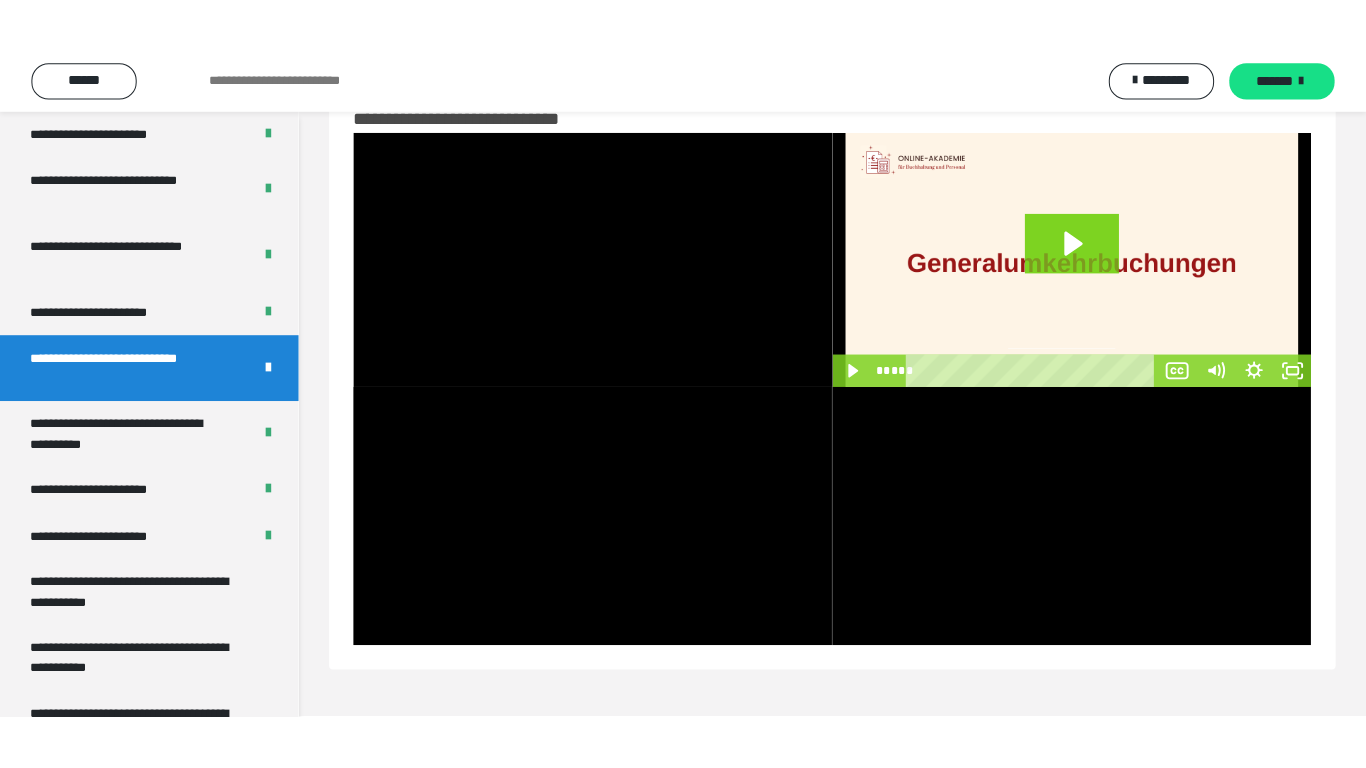 scroll, scrollTop: 3933, scrollLeft: 0, axis: vertical 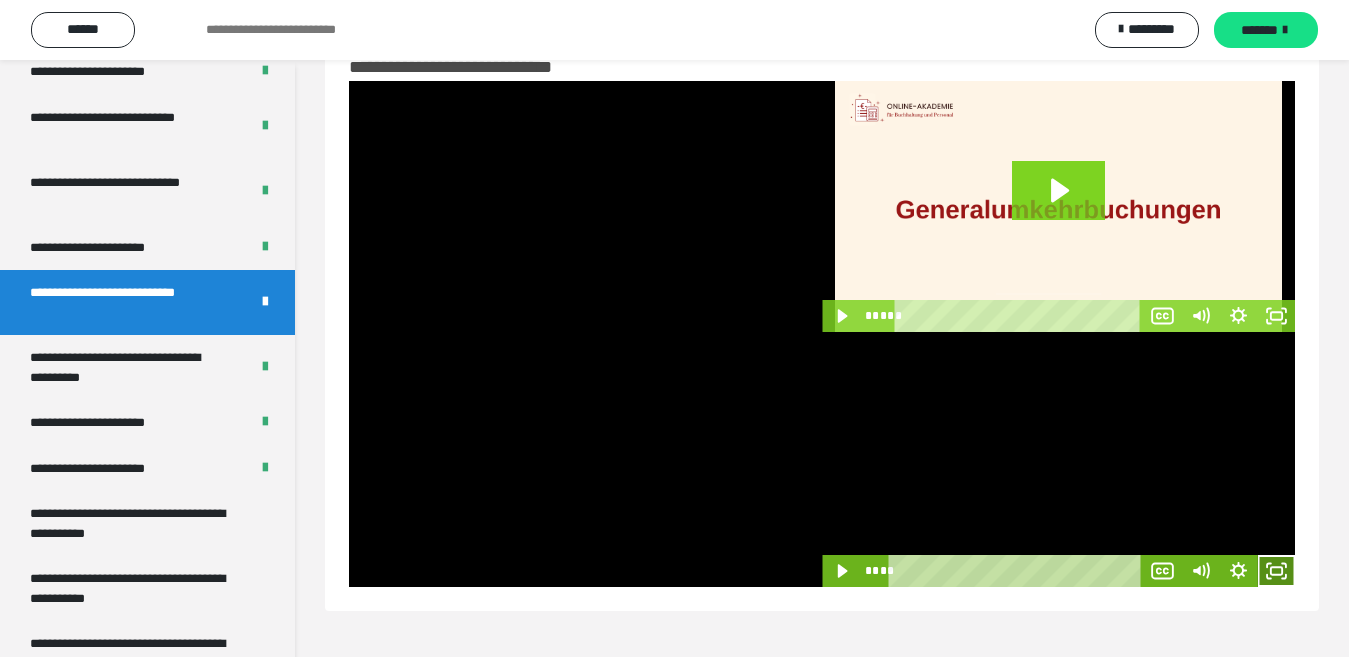 click 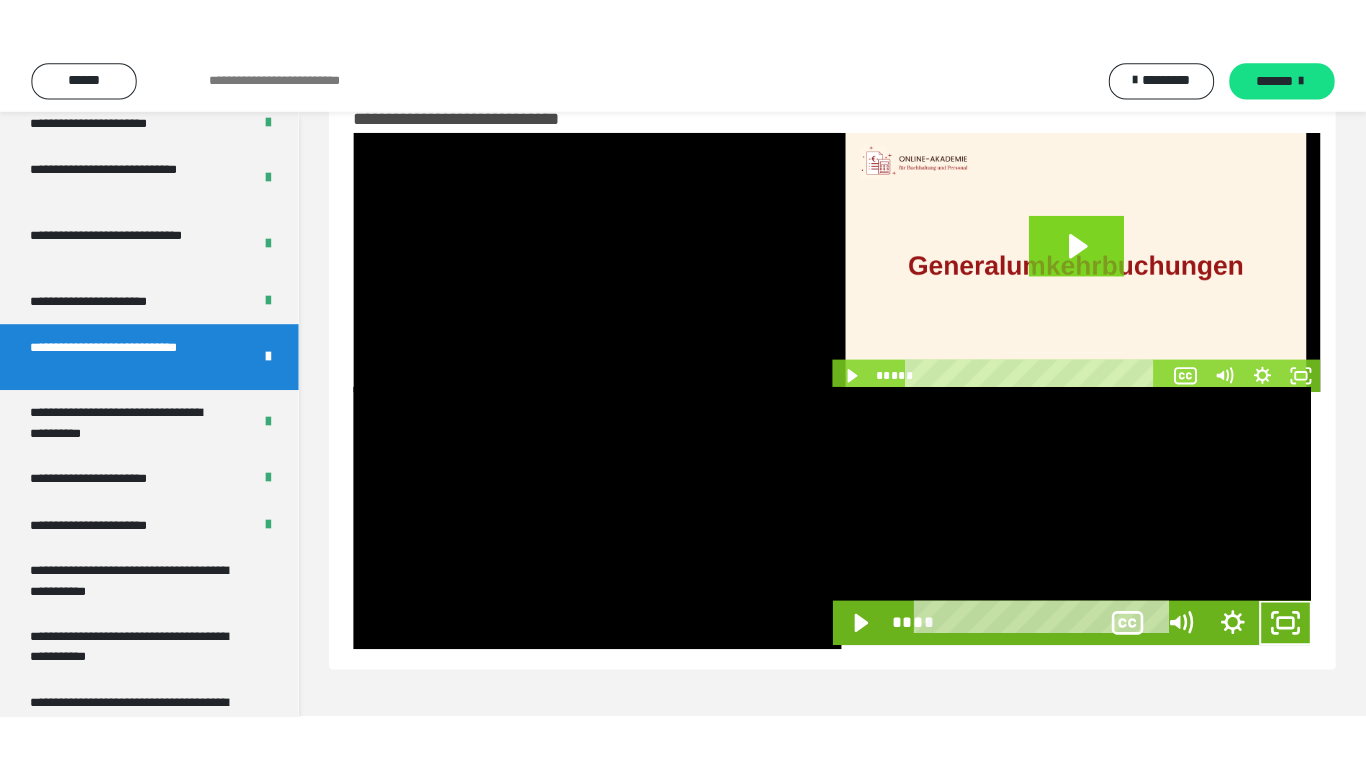 scroll, scrollTop: 3922, scrollLeft: 0, axis: vertical 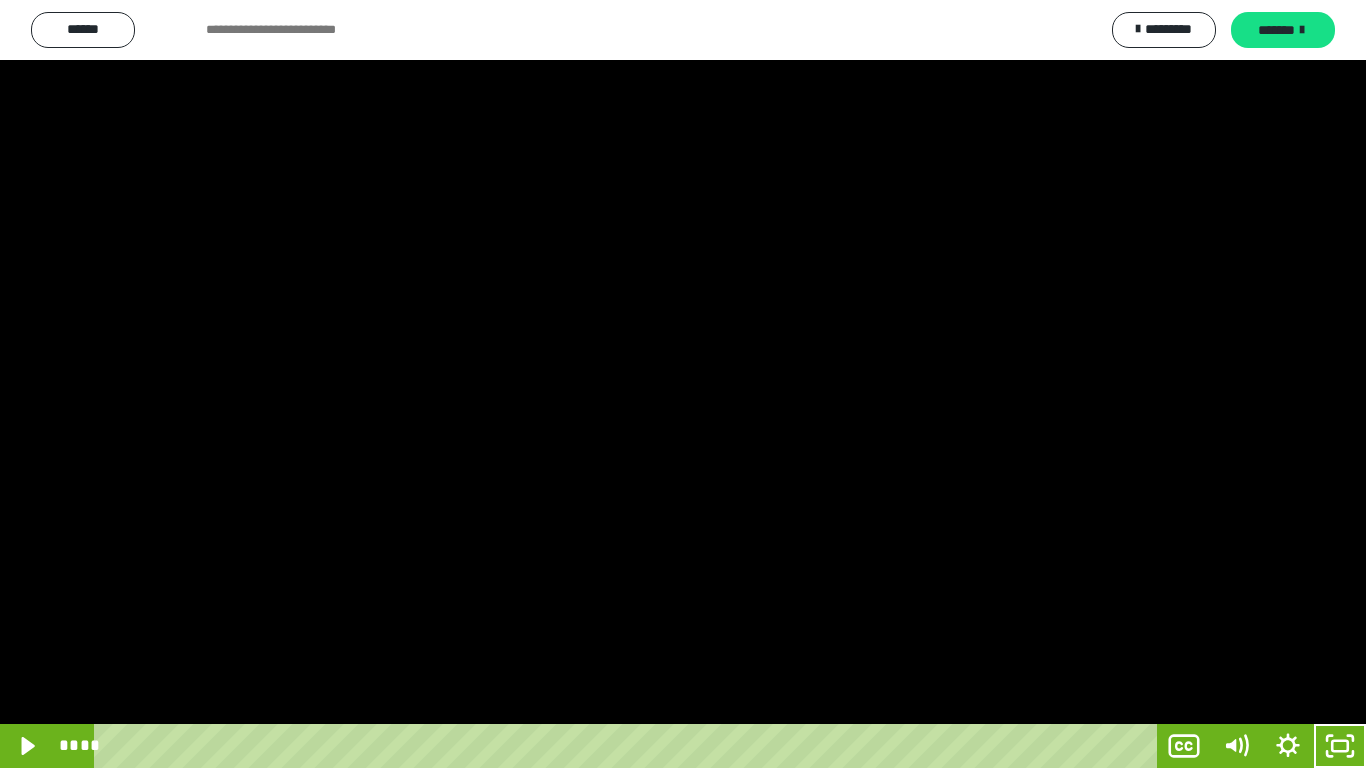 click at bounding box center [683, 384] 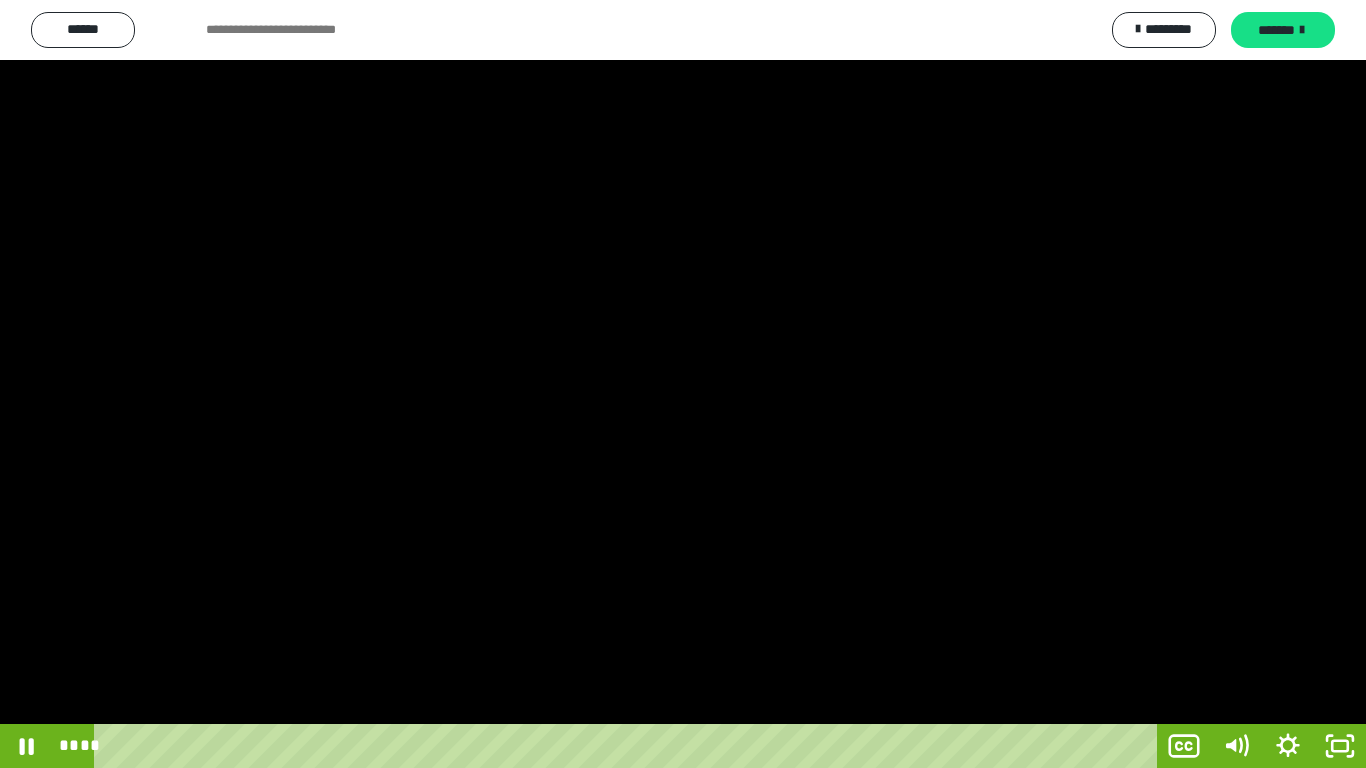 click at bounding box center (683, 384) 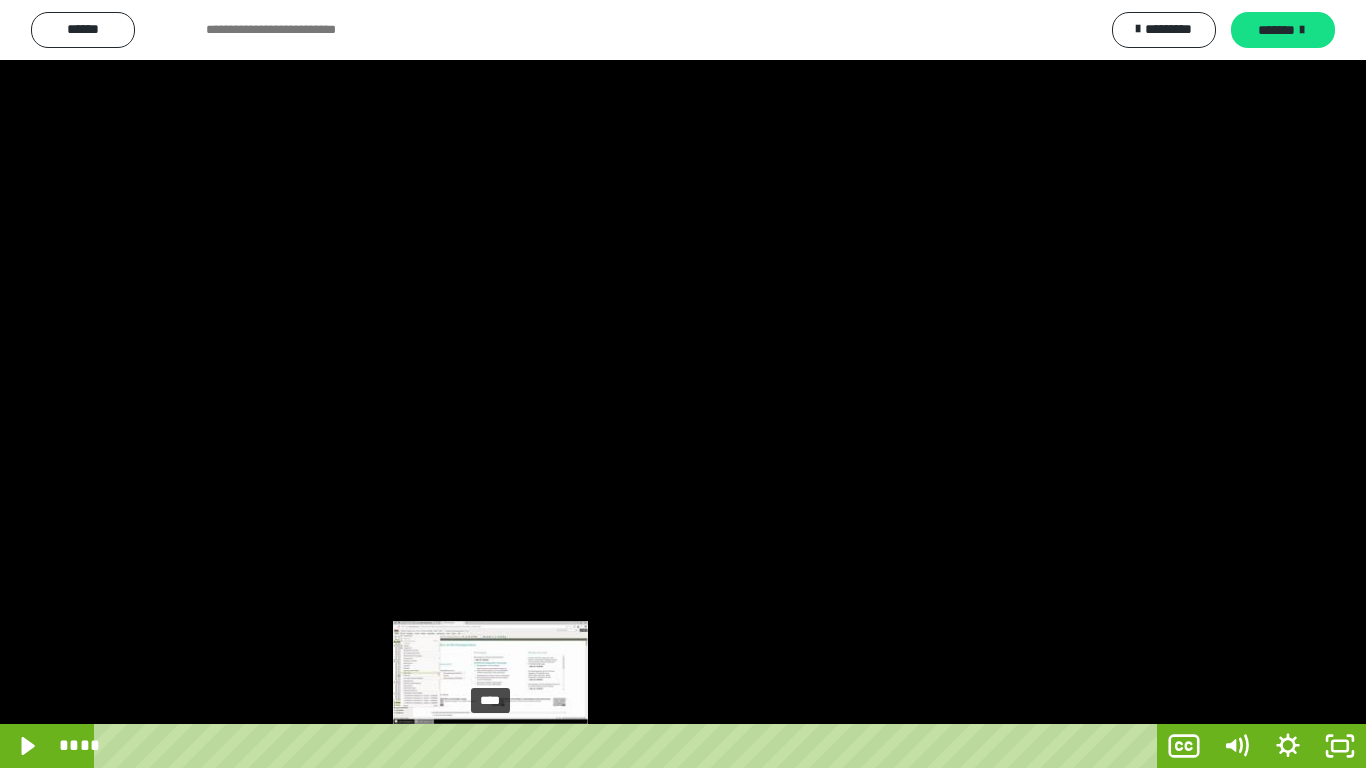 click on "****" at bounding box center [629, 746] 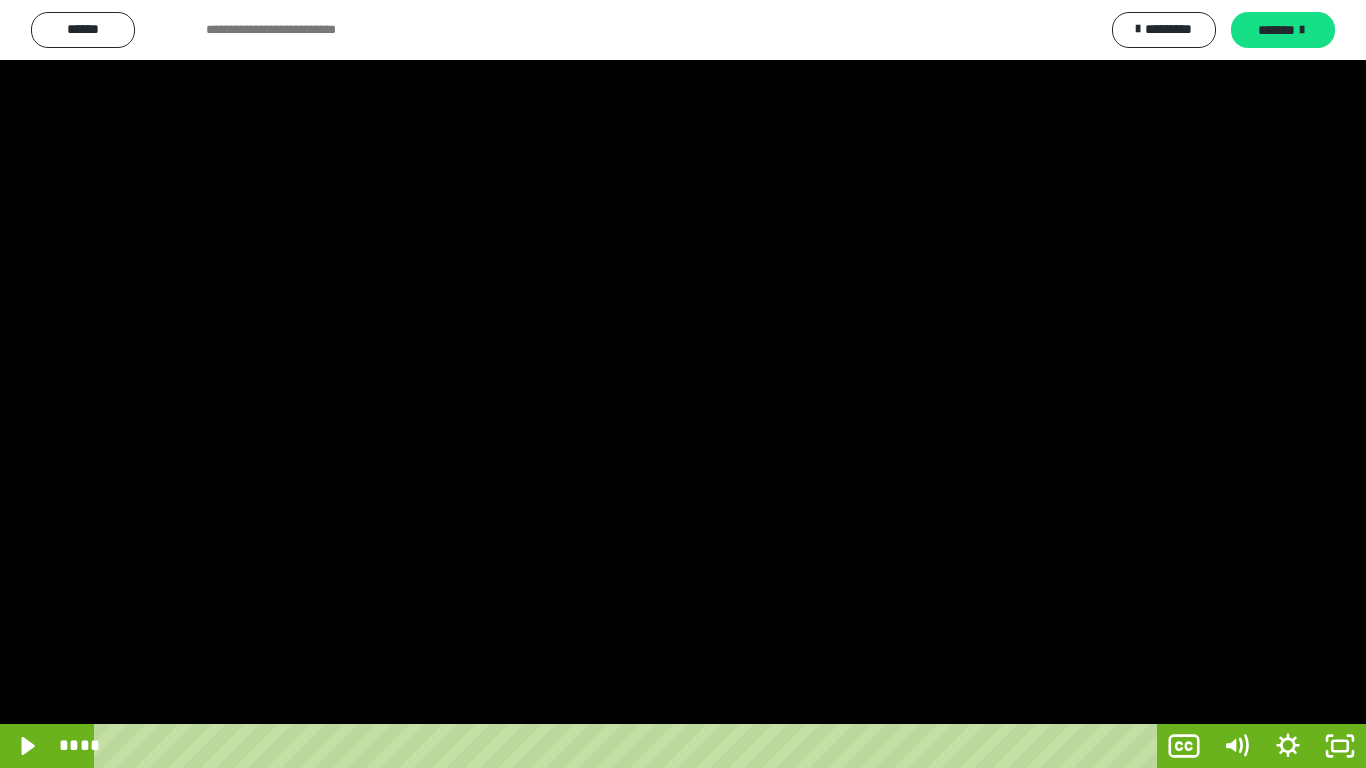 click at bounding box center (683, 384) 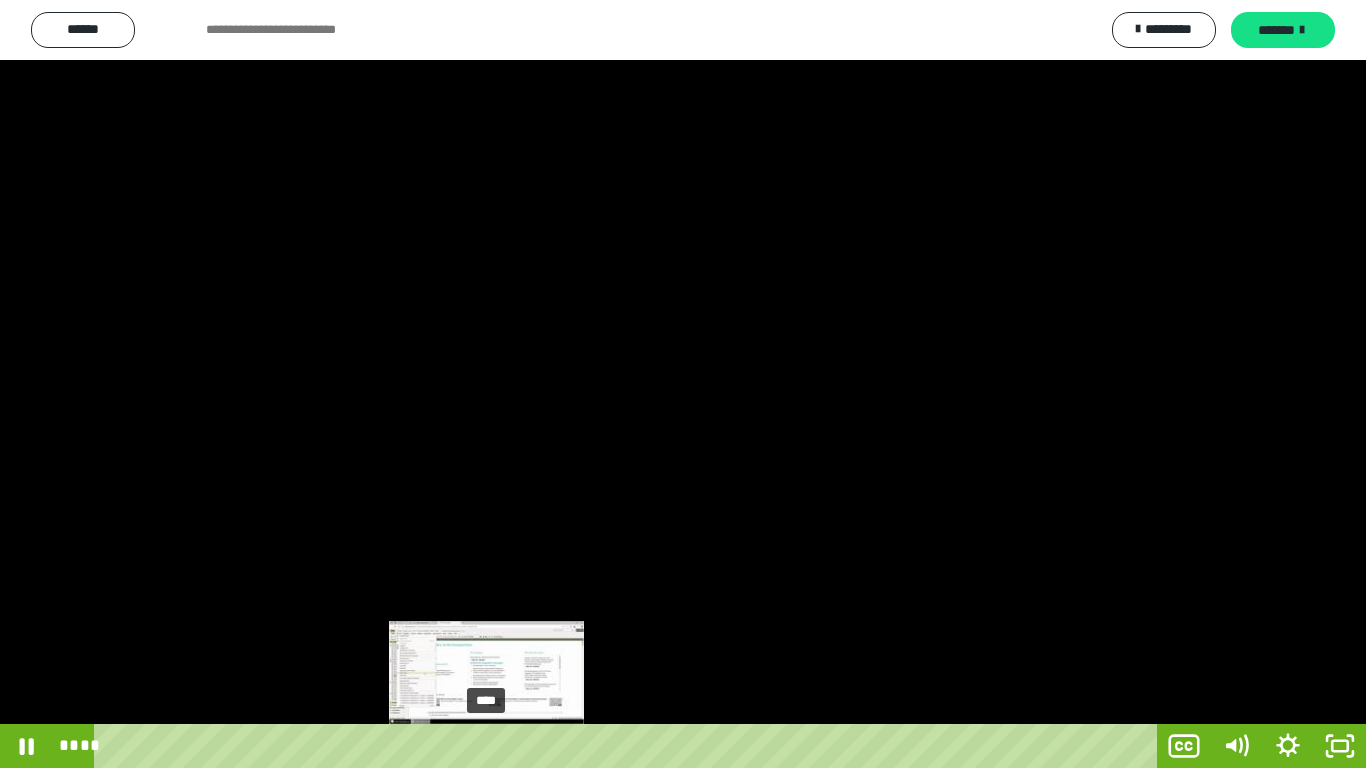 click on "****" at bounding box center (629, 746) 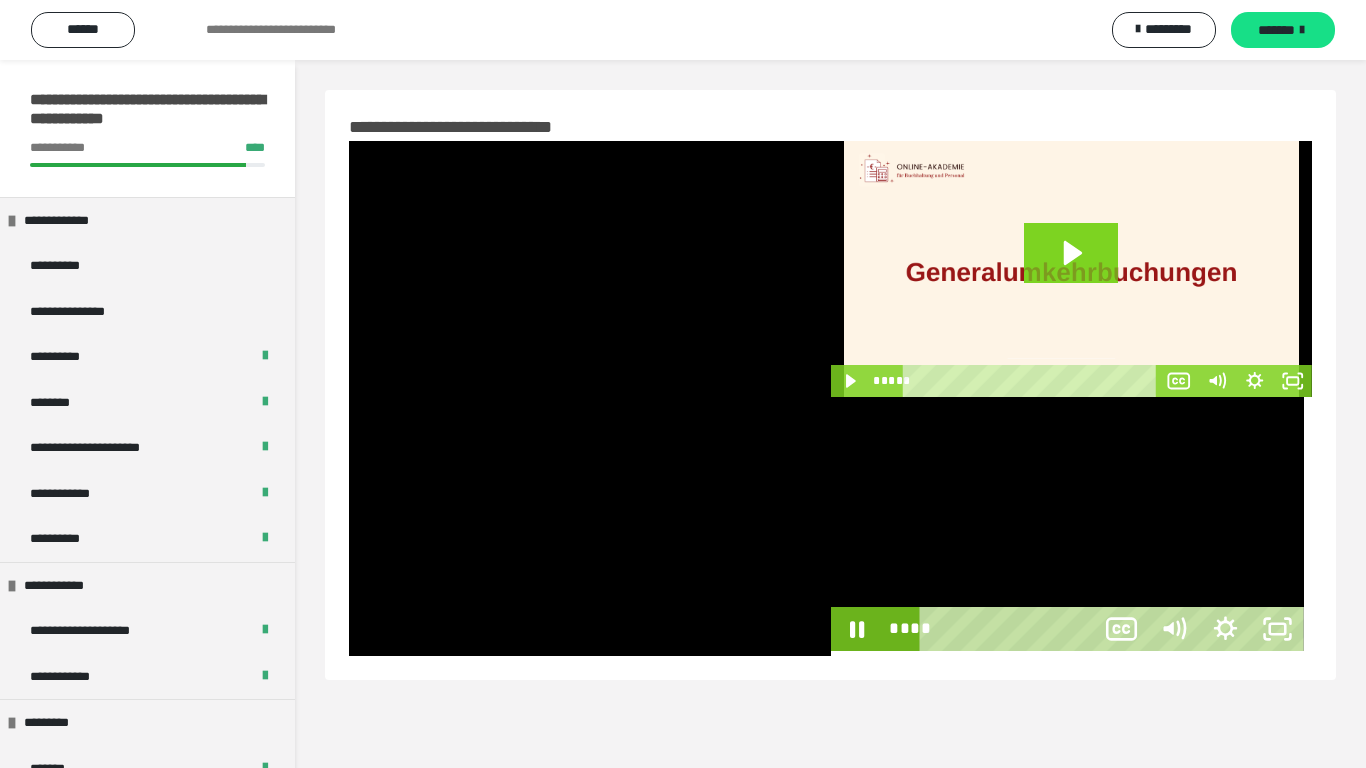 drag, startPoint x: 849, startPoint y: 490, endPoint x: 834, endPoint y: 492, distance: 15.132746 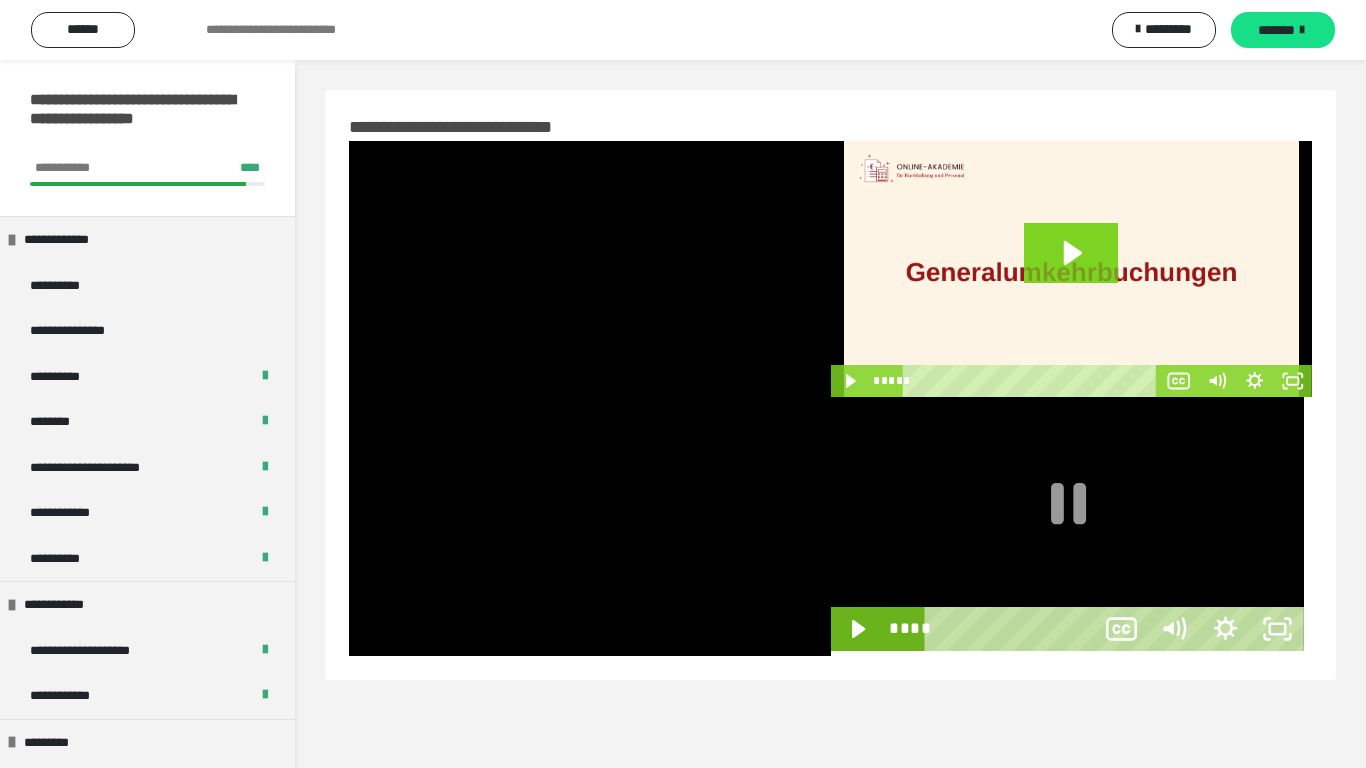 scroll, scrollTop: 60, scrollLeft: 0, axis: vertical 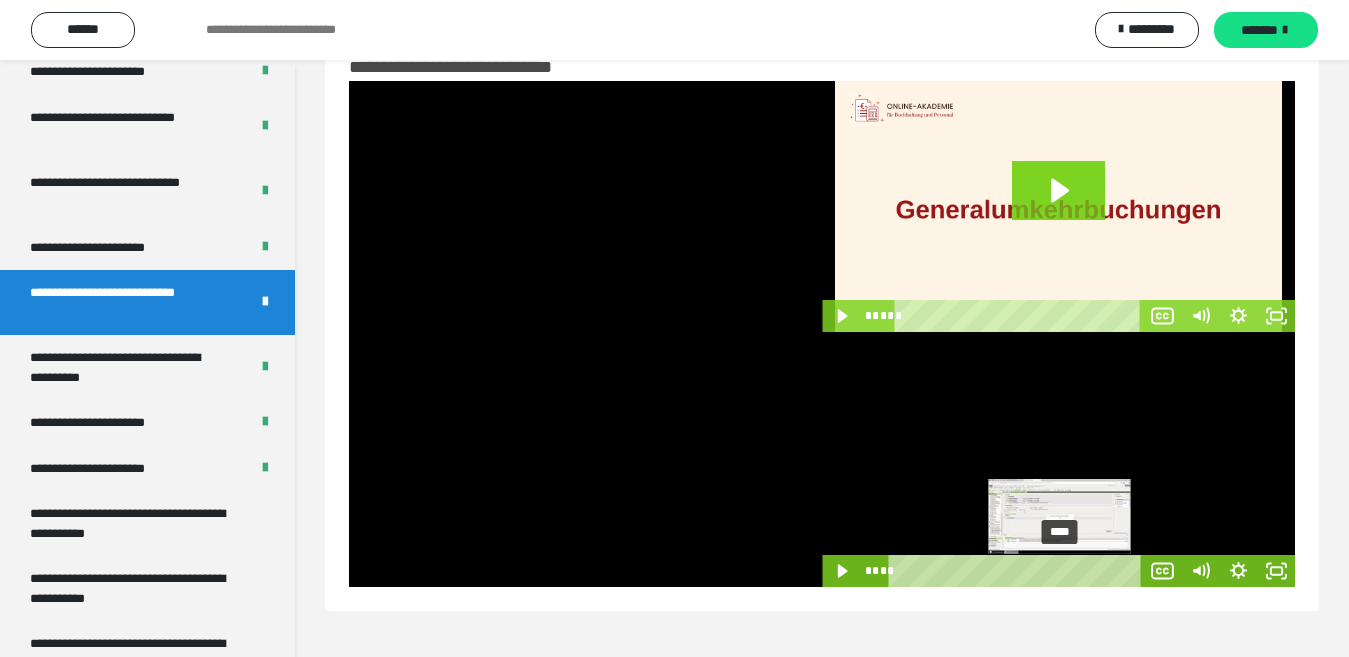 click on "****" at bounding box center (1018, 571) 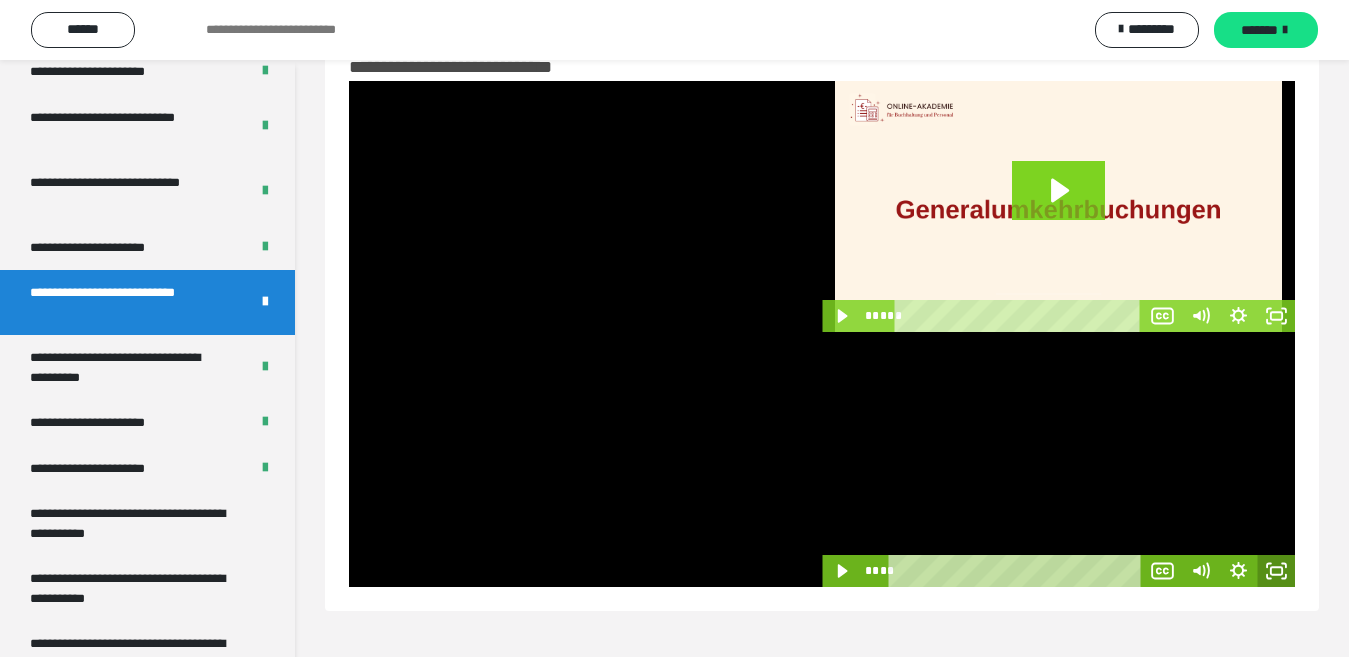drag, startPoint x: 1282, startPoint y: 582, endPoint x: 1280, endPoint y: 650, distance: 68.0294 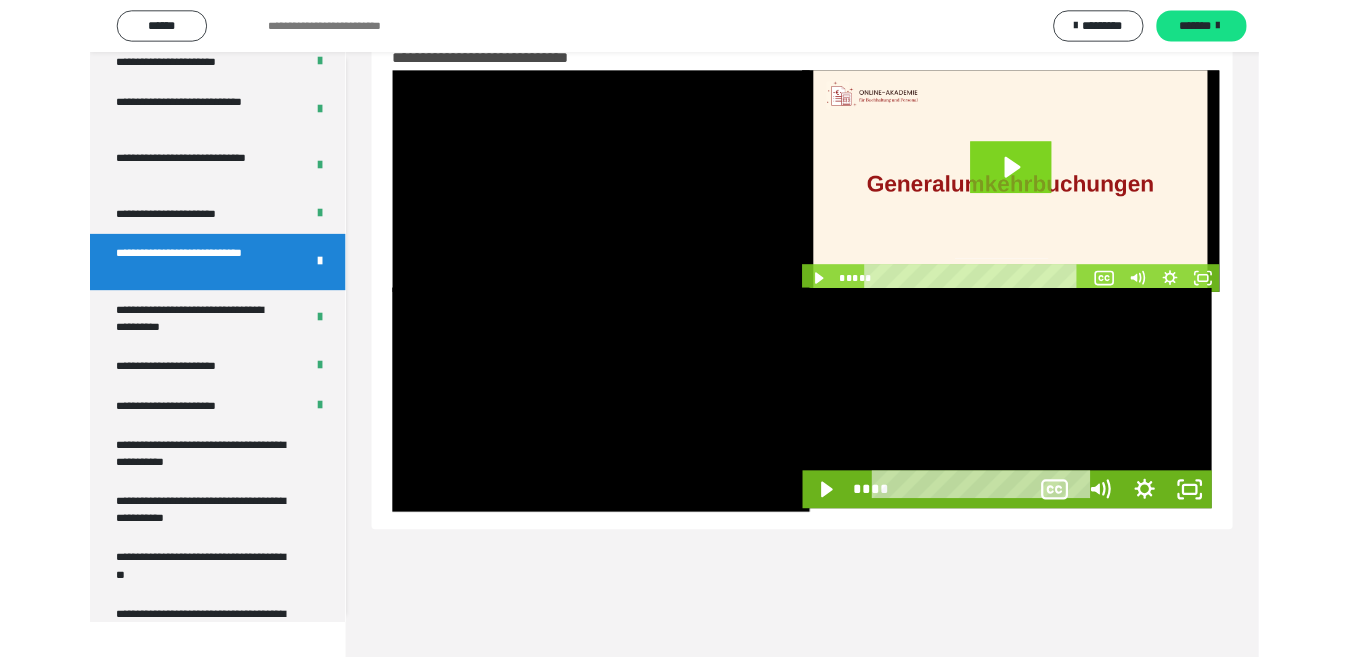 scroll, scrollTop: 3922, scrollLeft: 0, axis: vertical 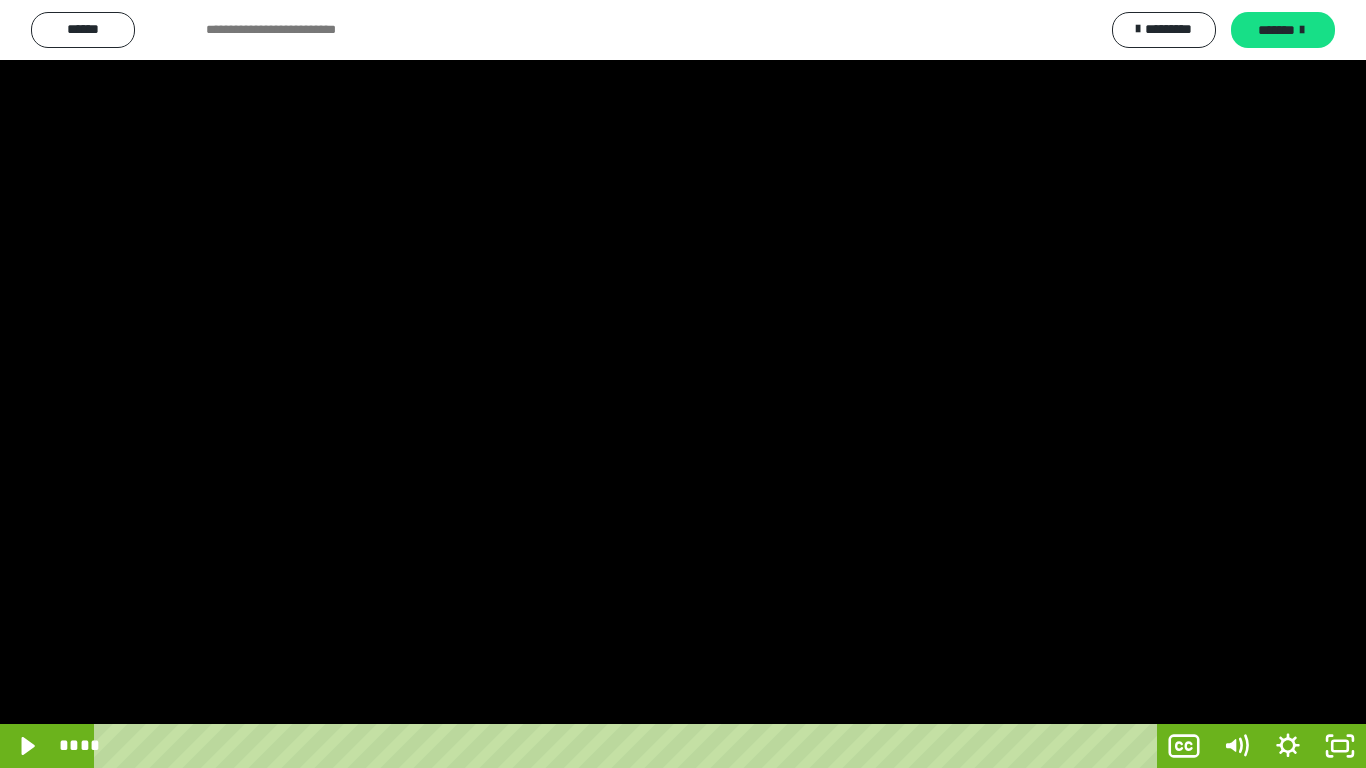 click at bounding box center (683, 384) 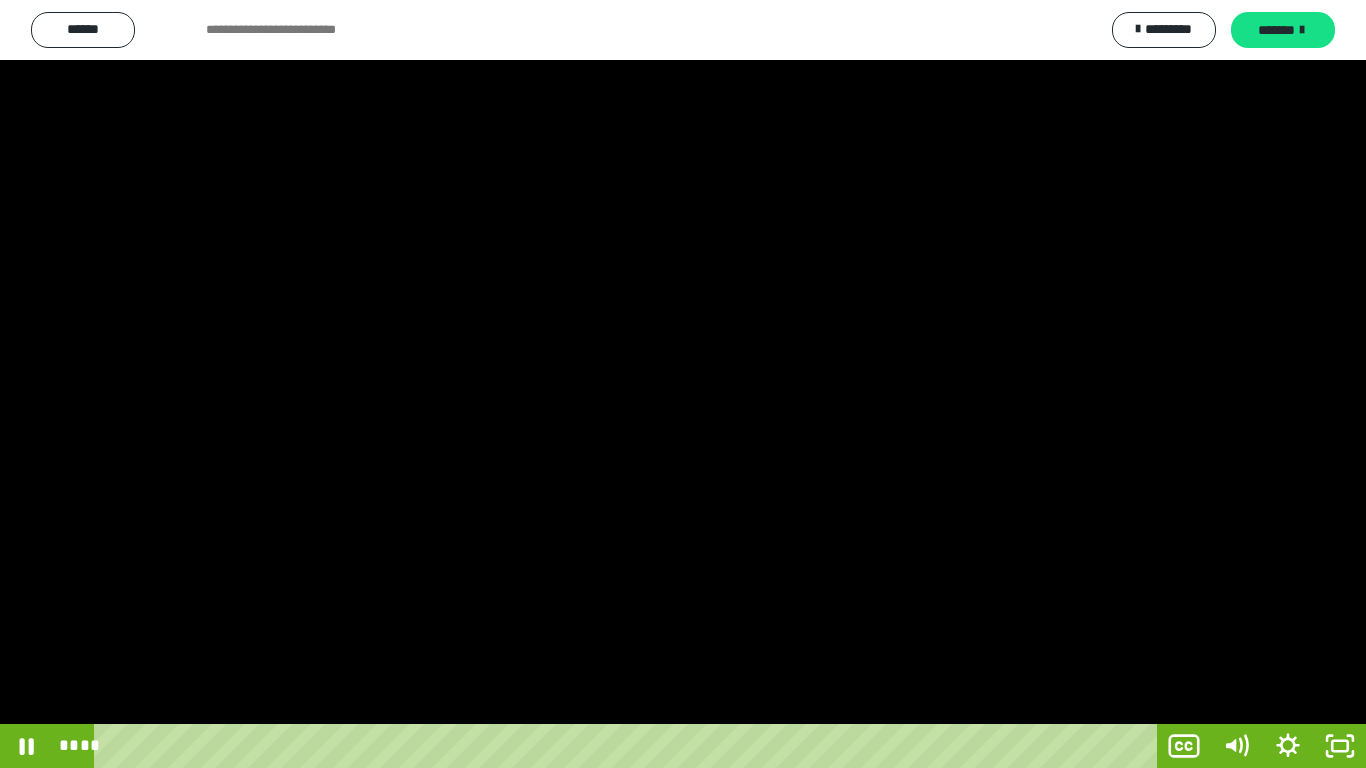 click at bounding box center (683, 384) 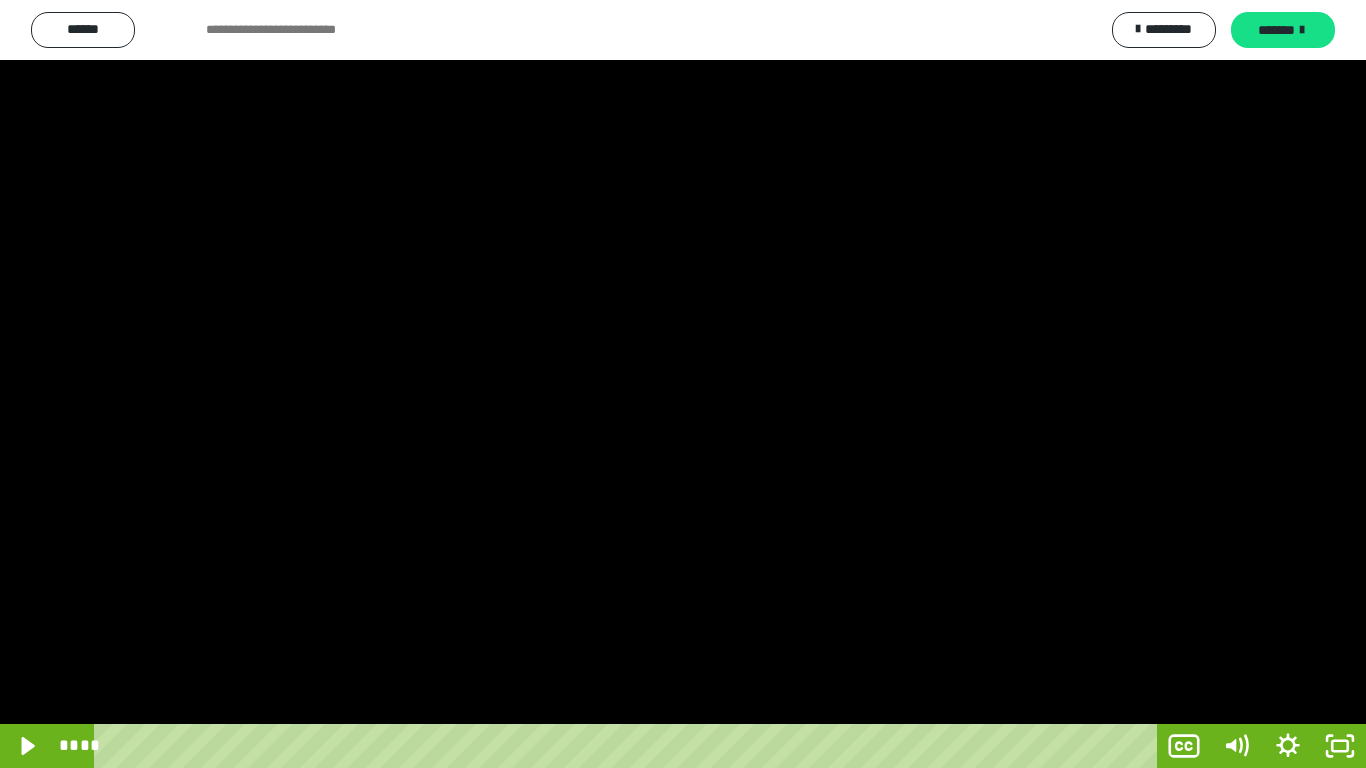 click at bounding box center [683, 384] 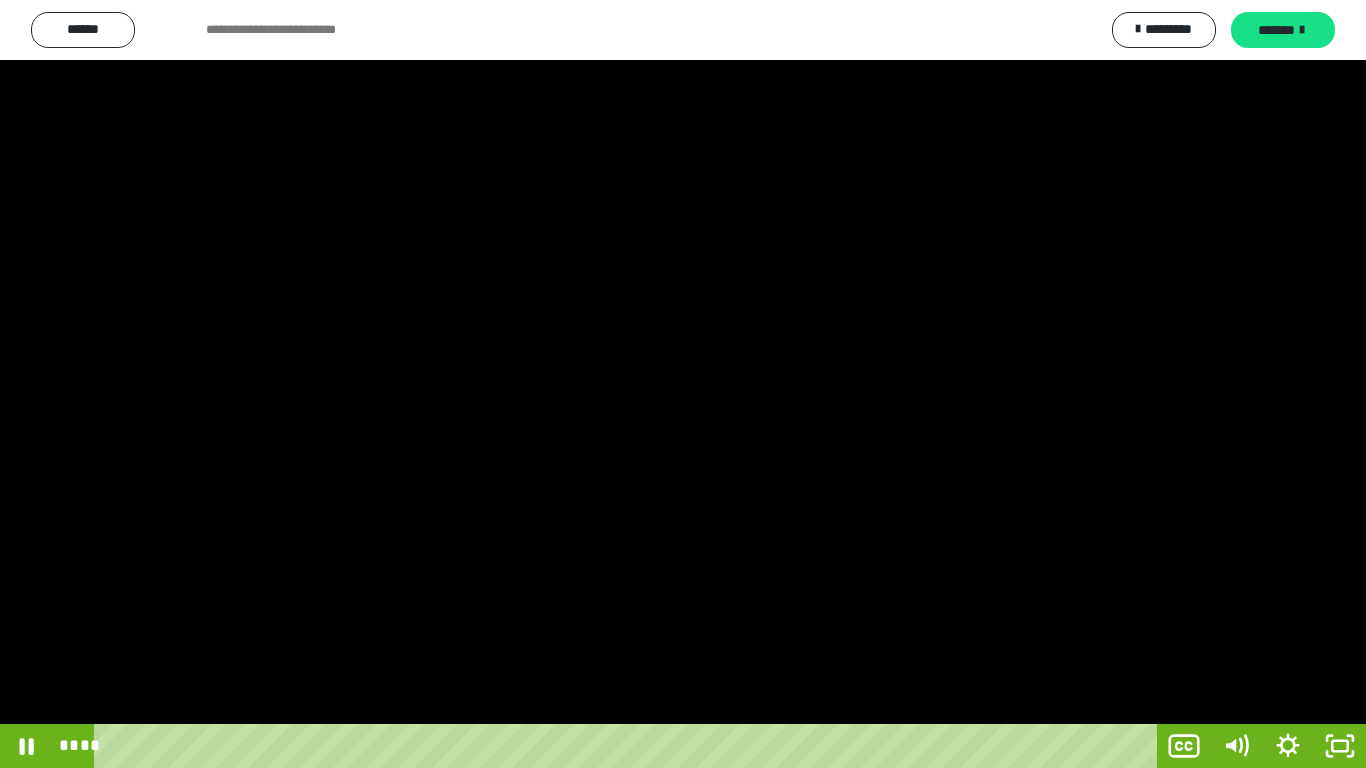 click at bounding box center [683, 384] 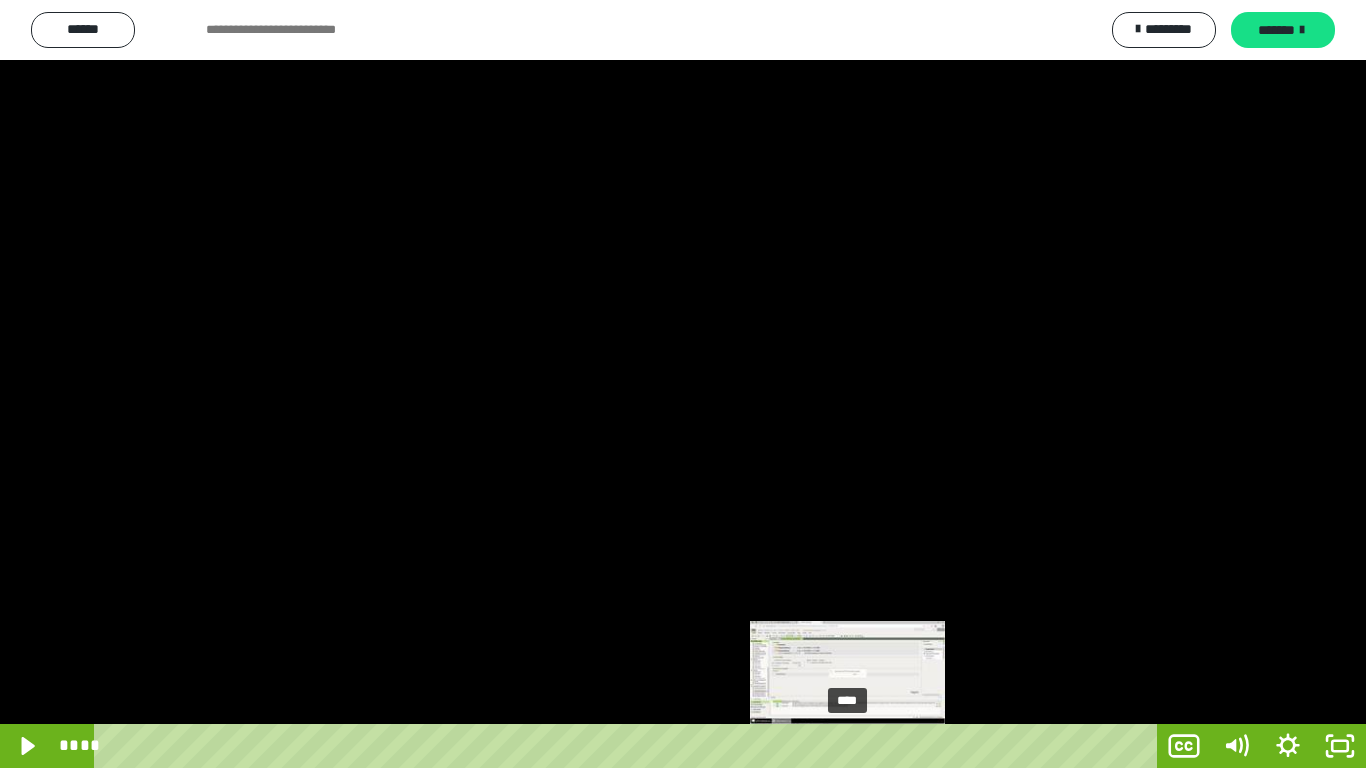 click on "****" at bounding box center (629, 746) 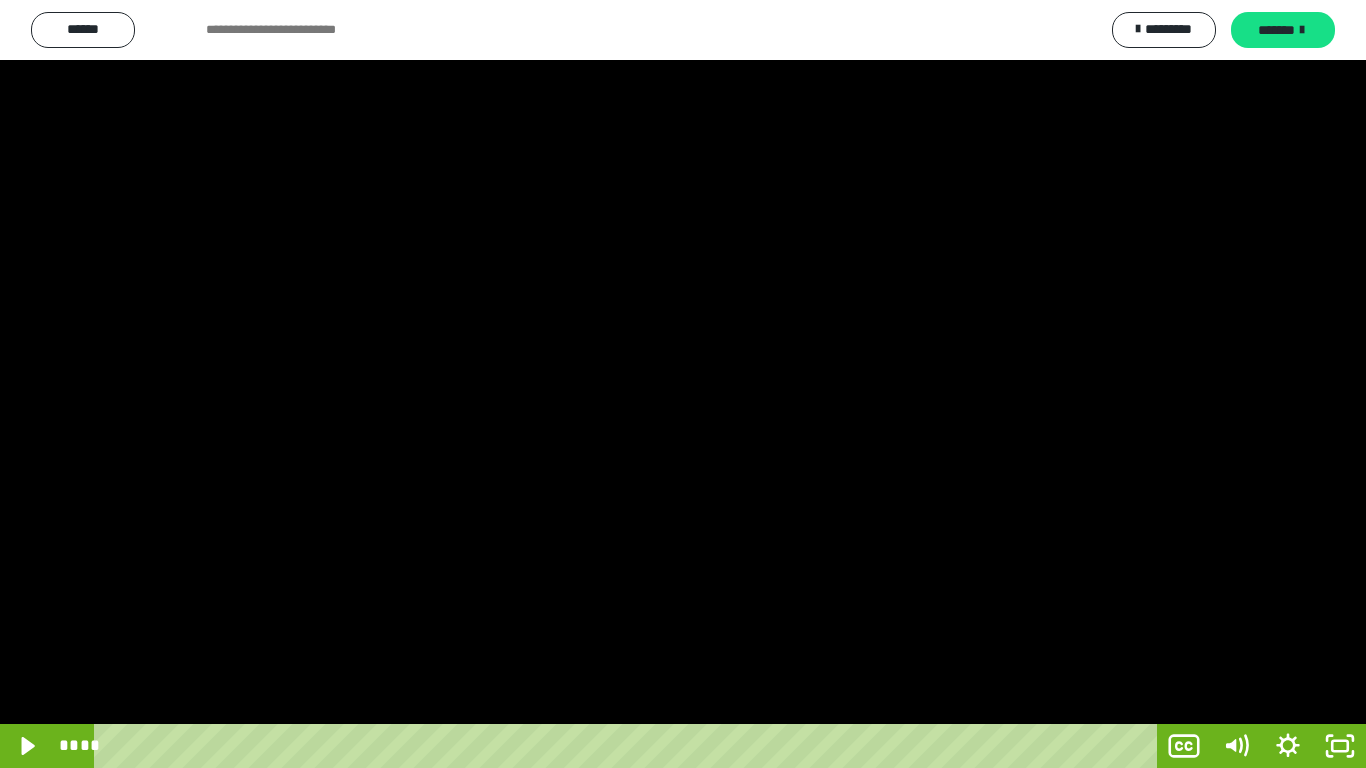 click at bounding box center [683, 384] 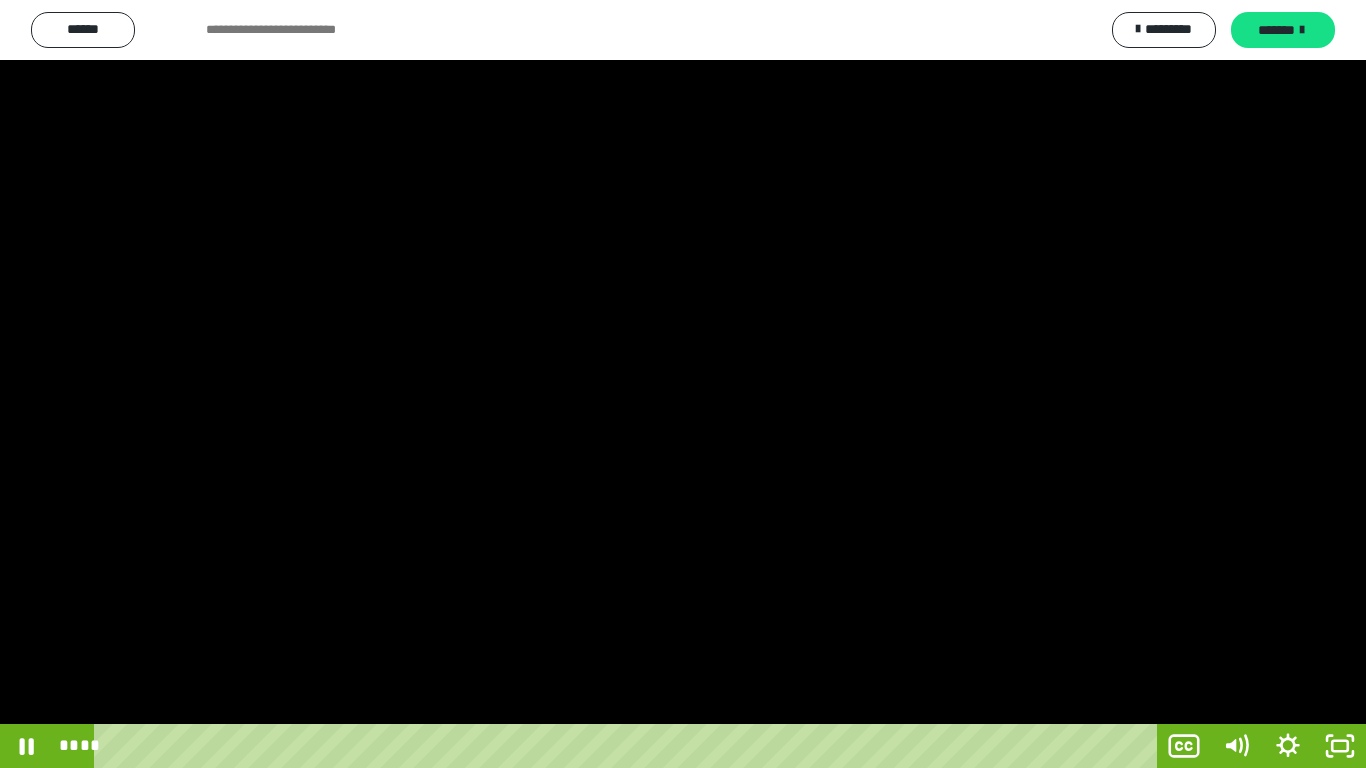 click at bounding box center [683, 384] 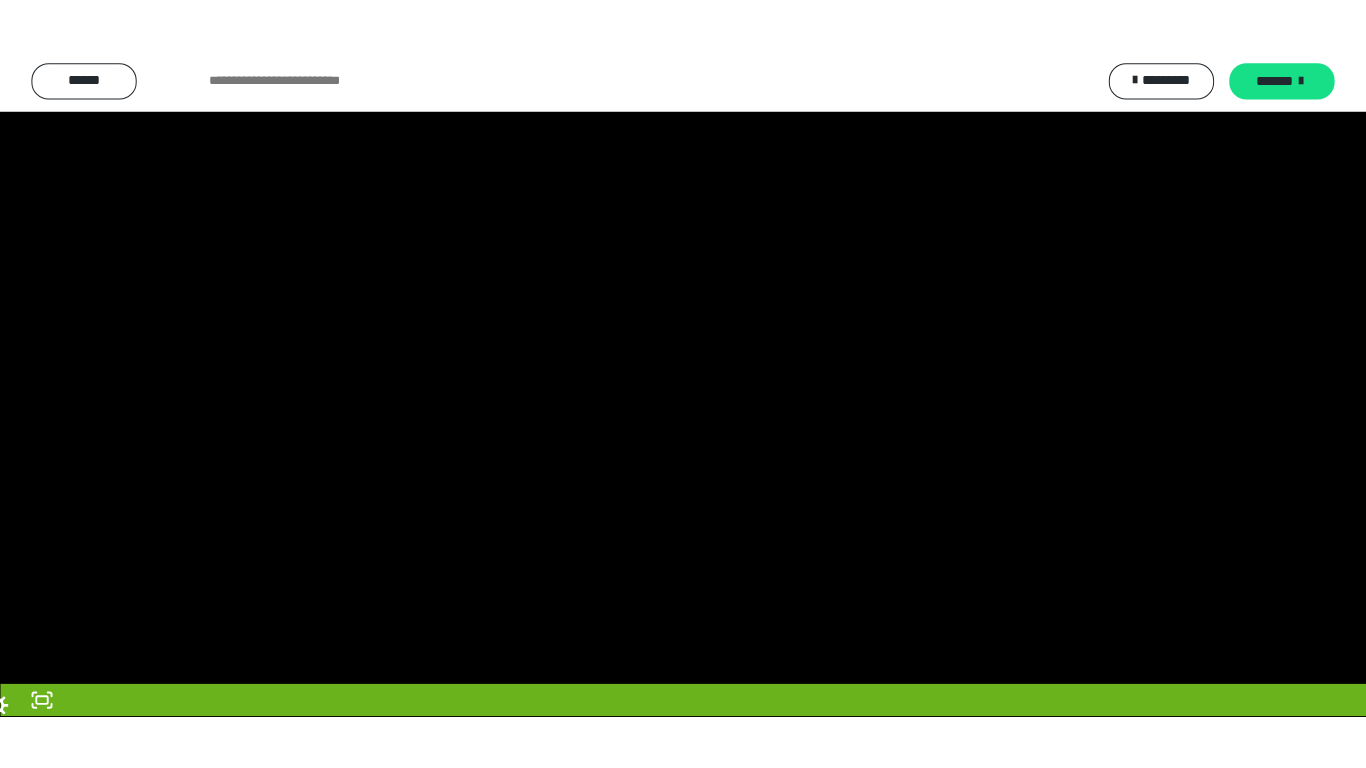 scroll, scrollTop: 3933, scrollLeft: 0, axis: vertical 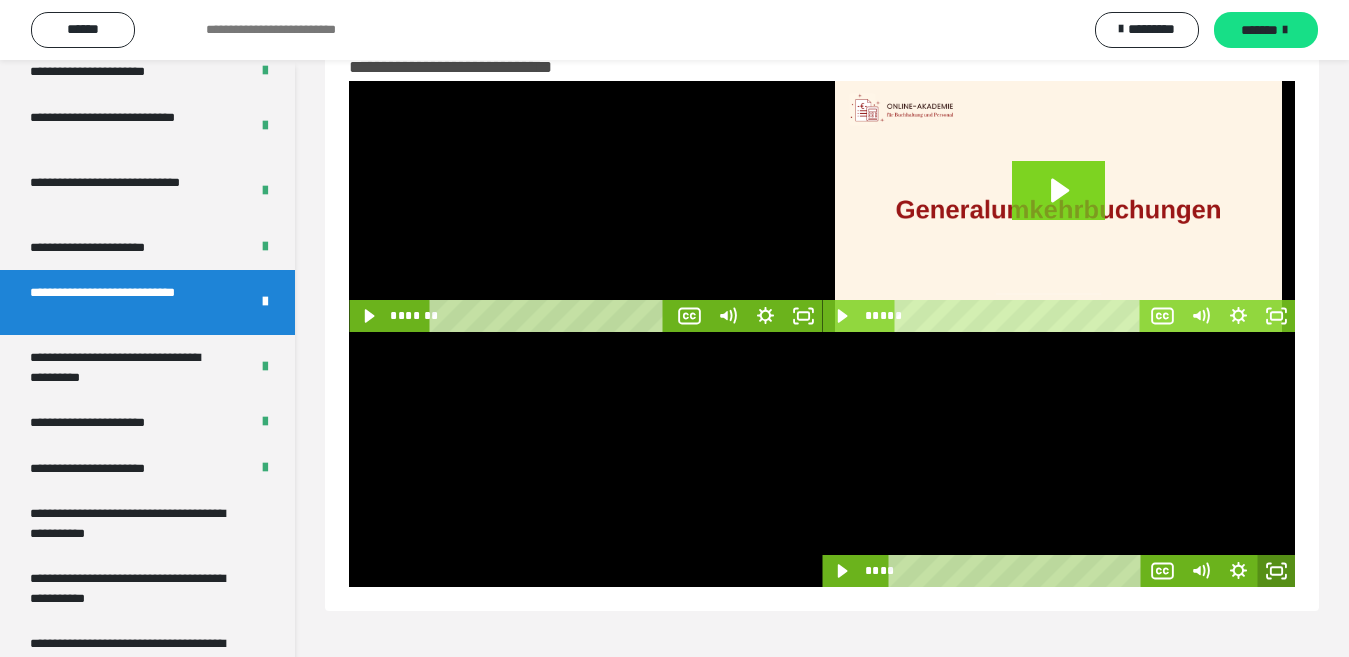 click 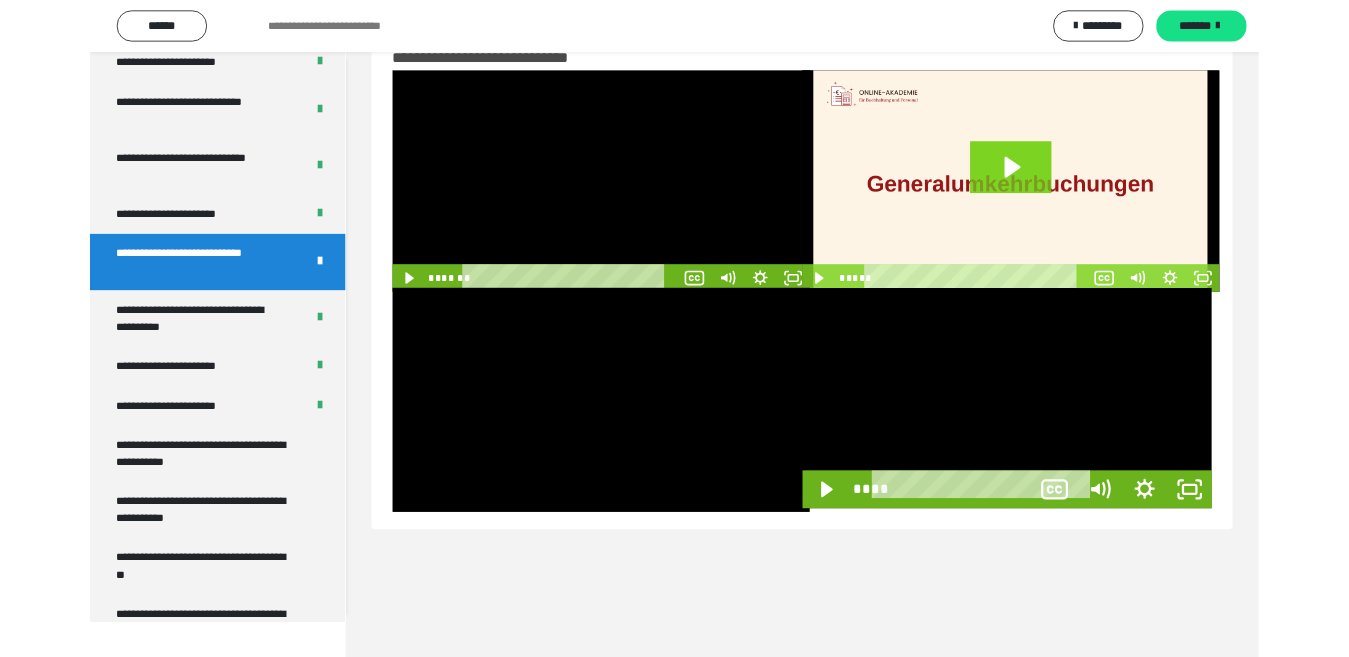 scroll, scrollTop: 3922, scrollLeft: 0, axis: vertical 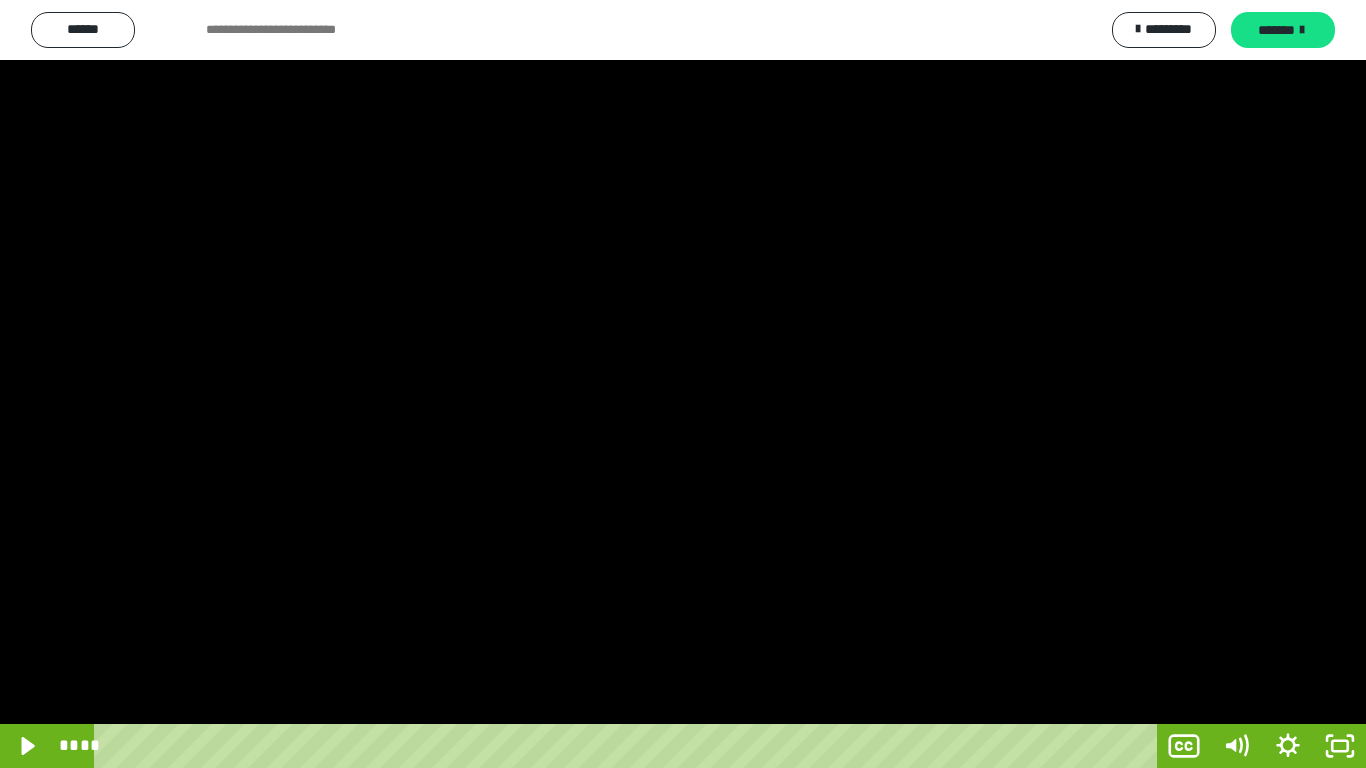 click at bounding box center (683, 384) 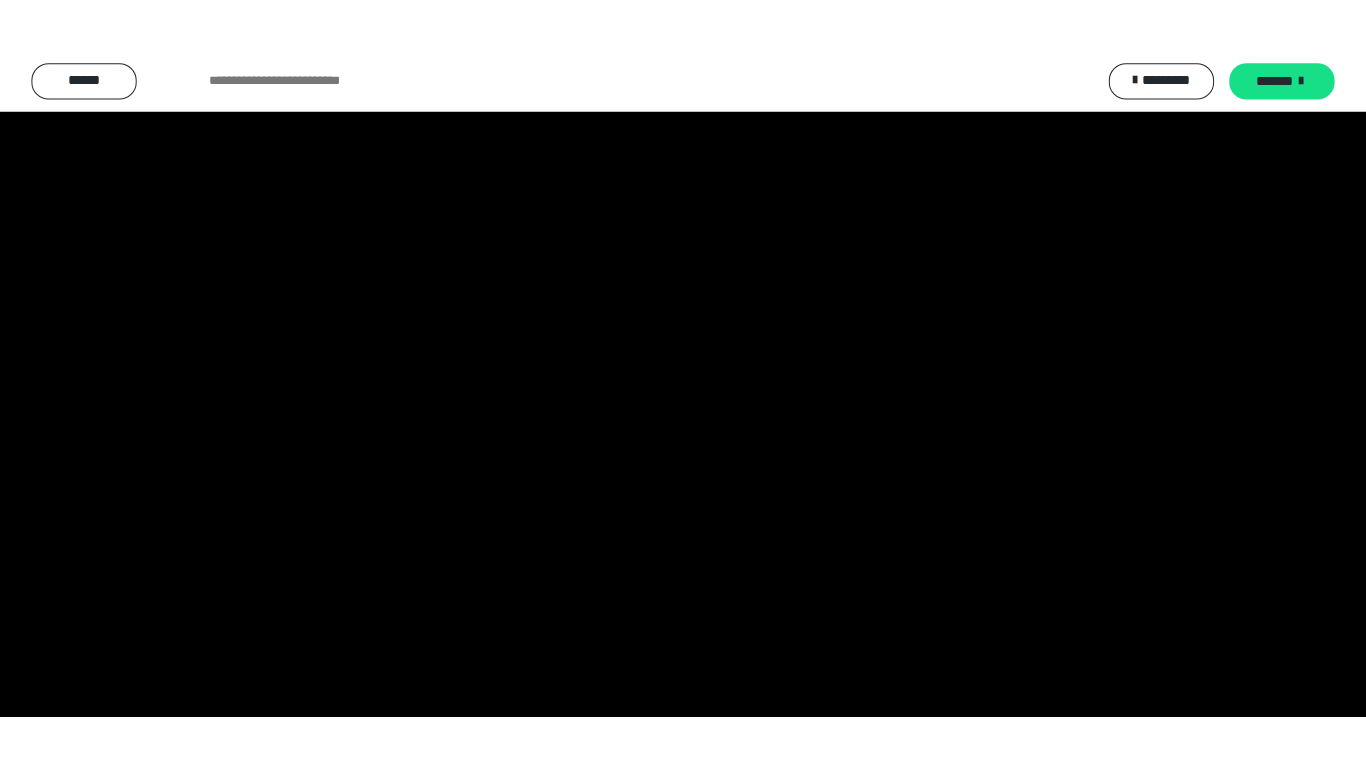scroll, scrollTop: 3933, scrollLeft: 0, axis: vertical 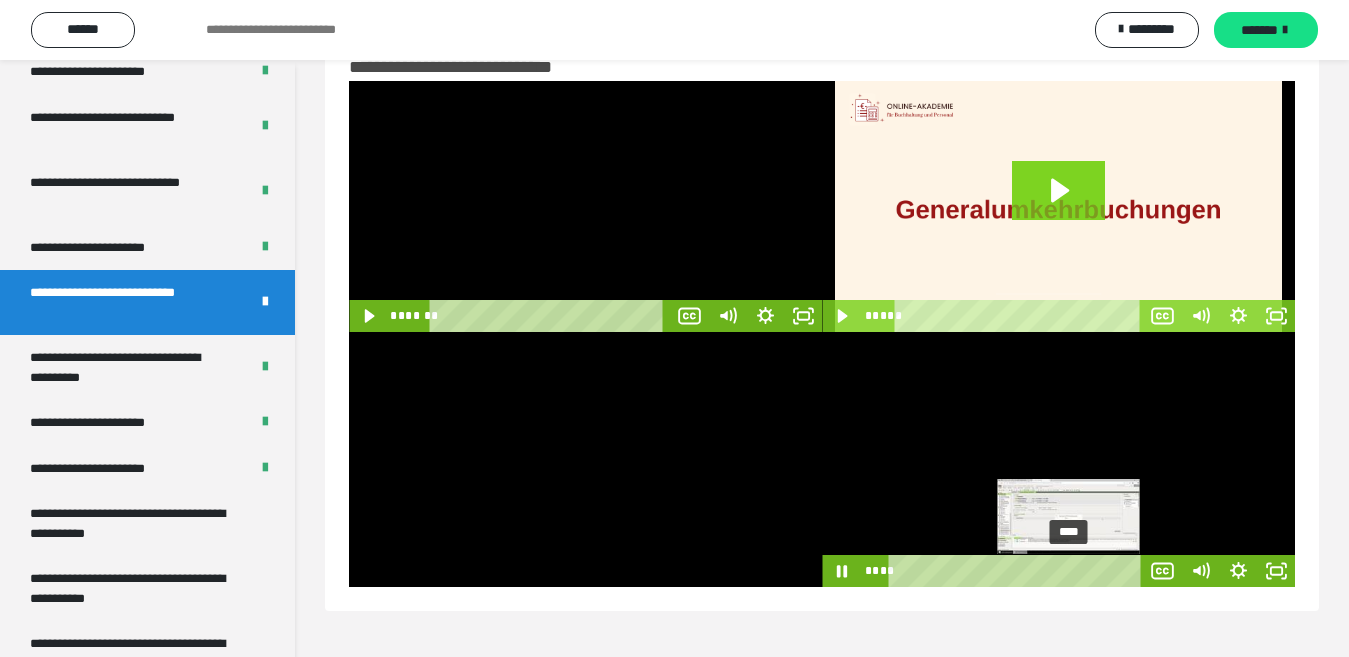 click on "****" at bounding box center (1018, 571) 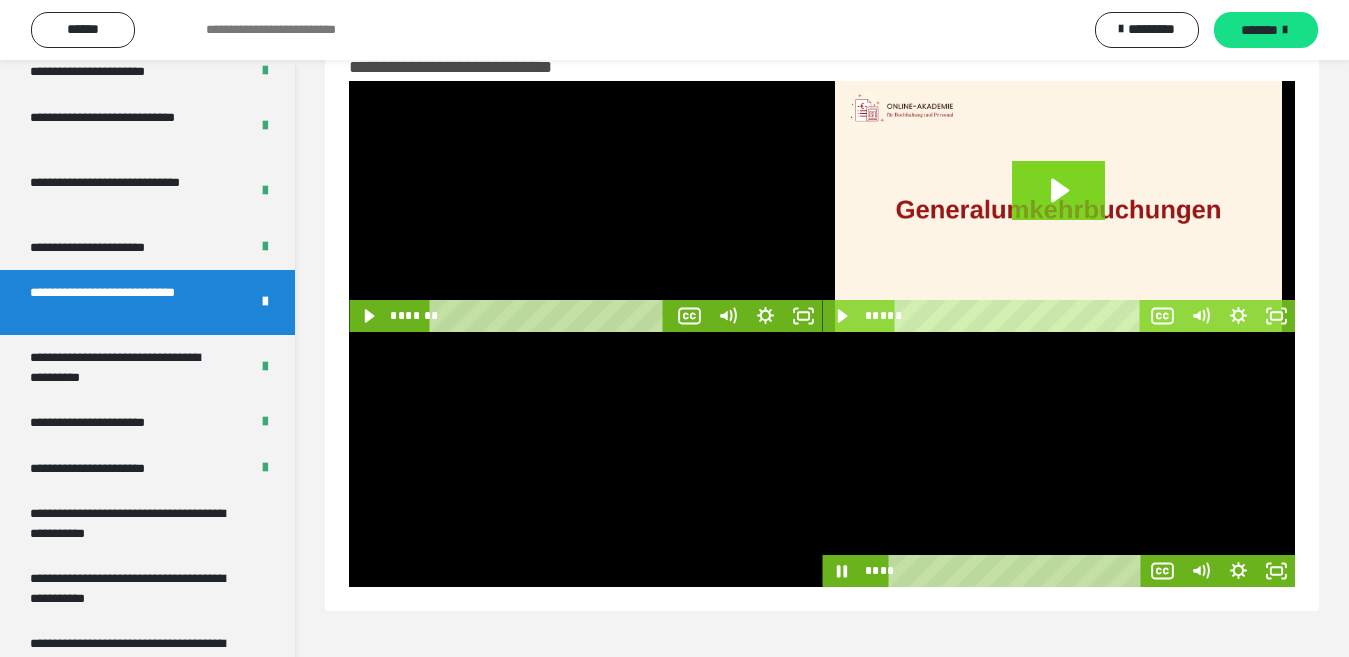 click at bounding box center (1058, 459) 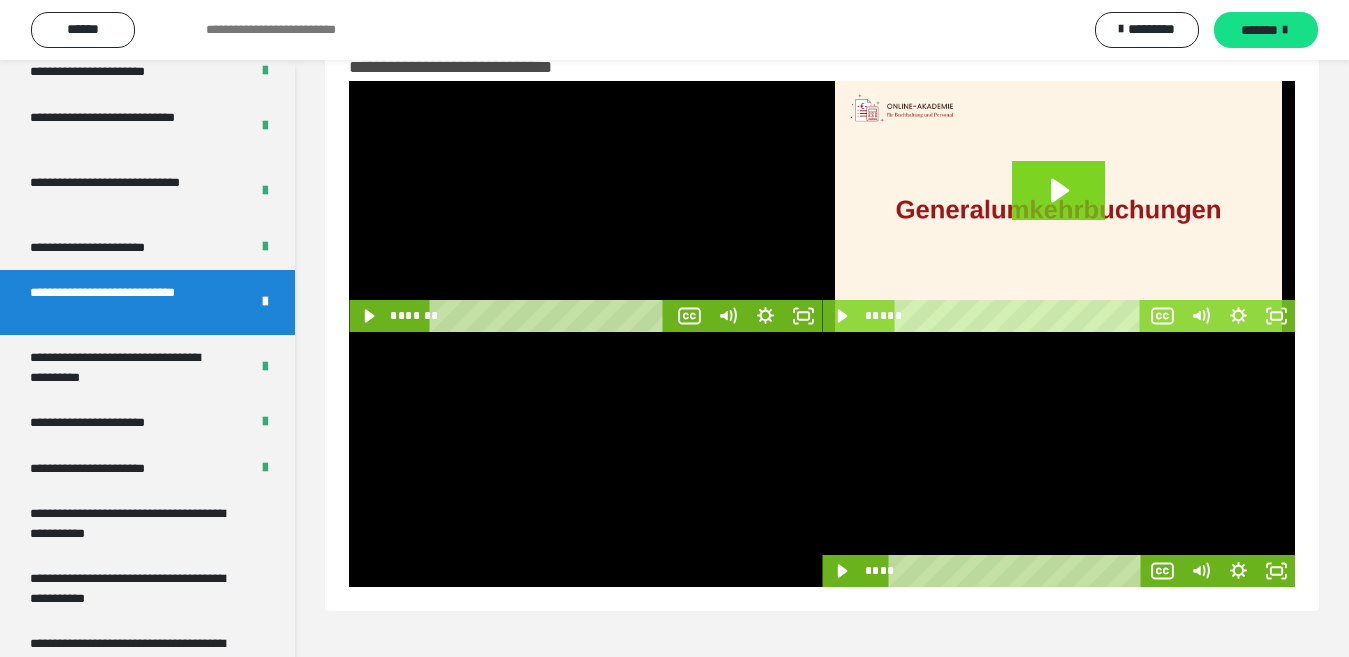 click at bounding box center (1058, 459) 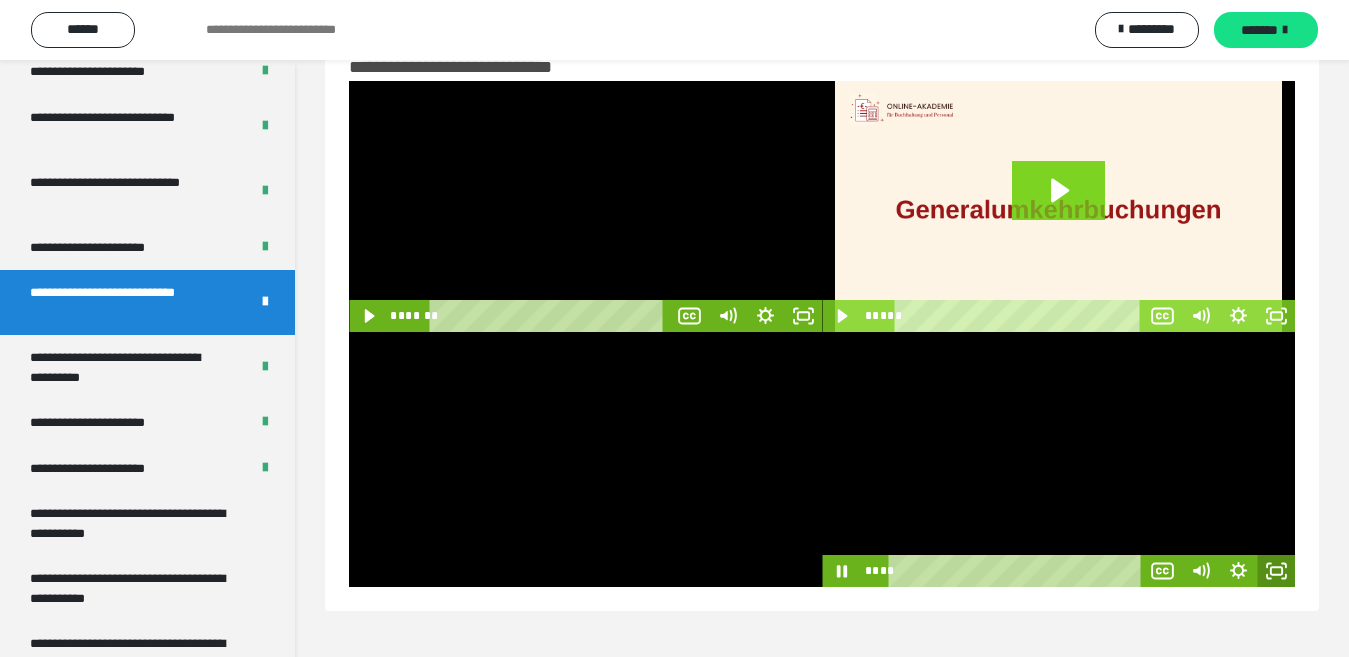 click 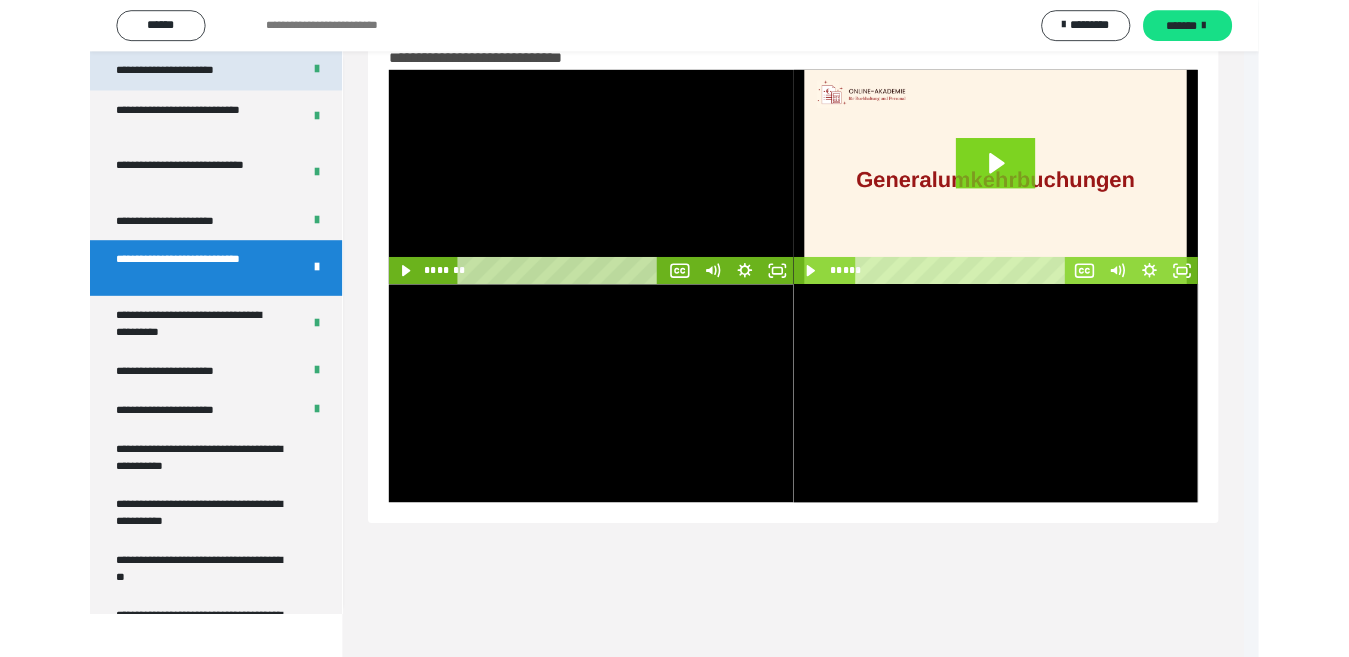 scroll, scrollTop: 3933, scrollLeft: 0, axis: vertical 